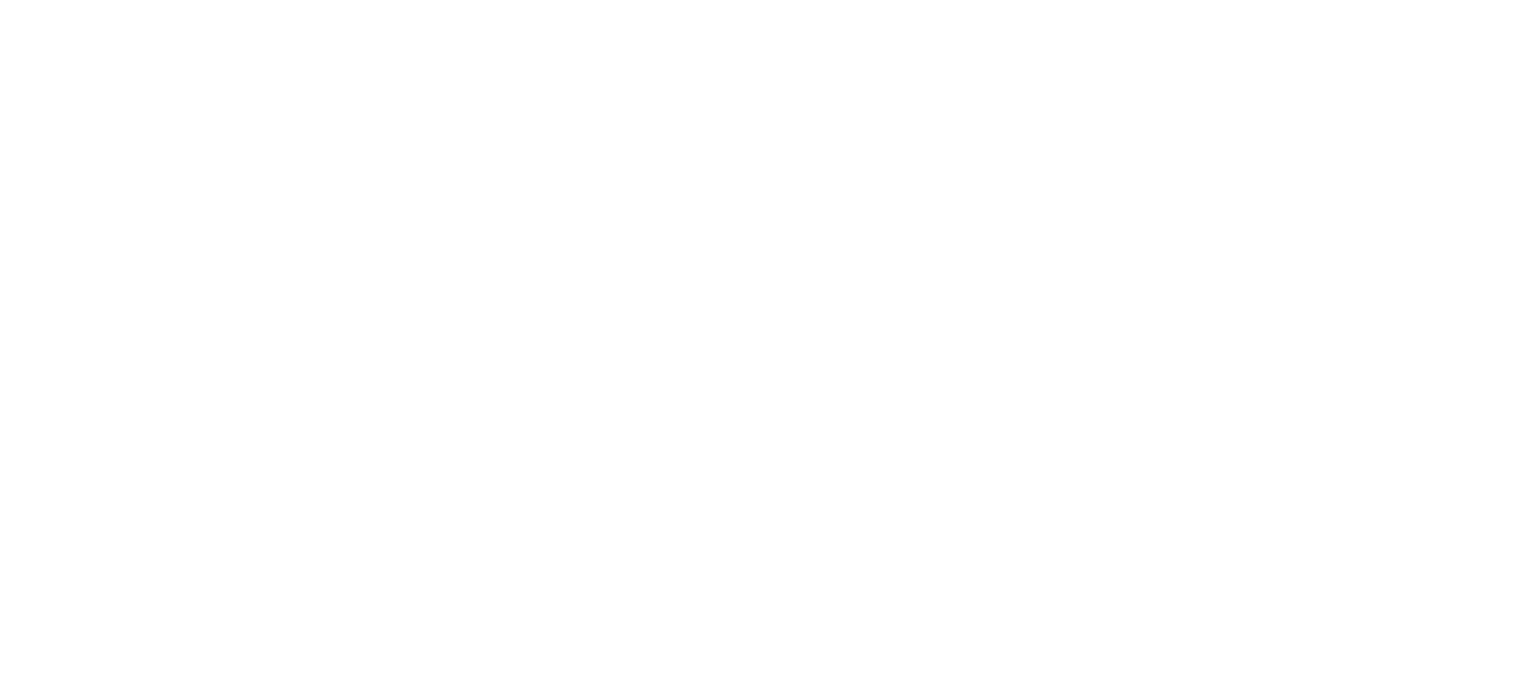 scroll, scrollTop: 0, scrollLeft: 0, axis: both 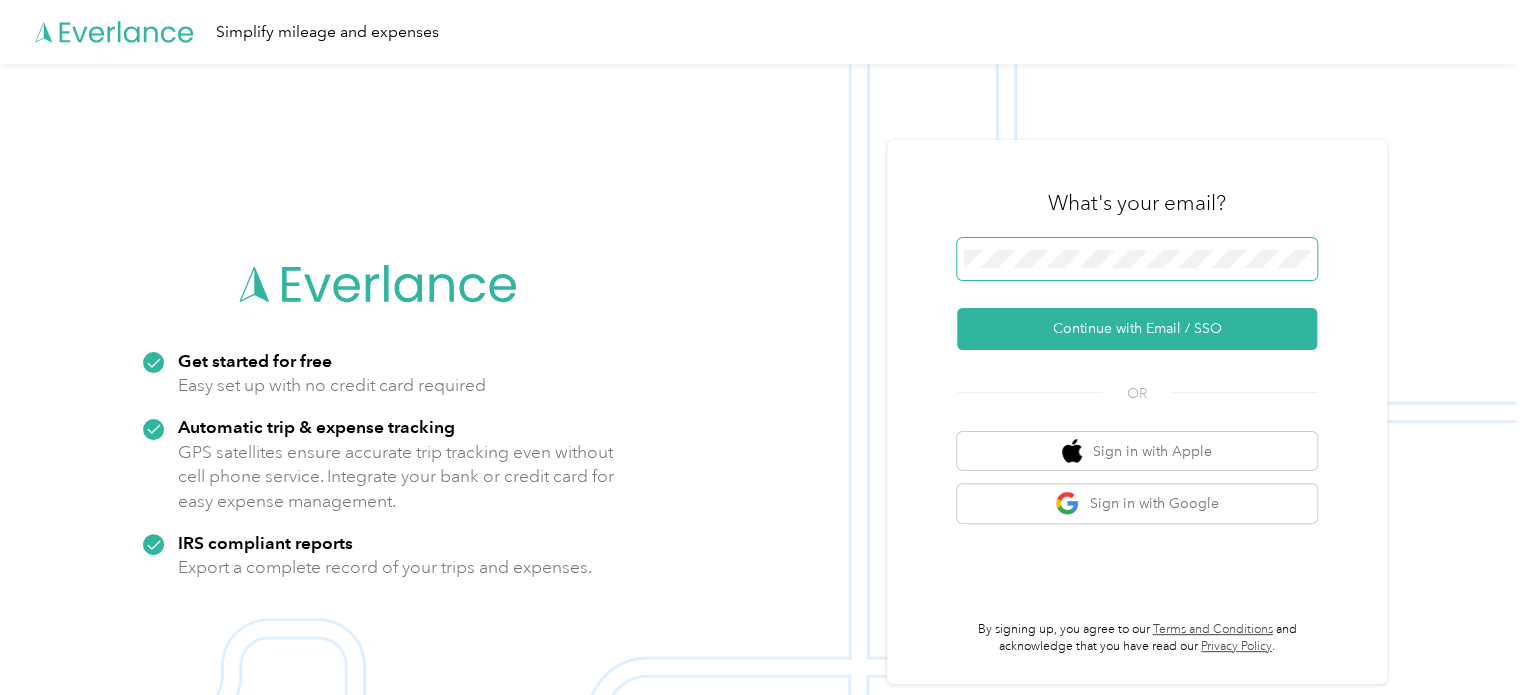 click at bounding box center (1137, 259) 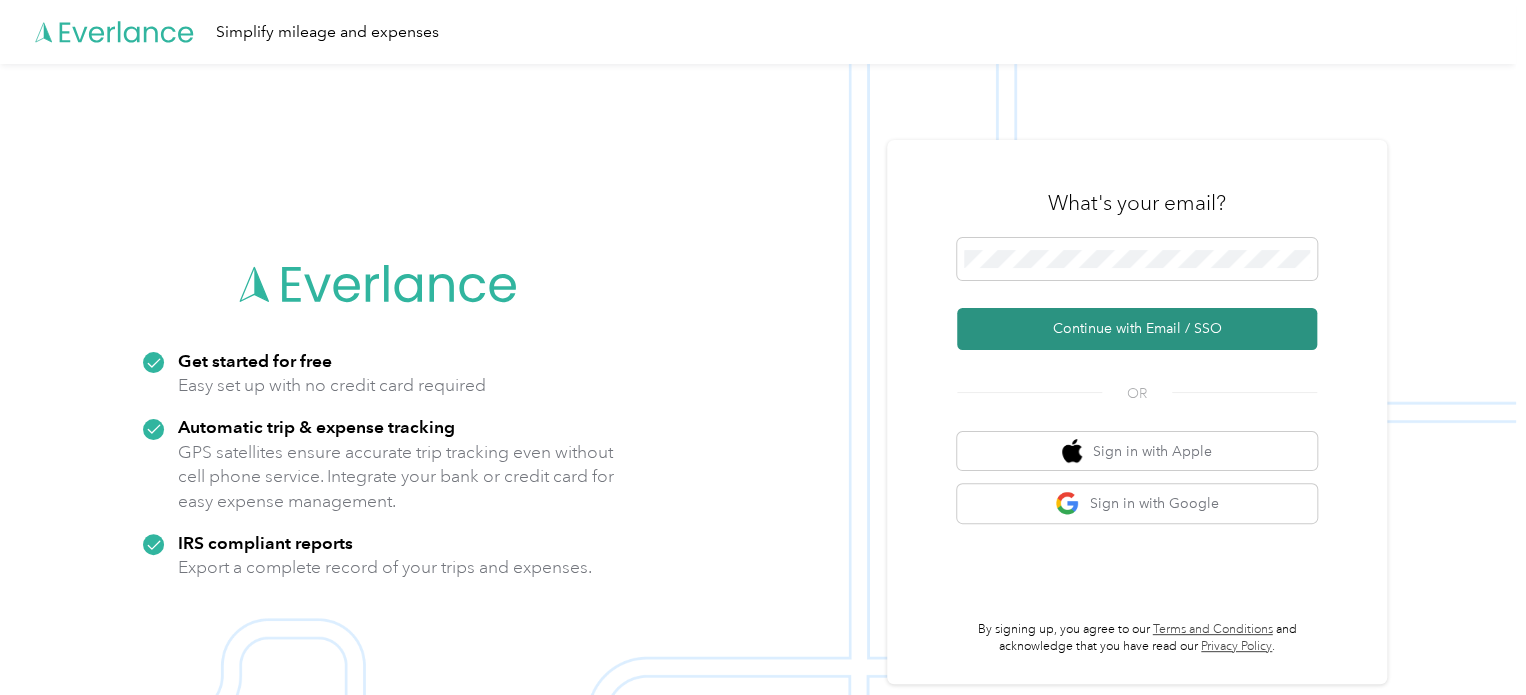 click on "Continue with Email / SSO" at bounding box center [1137, 329] 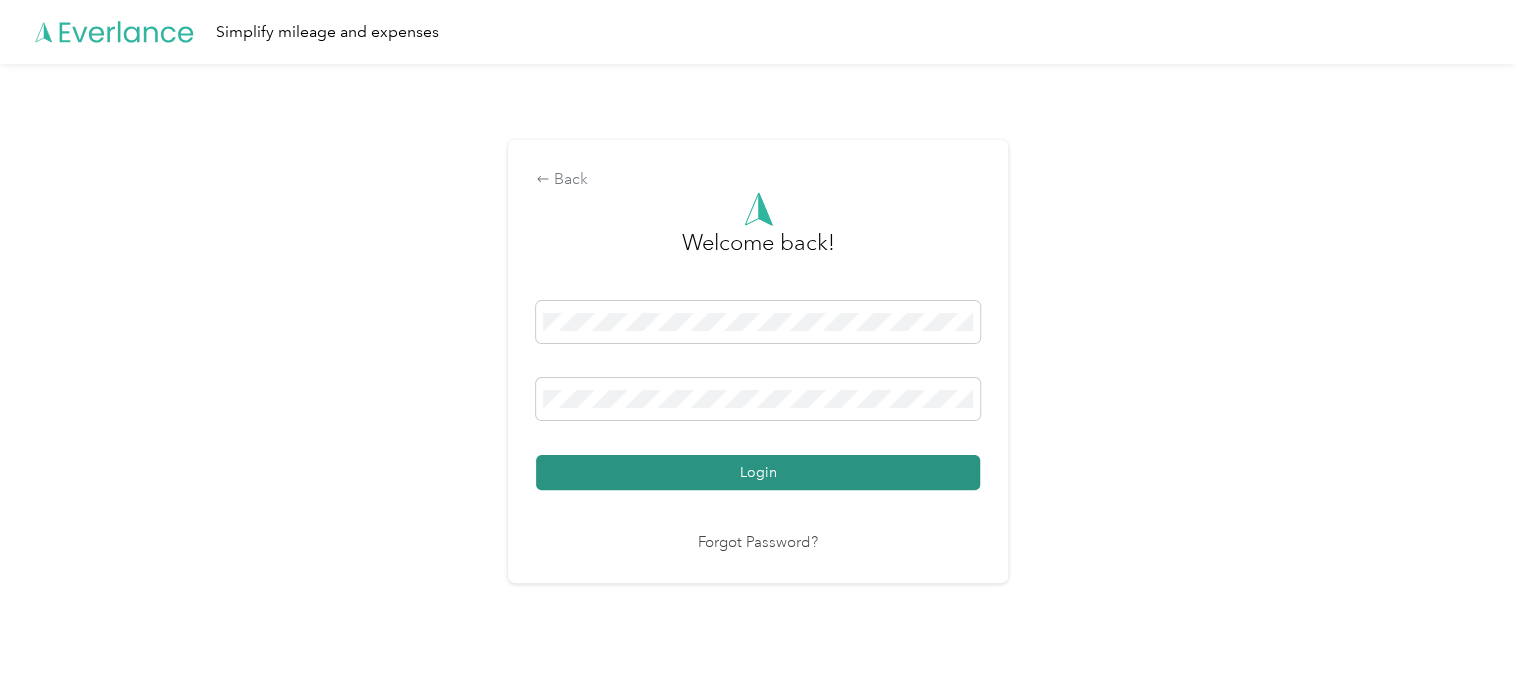 click on "Login" at bounding box center (758, 472) 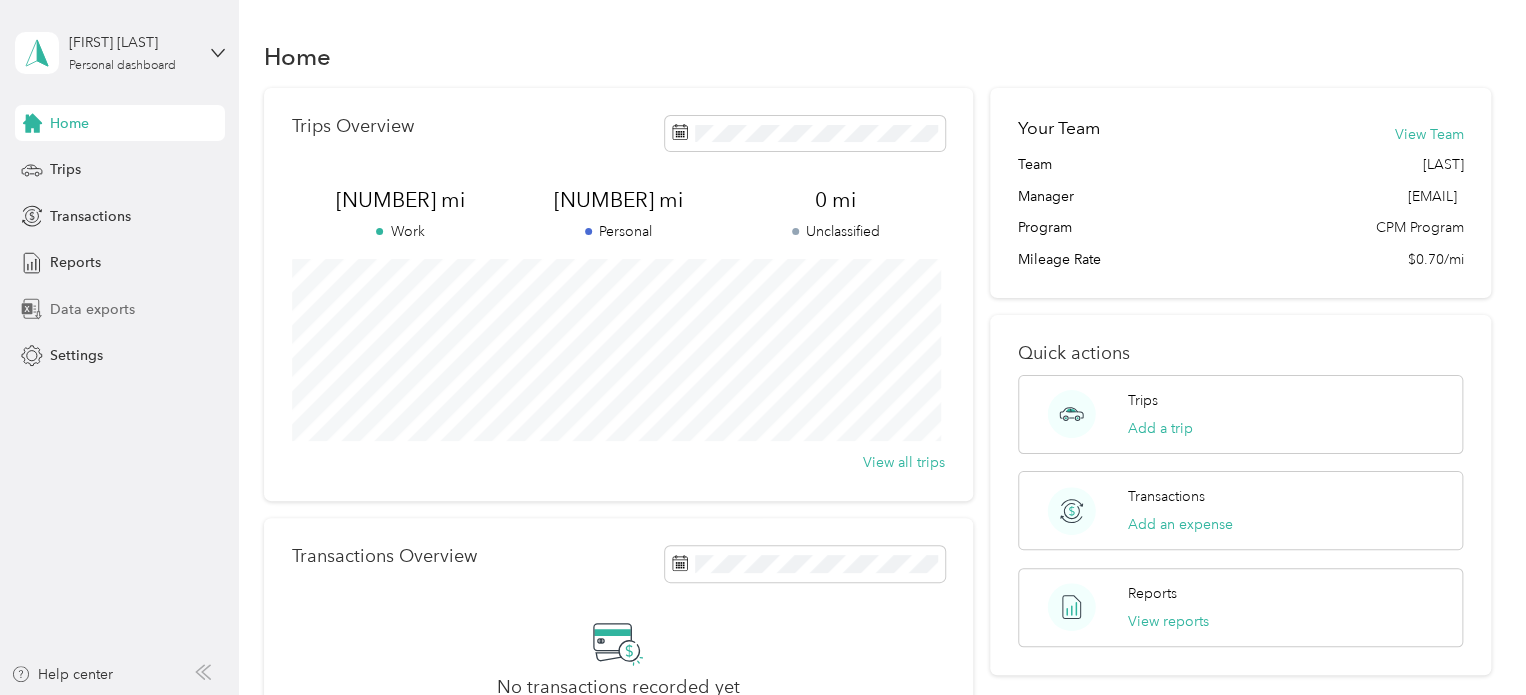 click on "Data exports" at bounding box center [92, 309] 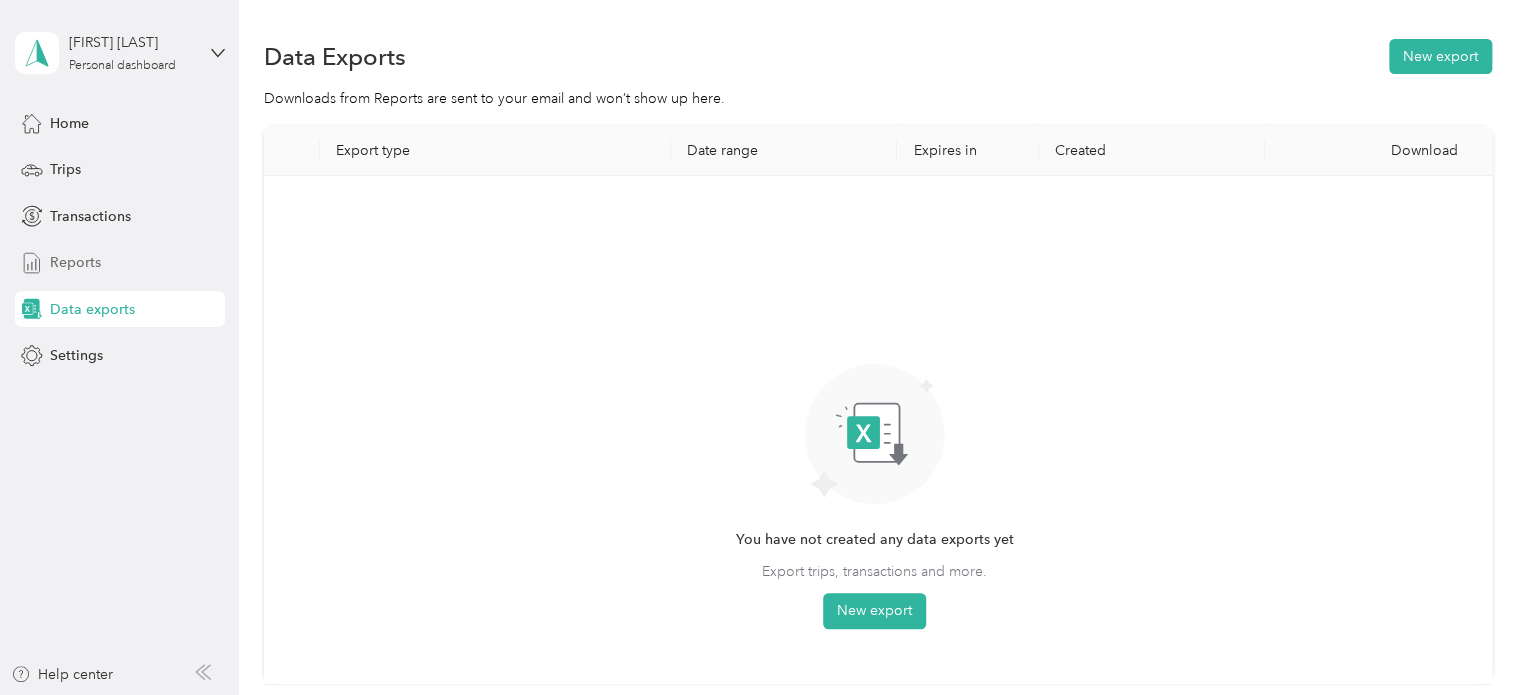 click on "Reports" at bounding box center (120, 263) 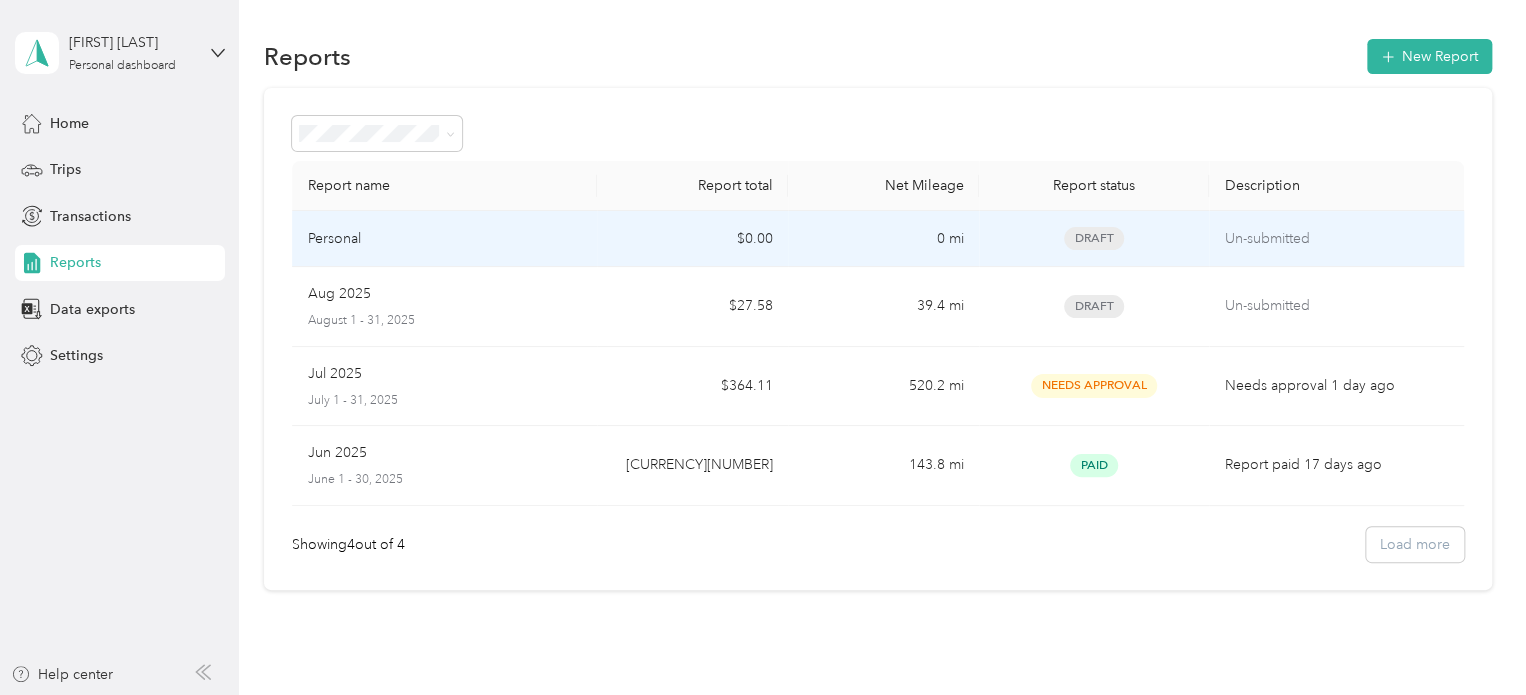 click on "Personal" at bounding box center [445, 239] 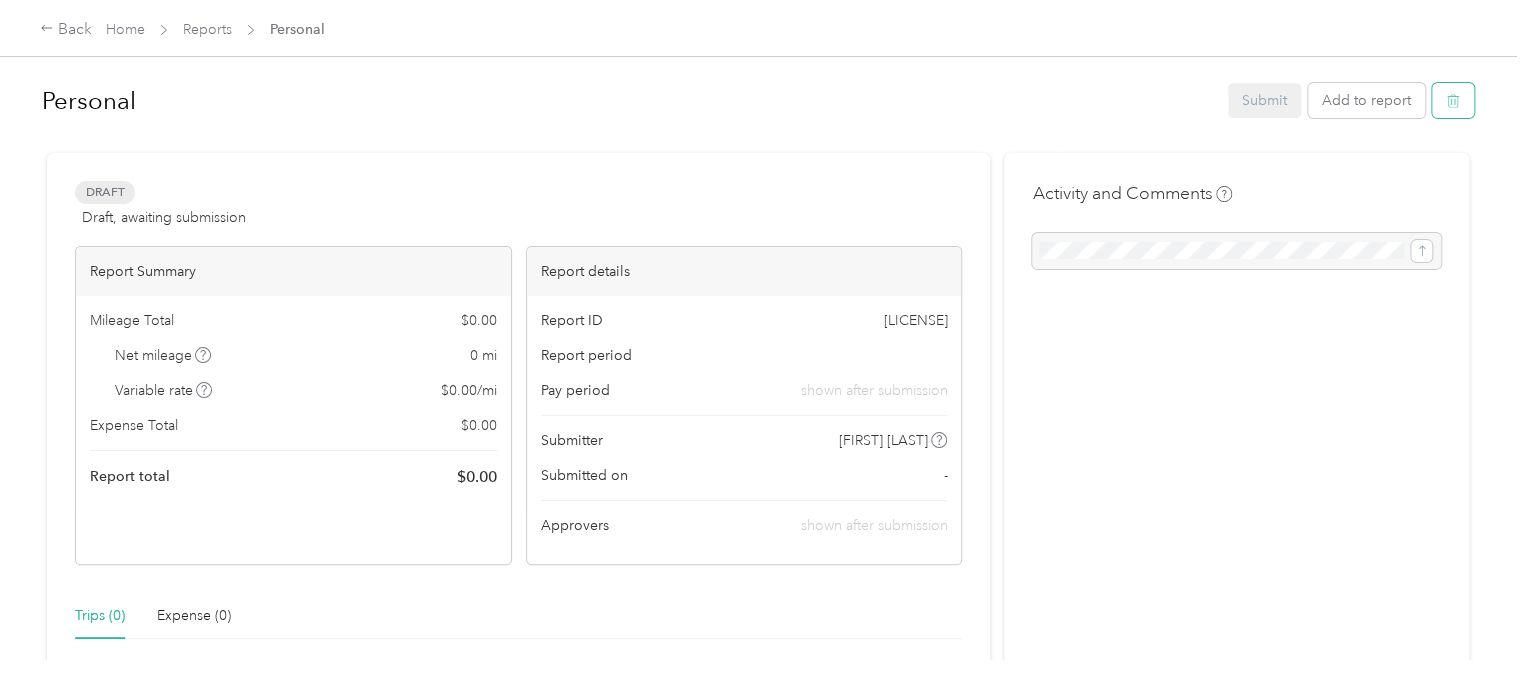 click at bounding box center (1453, 100) 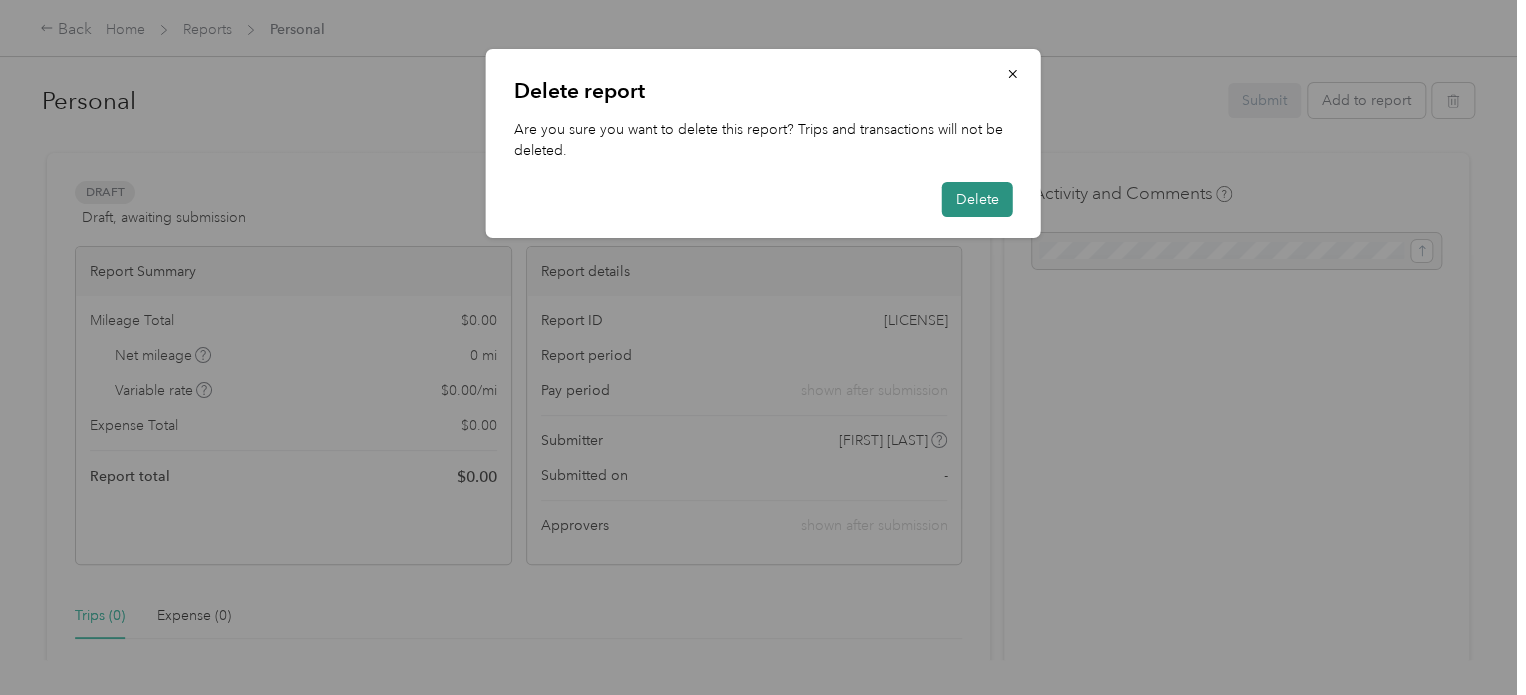 click on "Delete" at bounding box center (977, 199) 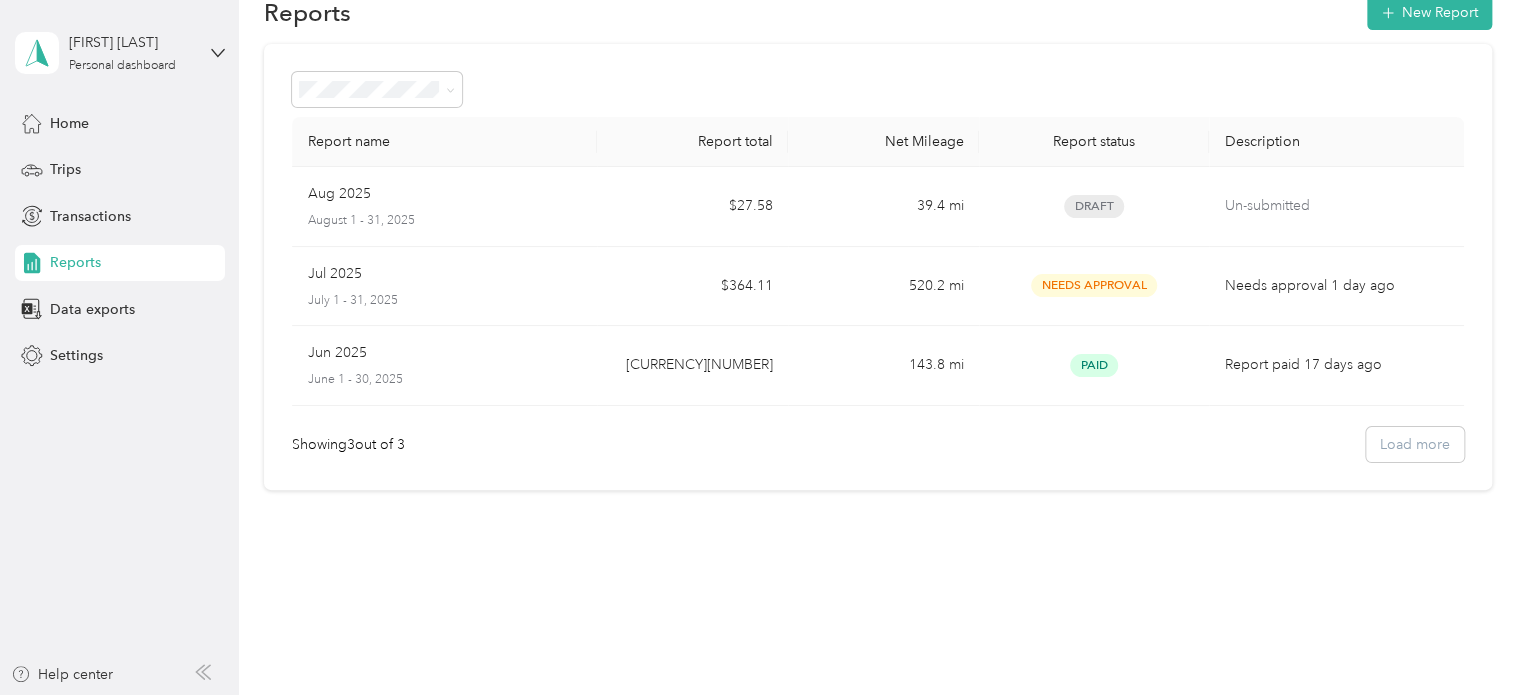 scroll, scrollTop: 0, scrollLeft: 0, axis: both 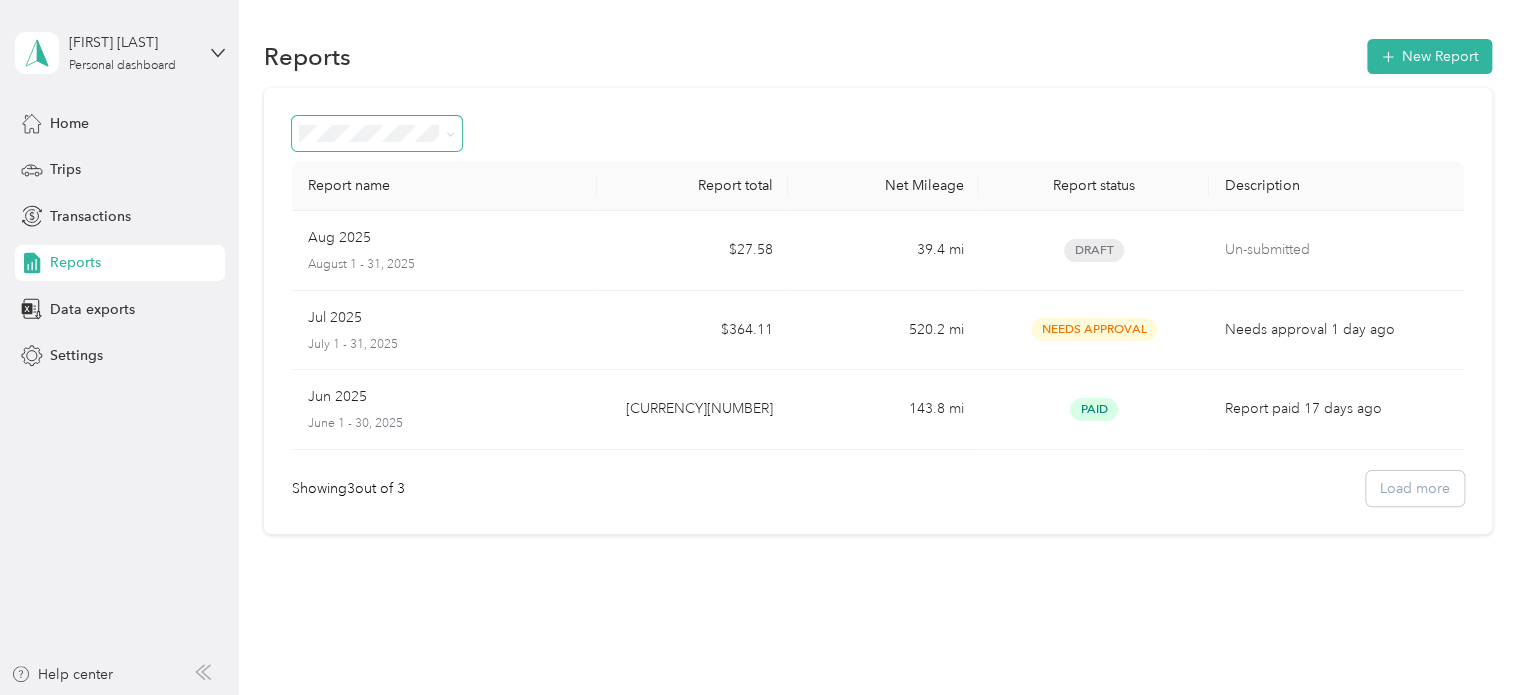 click at bounding box center (447, 133) 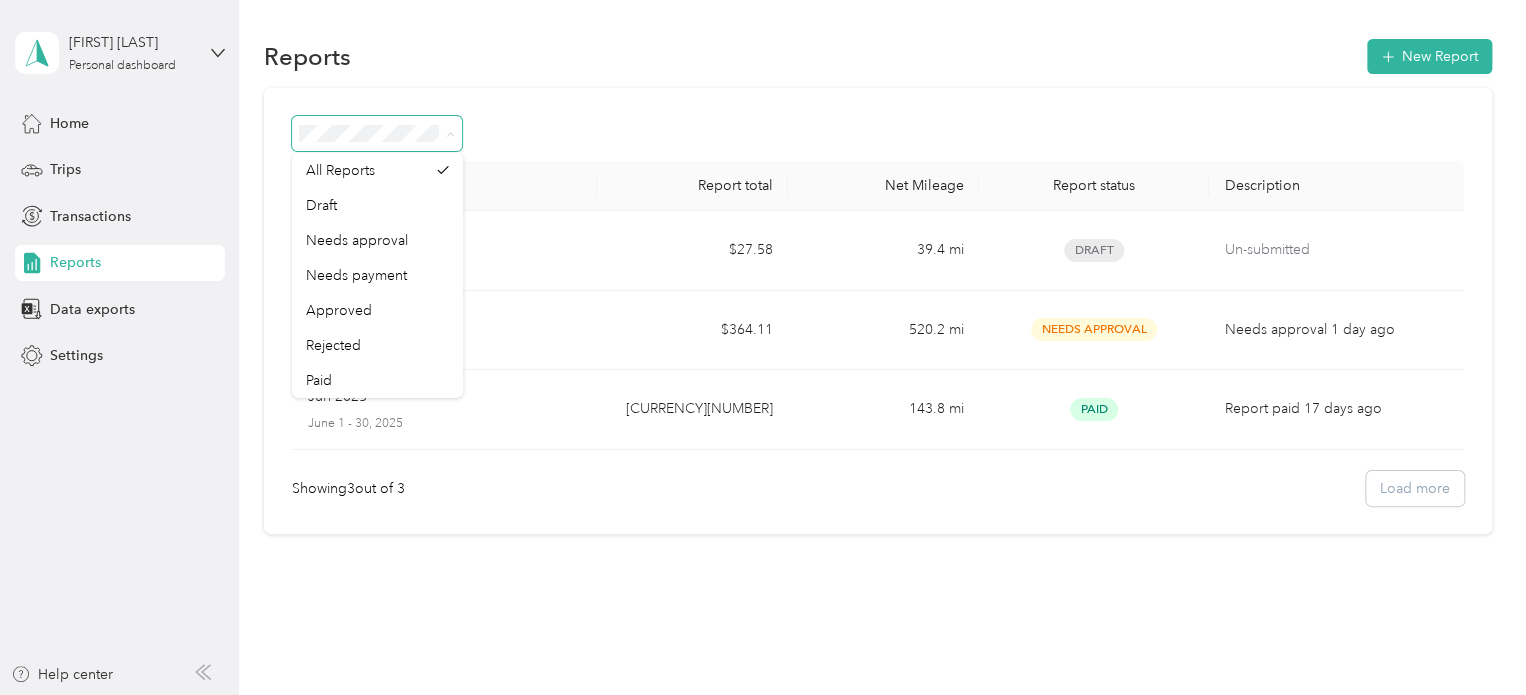 click at bounding box center (878, 133) 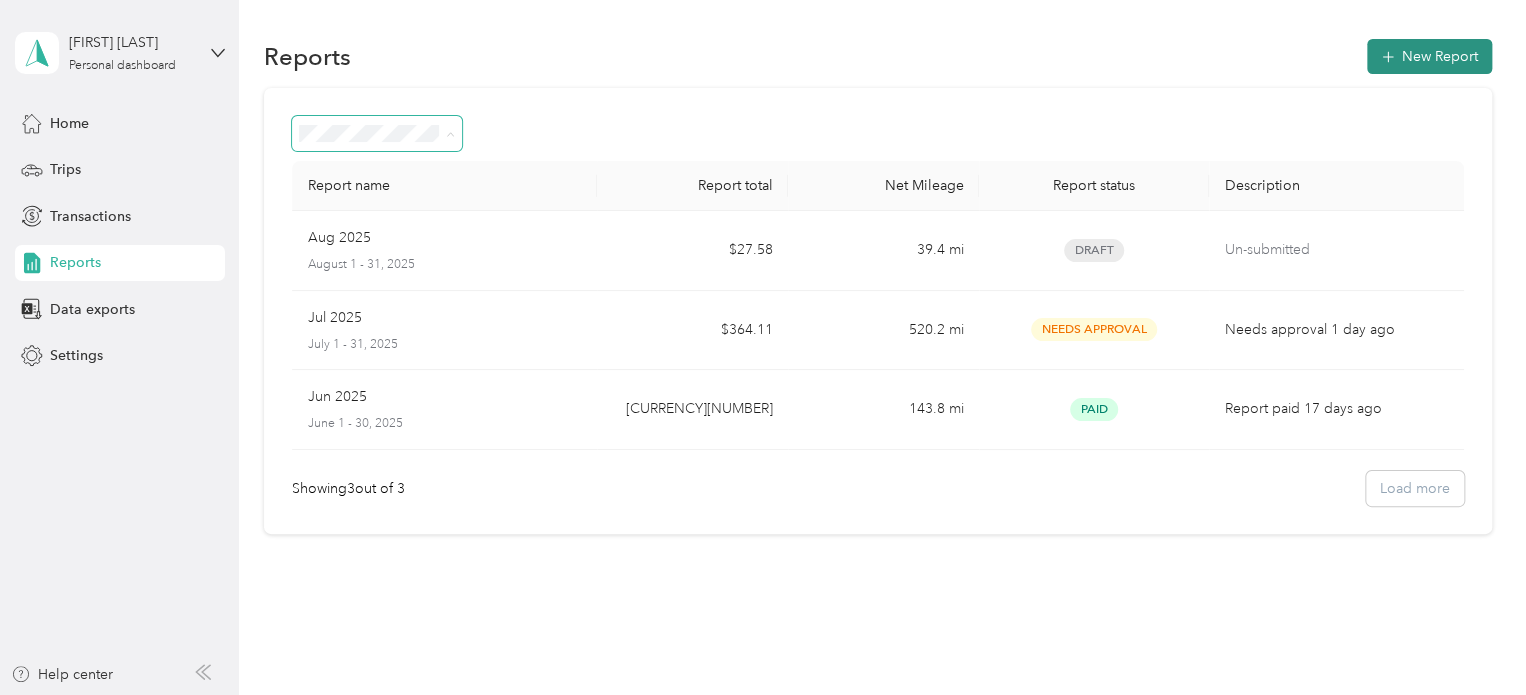 click on "New Report" at bounding box center (1429, 56) 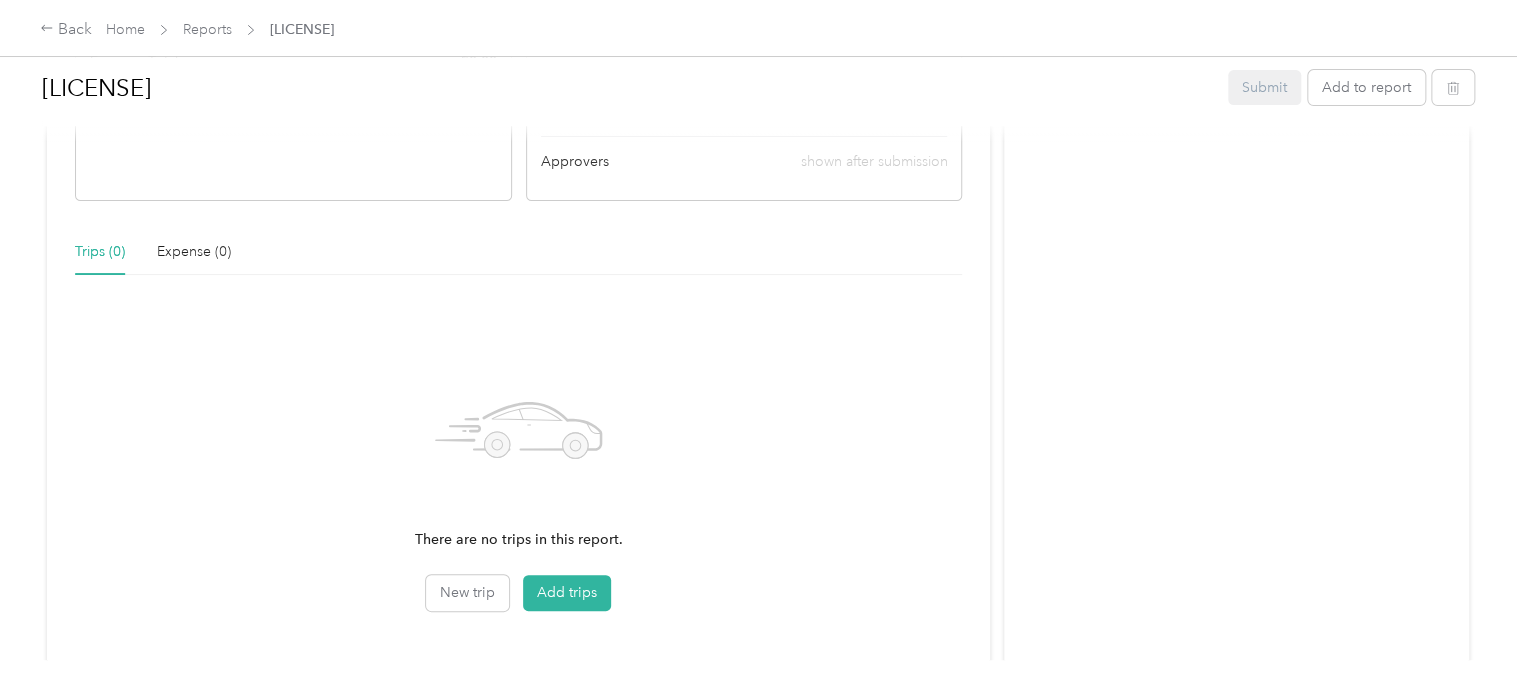 scroll, scrollTop: 359, scrollLeft: 0, axis: vertical 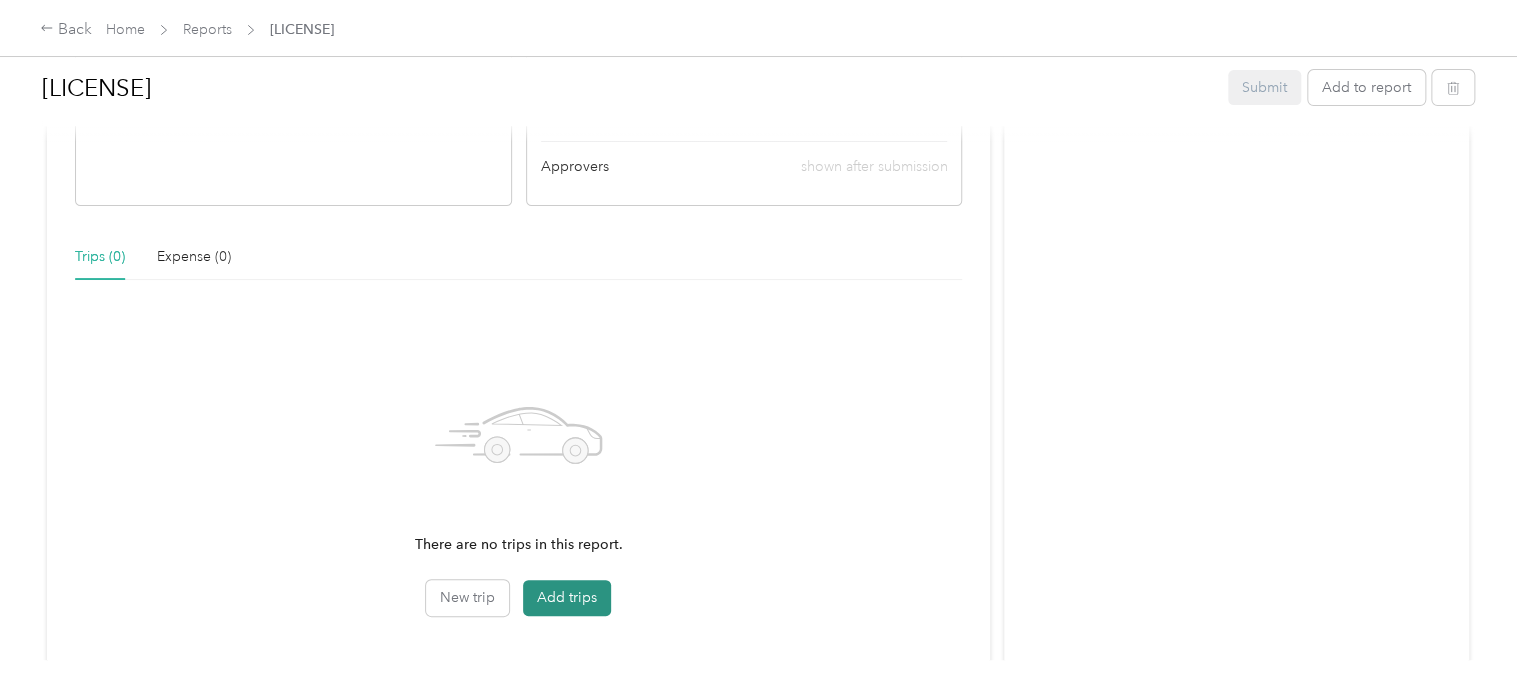 click on "Add trips" at bounding box center (567, 598) 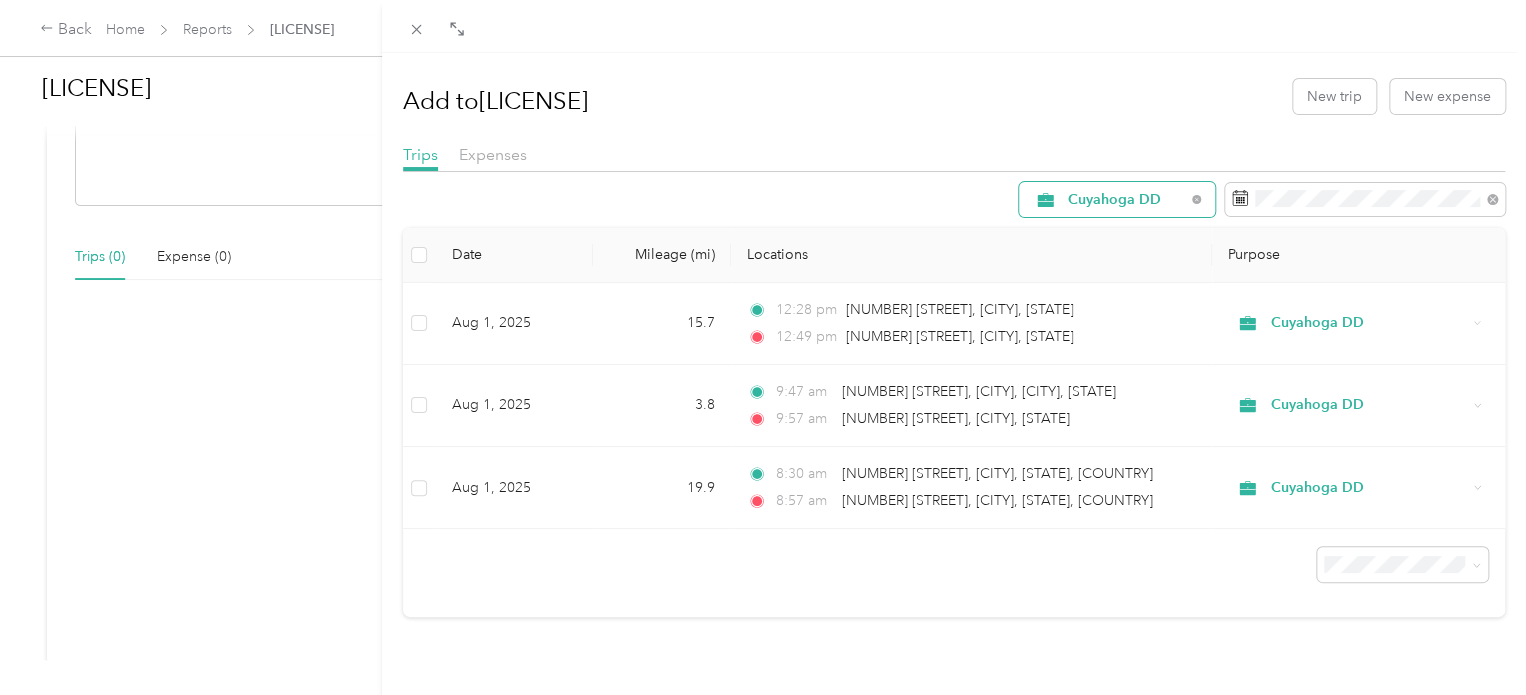 click on "Cuyahoga DD" at bounding box center [1126, 200] 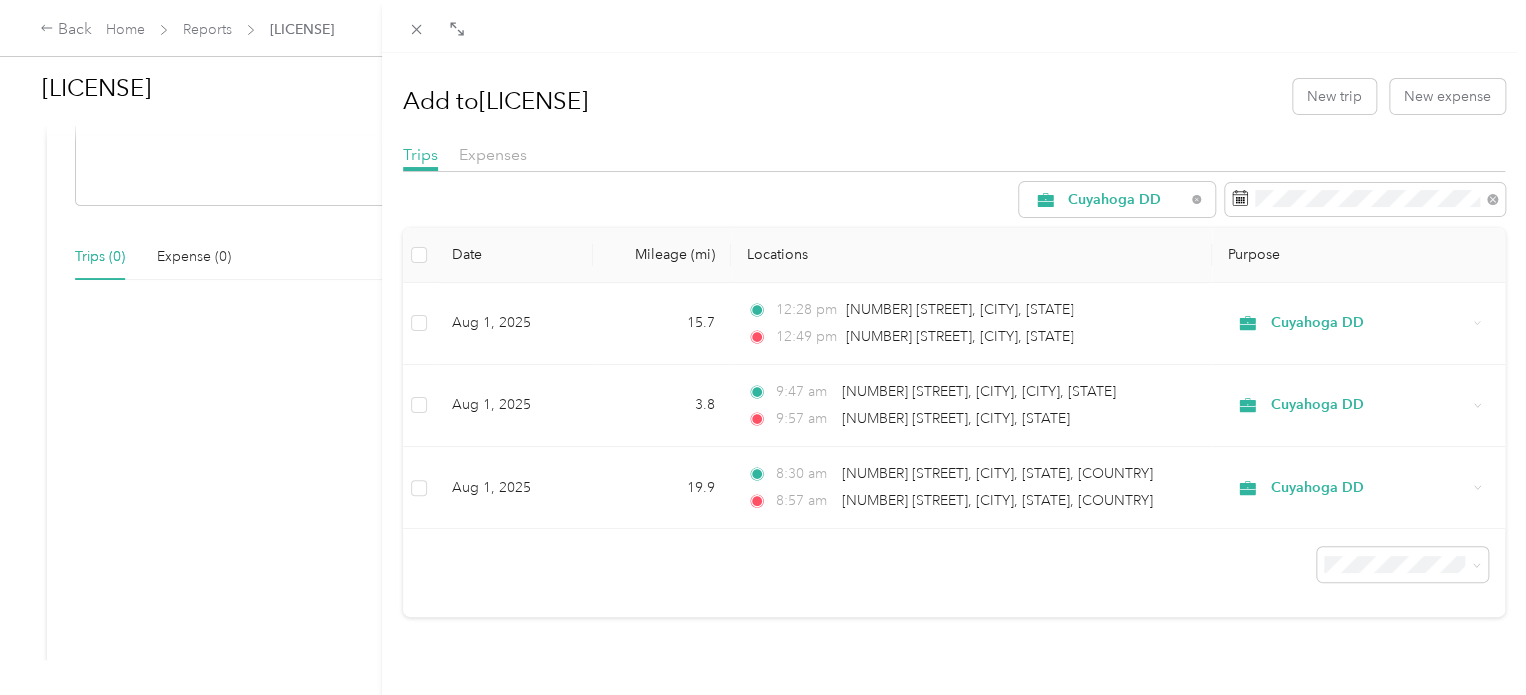 click on "Personal" at bounding box center [1101, 335] 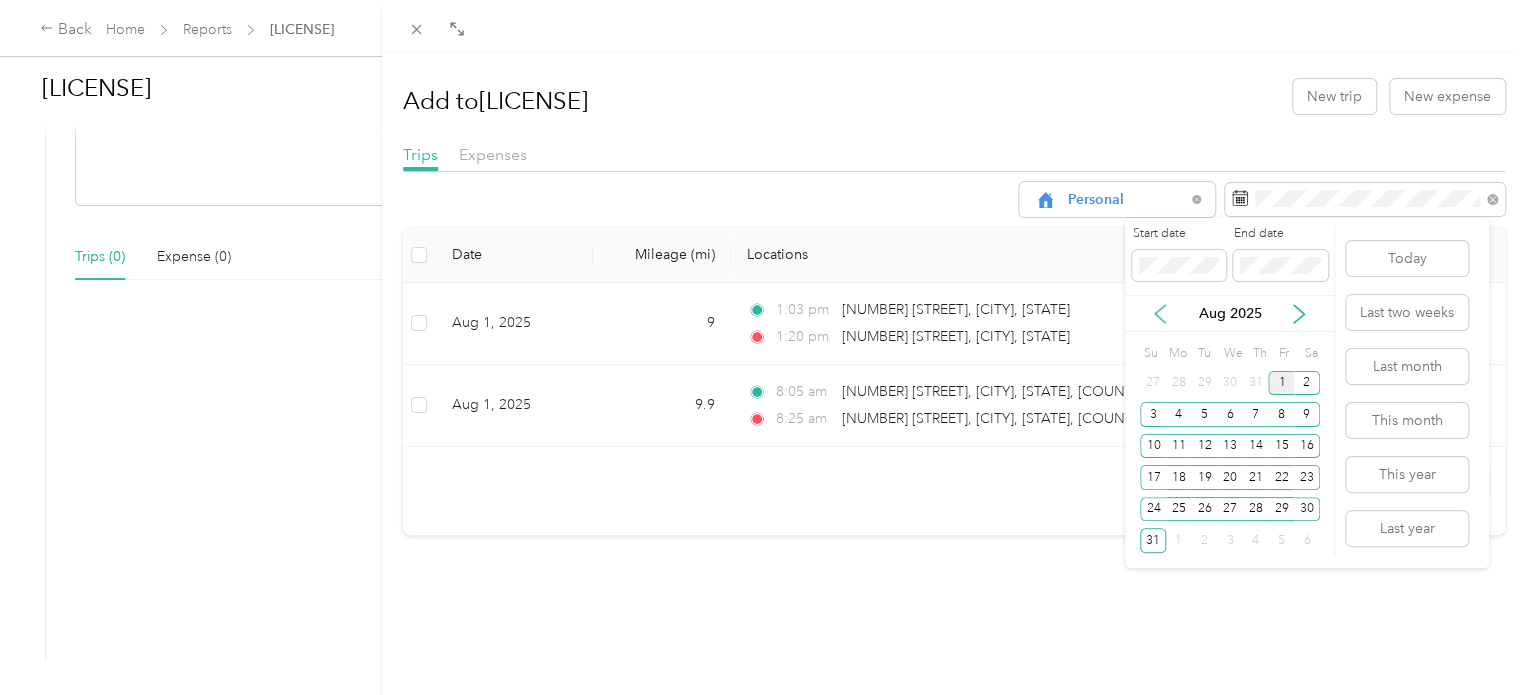 click 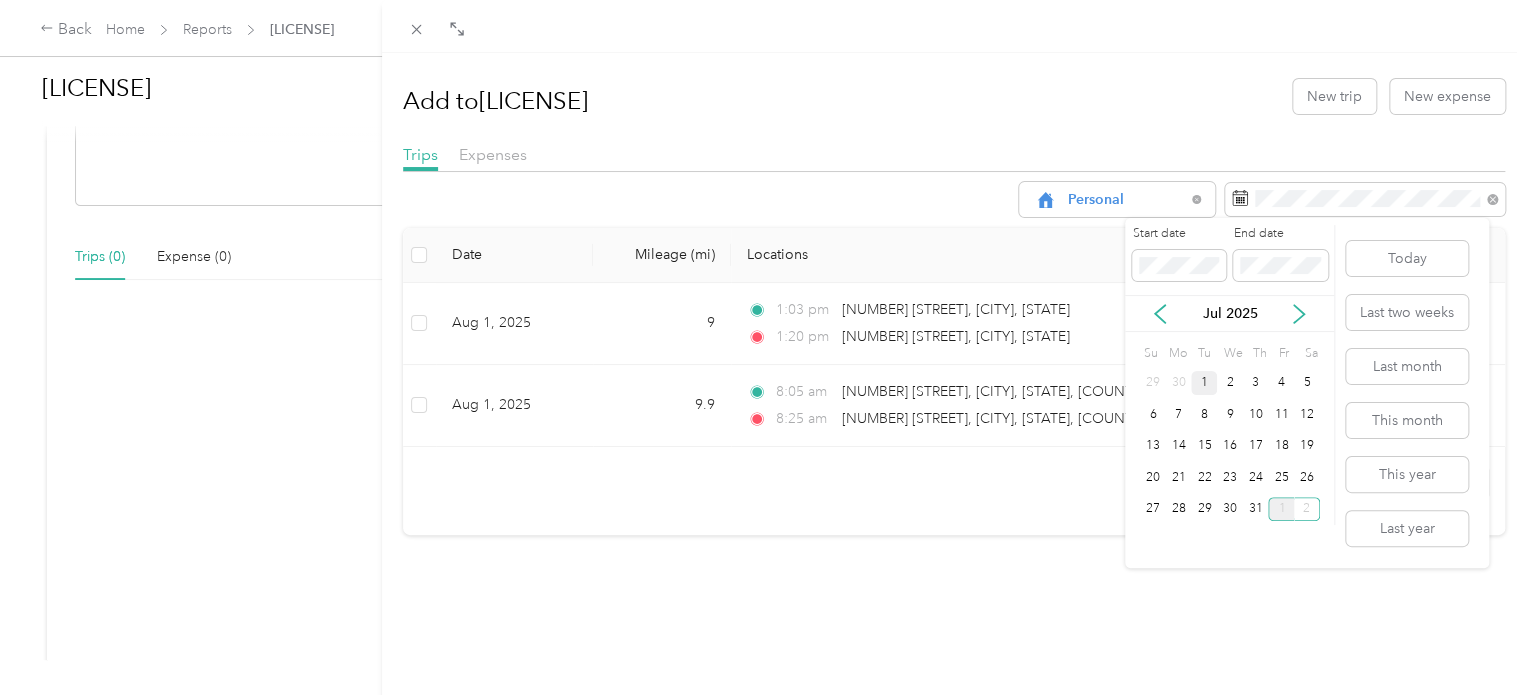 click on "1" at bounding box center (1204, 383) 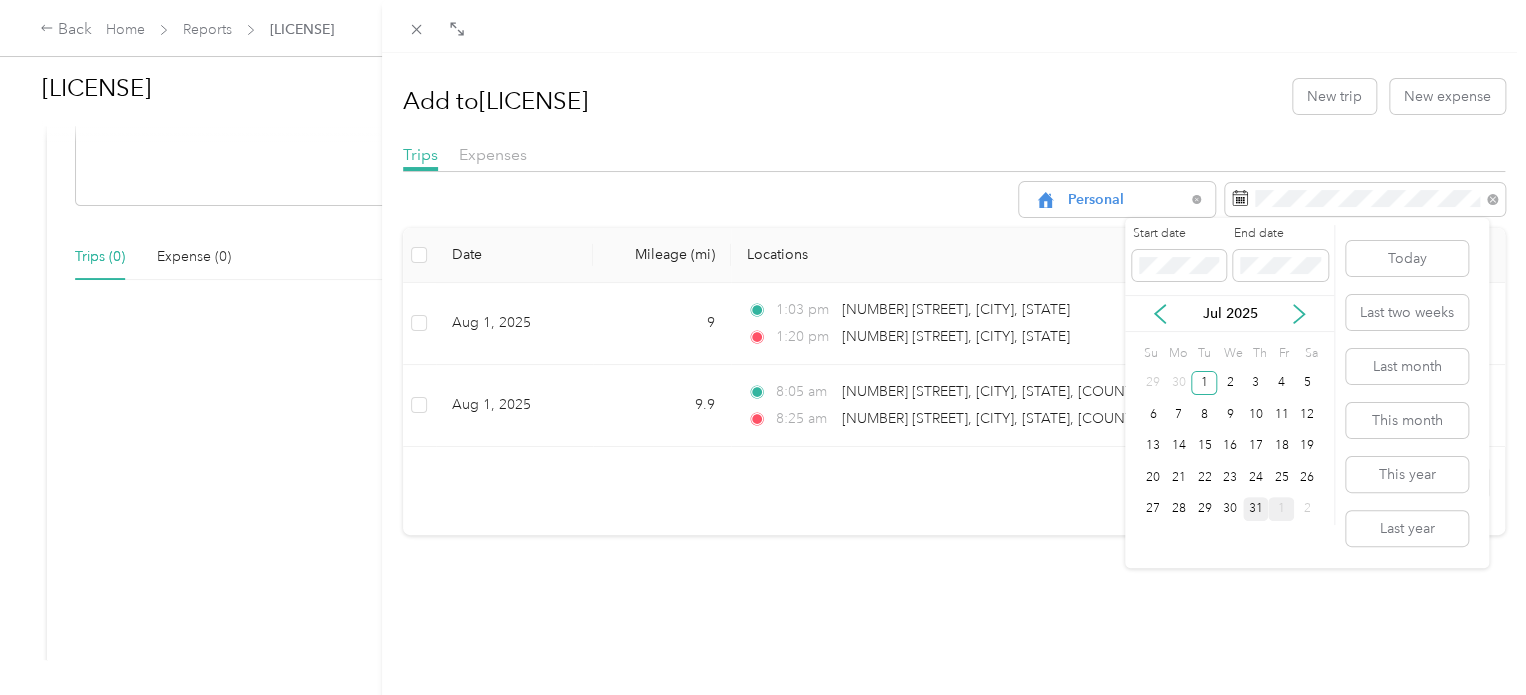 click on "31" at bounding box center [1256, 509] 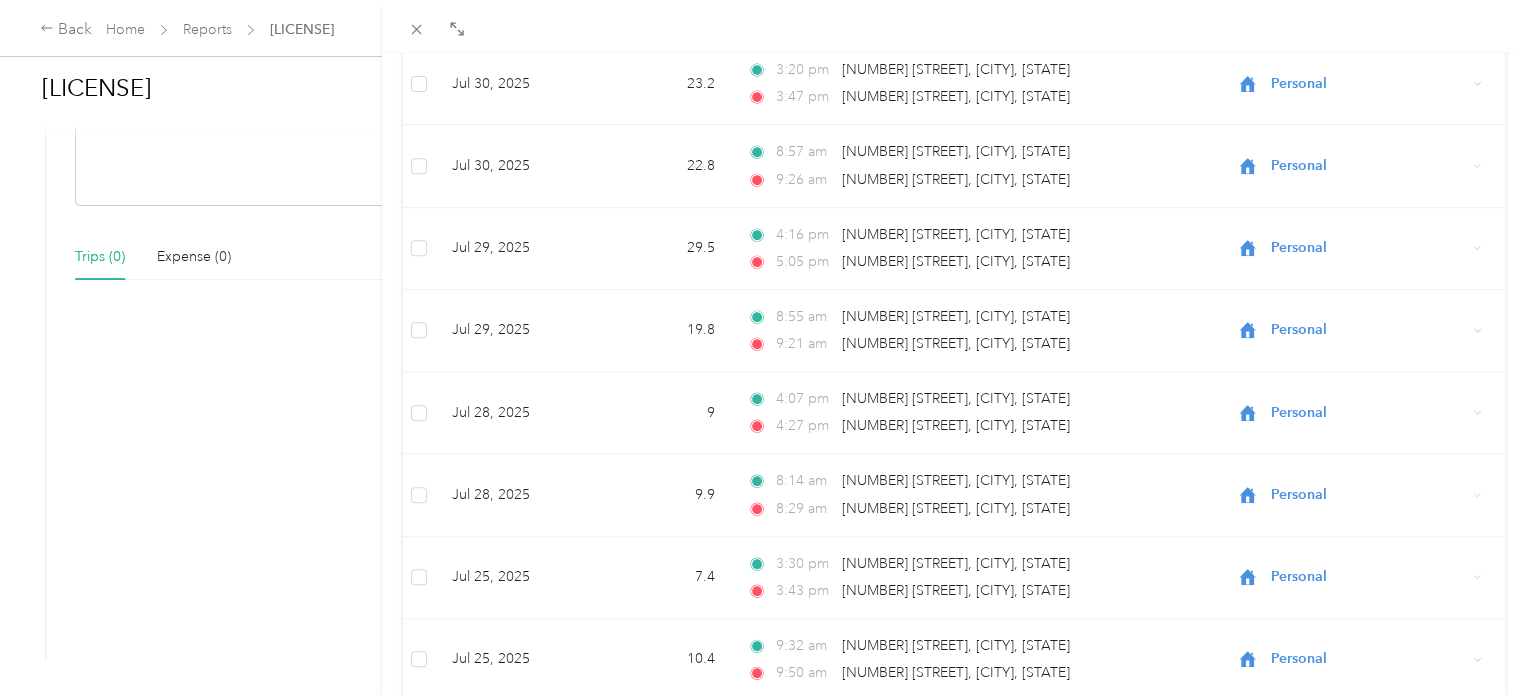scroll, scrollTop: 0, scrollLeft: 0, axis: both 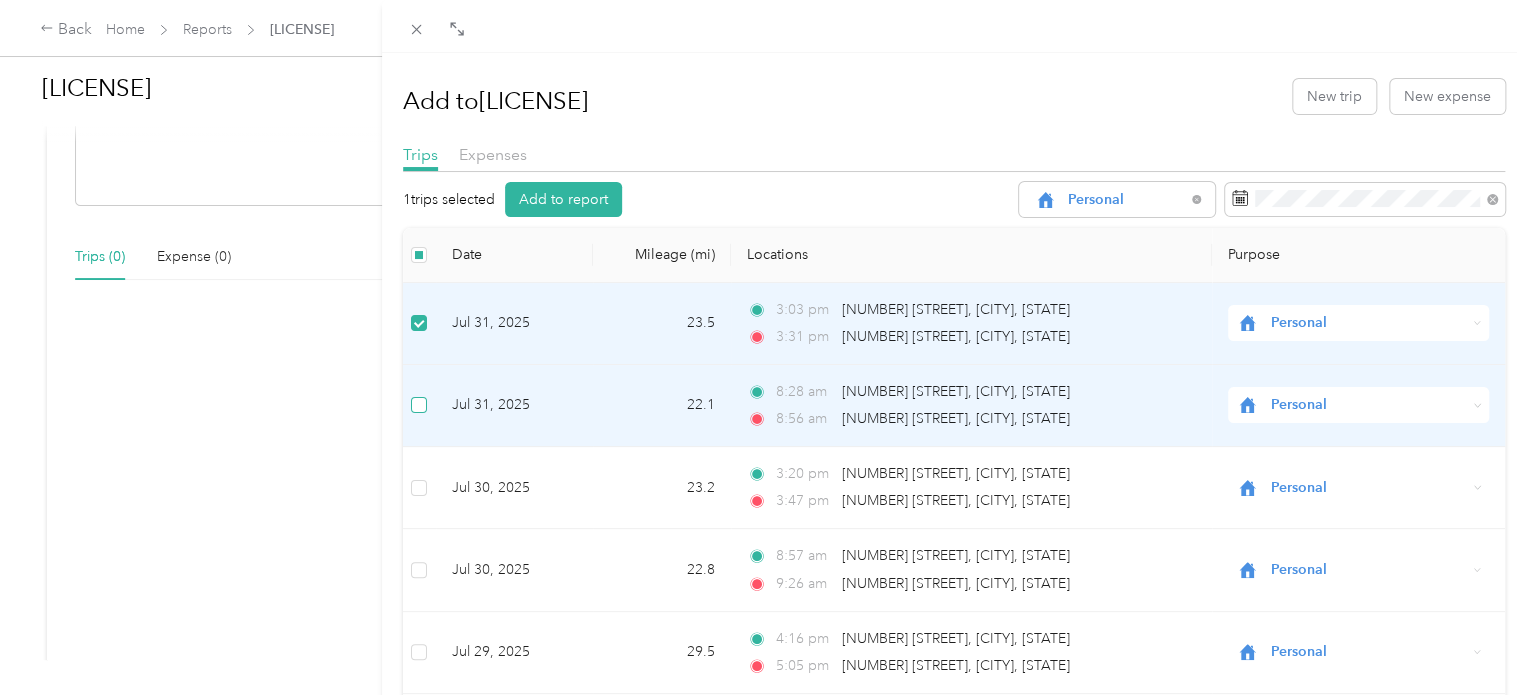 click at bounding box center (419, 405) 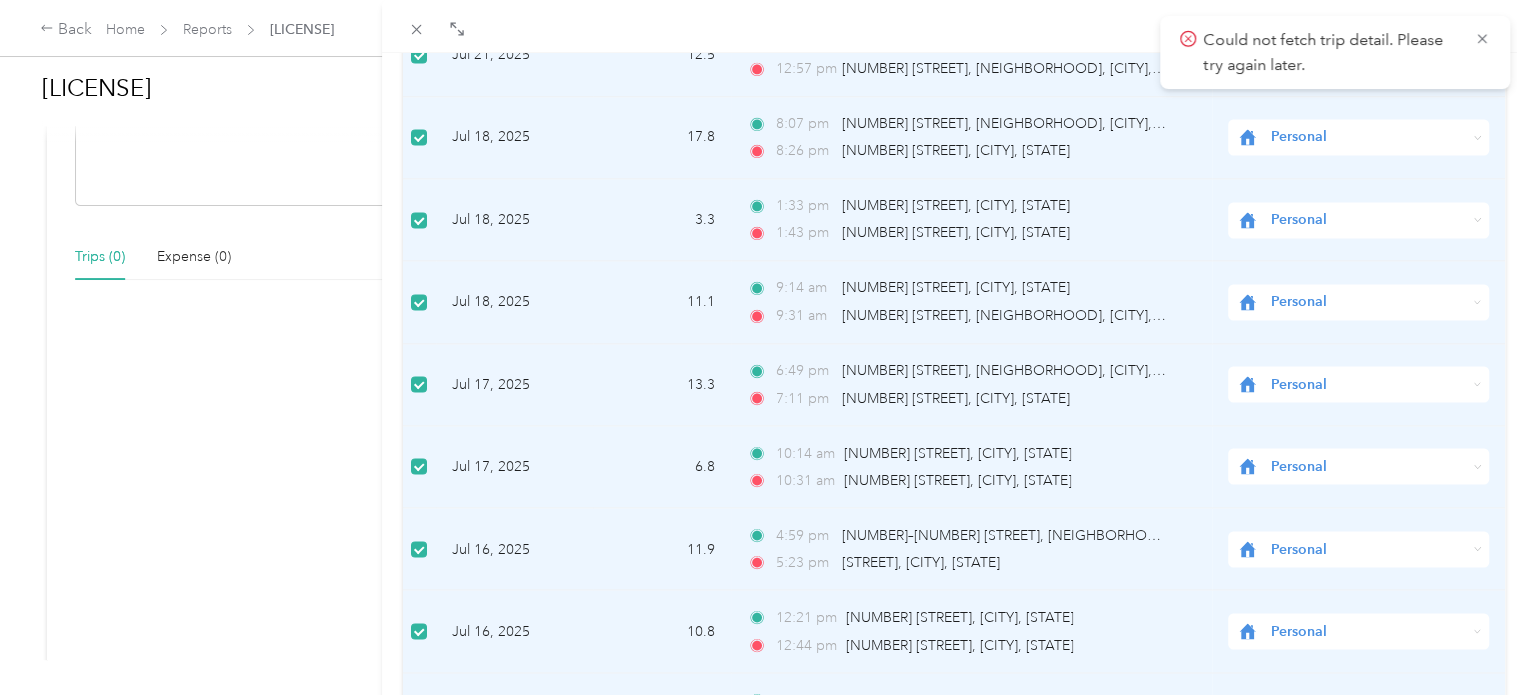 scroll, scrollTop: 1792, scrollLeft: 0, axis: vertical 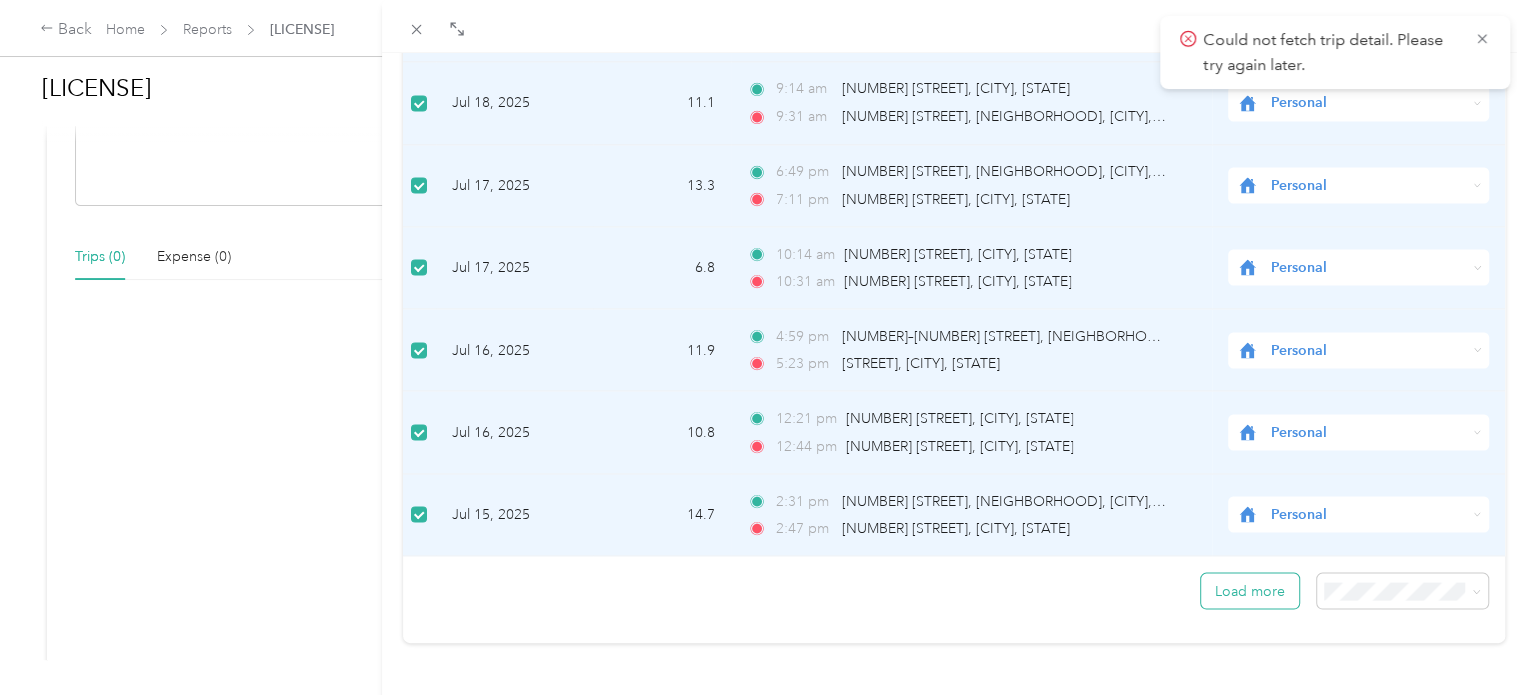 click on "Load more" at bounding box center (1250, 590) 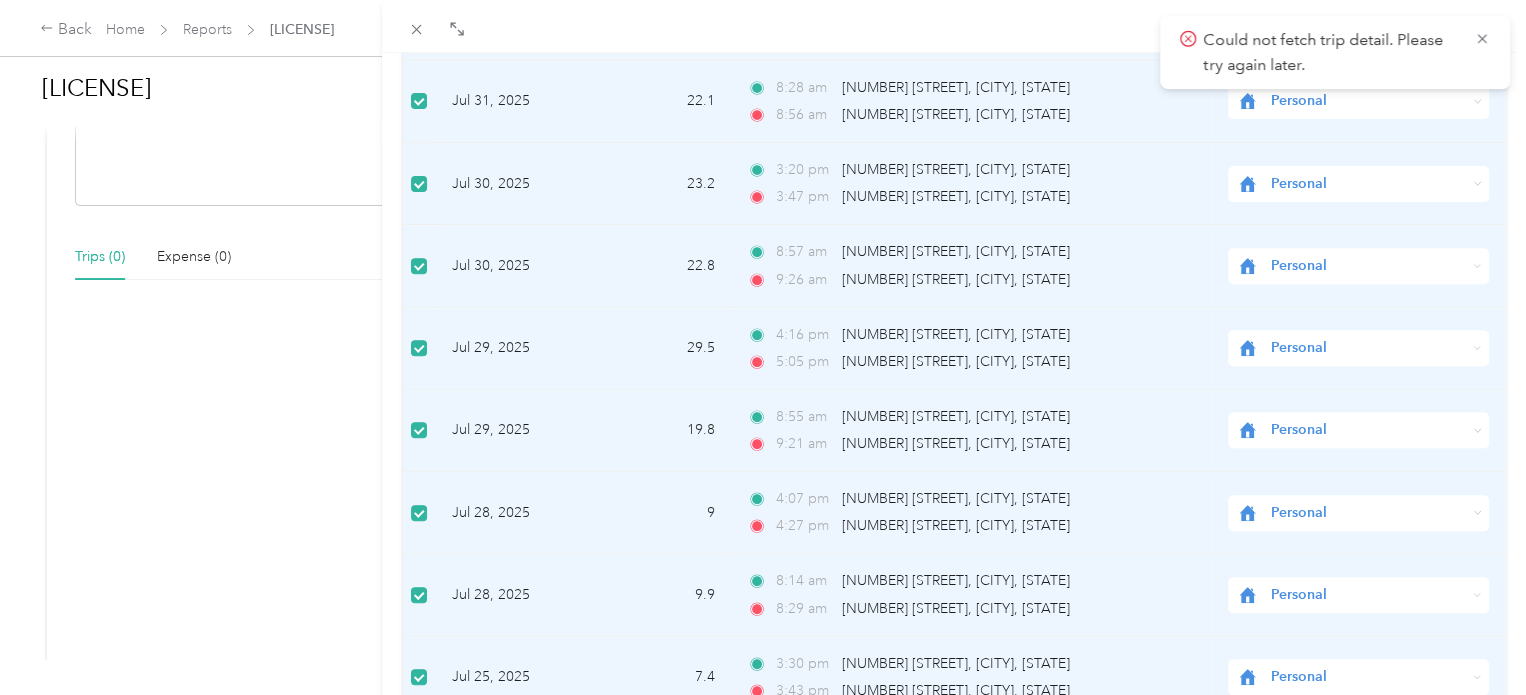 scroll, scrollTop: 0, scrollLeft: 0, axis: both 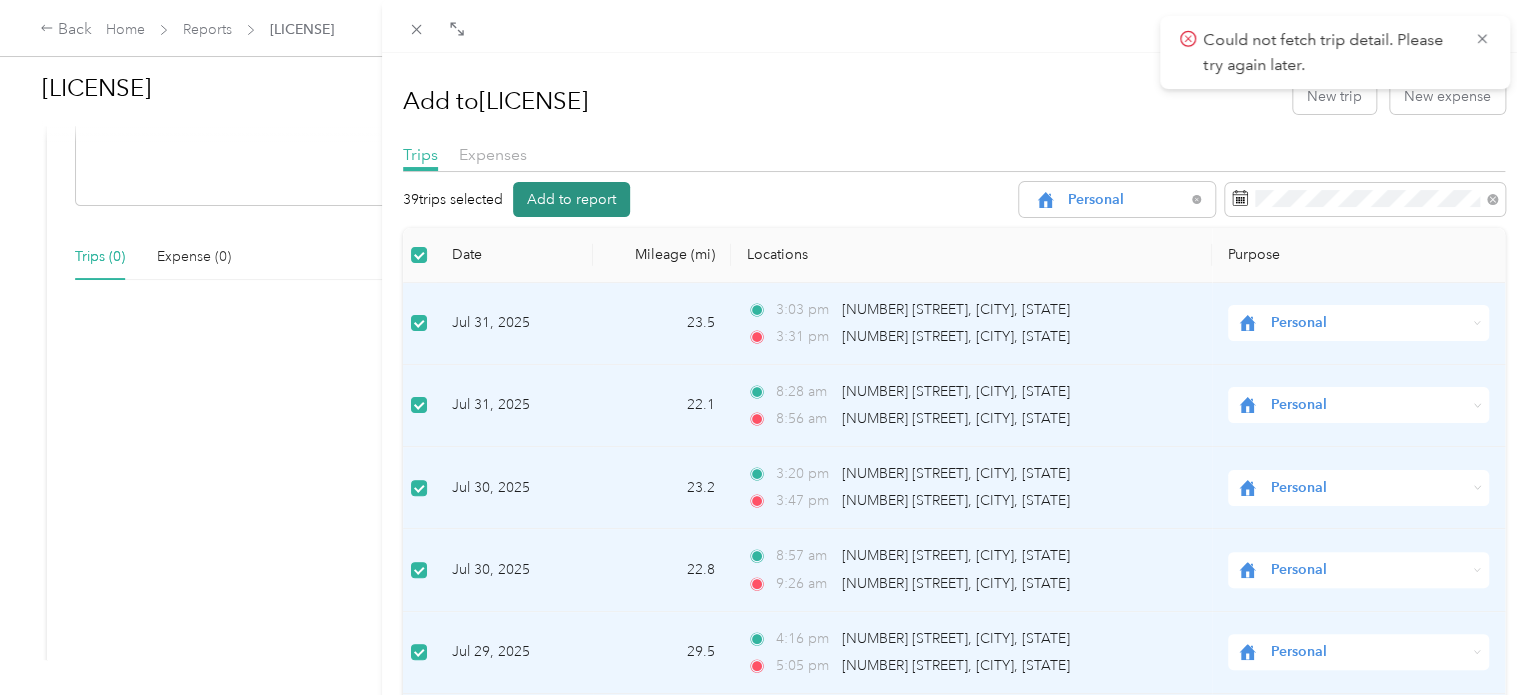 click on "Add to report" at bounding box center [571, 199] 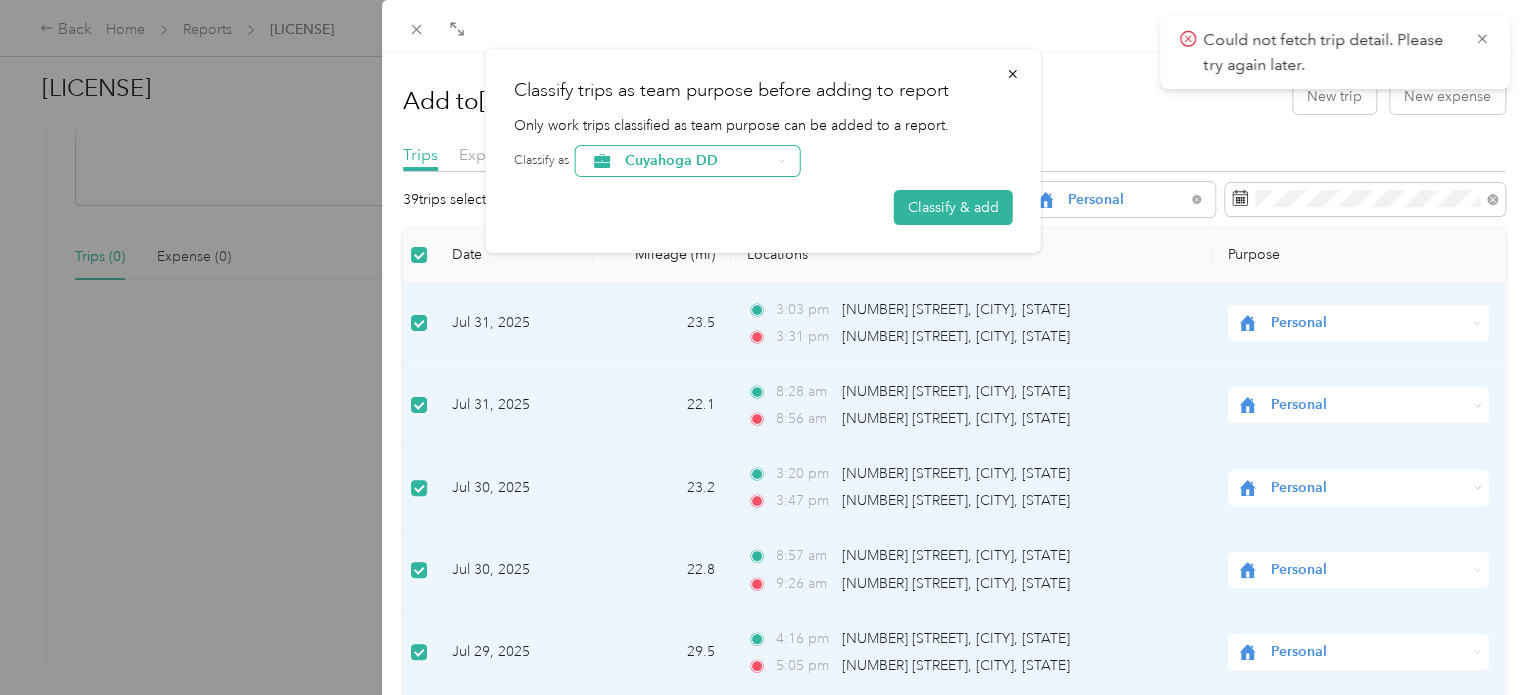 click 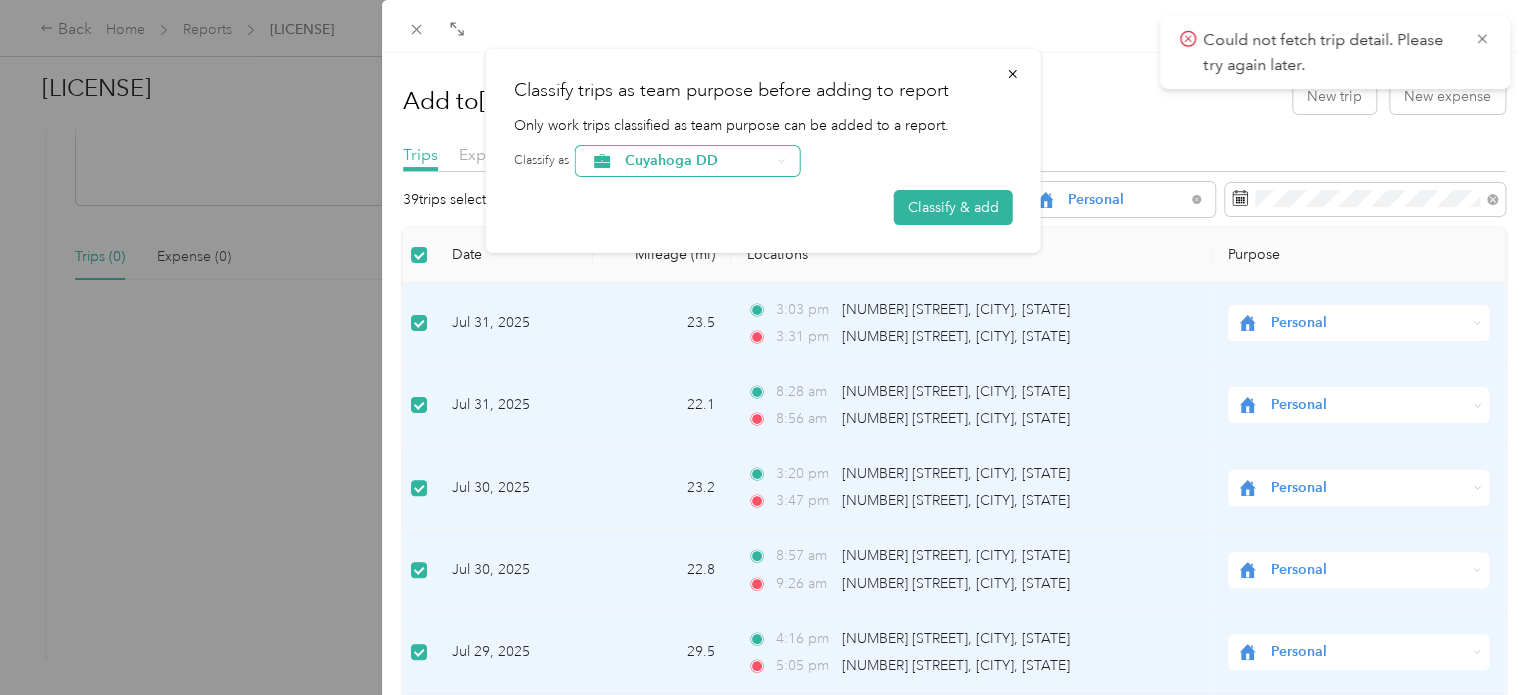 click on "Classify trips as team purpose before adding to report Only work trips classified as team purpose can be added to a report. Classify as   Cuyahoga DD Classify & add" at bounding box center (763, 151) 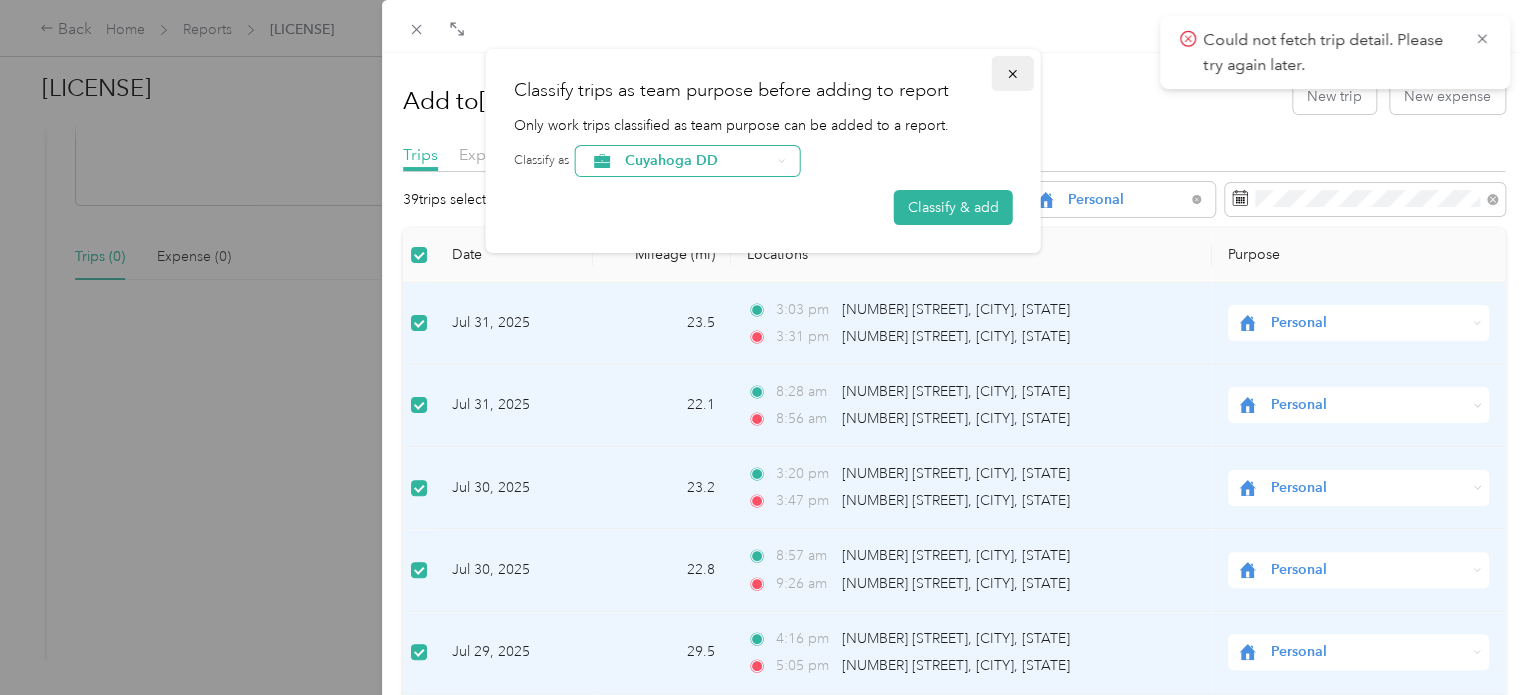 click 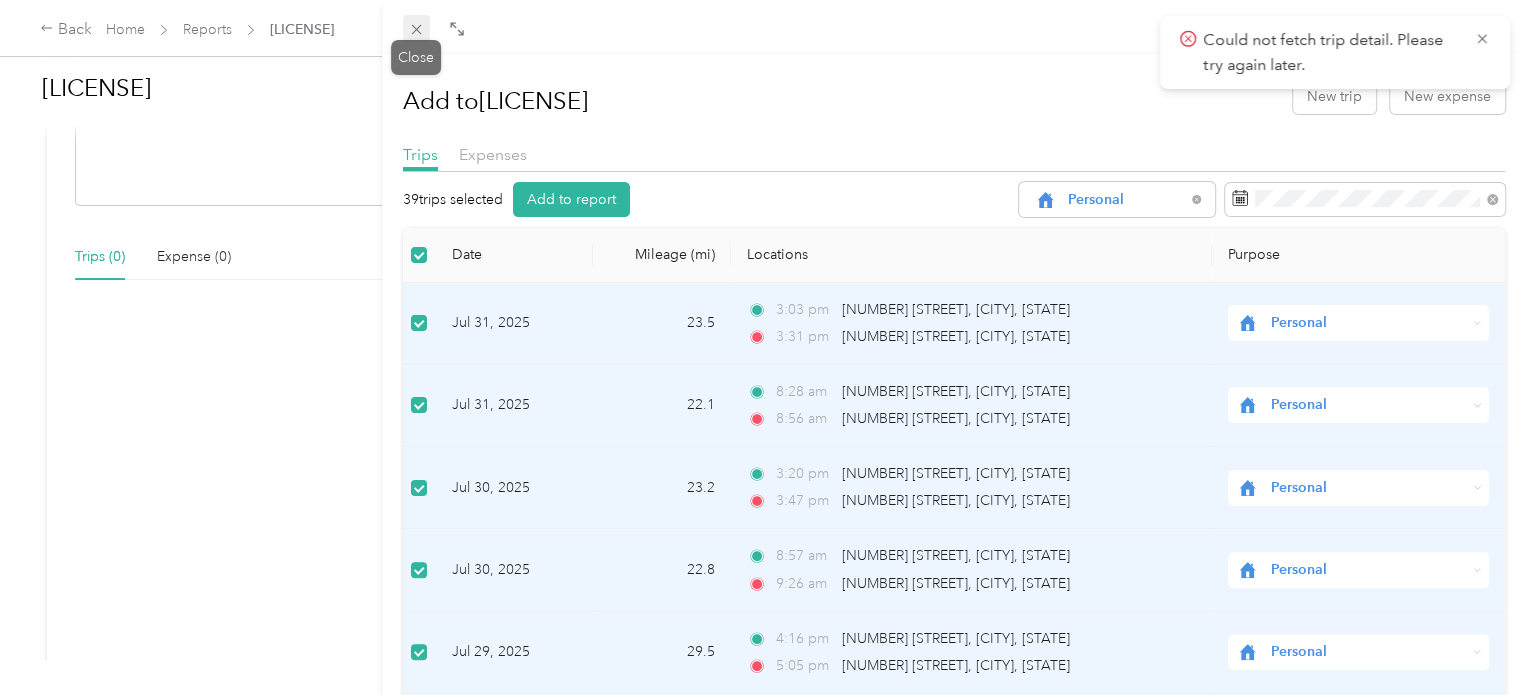 click 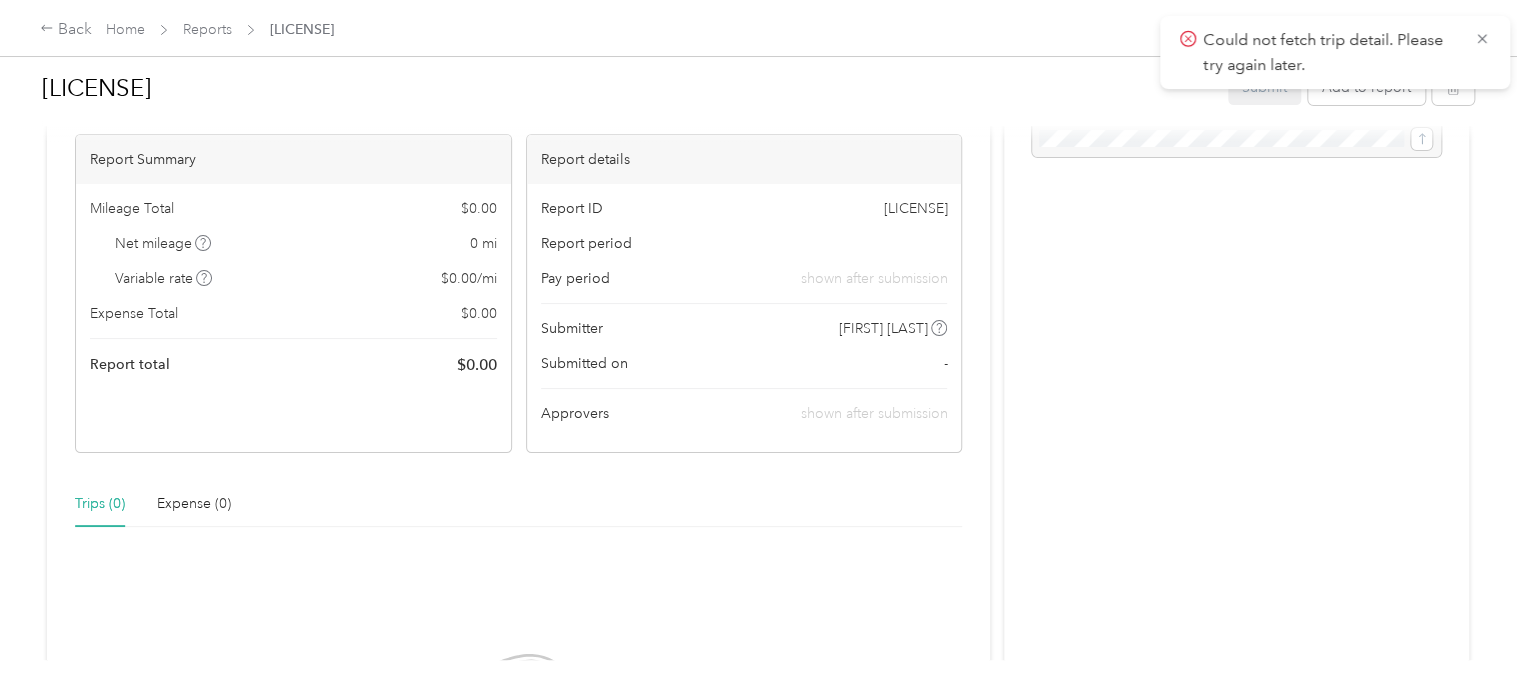 scroll, scrollTop: 0, scrollLeft: 0, axis: both 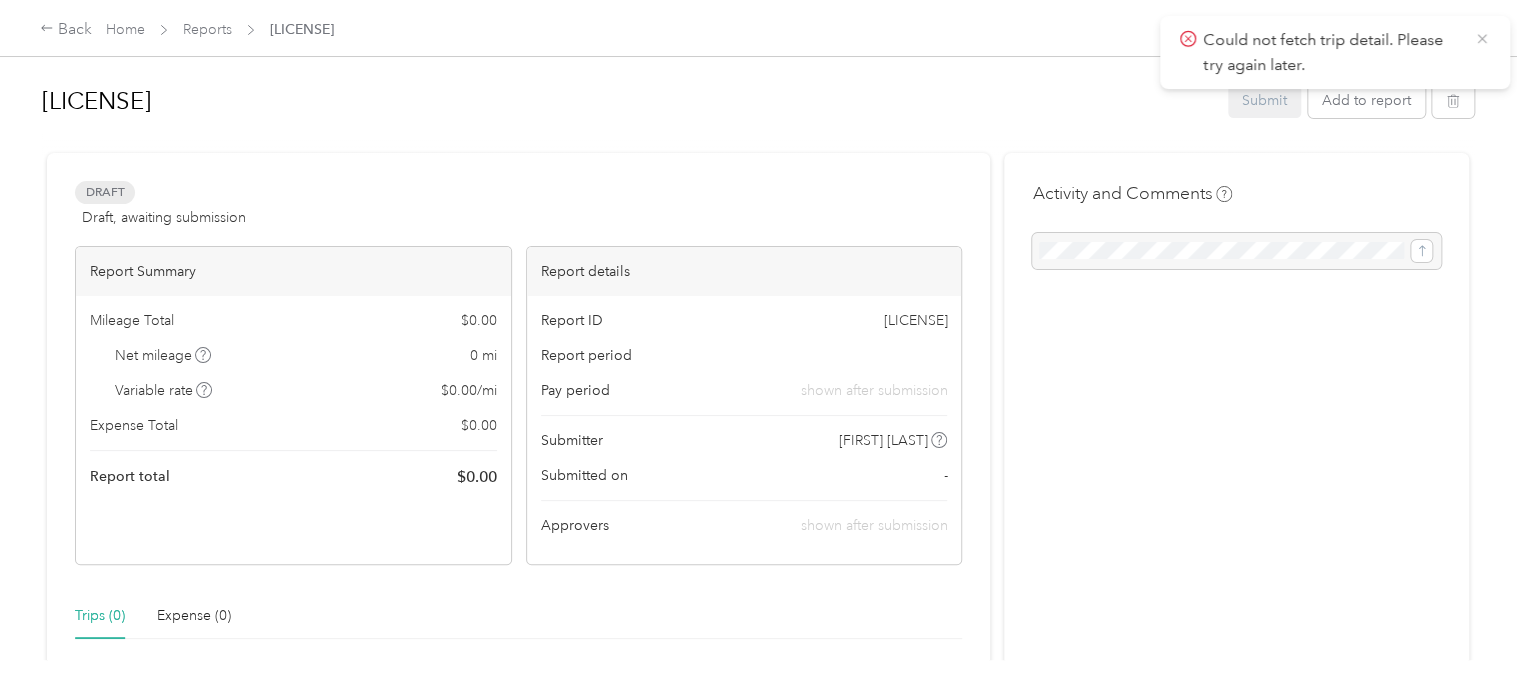 click 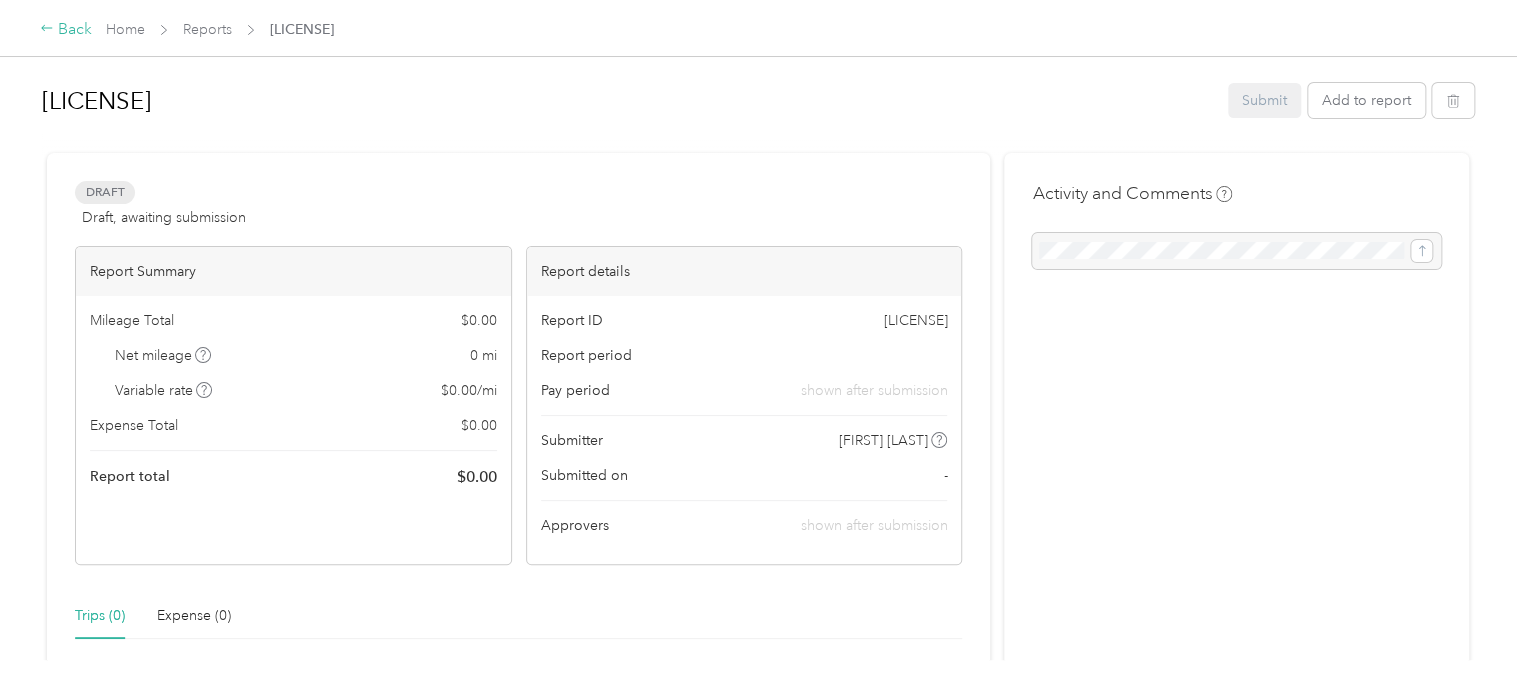 click on "Back" at bounding box center [66, 30] 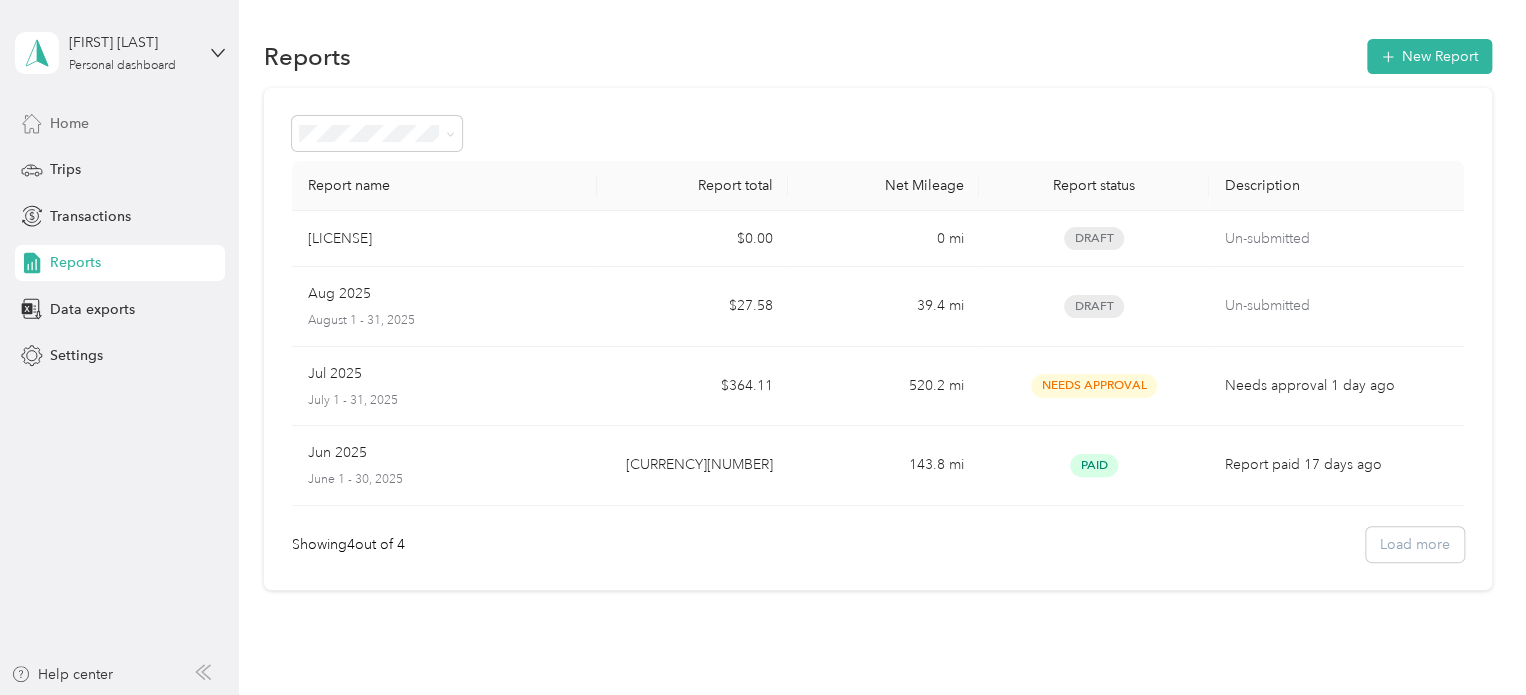 click on "Home" at bounding box center [120, 123] 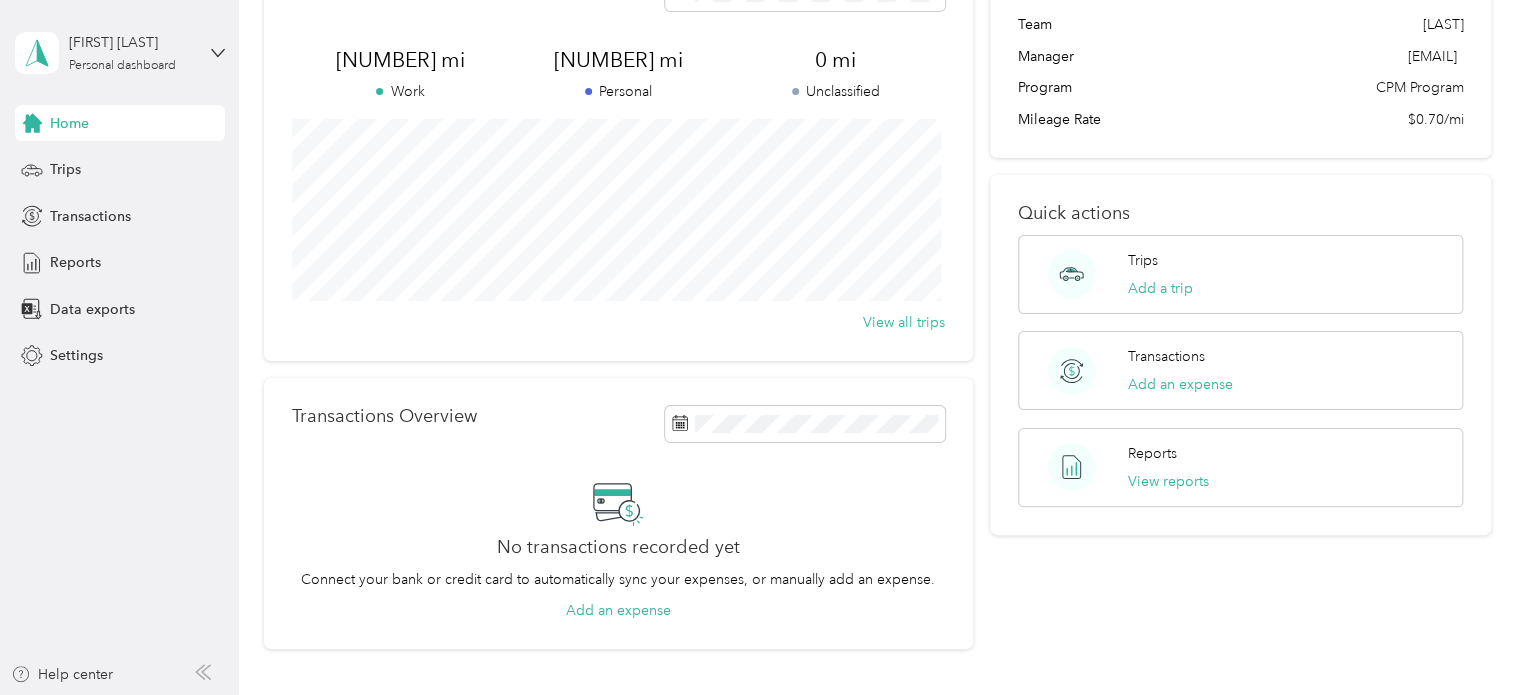 scroll, scrollTop: 0, scrollLeft: 0, axis: both 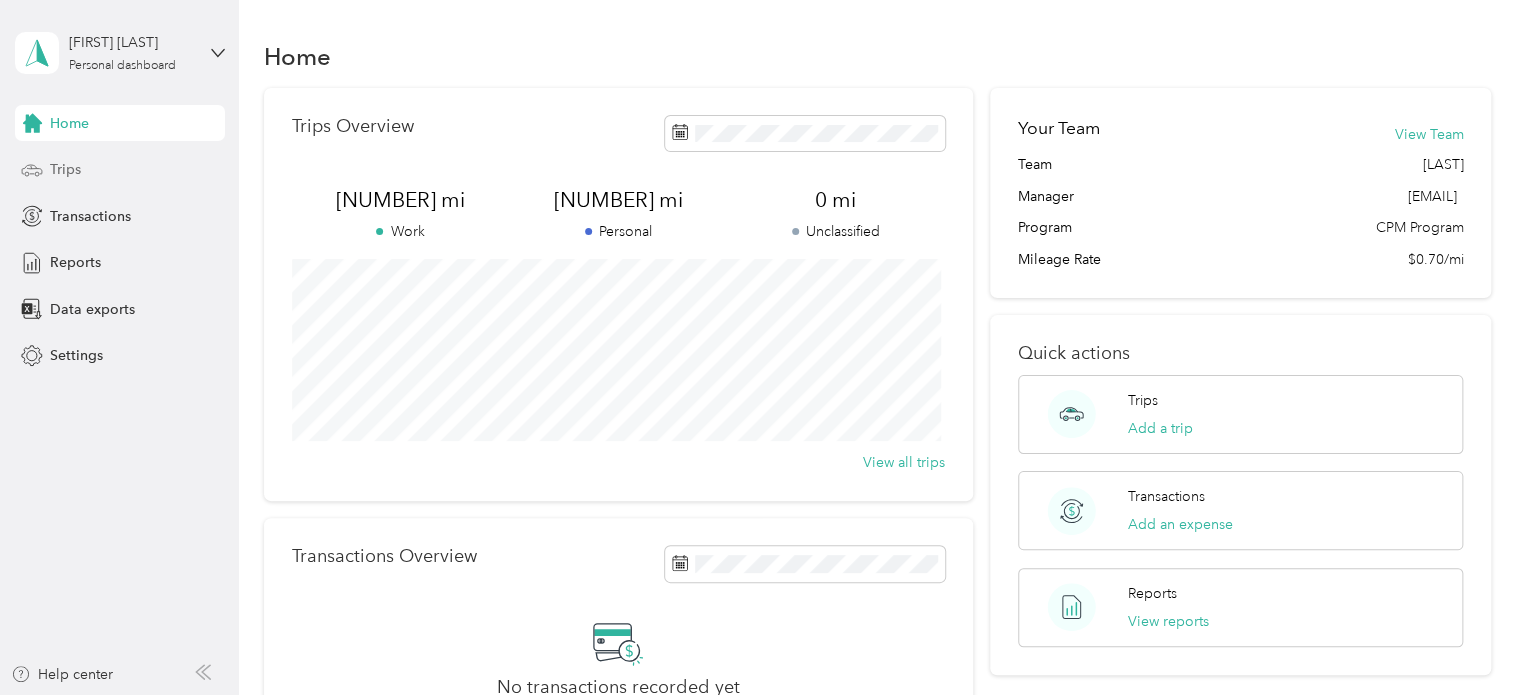 click on "Trips" at bounding box center [120, 170] 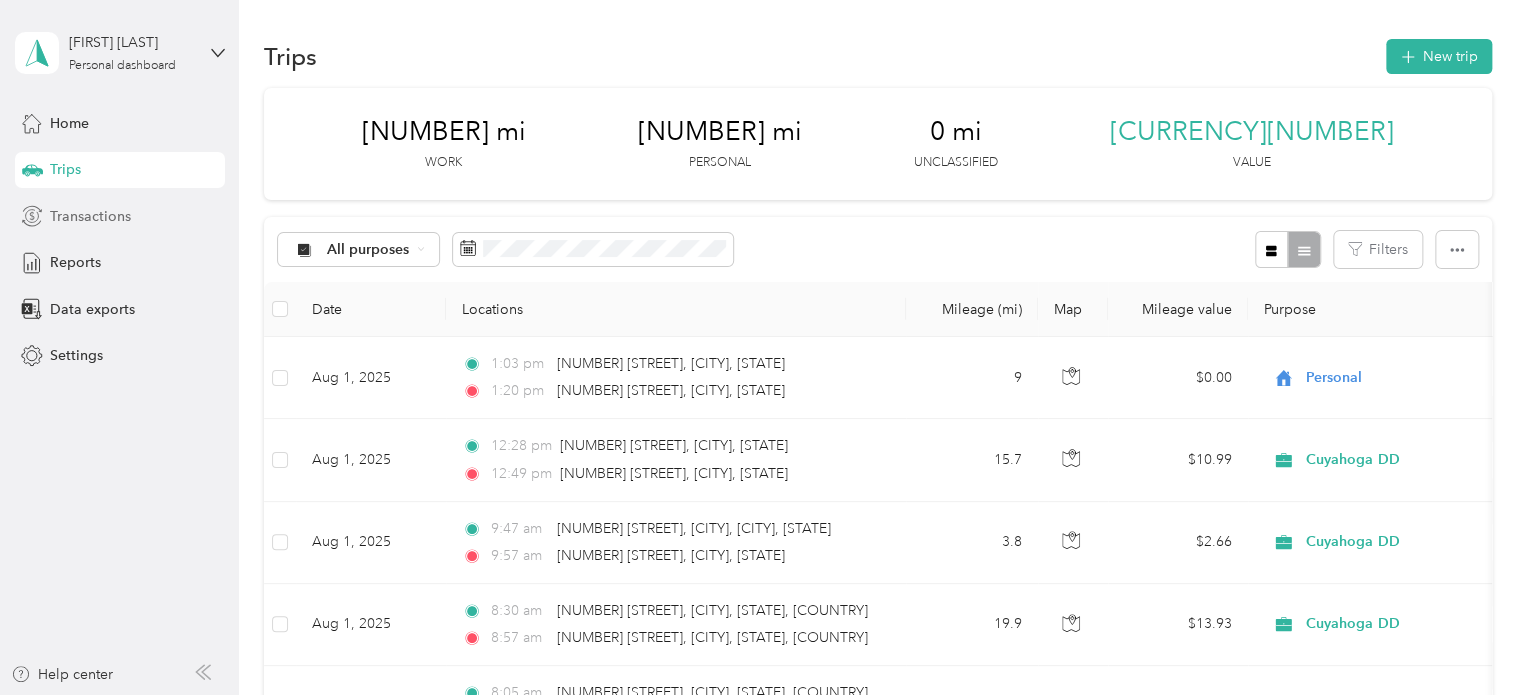 click on "Transactions" at bounding box center [90, 216] 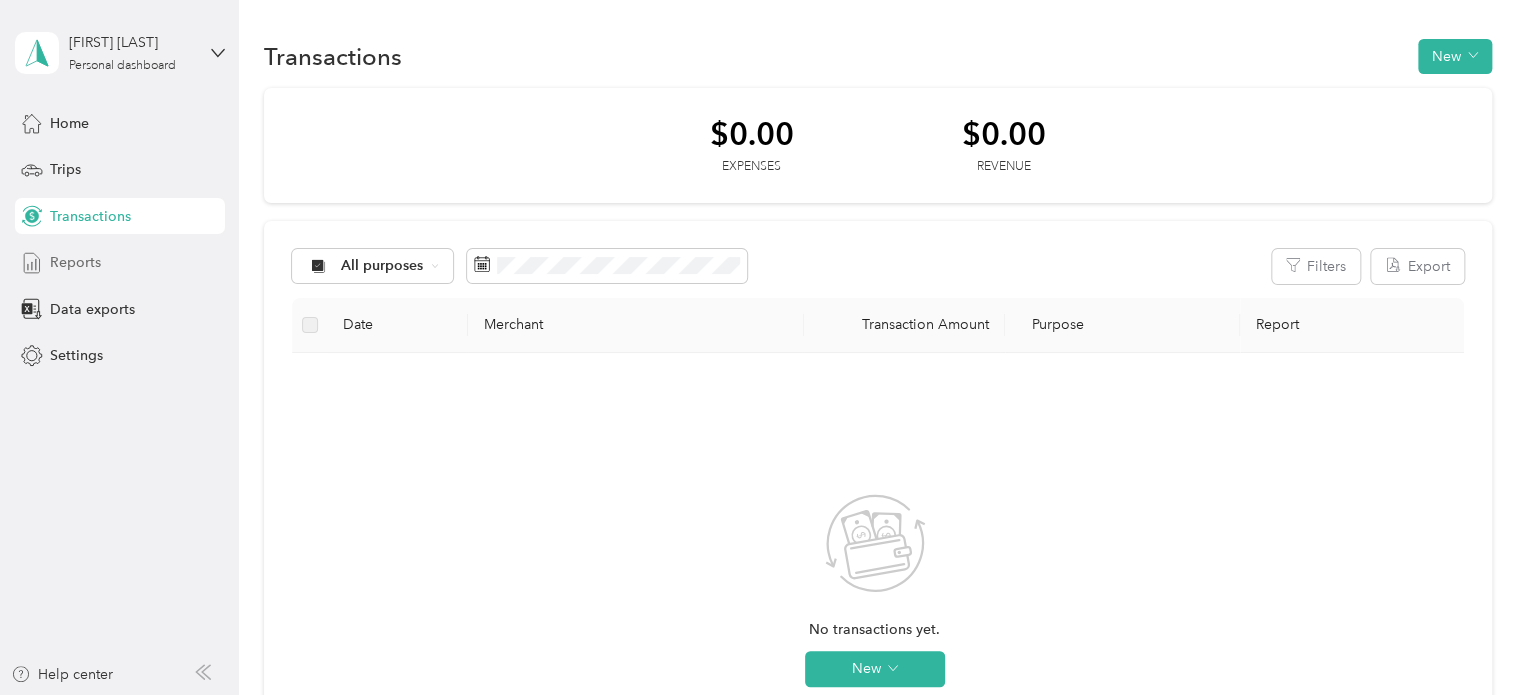 click on "Reports" at bounding box center (120, 263) 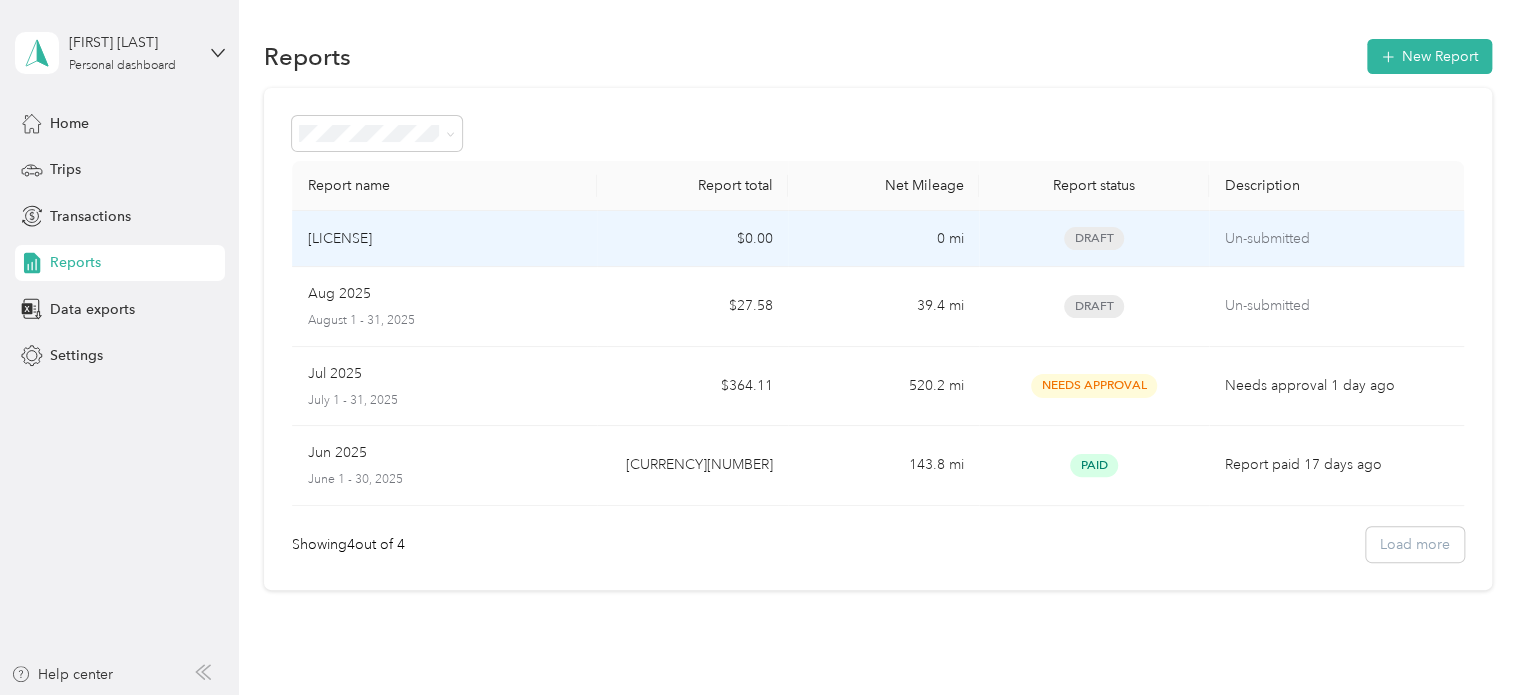 click on "Draft" at bounding box center [1093, 239] 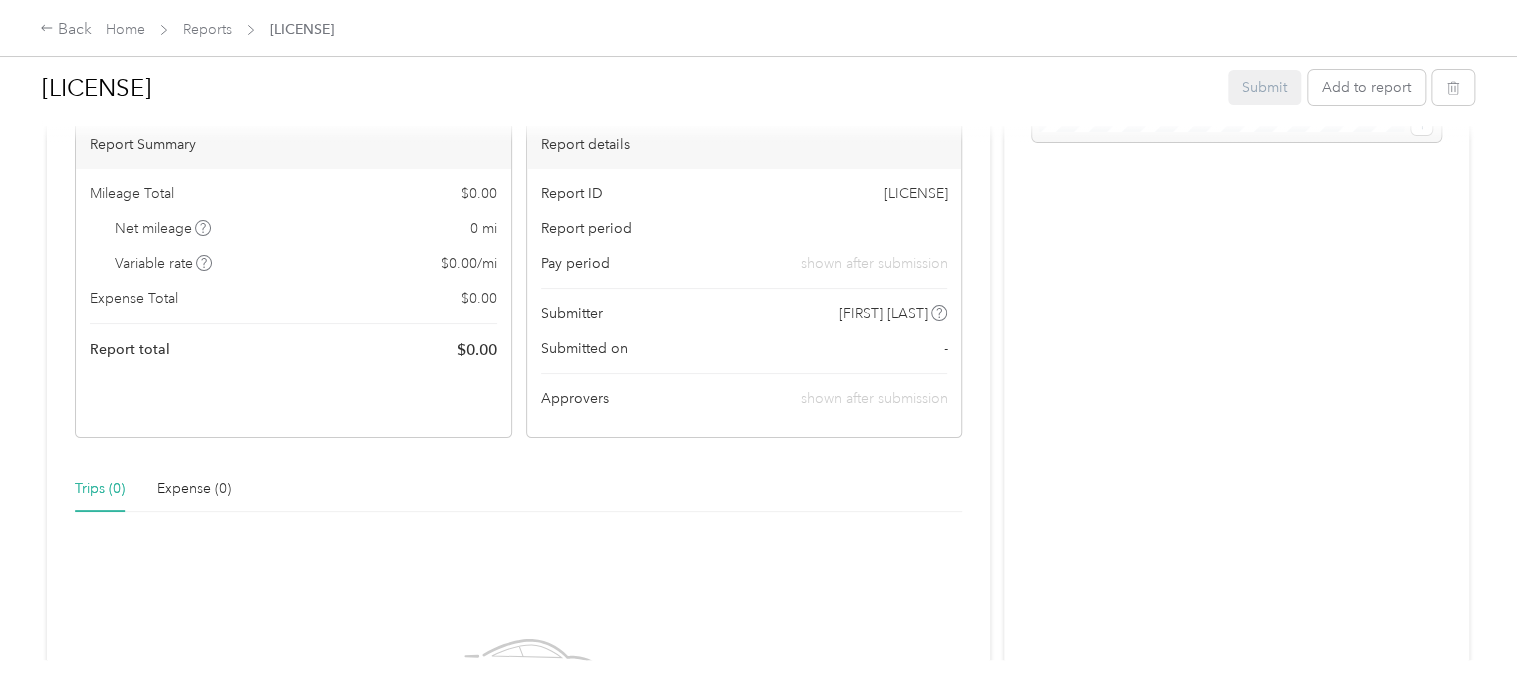 scroll, scrollTop: 0, scrollLeft: 0, axis: both 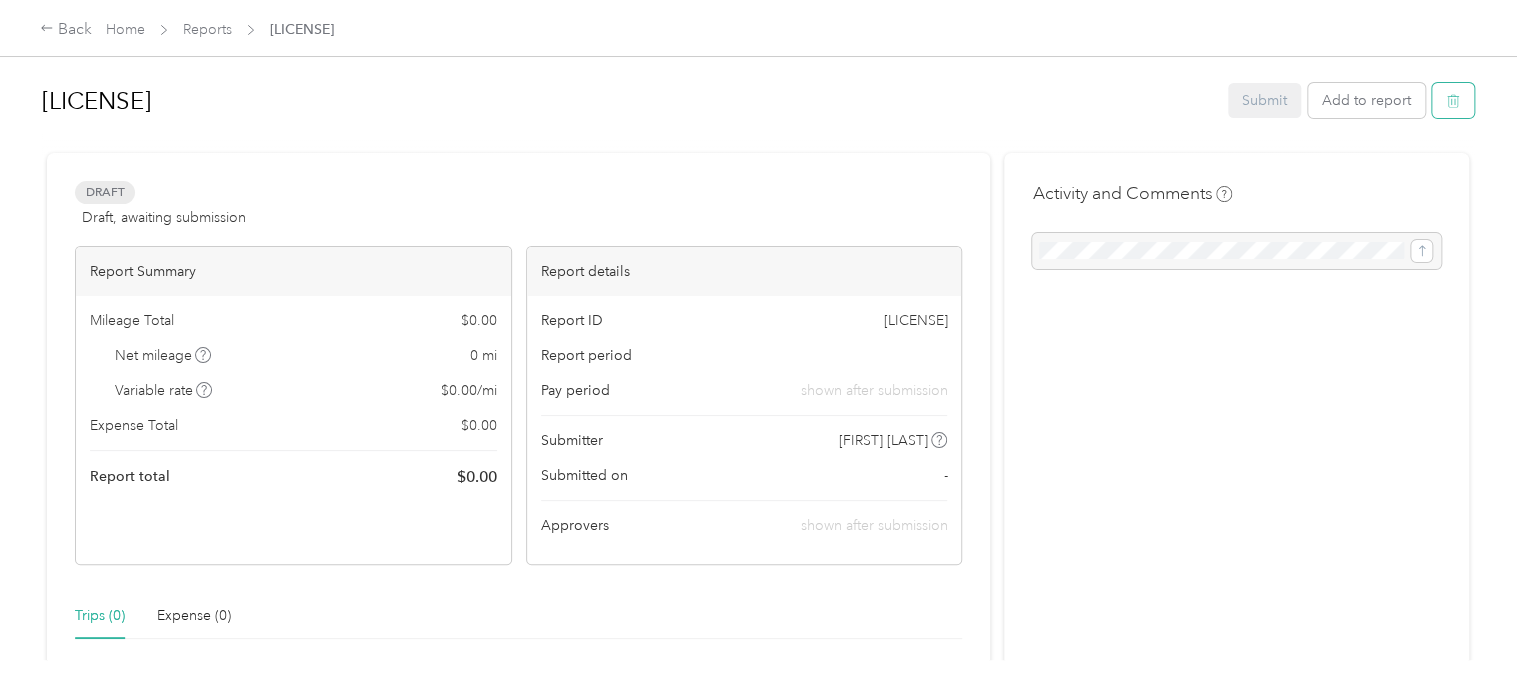 click at bounding box center (1453, 100) 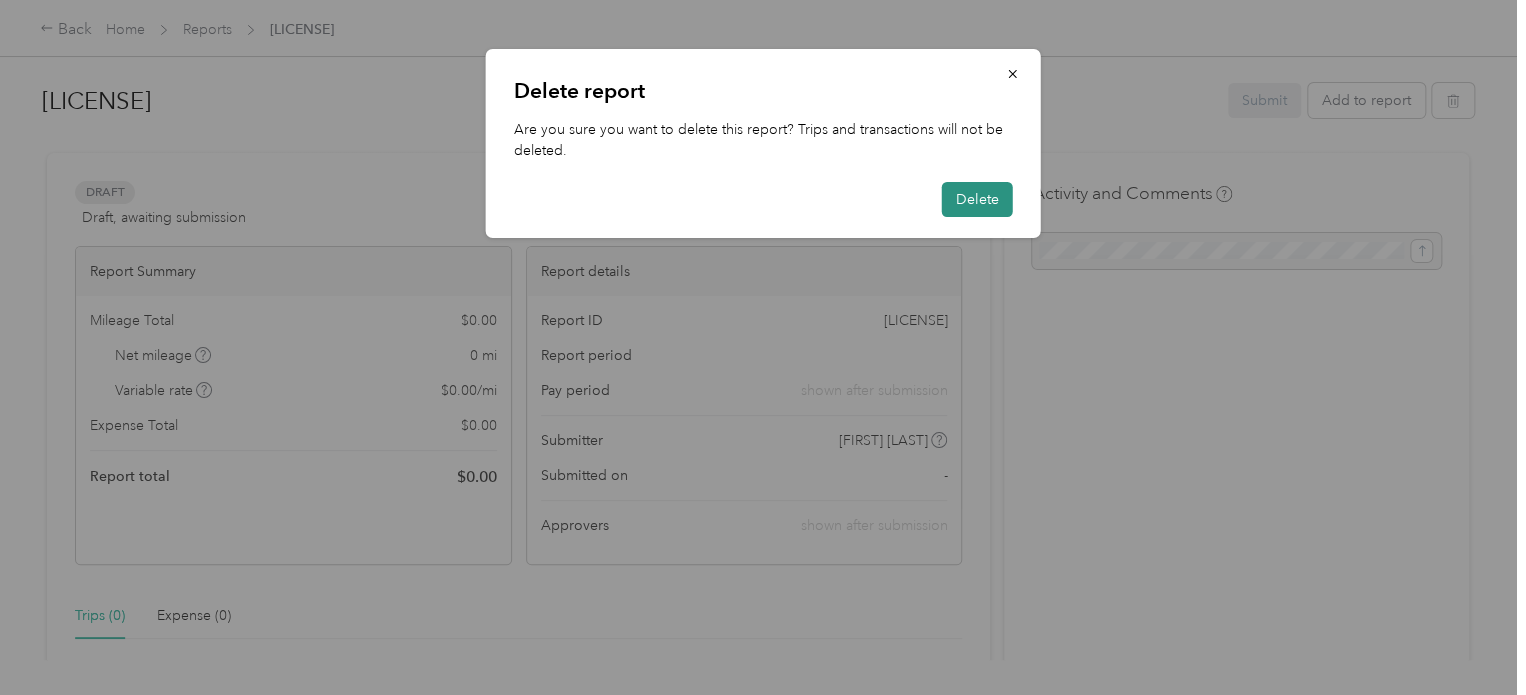 click on "Delete" at bounding box center (977, 199) 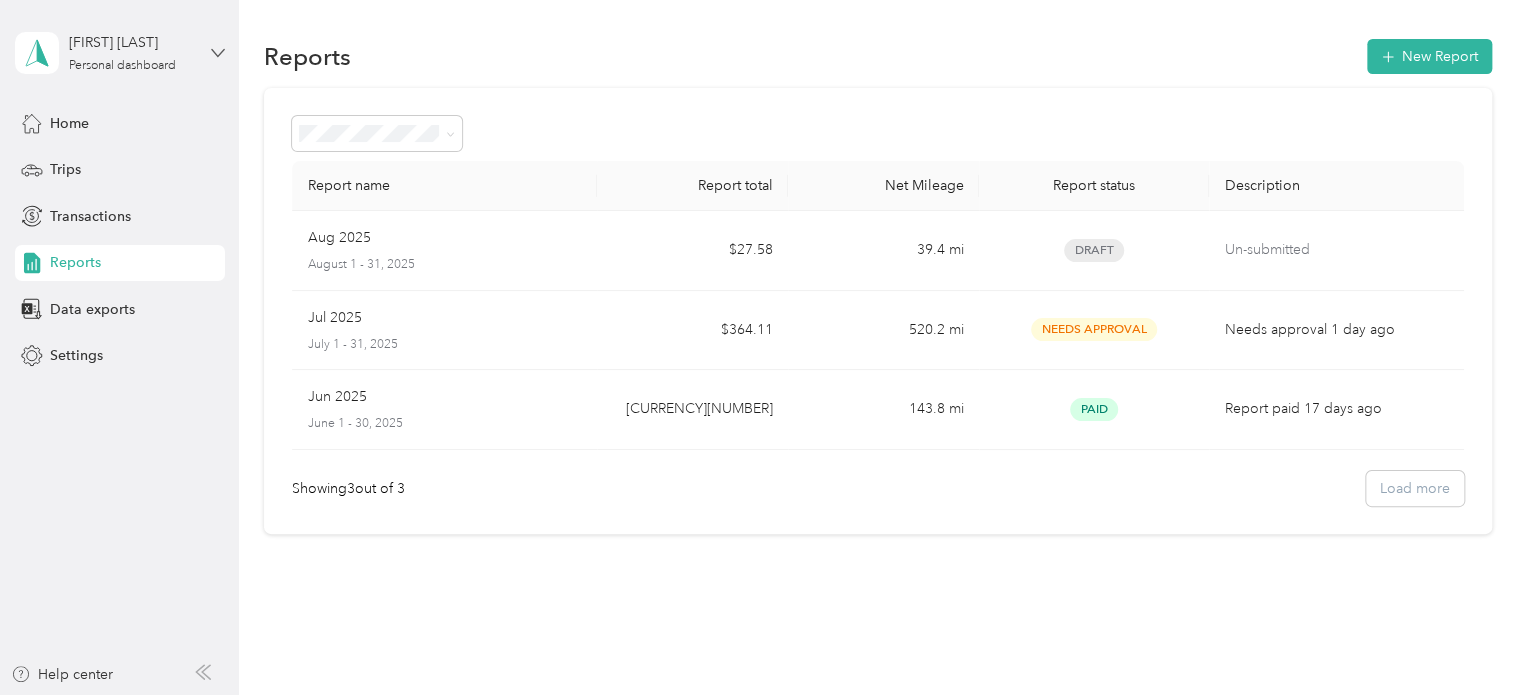 click 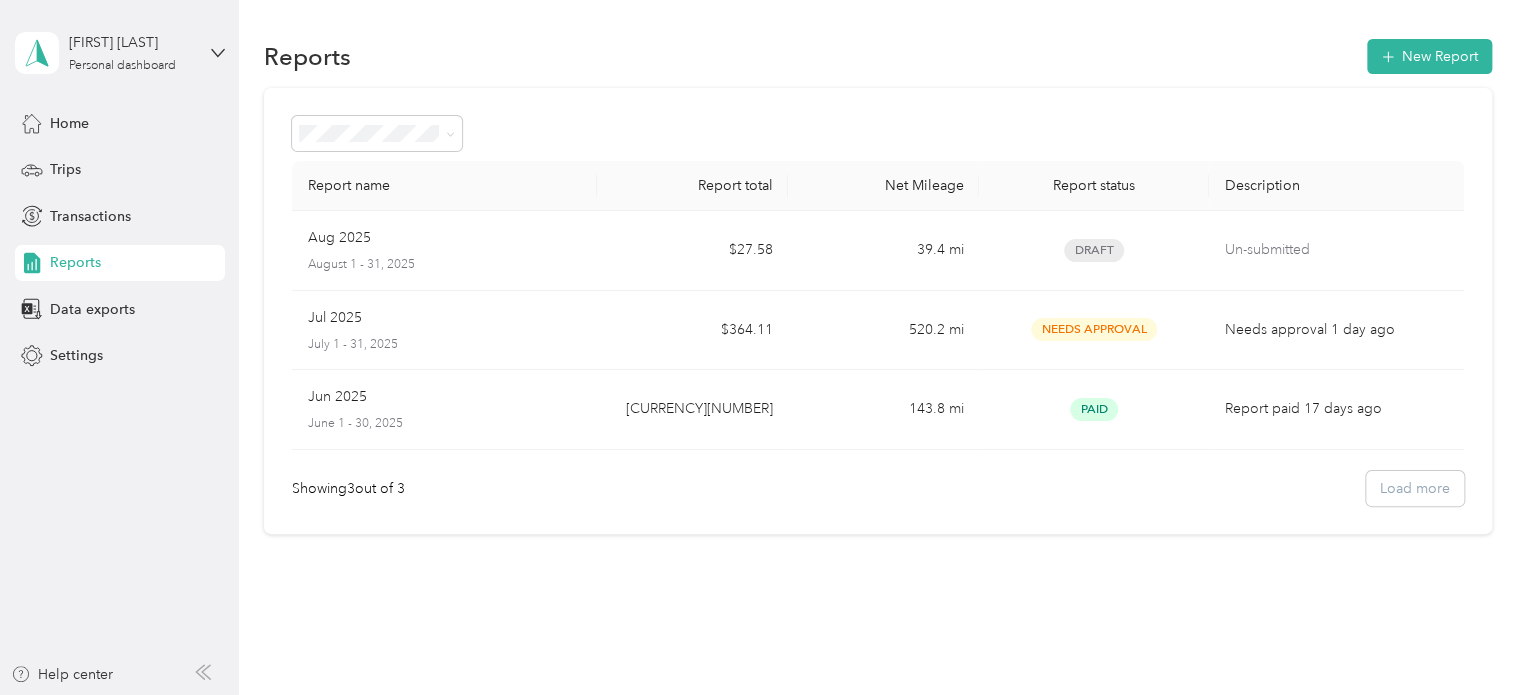 click on "Katherine Ballway Personal dashboard Home Trips Transactions Reports Data exports Settings   Help center" at bounding box center (119, 347) 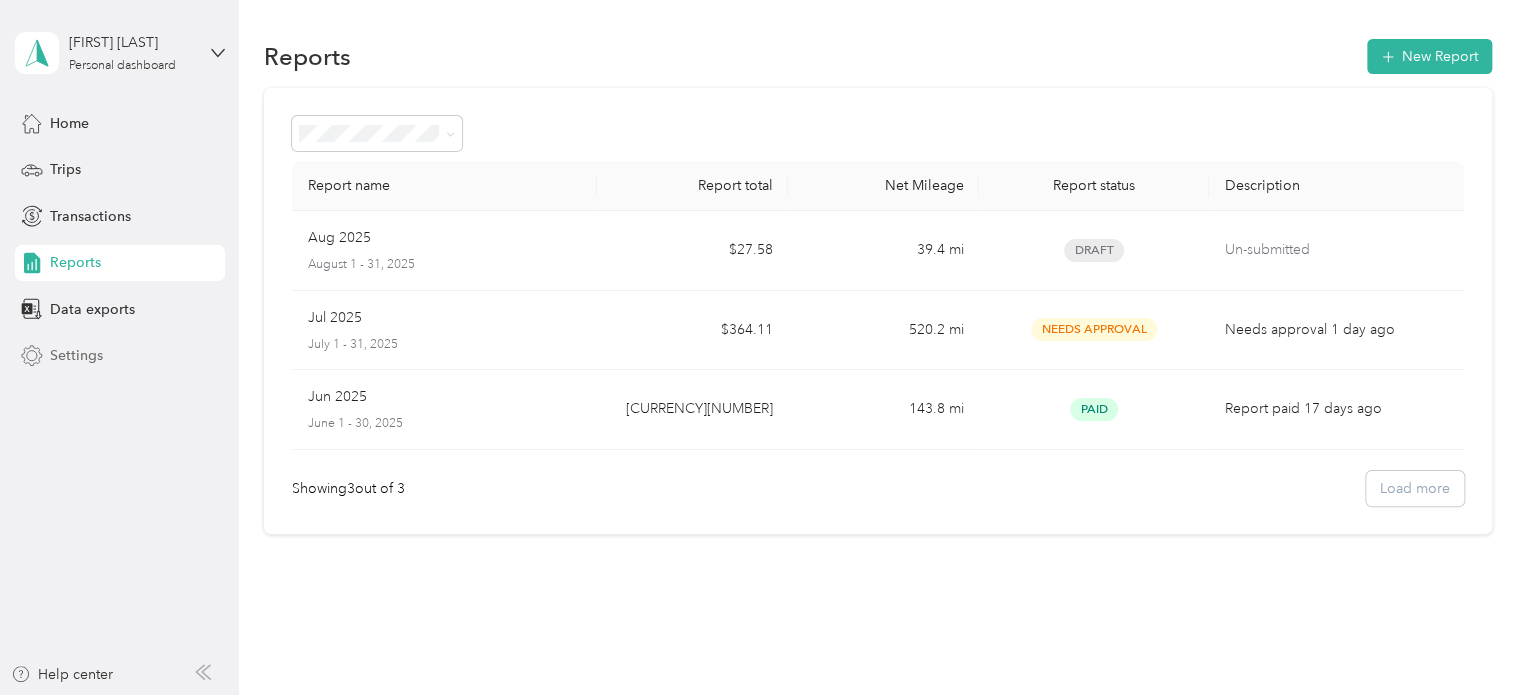 click on "Settings" at bounding box center (76, 355) 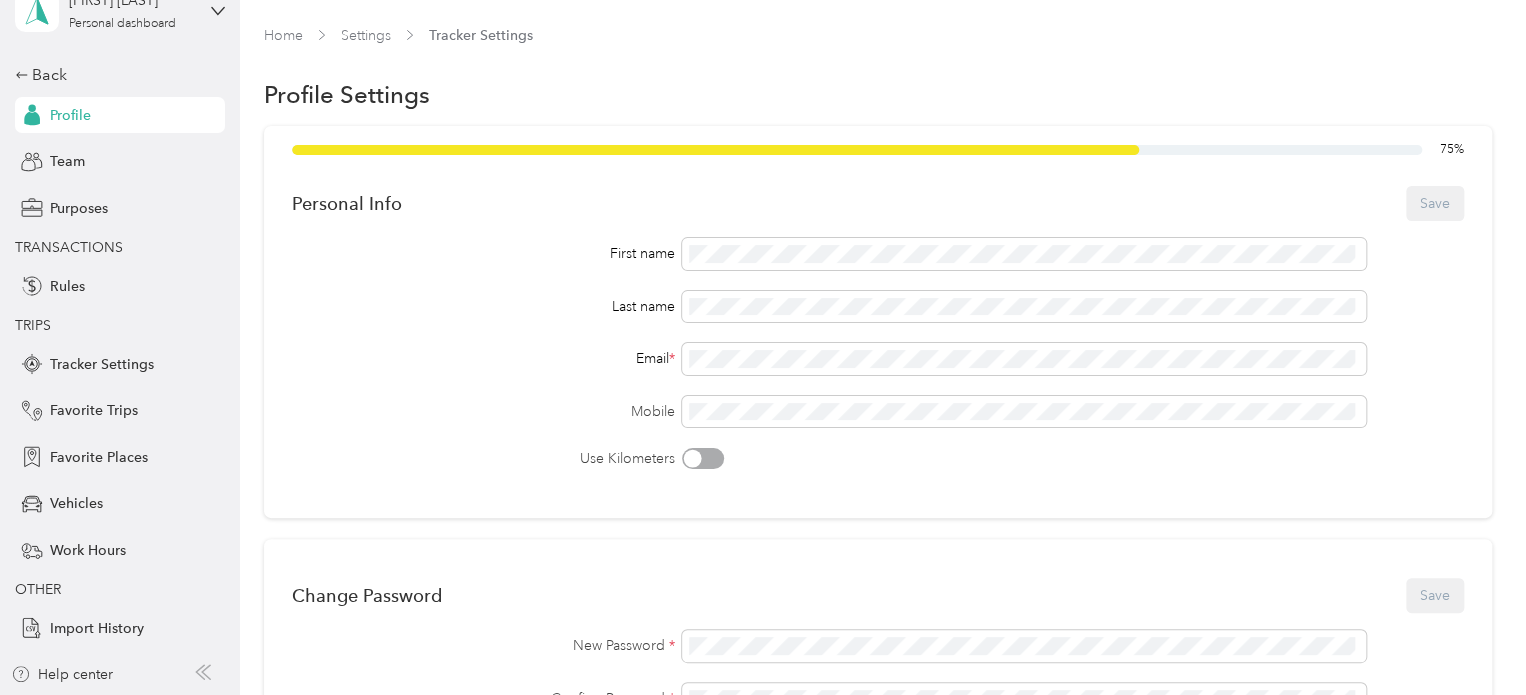 scroll, scrollTop: 0, scrollLeft: 0, axis: both 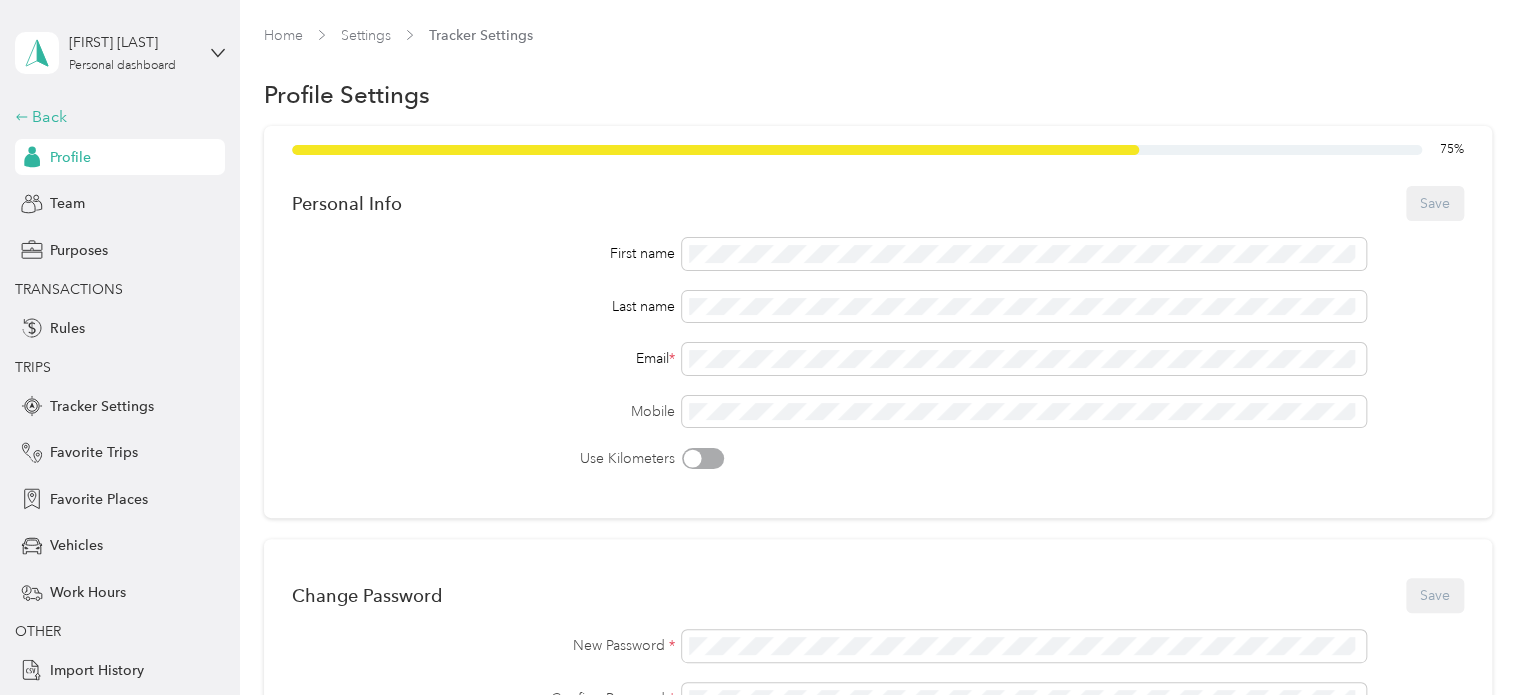 click on "Back" at bounding box center (115, 117) 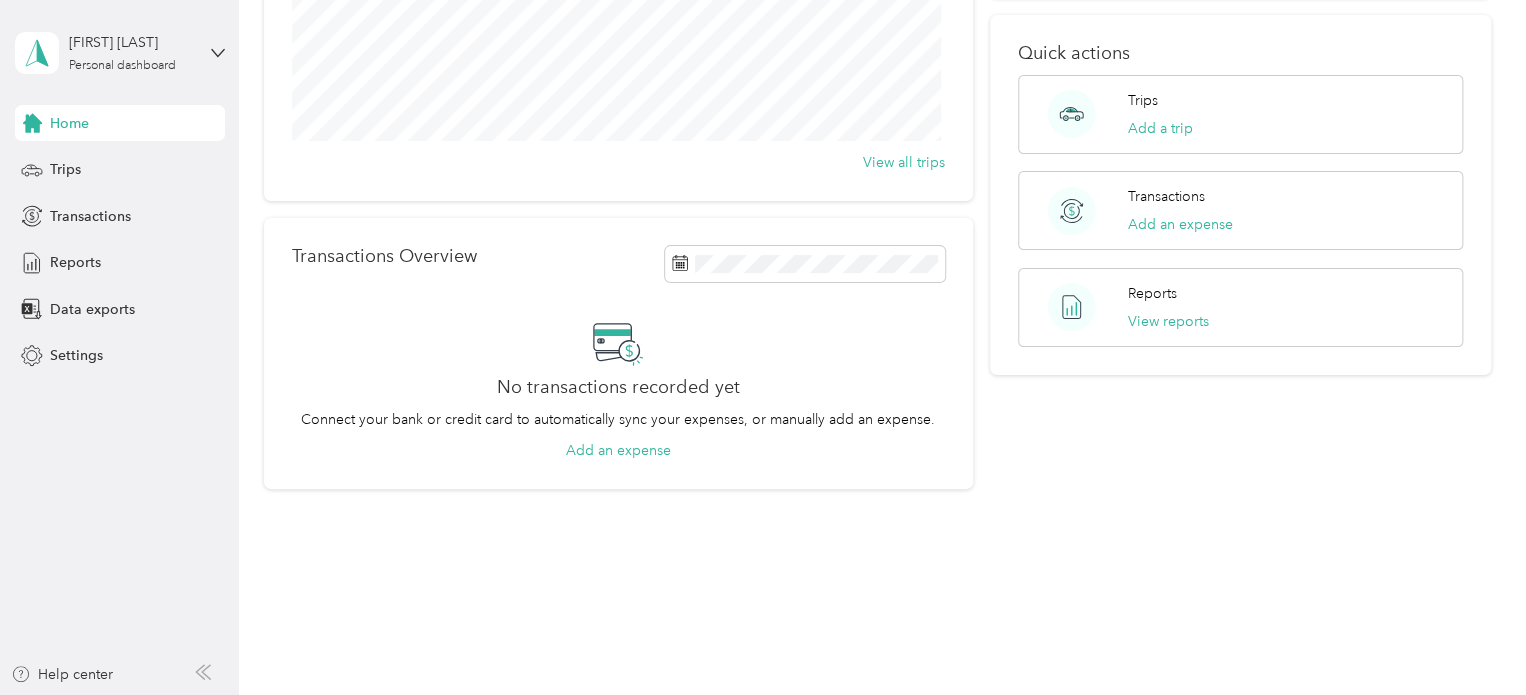scroll, scrollTop: 0, scrollLeft: 0, axis: both 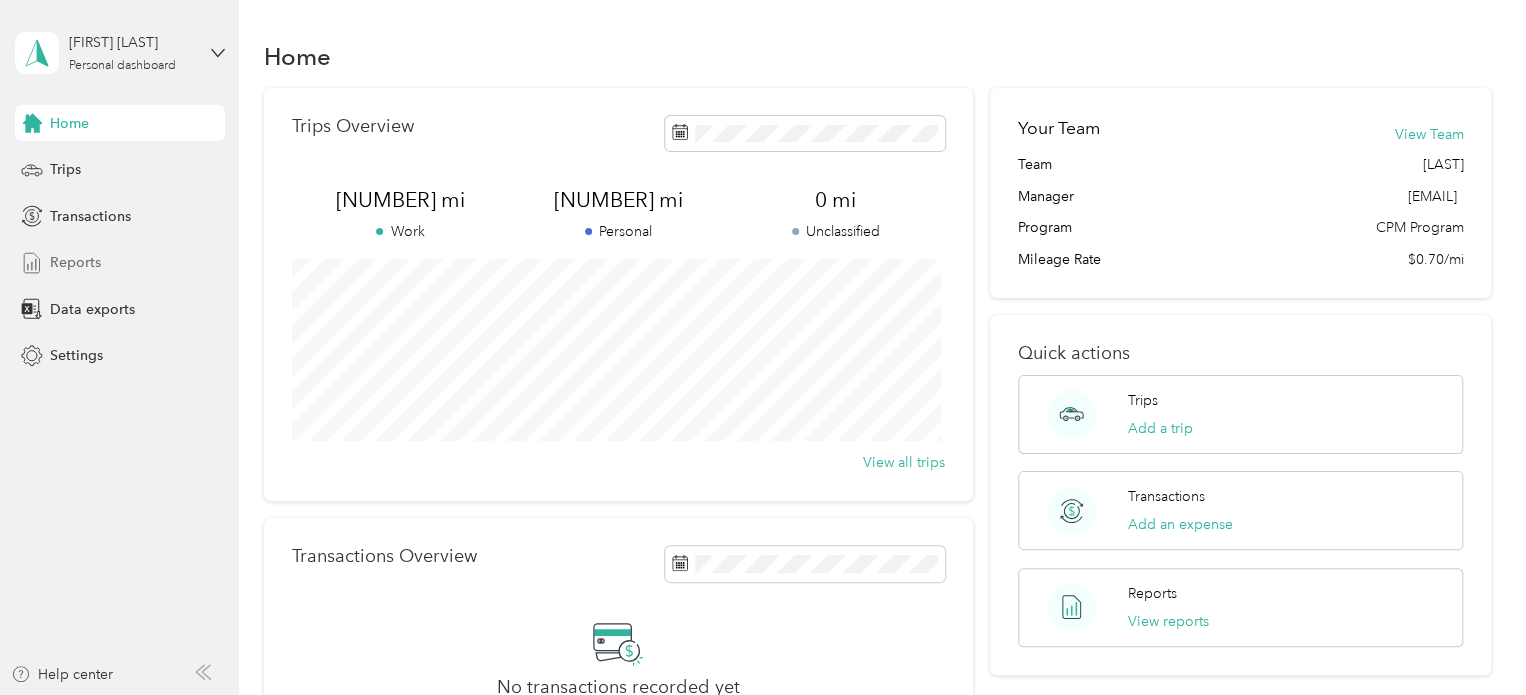 click on "Reports" at bounding box center (75, 262) 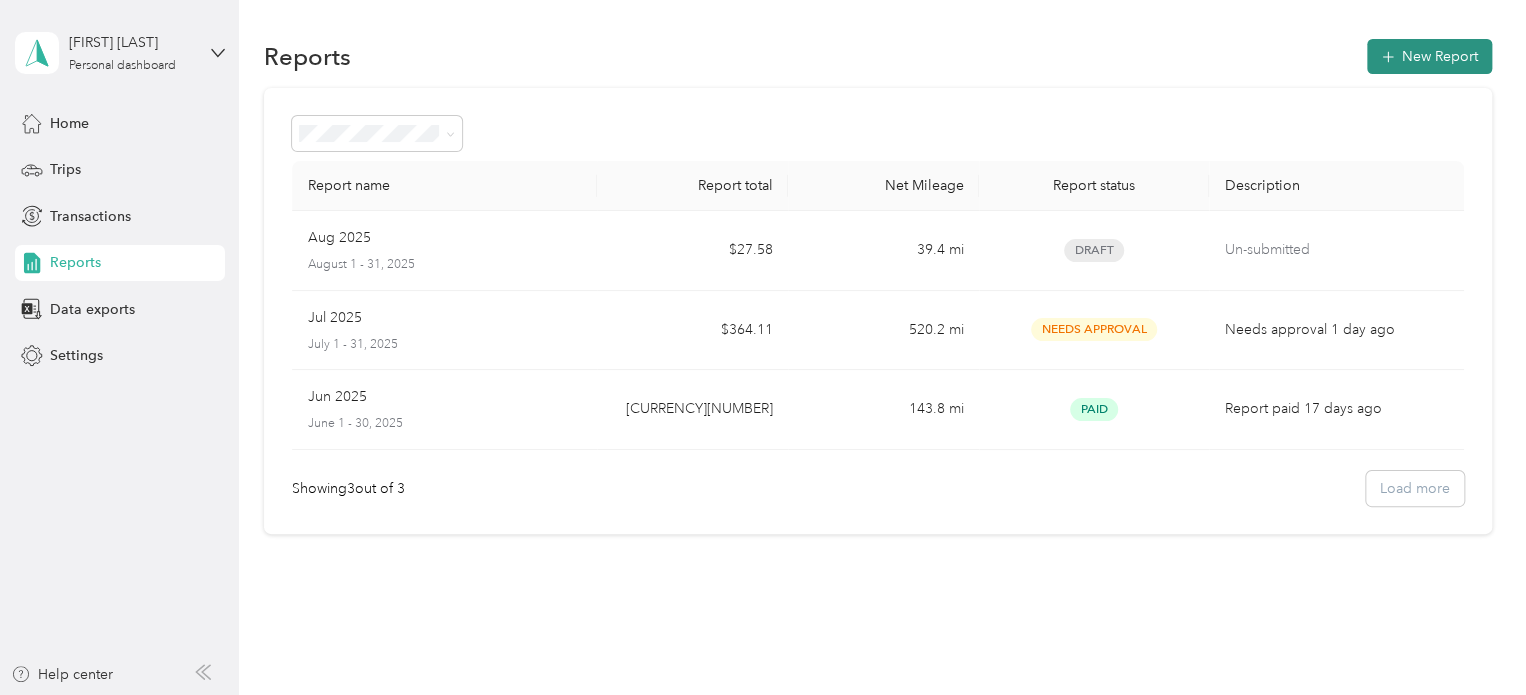 click on "New Report" at bounding box center (1429, 56) 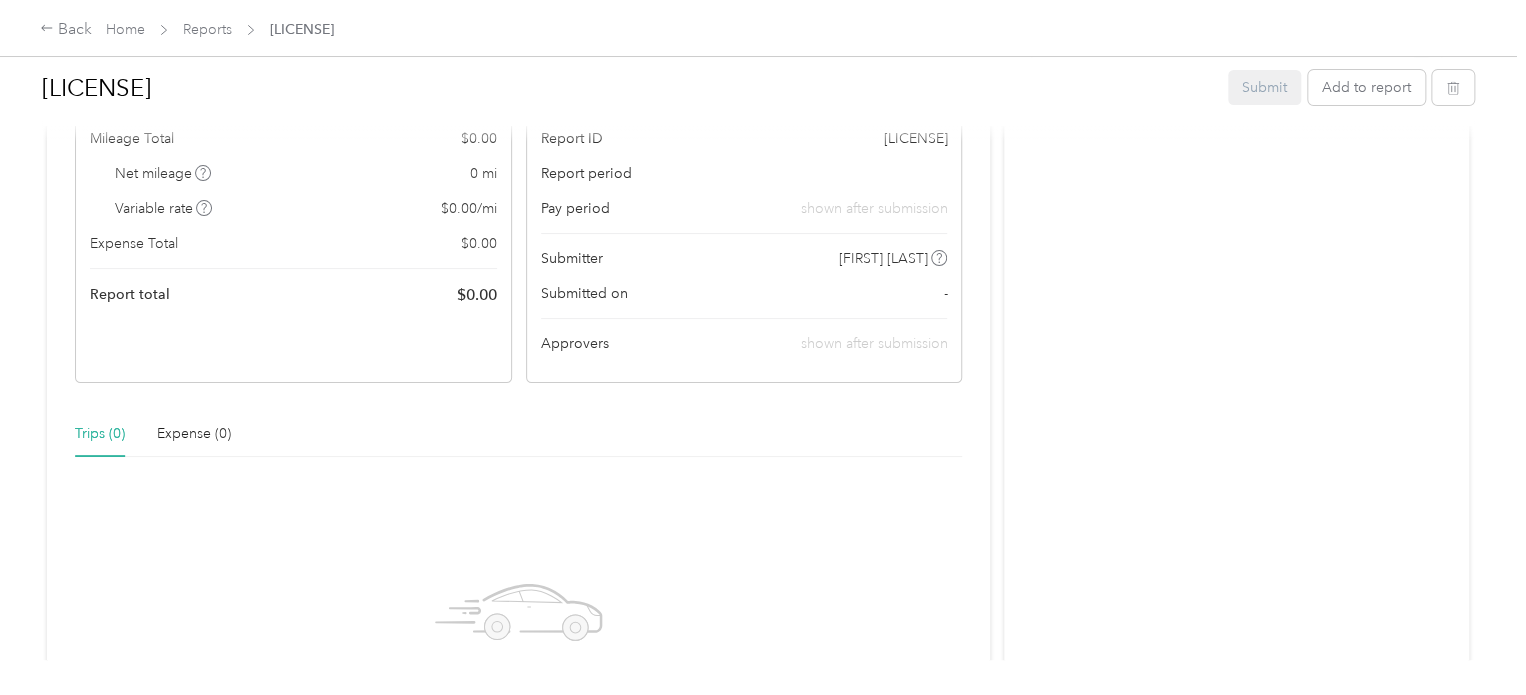 scroll, scrollTop: 0, scrollLeft: 0, axis: both 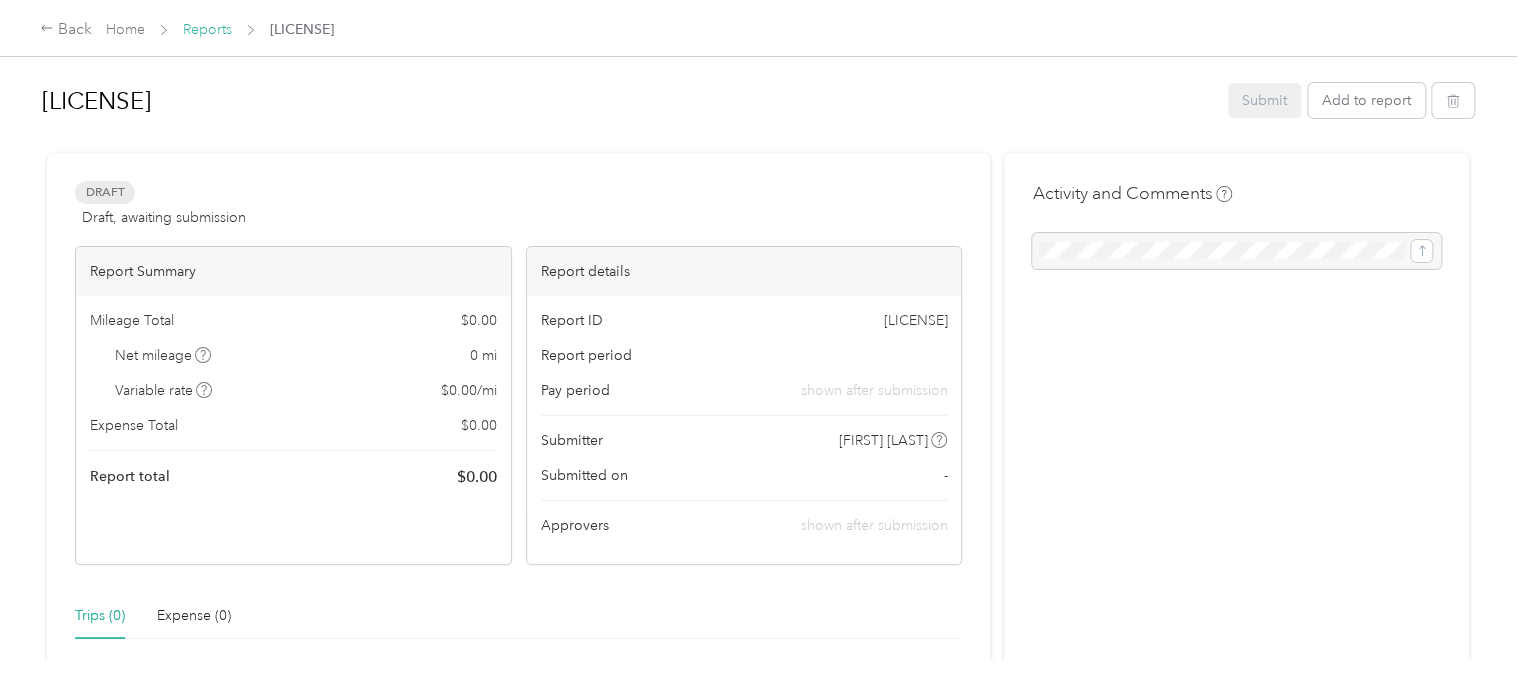click on "Reports" at bounding box center (207, 29) 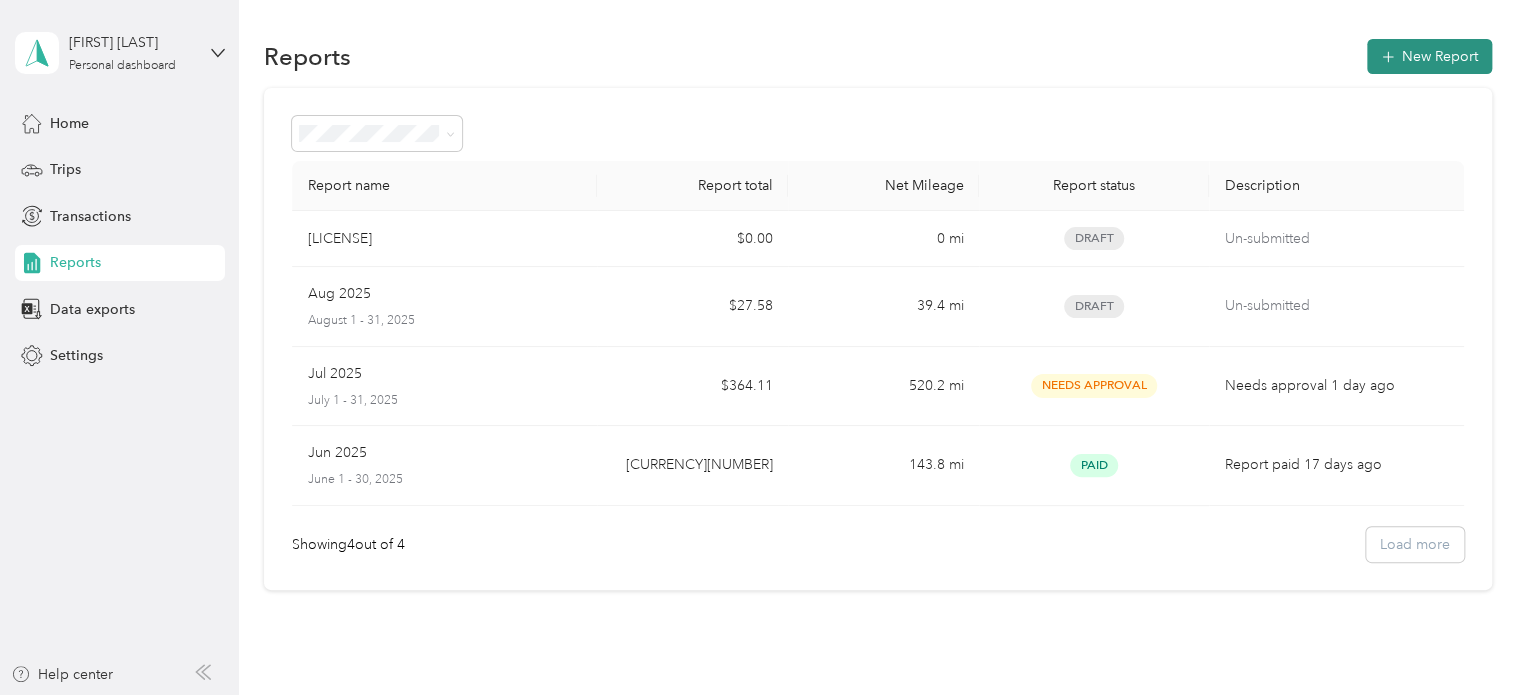 click on "New Report" at bounding box center (1429, 56) 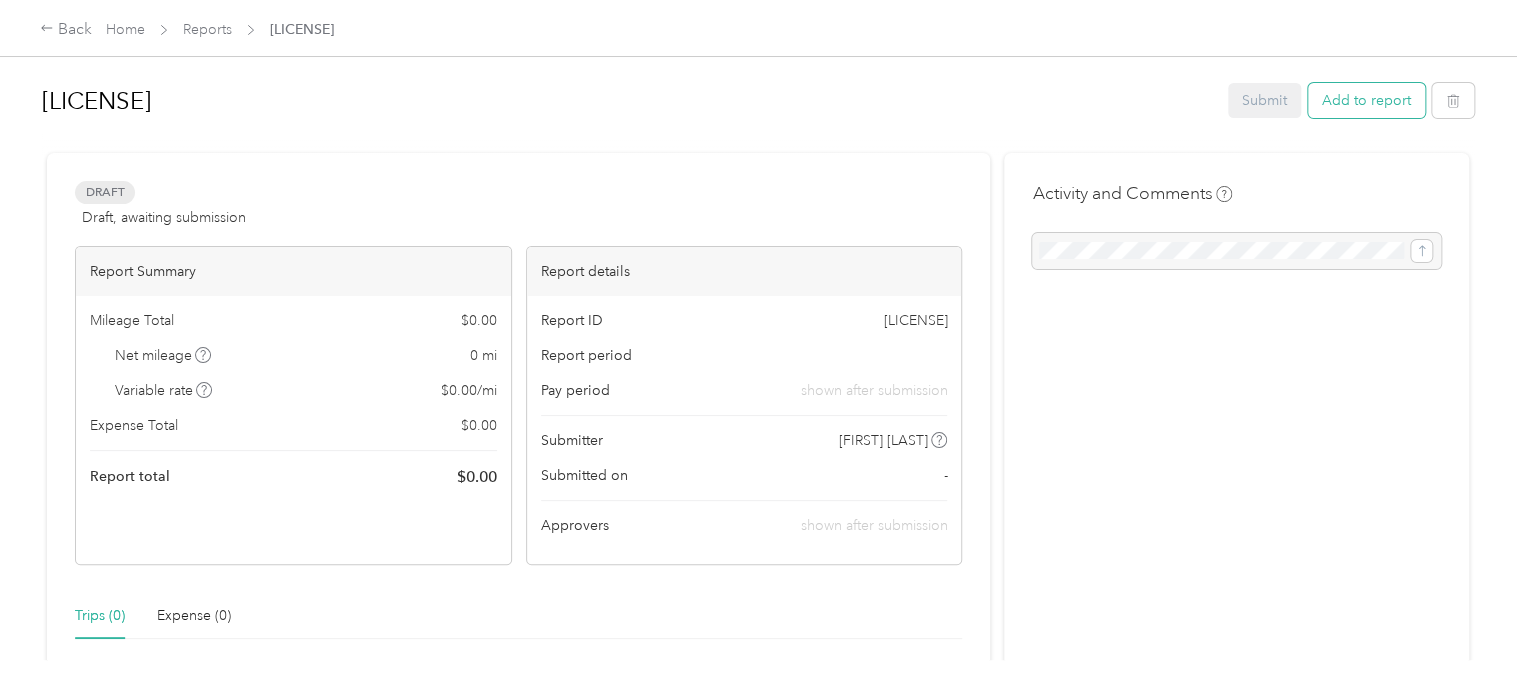 click on "Add to report" at bounding box center [1366, 100] 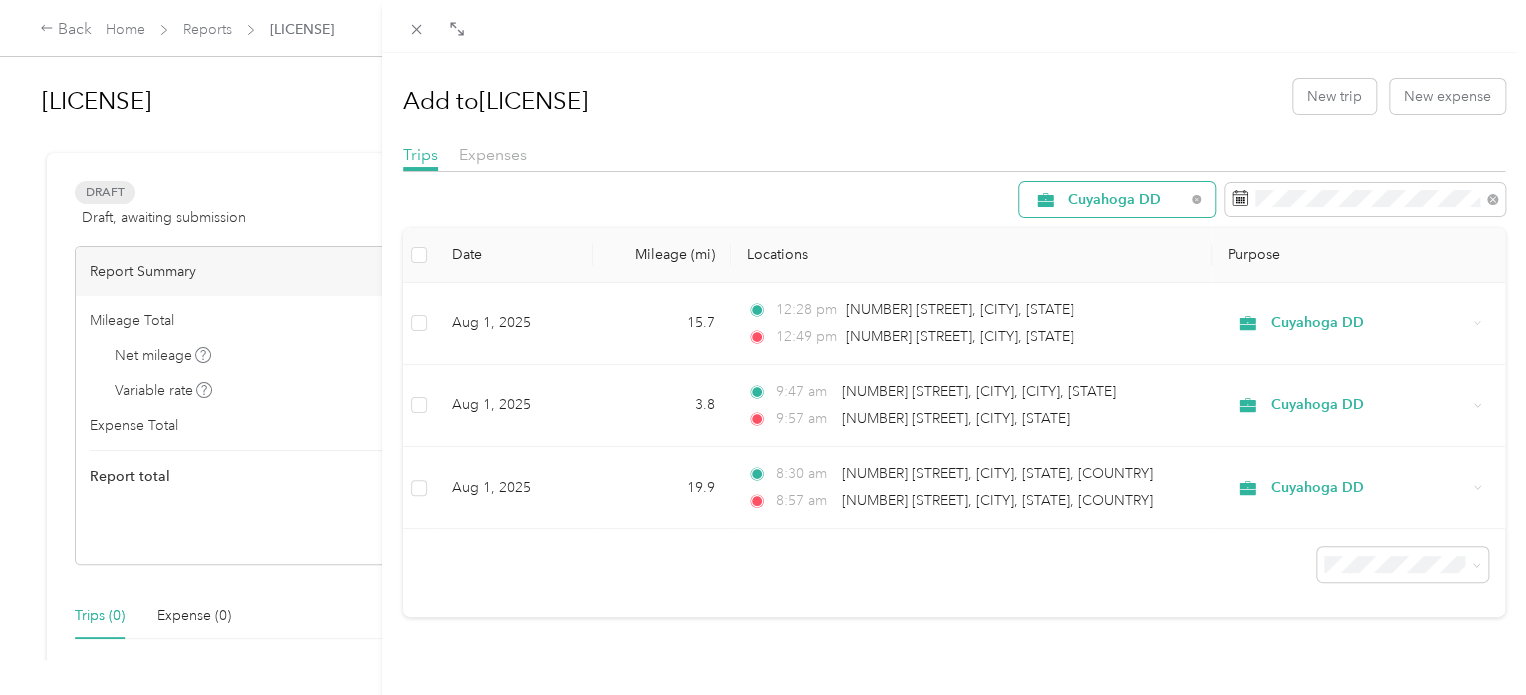 click on "Cuyahoga DD" at bounding box center [1117, 199] 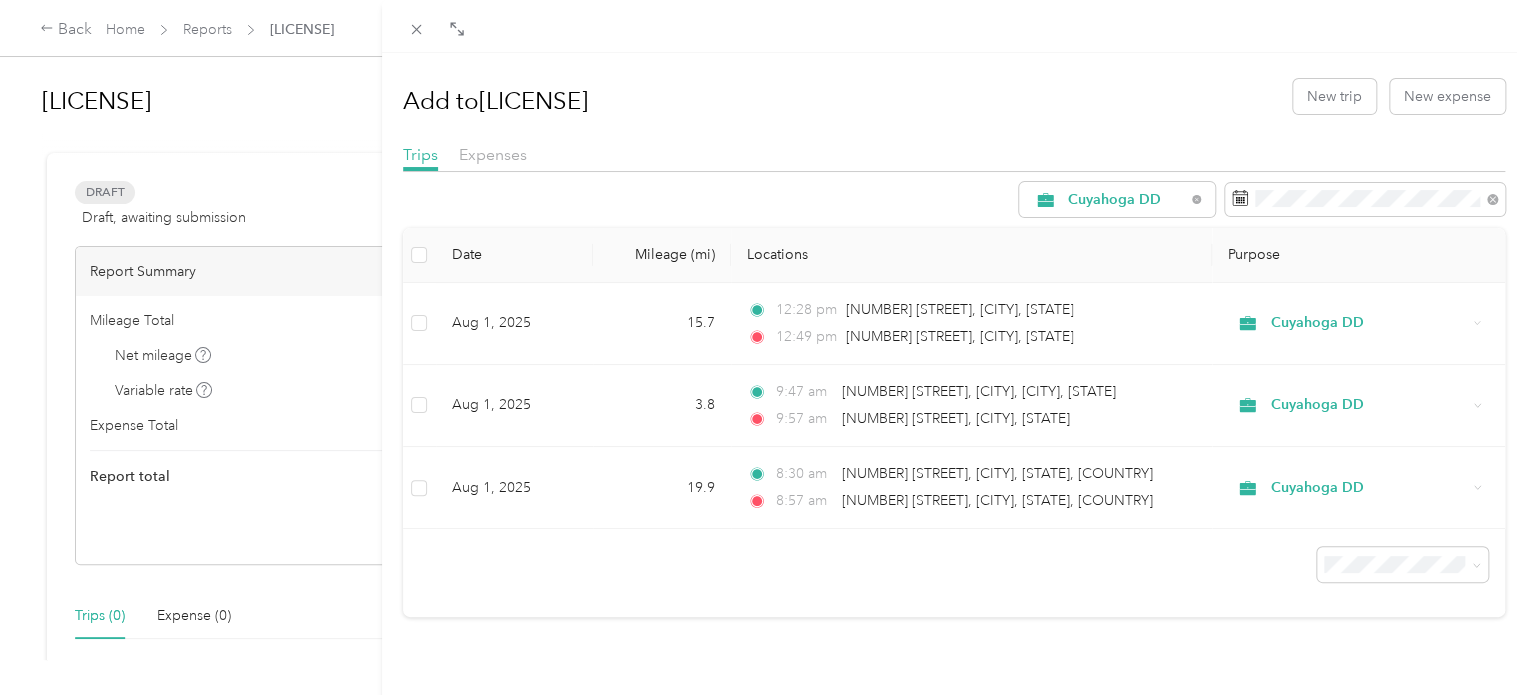 click on "Personal" at bounding box center [1118, 341] 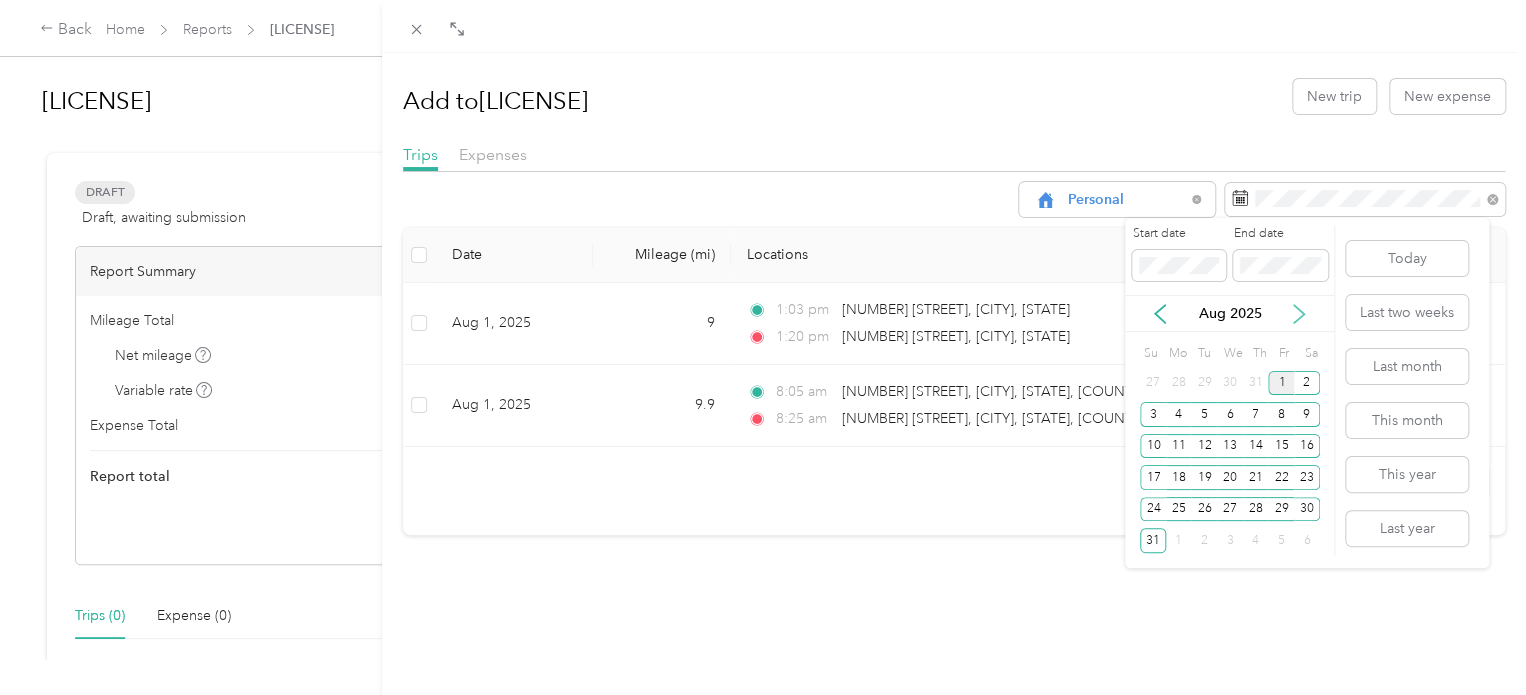 click 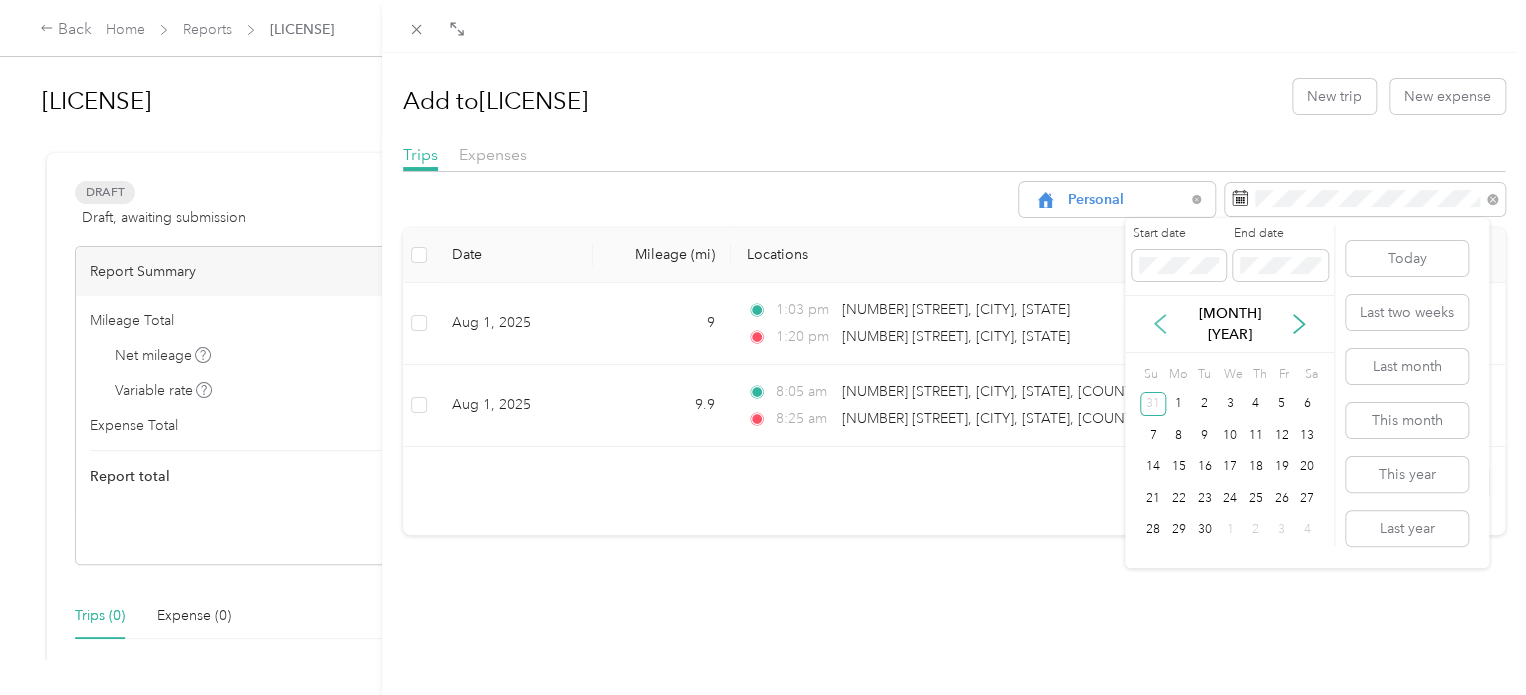 click 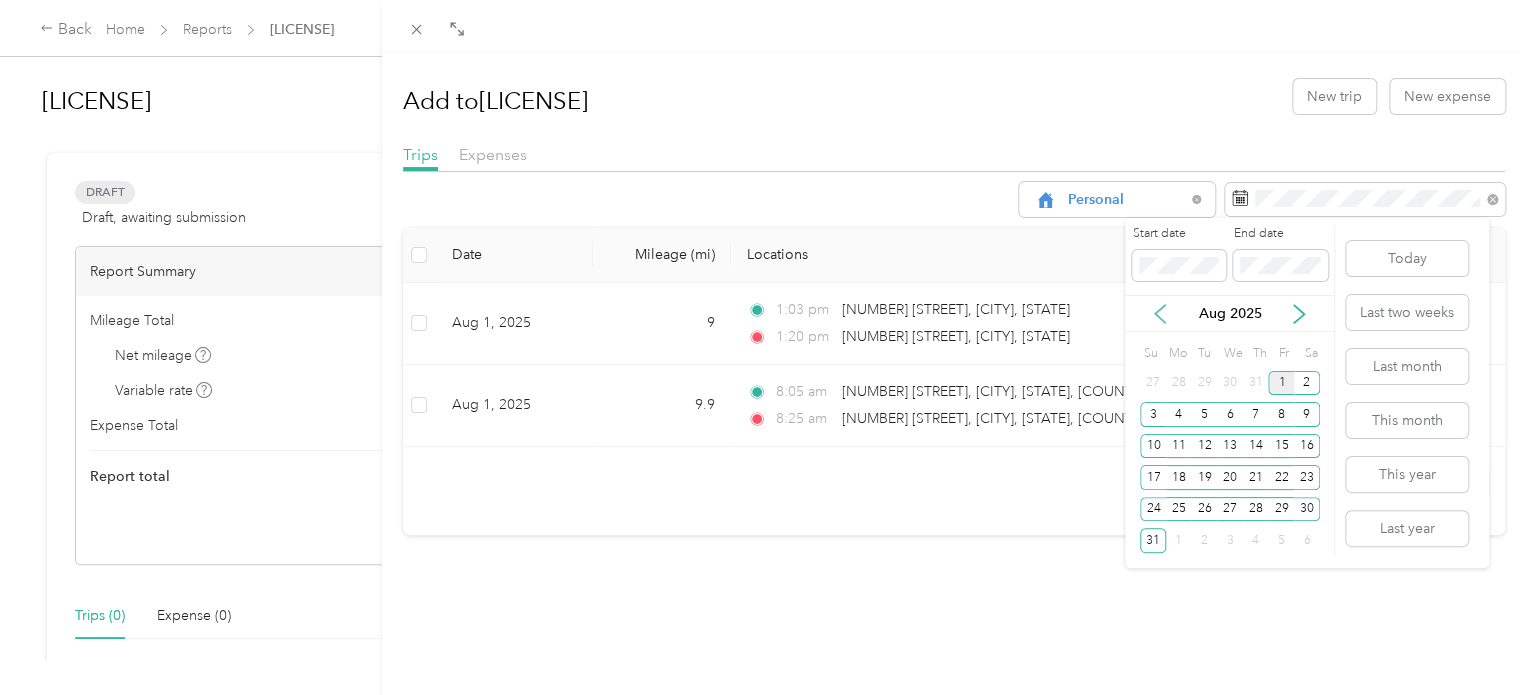 click 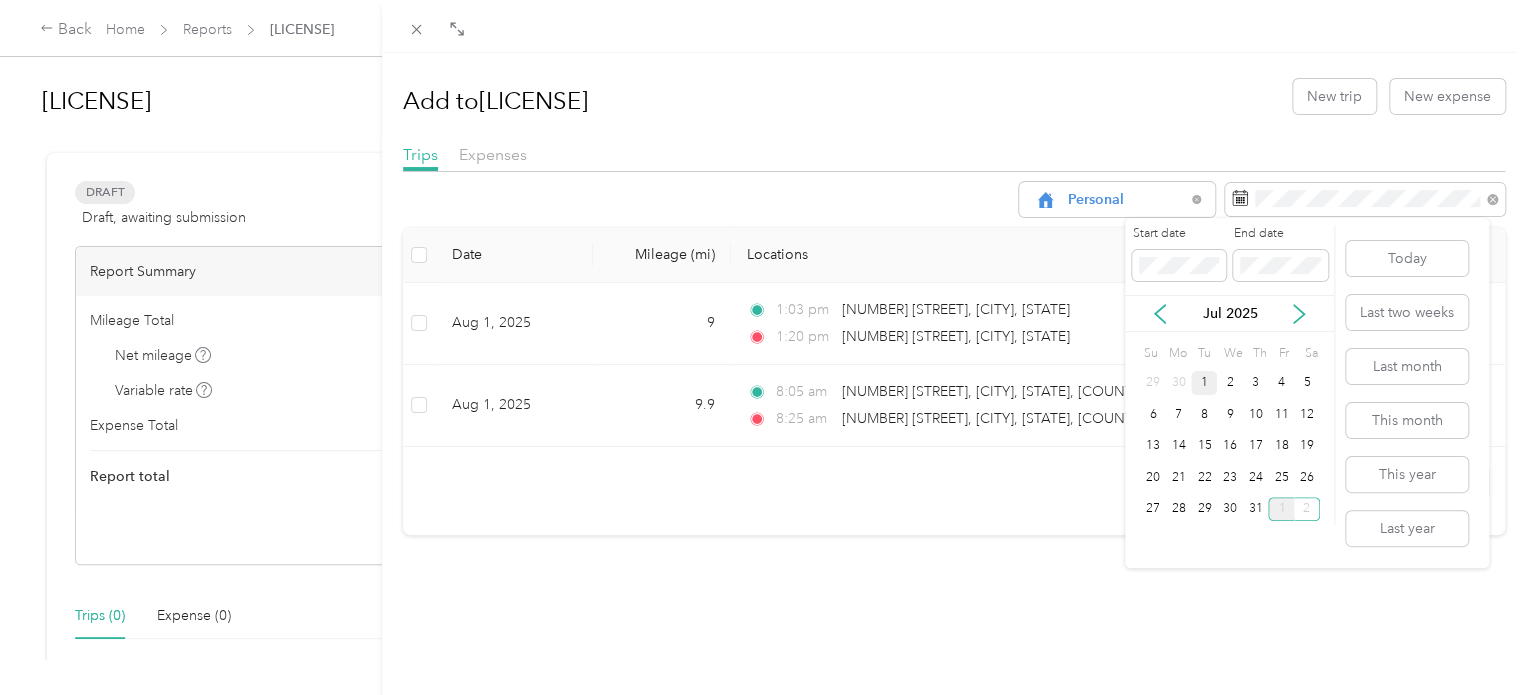 click on "1" at bounding box center (1204, 383) 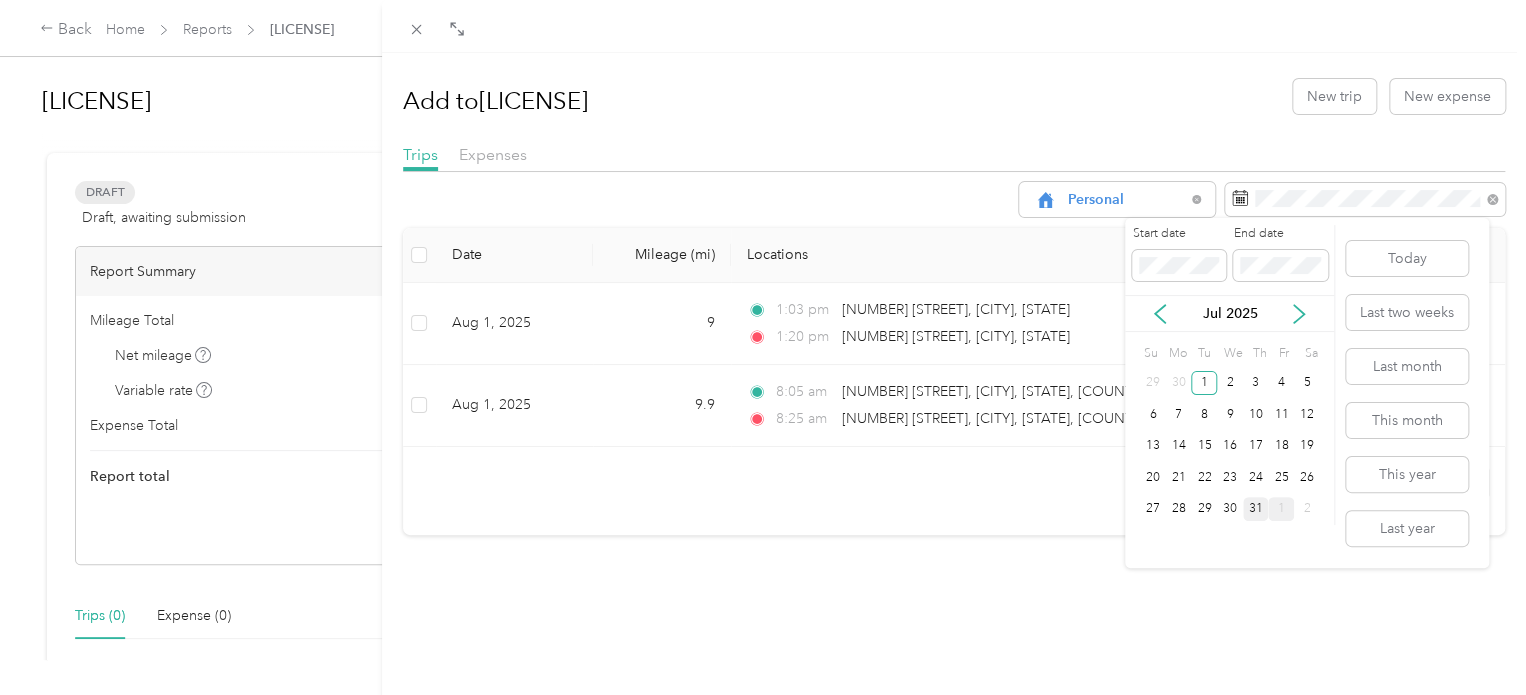click on "31" at bounding box center (1256, 509) 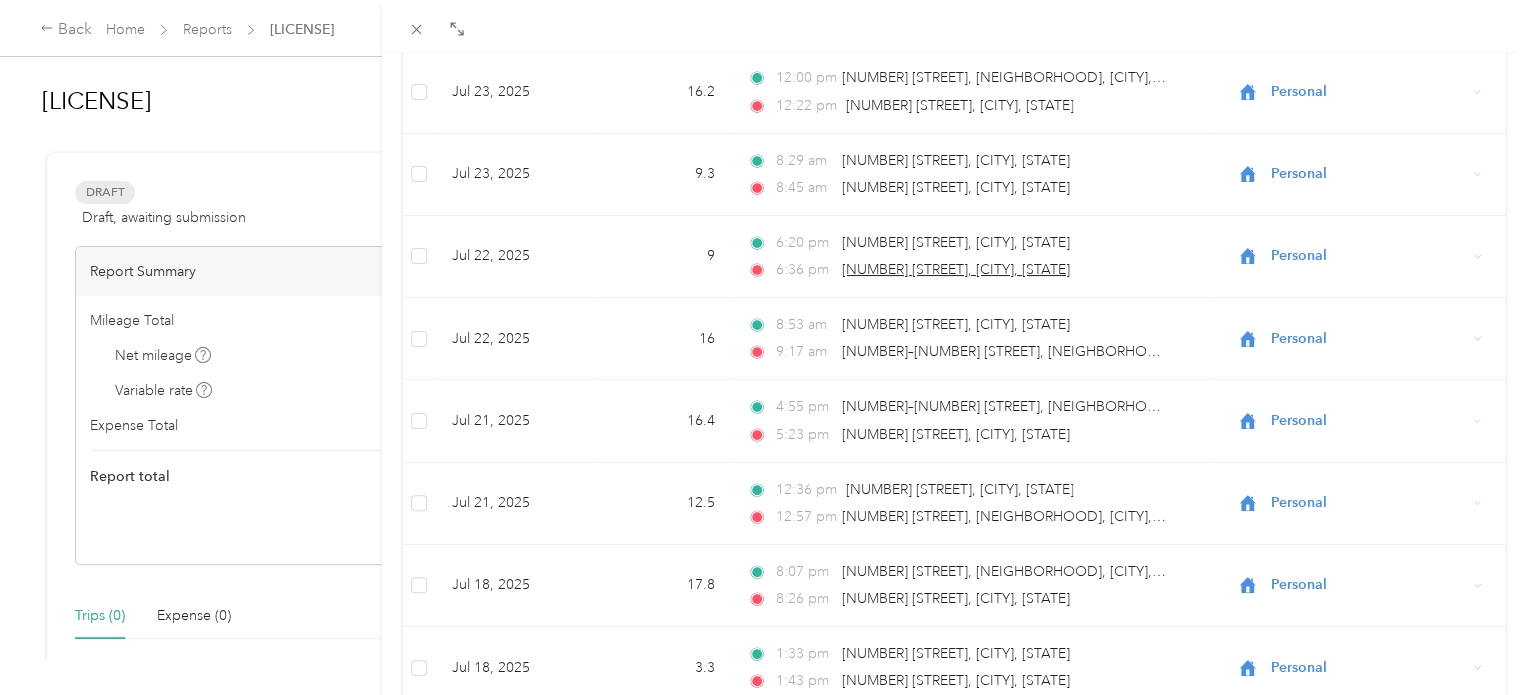 scroll, scrollTop: 0, scrollLeft: 0, axis: both 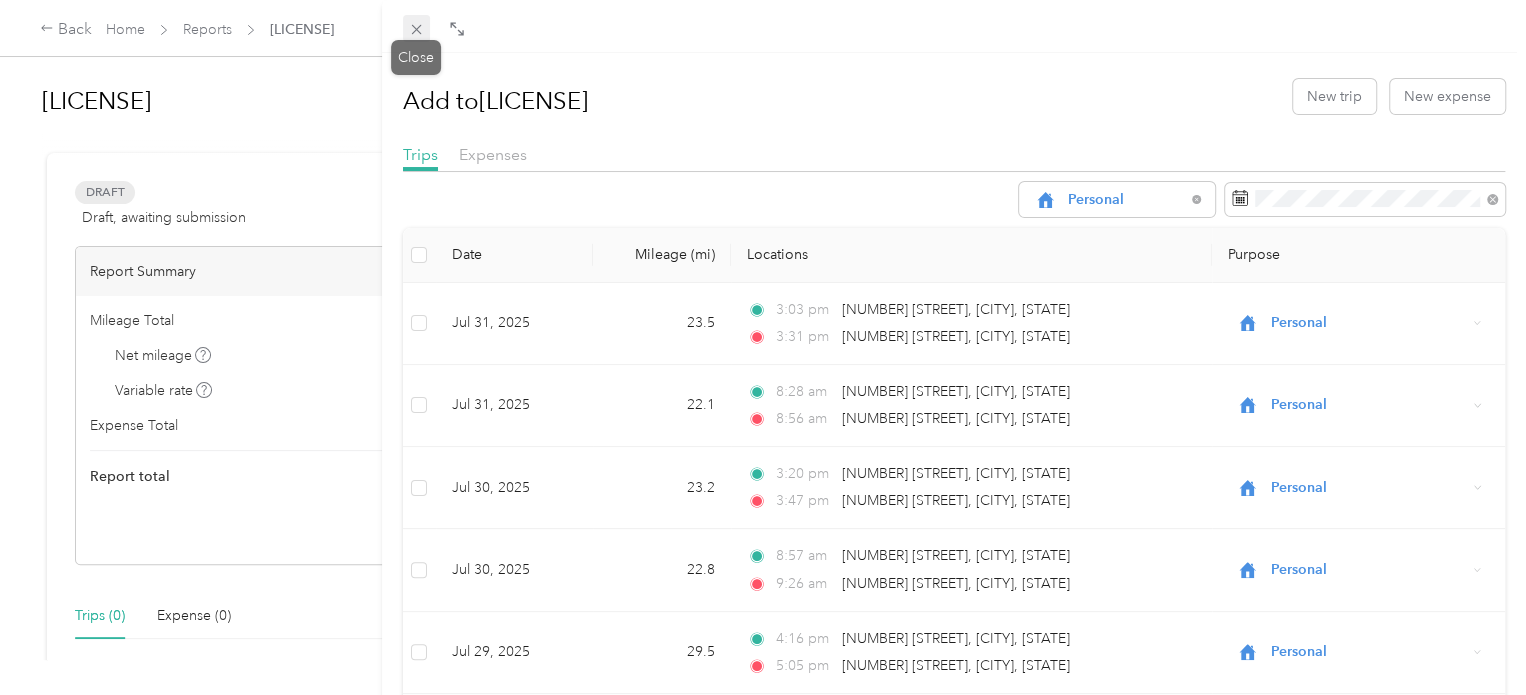click at bounding box center (417, 29) 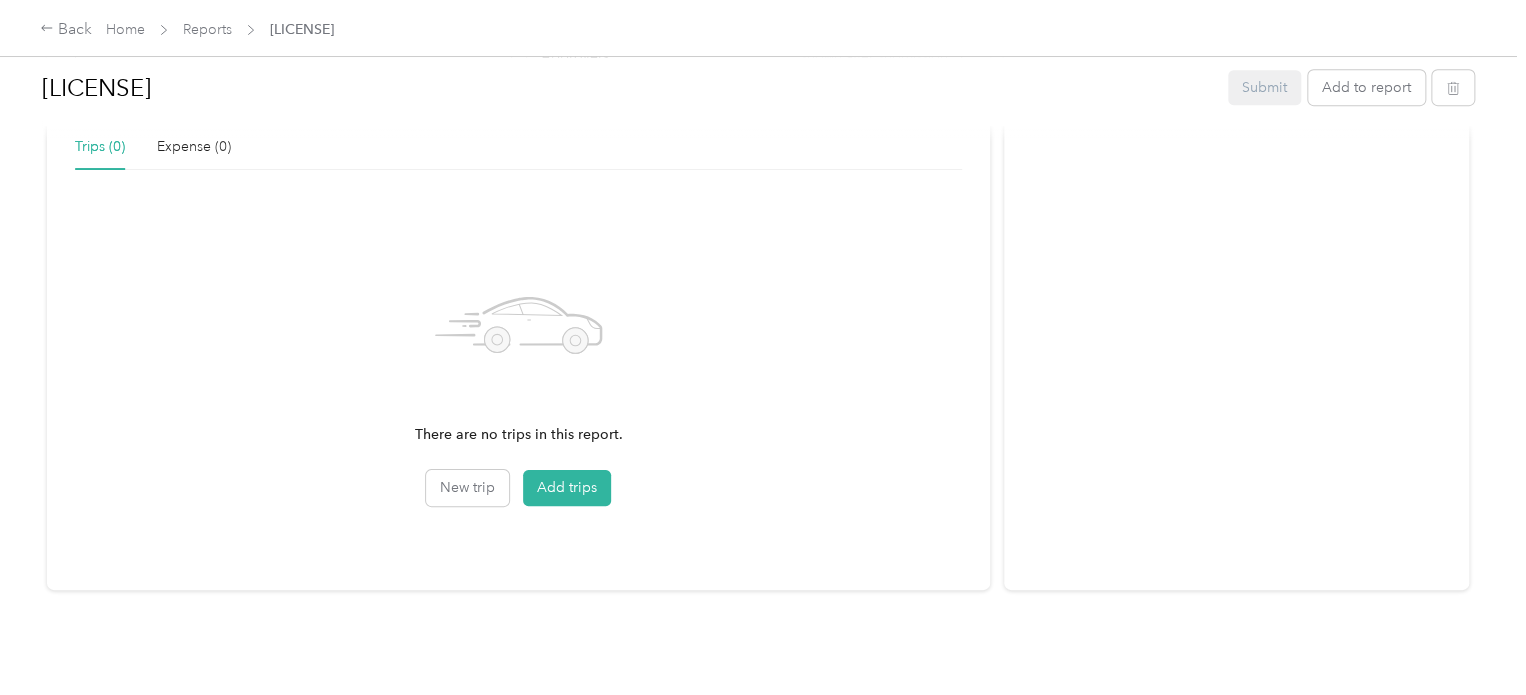 scroll, scrollTop: 0, scrollLeft: 0, axis: both 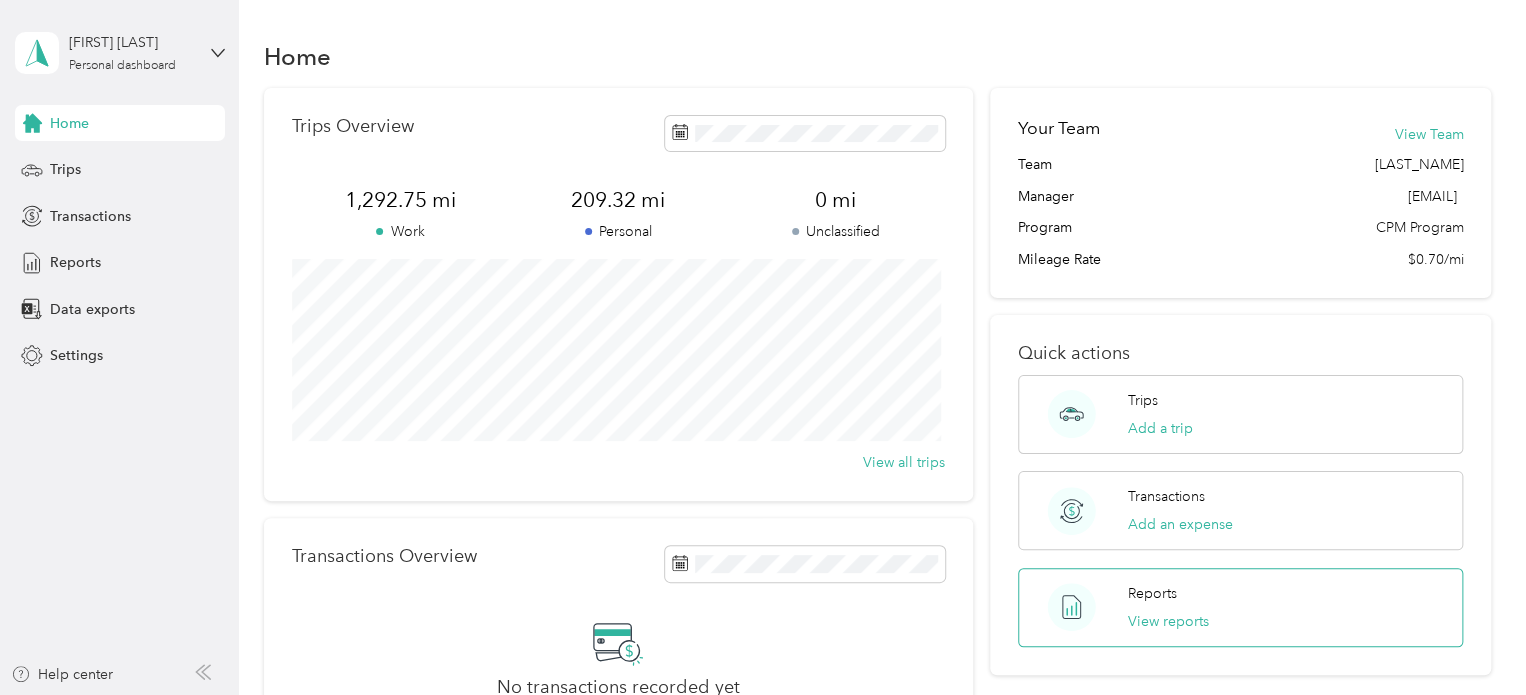 click on "Reports View reports" at bounding box center (1168, 607) 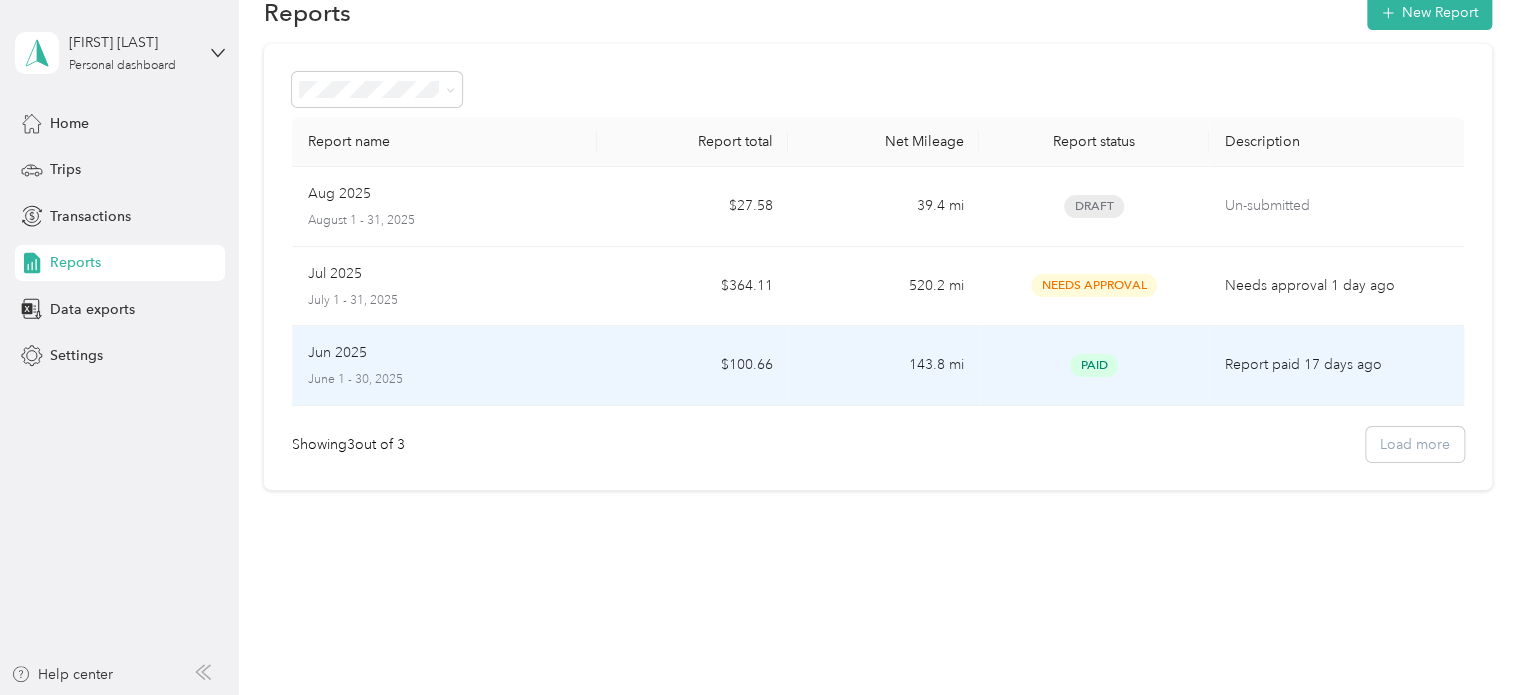 scroll, scrollTop: 0, scrollLeft: 0, axis: both 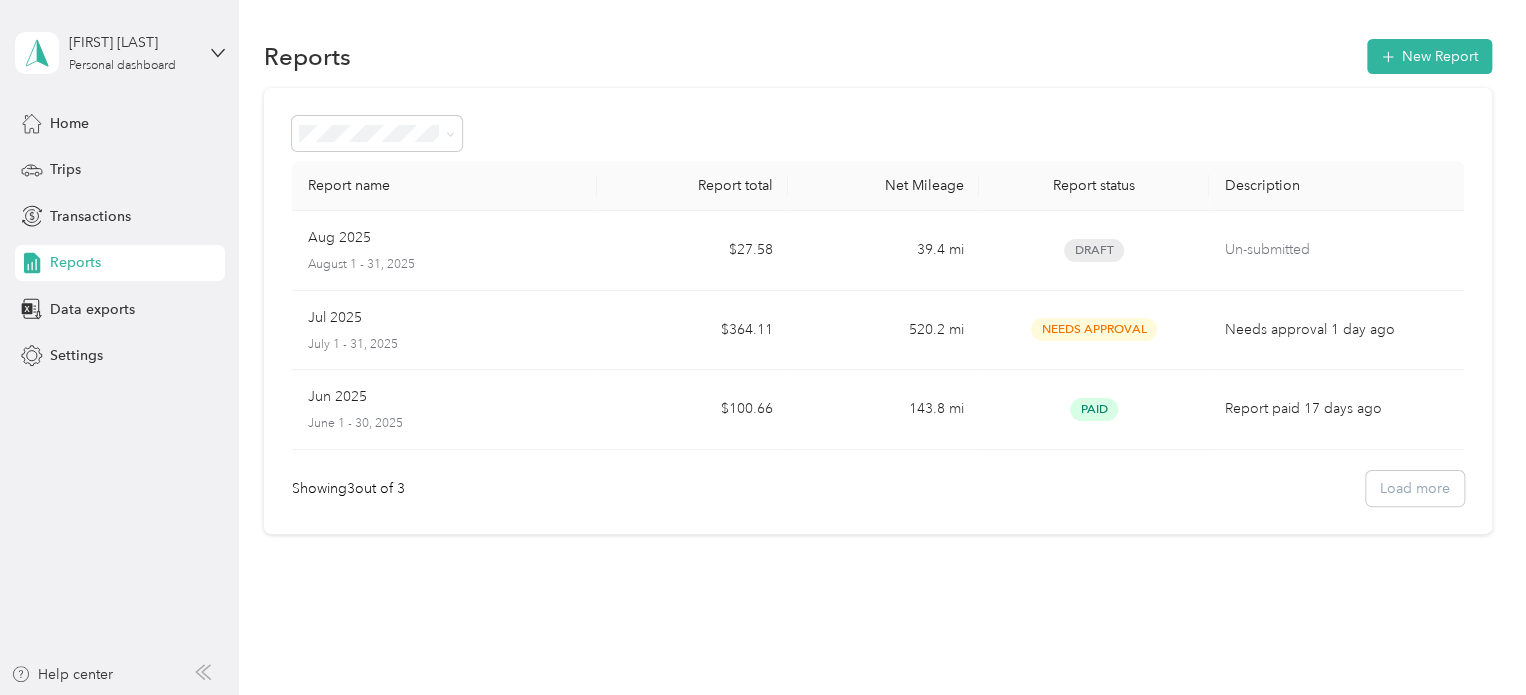 click on "Draft" at bounding box center (377, 204) 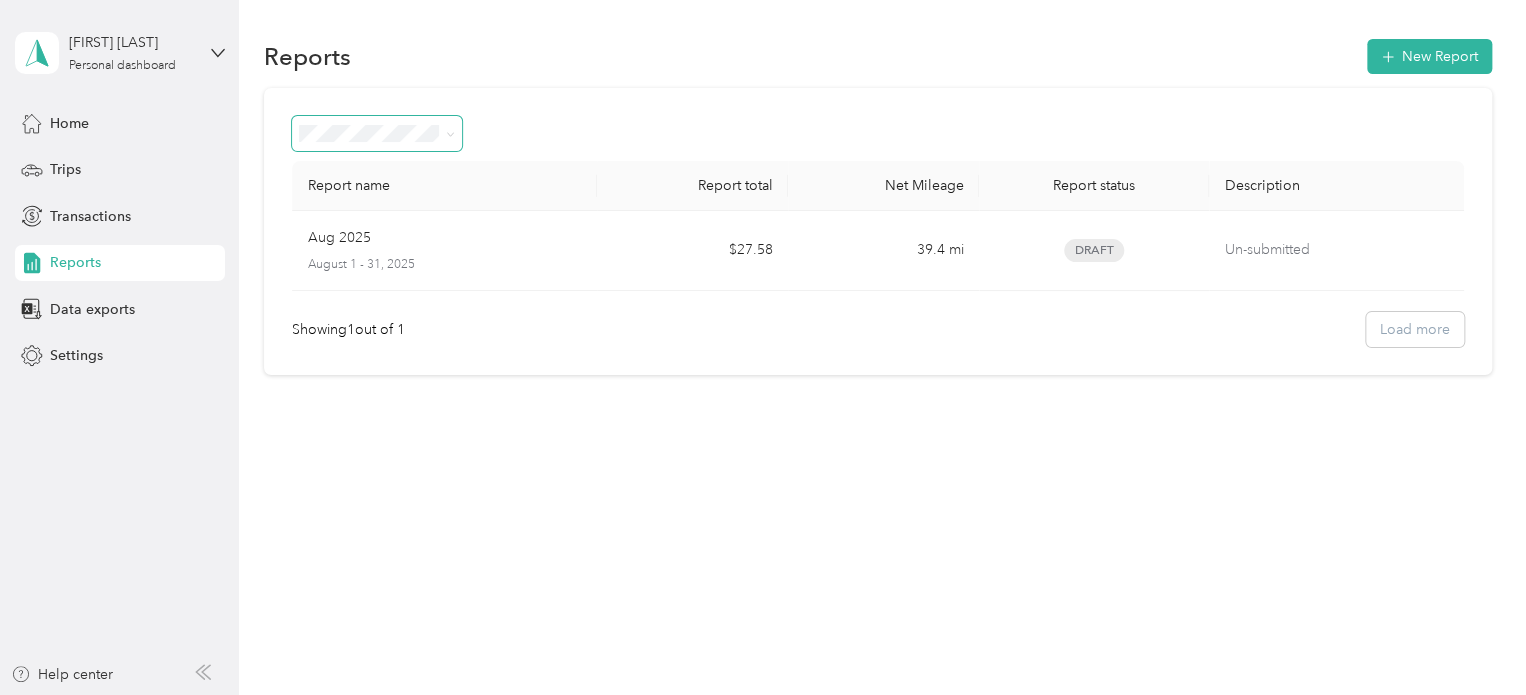 click 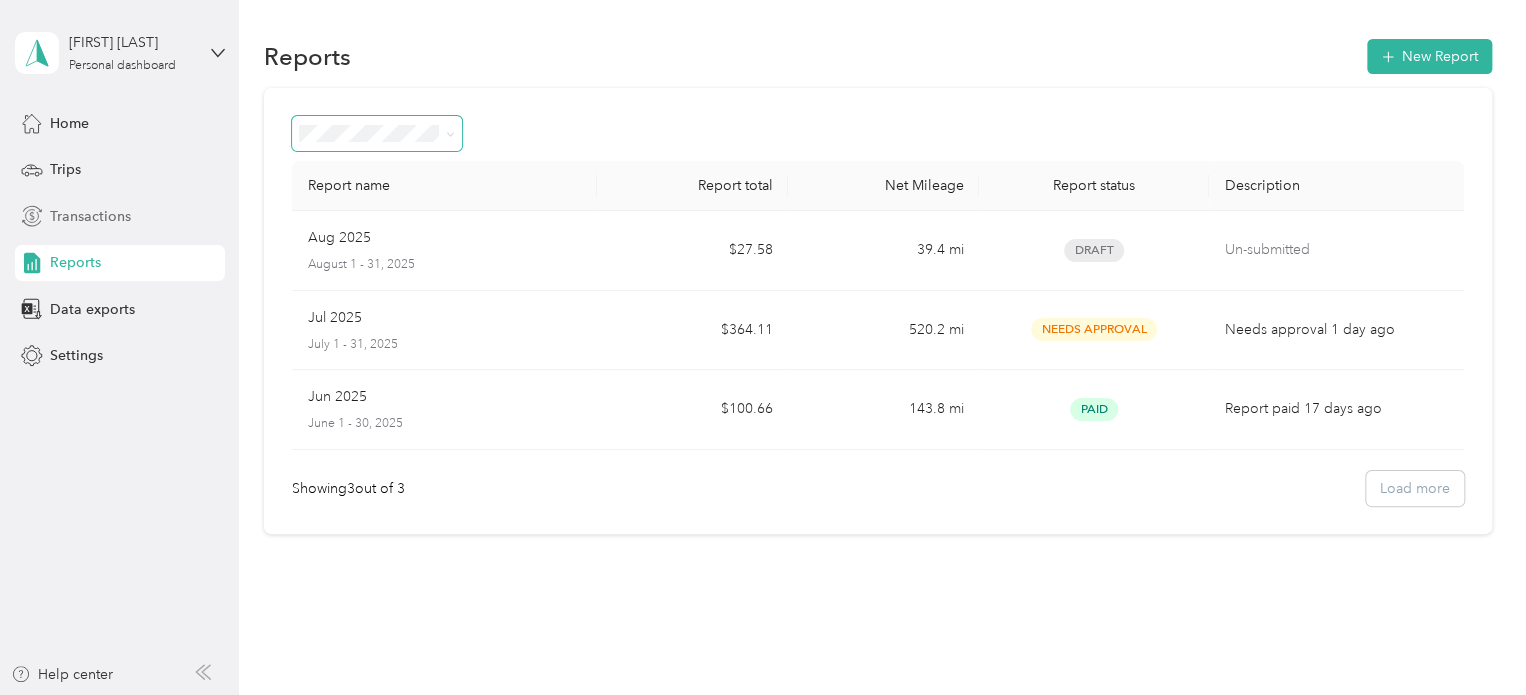 click on "Transactions" at bounding box center [120, 216] 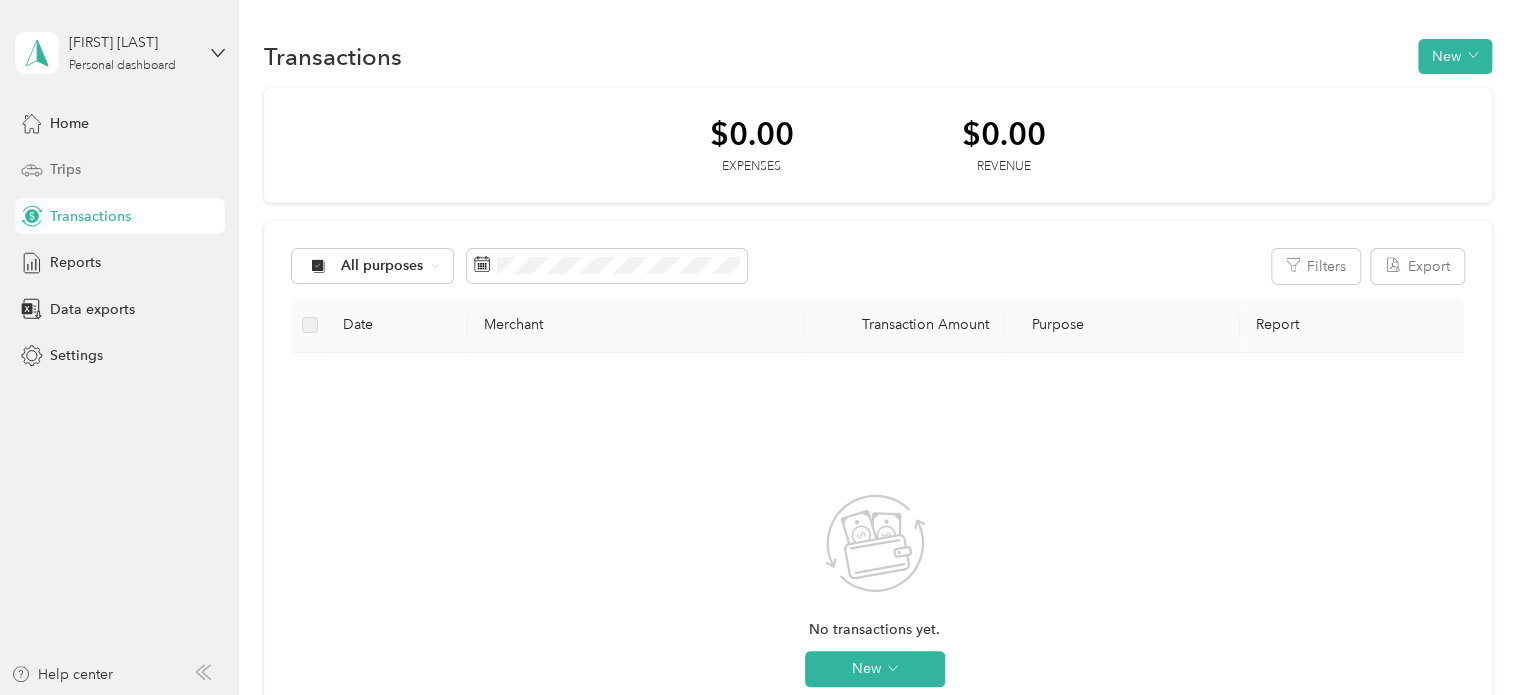 click on "Trips" at bounding box center (120, 170) 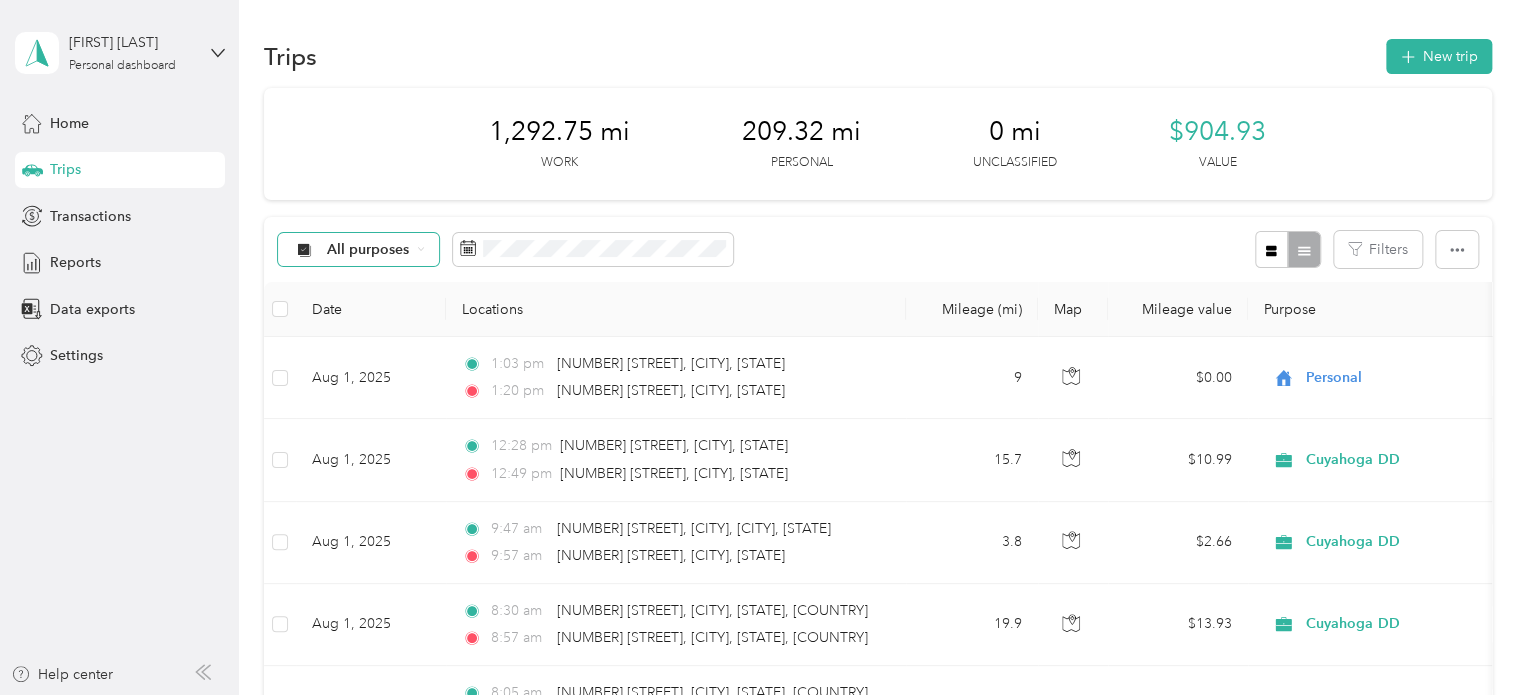 click on "All purposes" at bounding box center (359, 250) 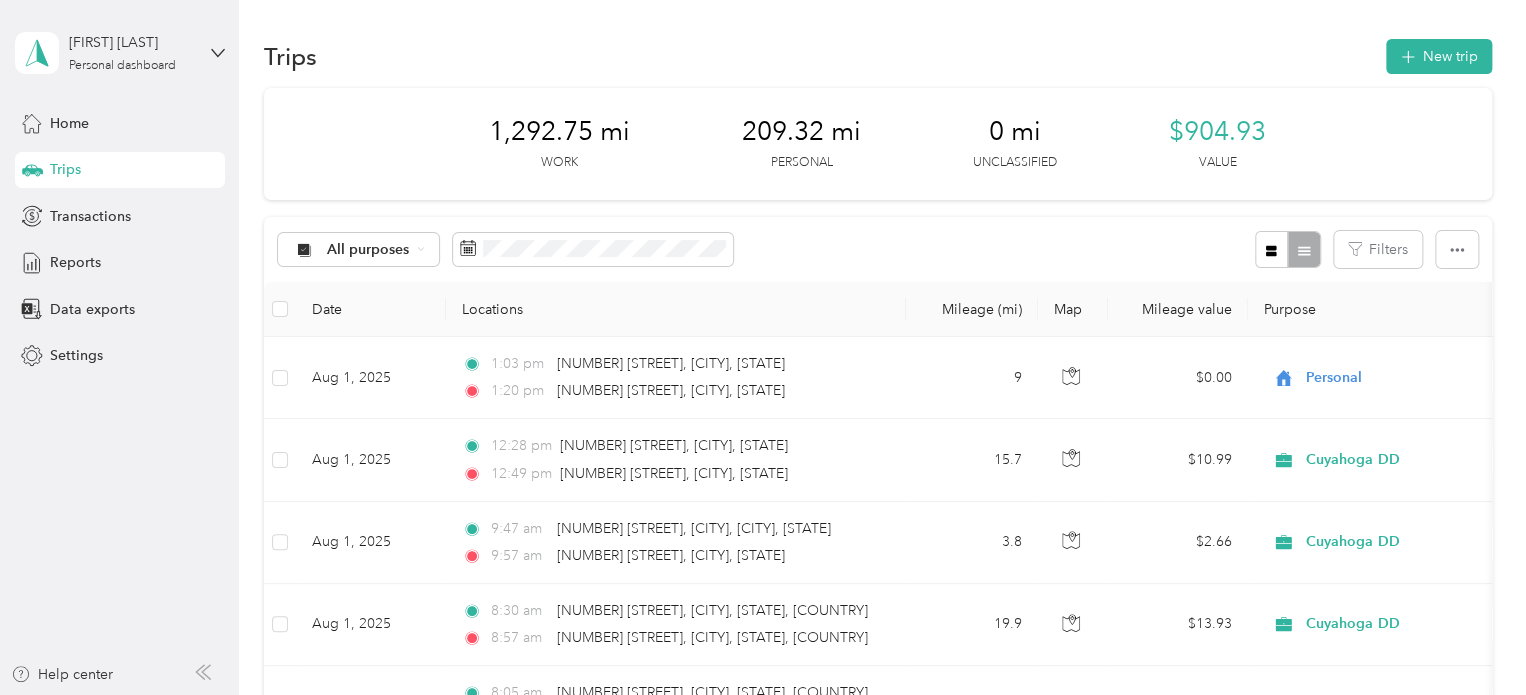 click on "Cuyahoga DD" at bounding box center [358, 345] 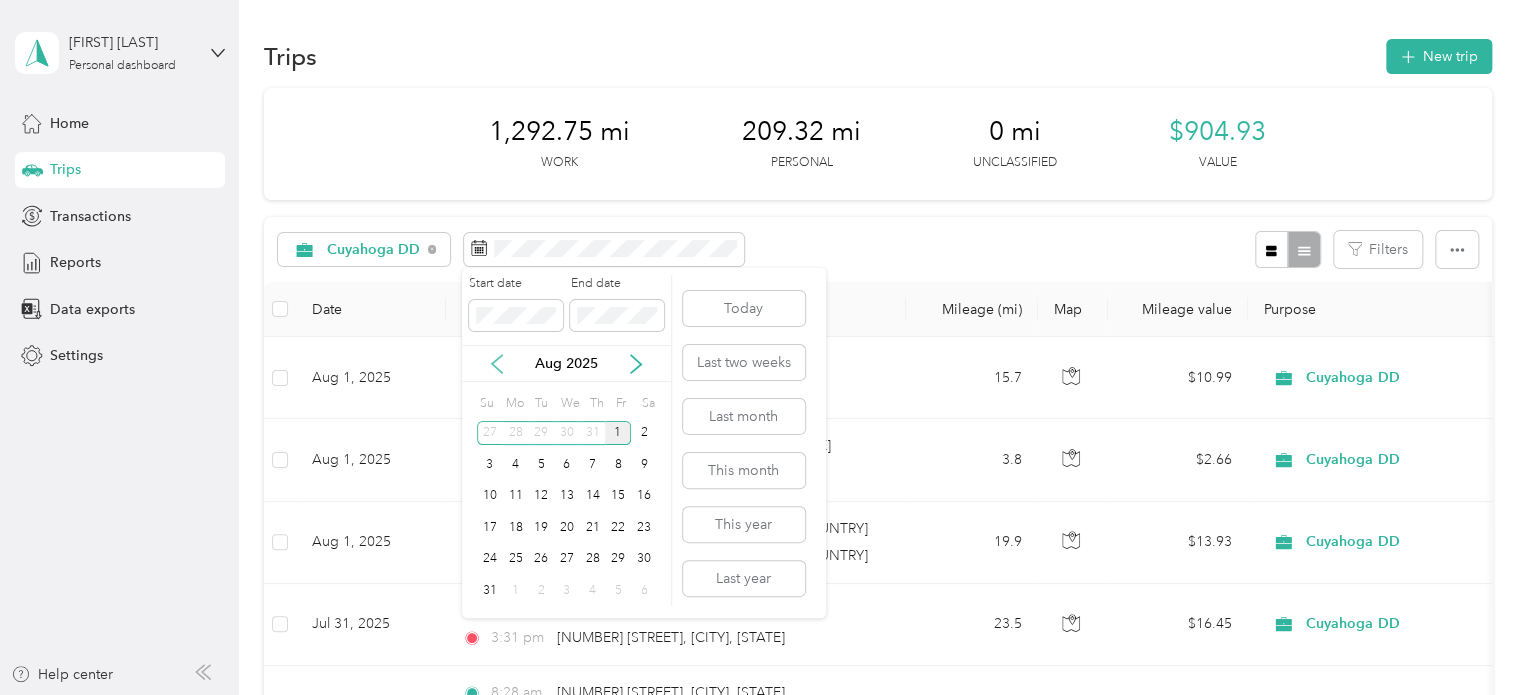 click 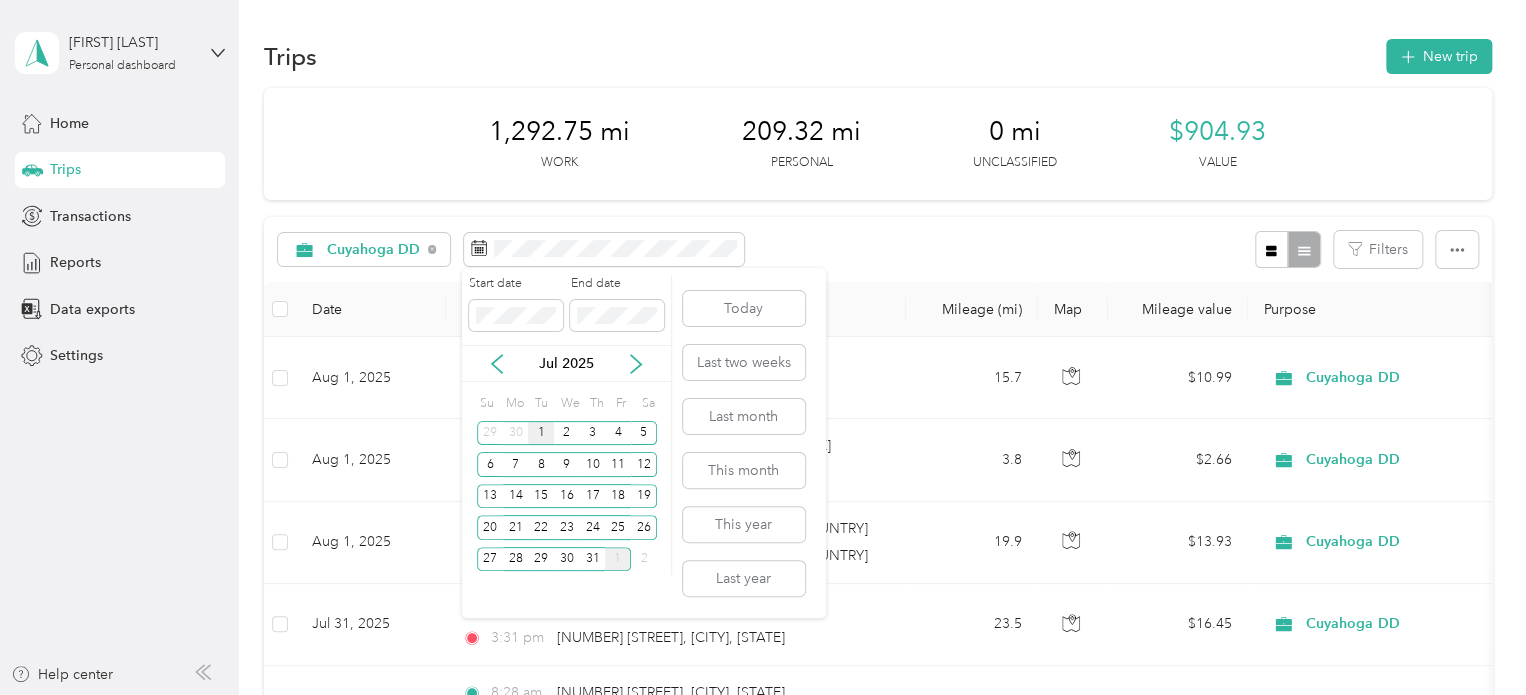 click on "1" at bounding box center (541, 433) 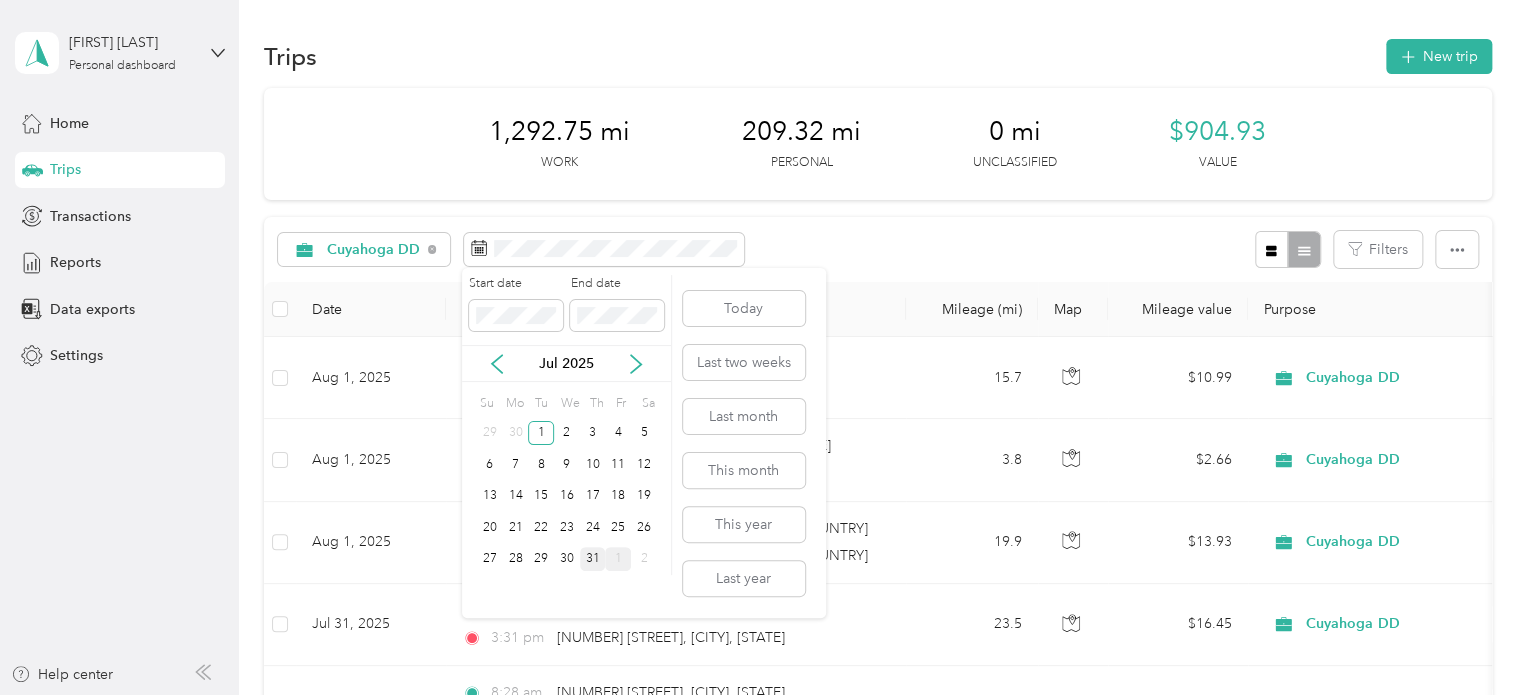 click on "31" at bounding box center [593, 559] 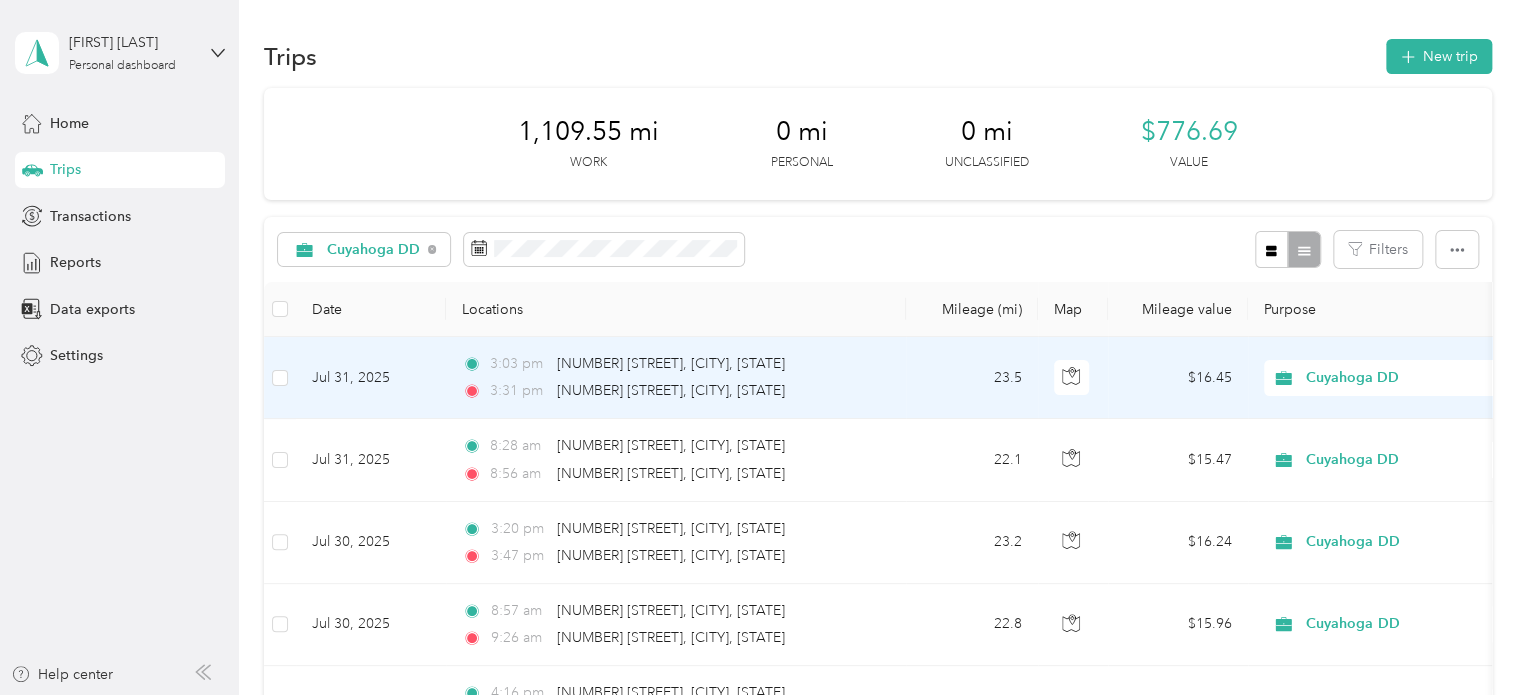 click 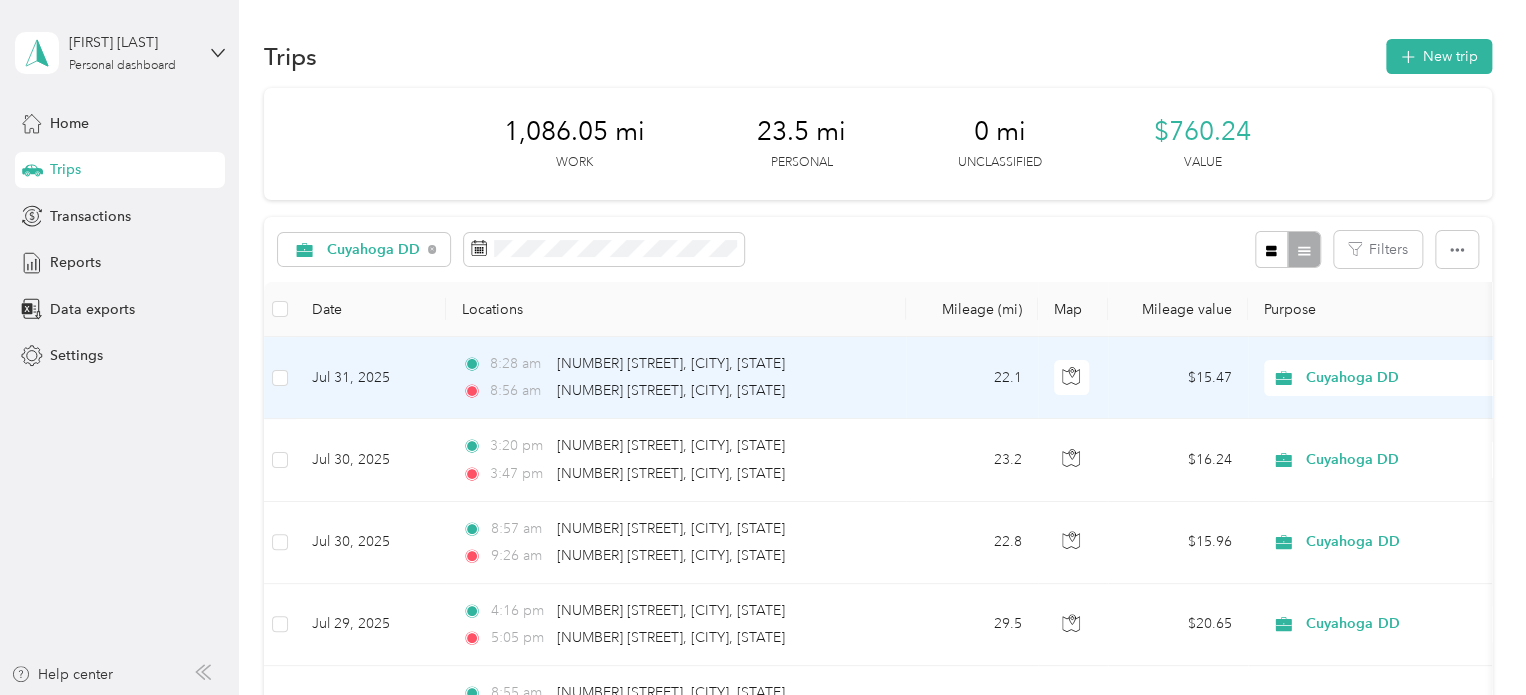 click 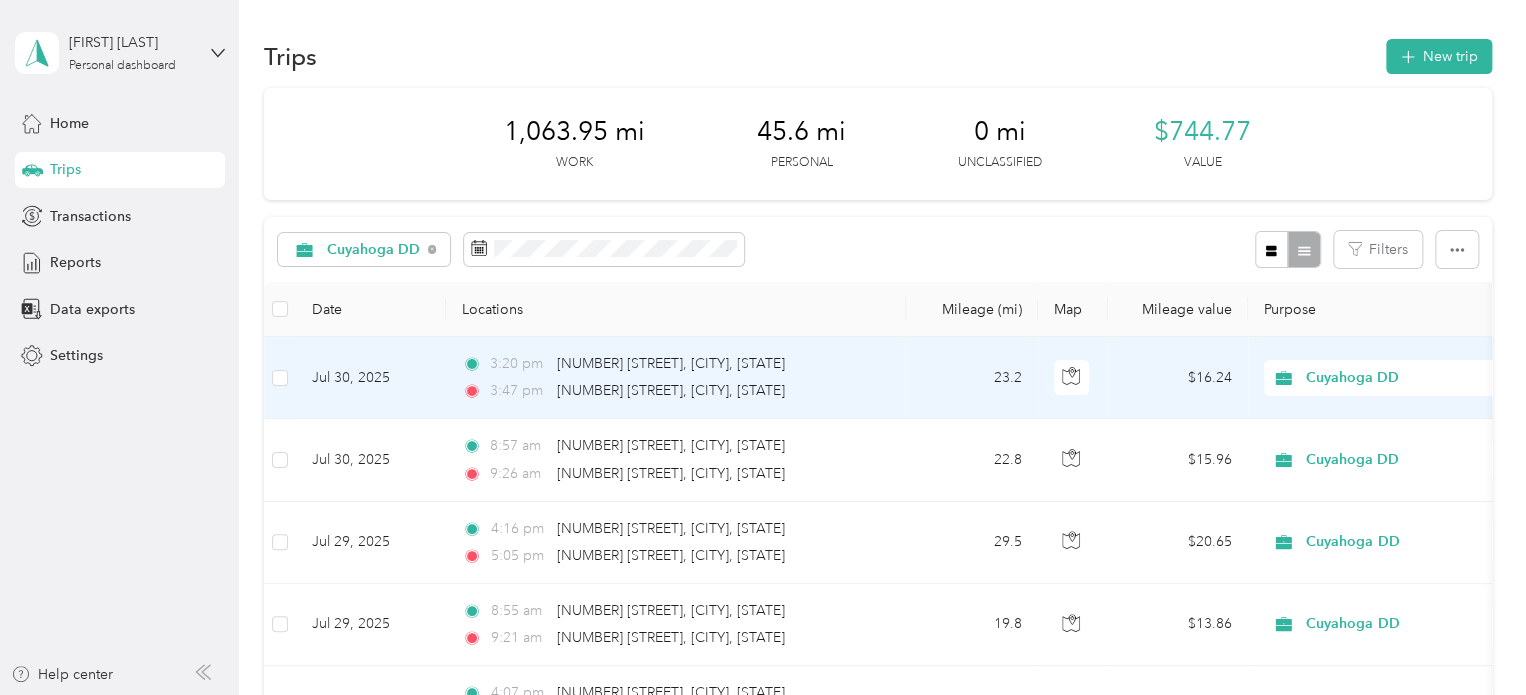 click 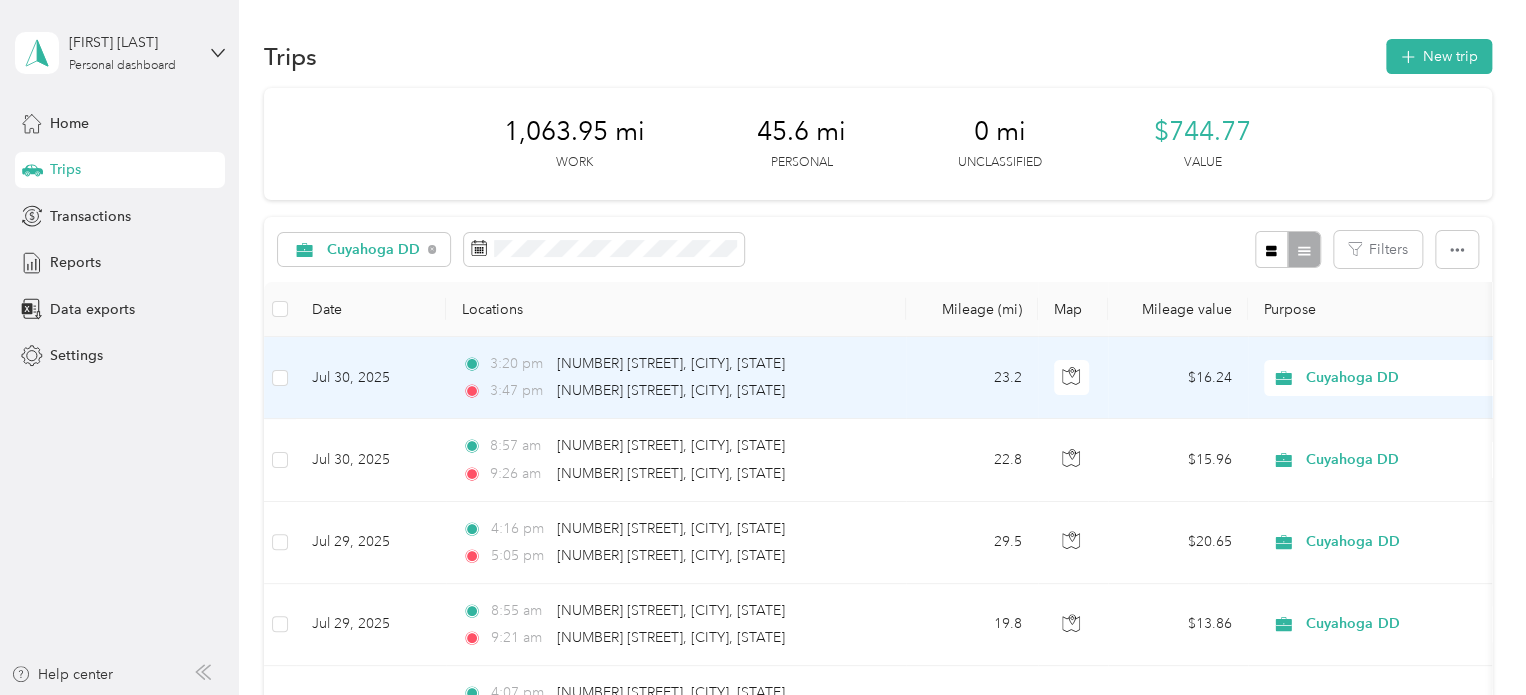 click 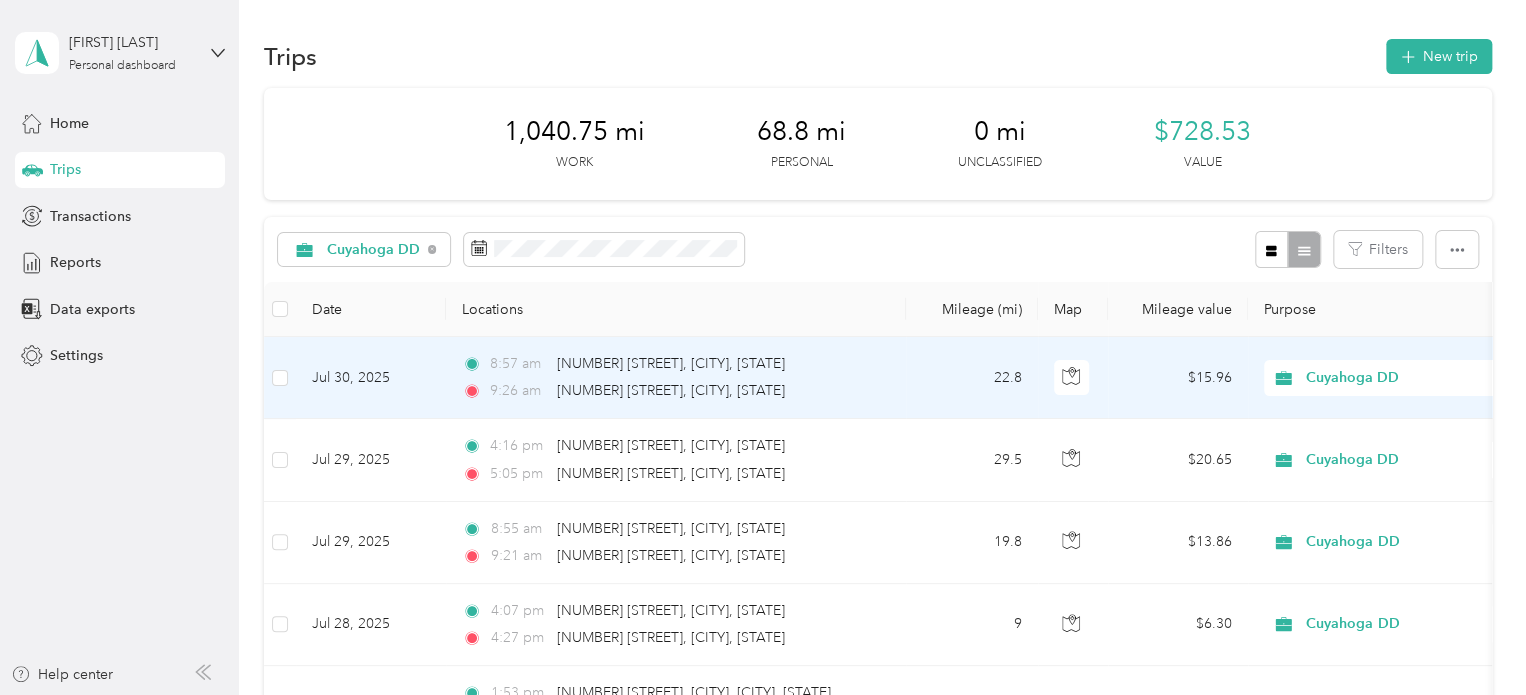 click 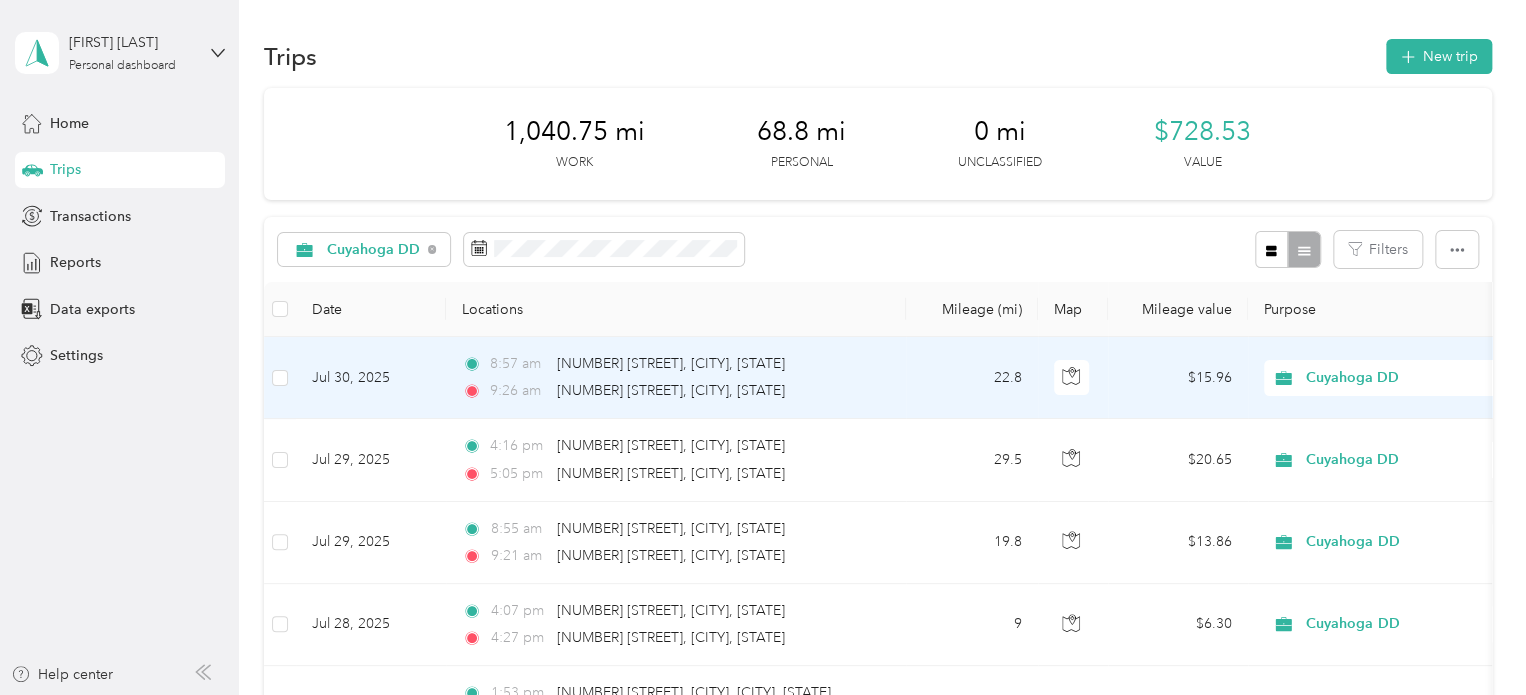 click 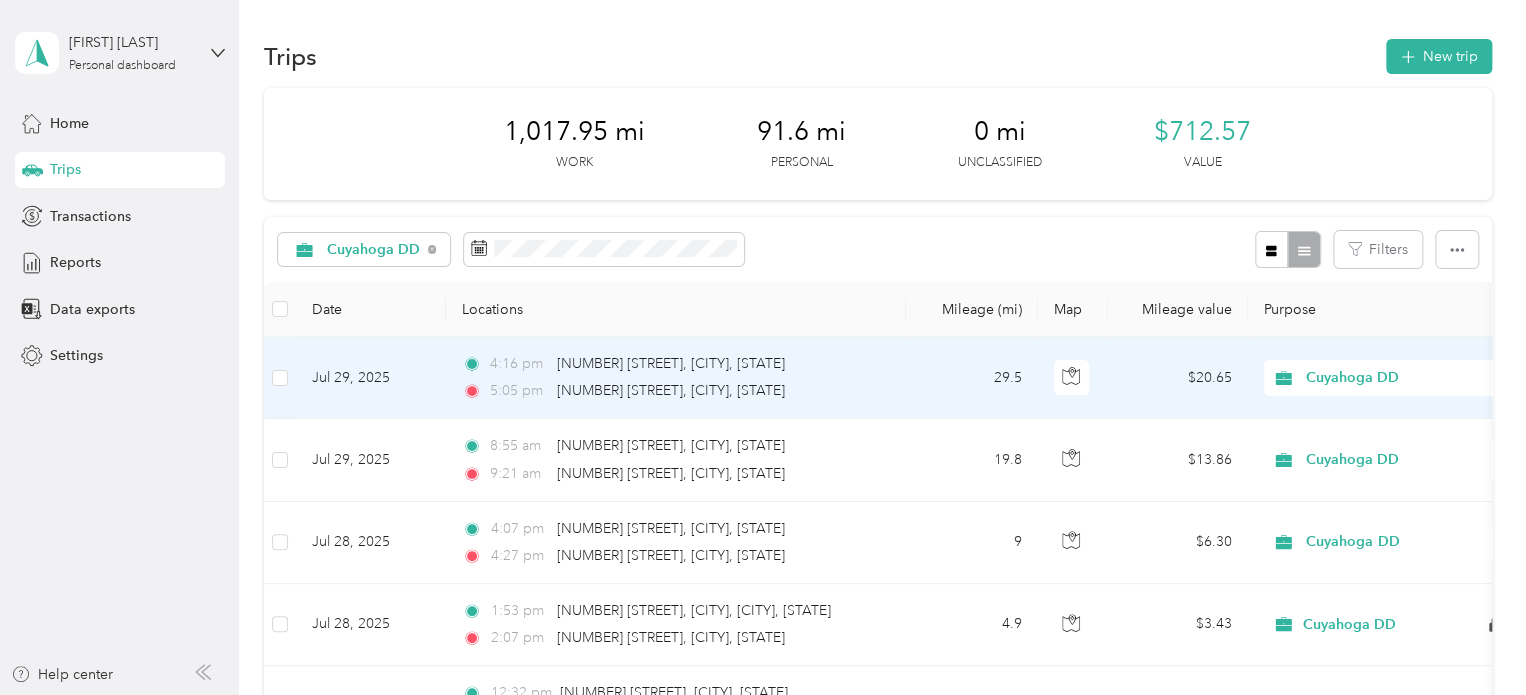click 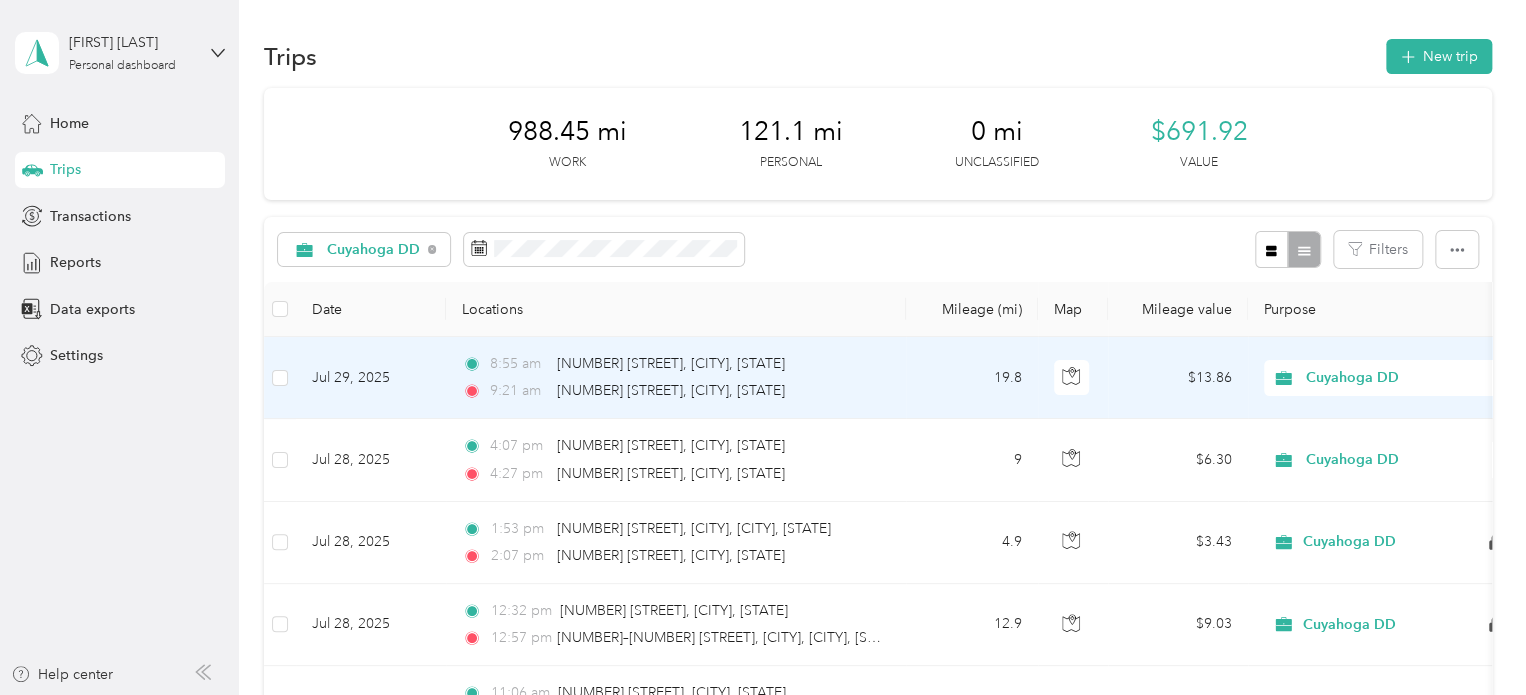 click 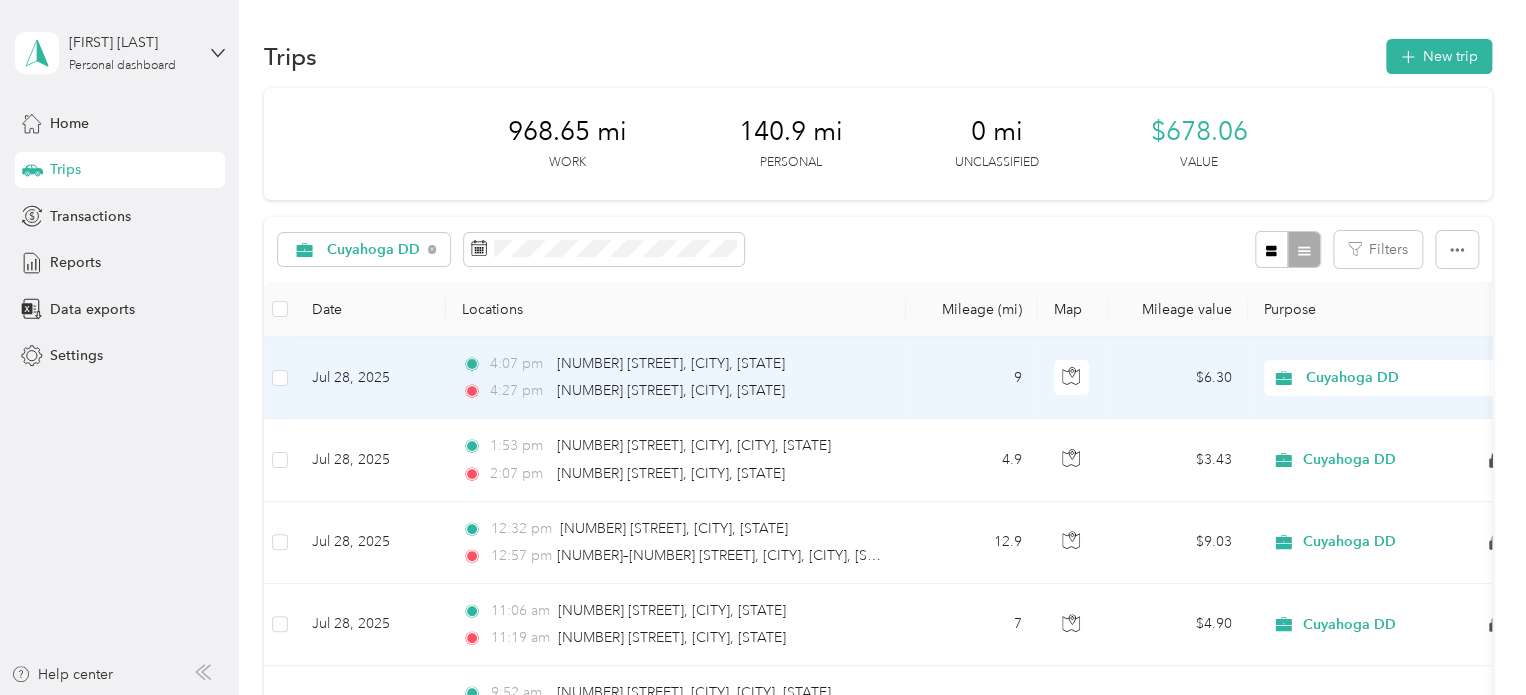 click on "Cuyahoga DD" at bounding box center (1380, 378) 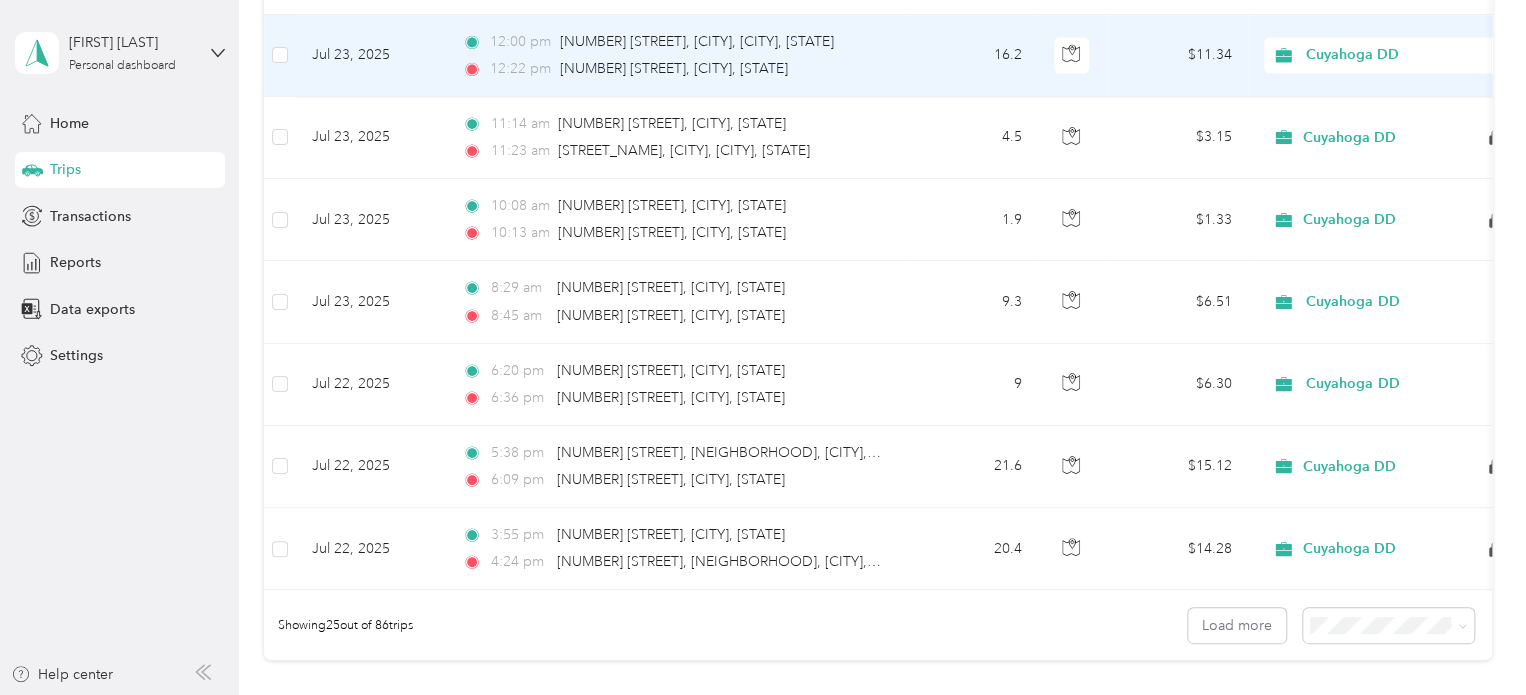 scroll, scrollTop: 2054, scrollLeft: 0, axis: vertical 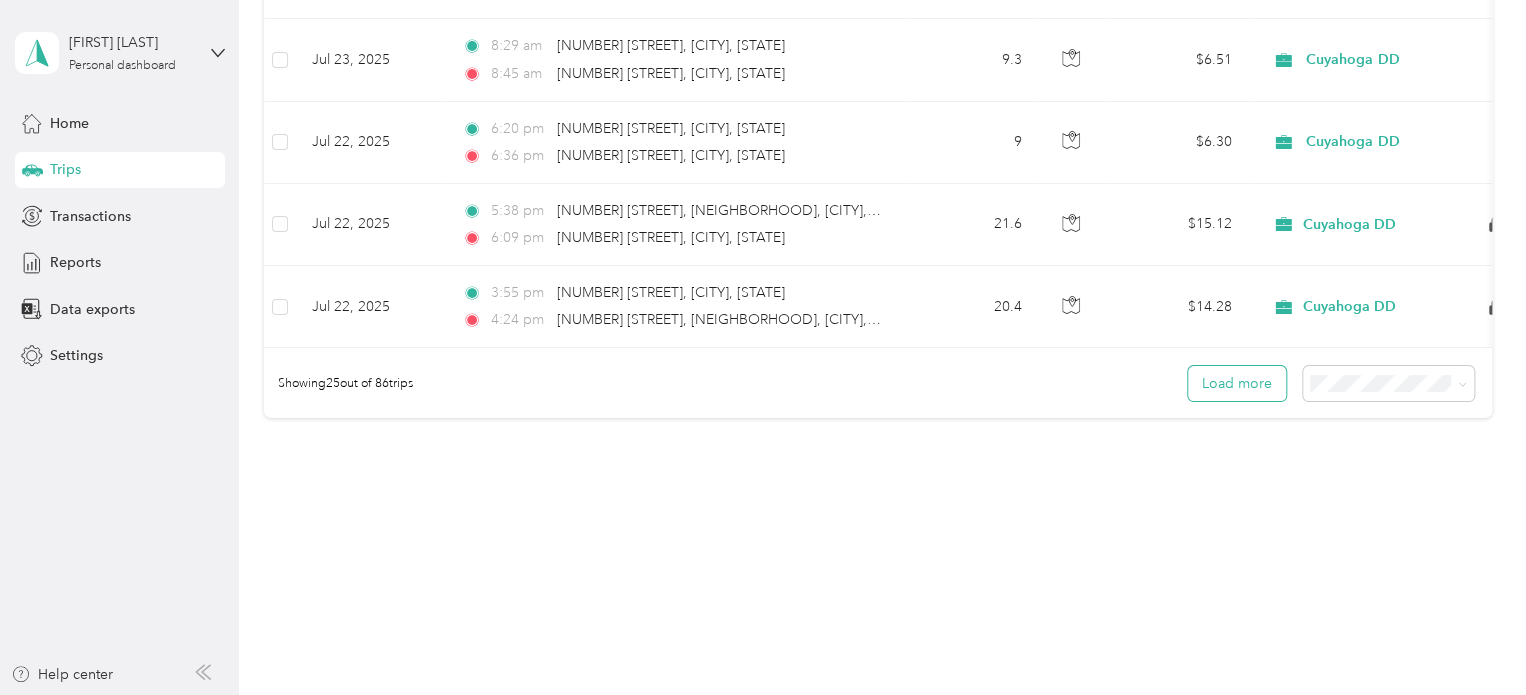 click on "Load more" at bounding box center (1237, 383) 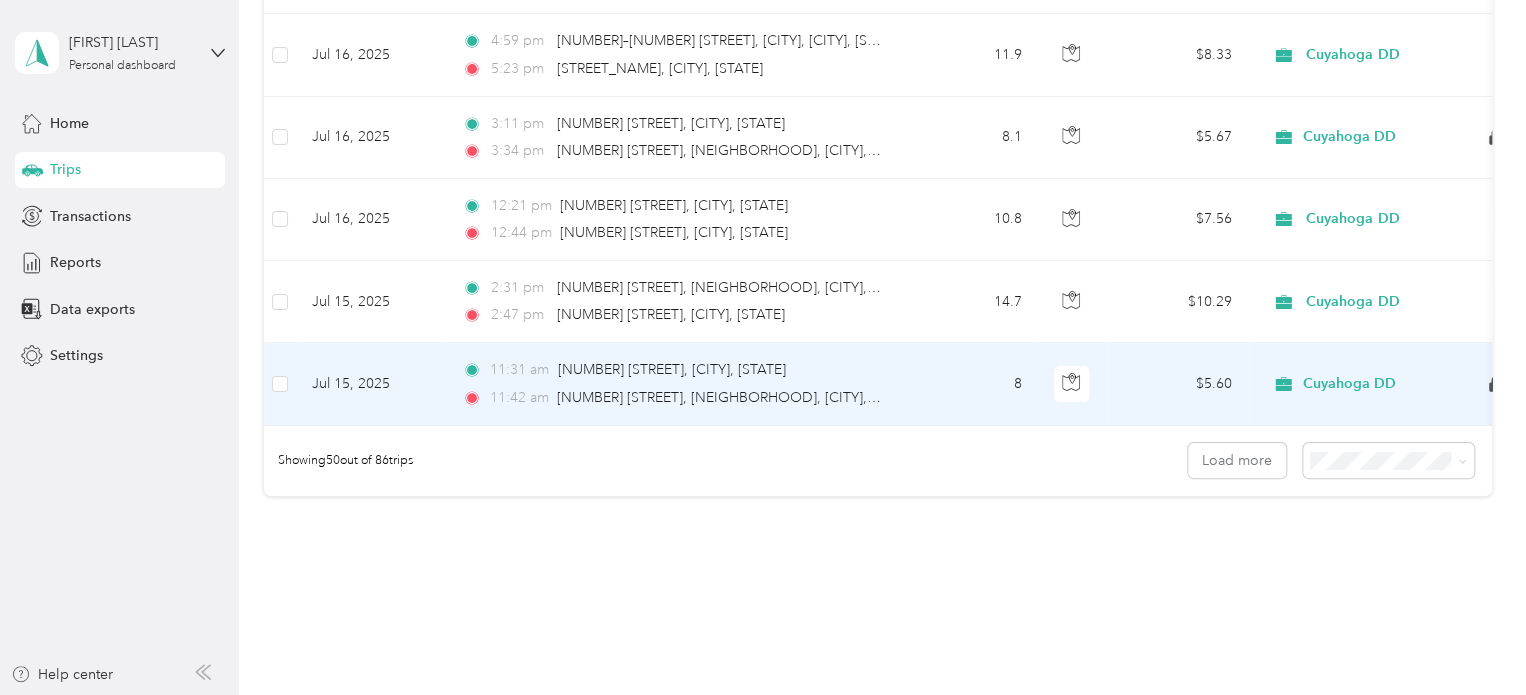 scroll, scrollTop: 4105, scrollLeft: 0, axis: vertical 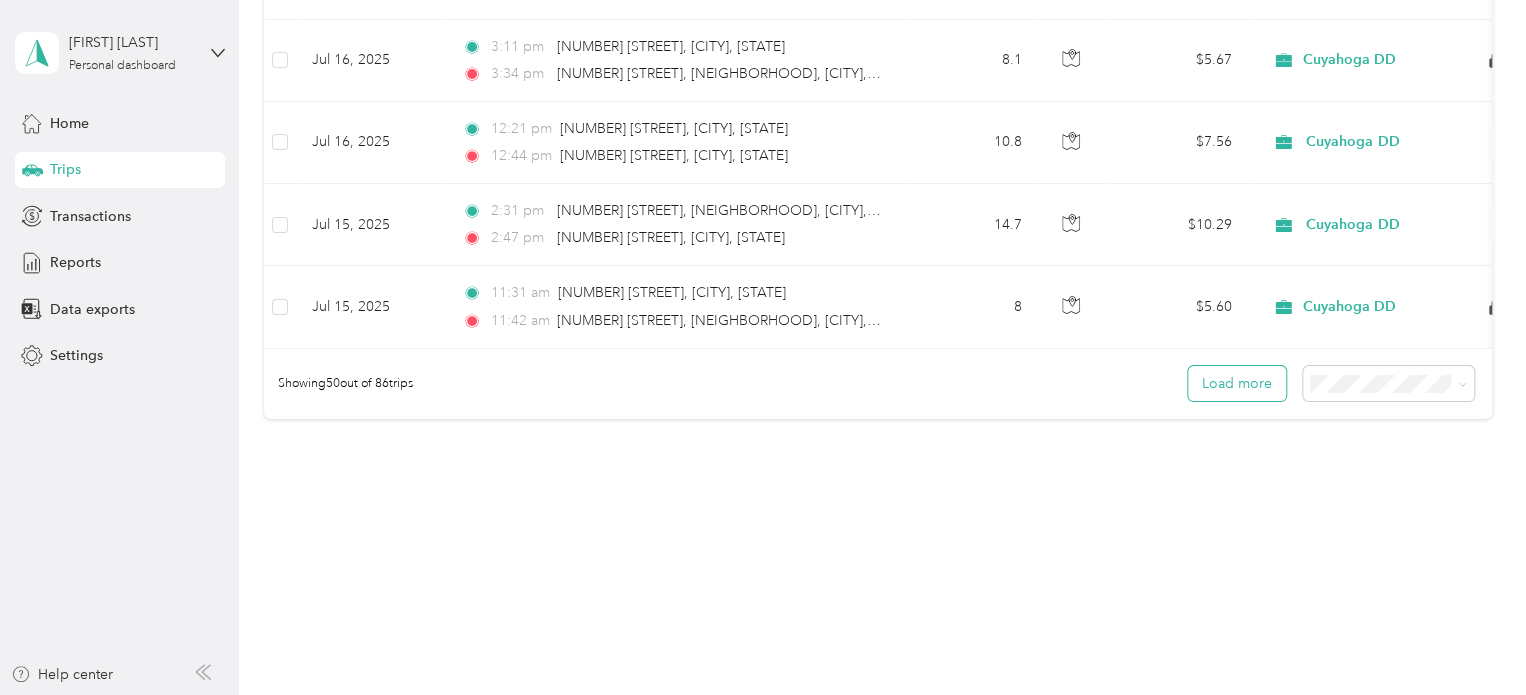 click on "Load more" at bounding box center [1237, 383] 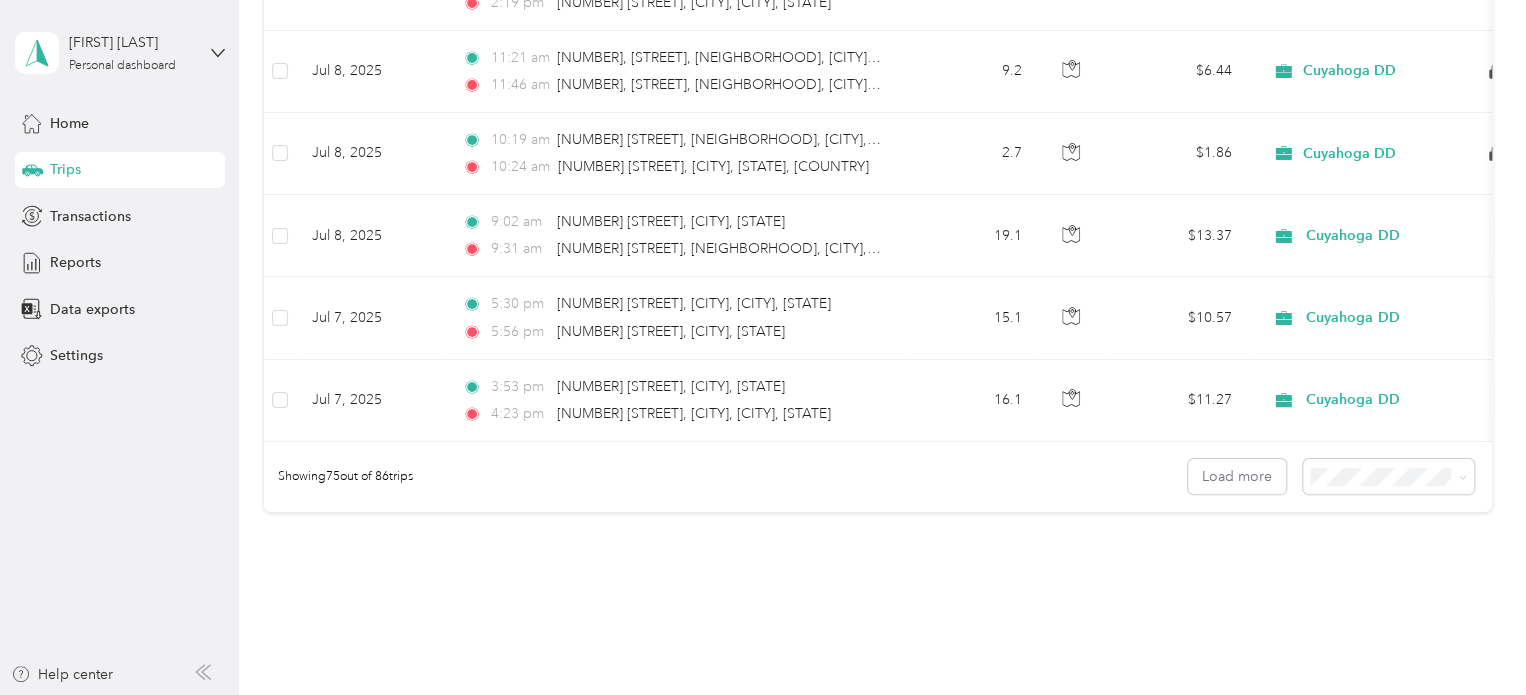 scroll, scrollTop: 6064, scrollLeft: 0, axis: vertical 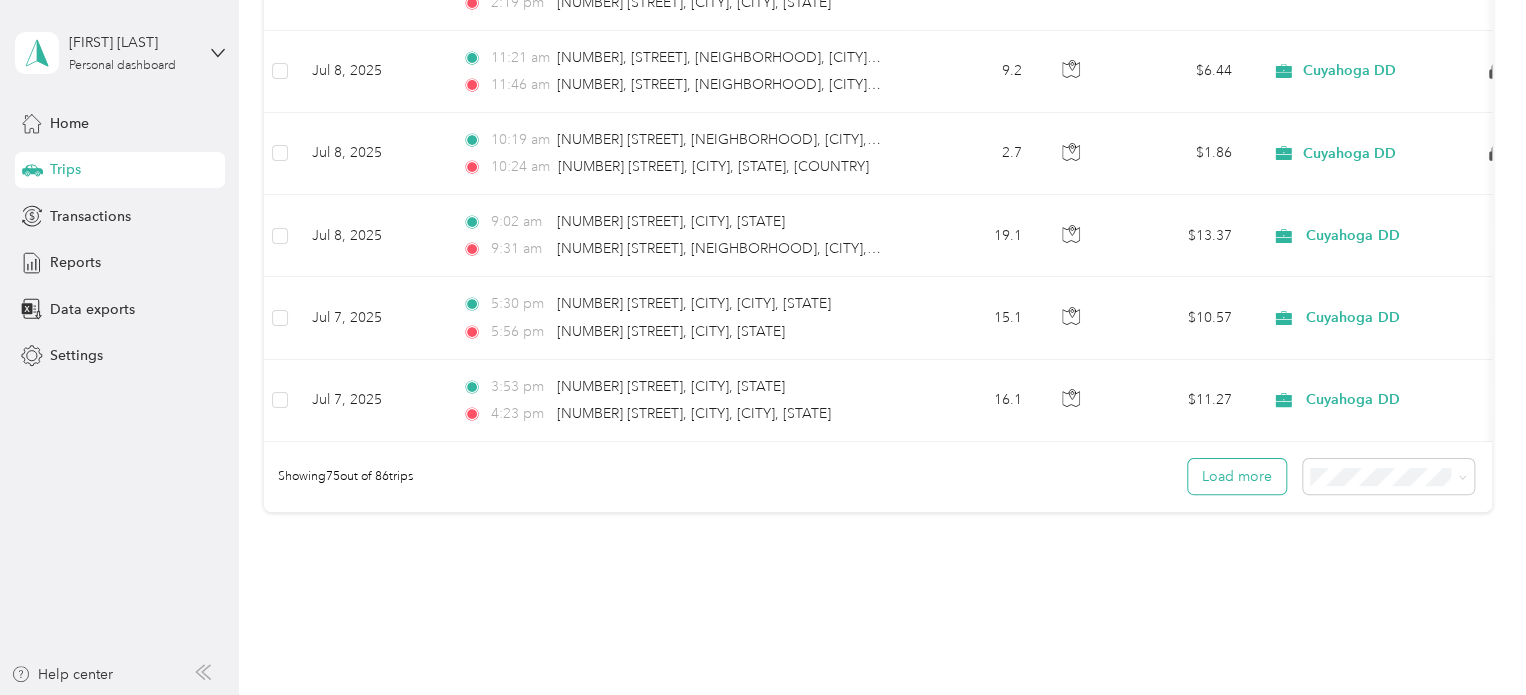 click on "Load more" at bounding box center [1237, 476] 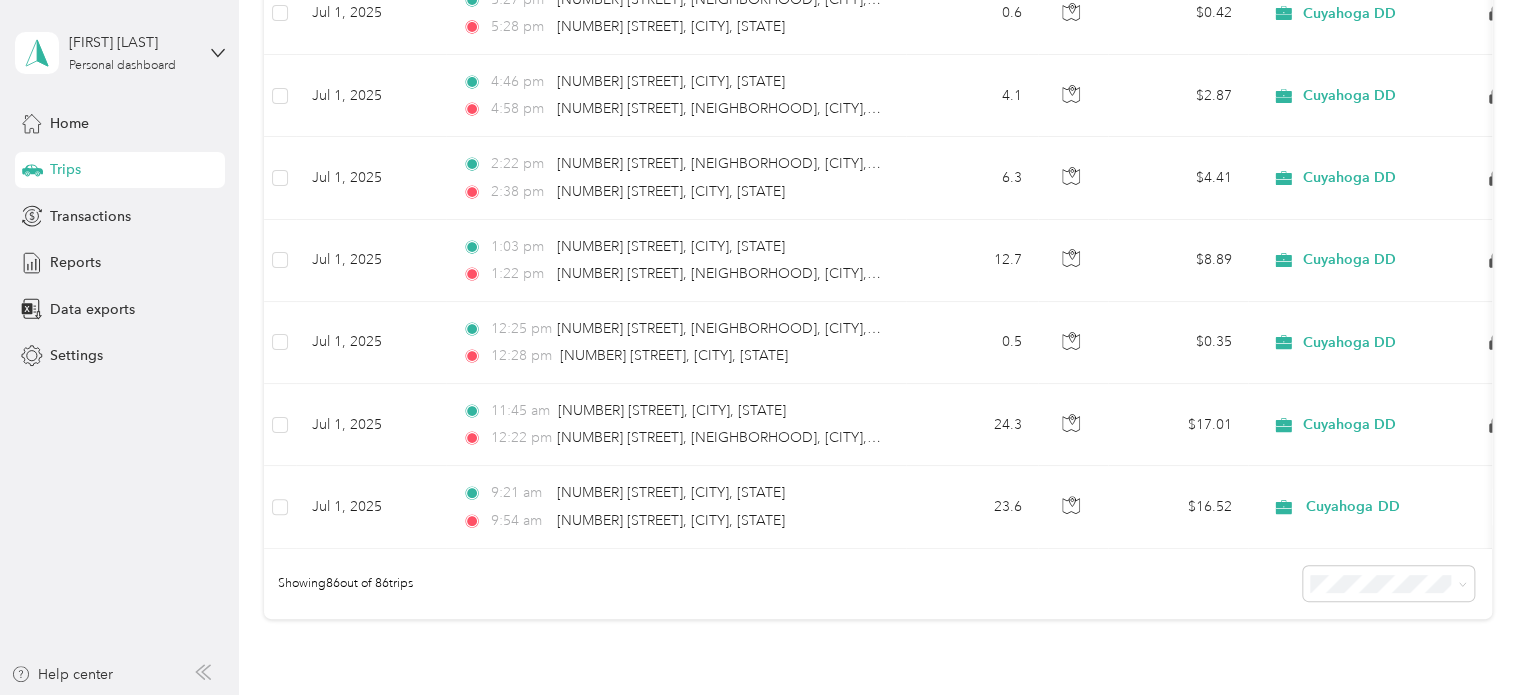 scroll, scrollTop: 6861, scrollLeft: 0, axis: vertical 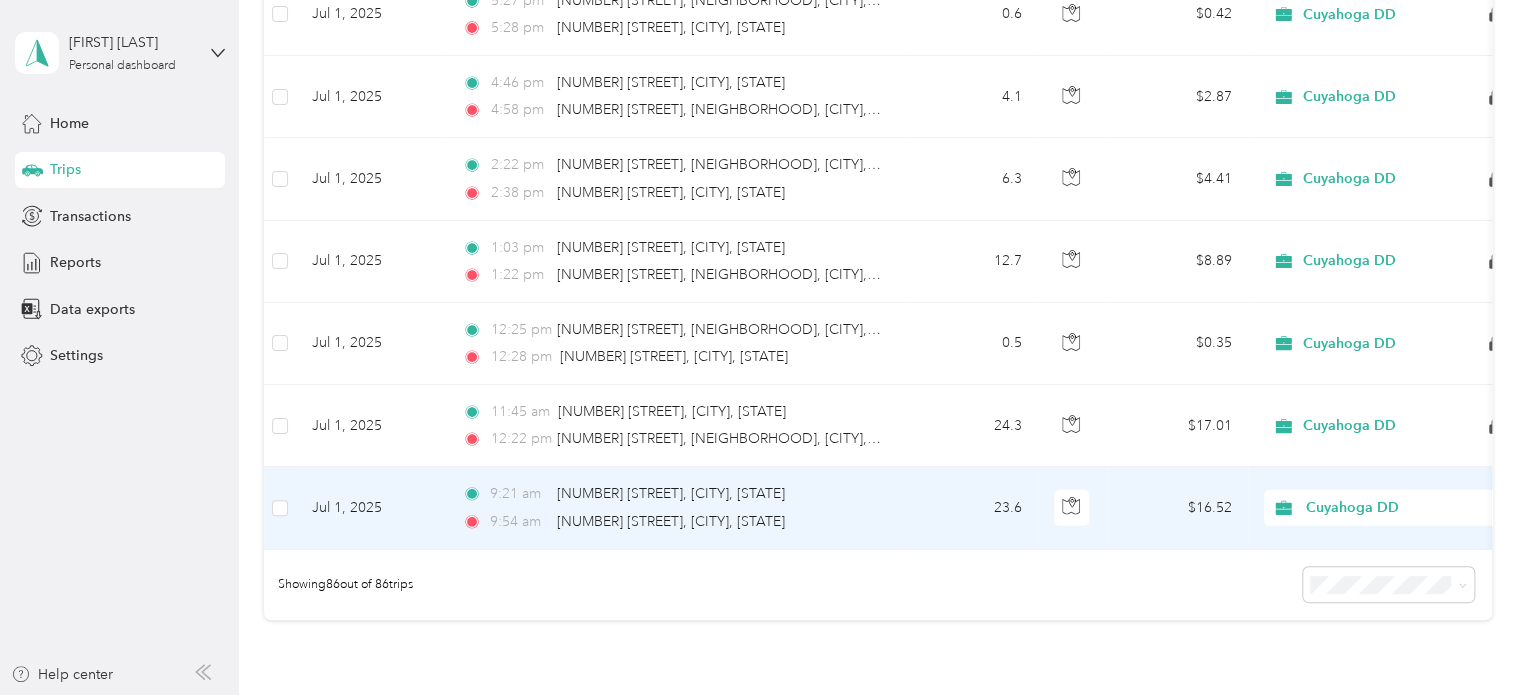 click 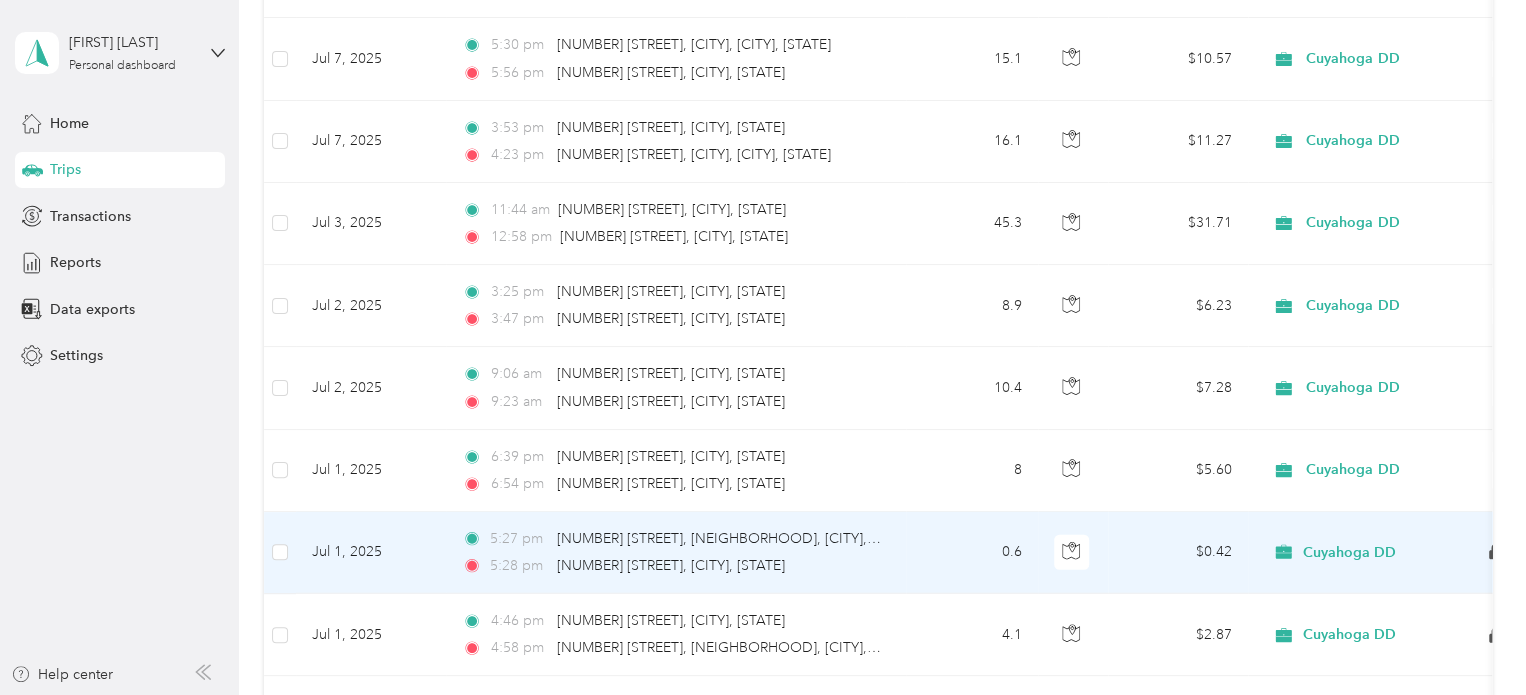 scroll, scrollTop: 6321, scrollLeft: 0, axis: vertical 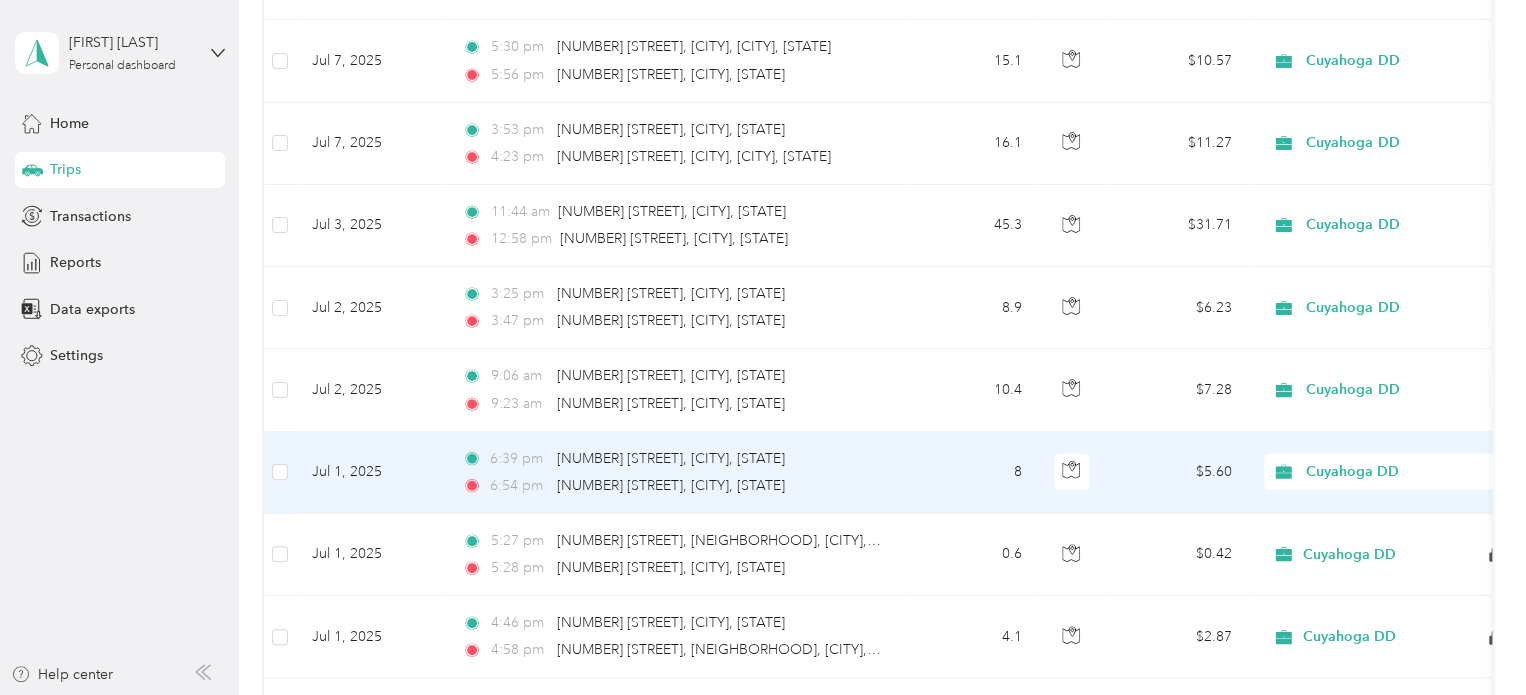 click 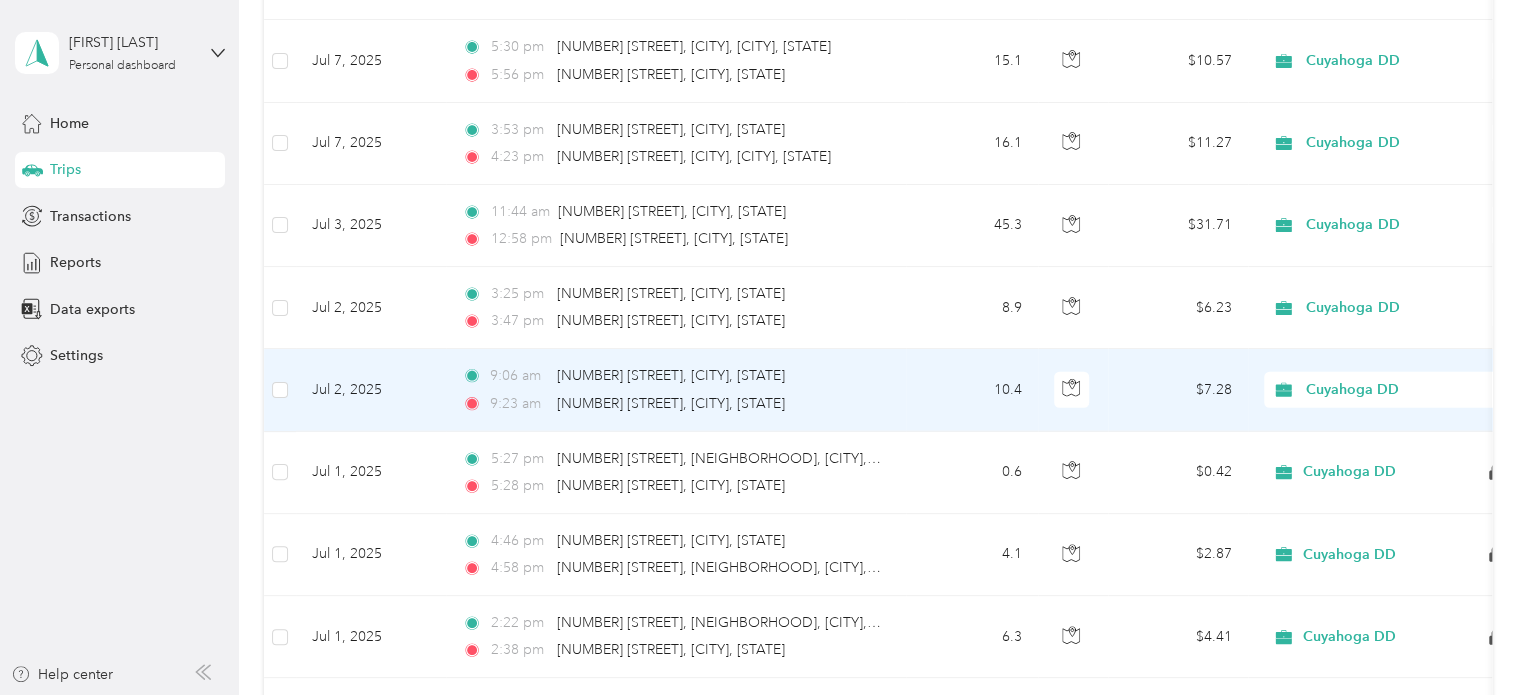 click 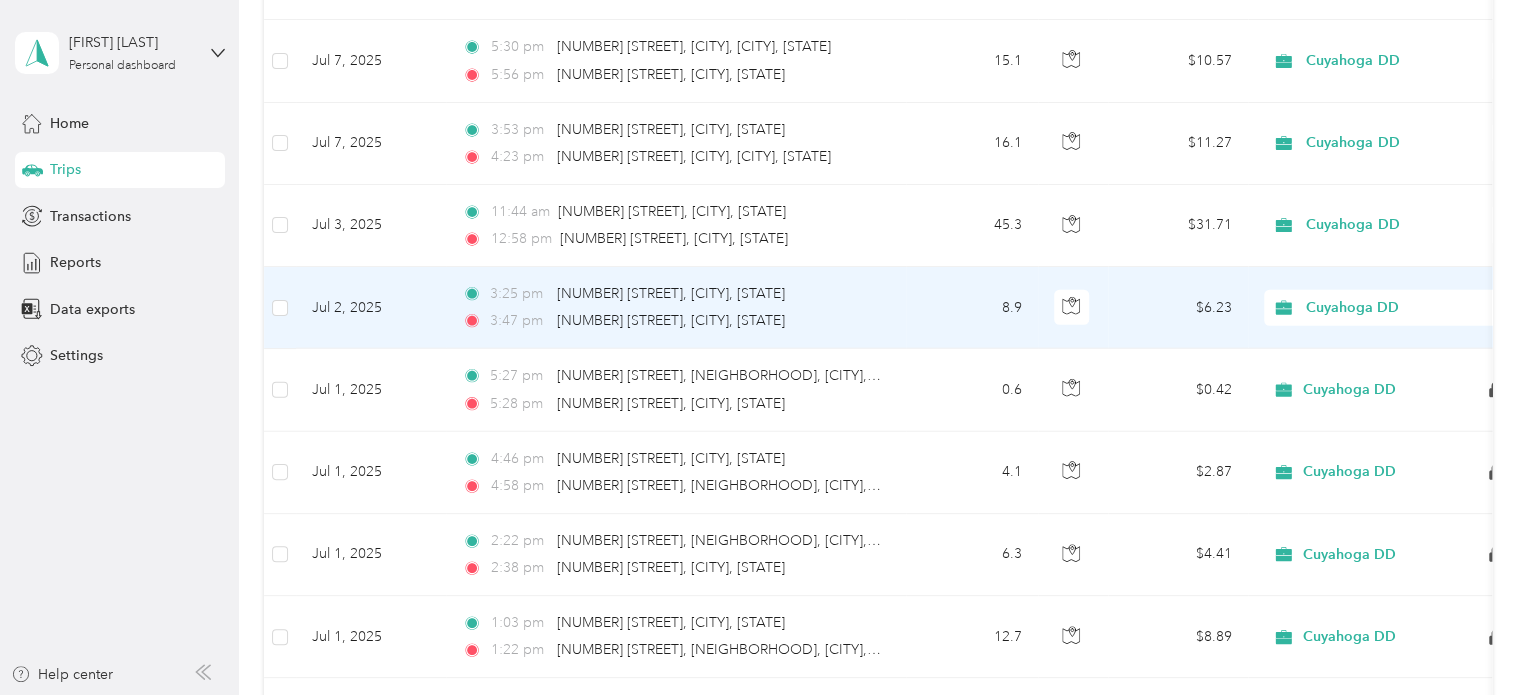 click 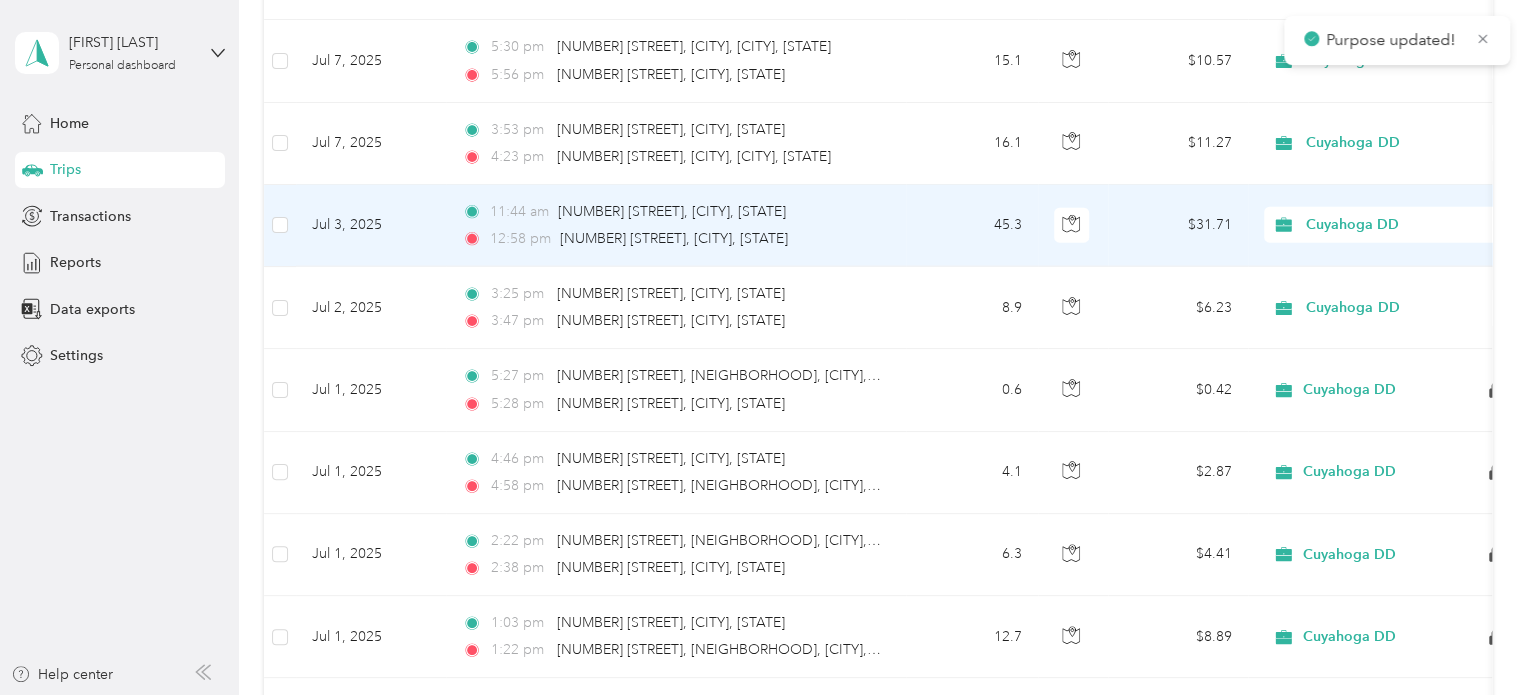 click 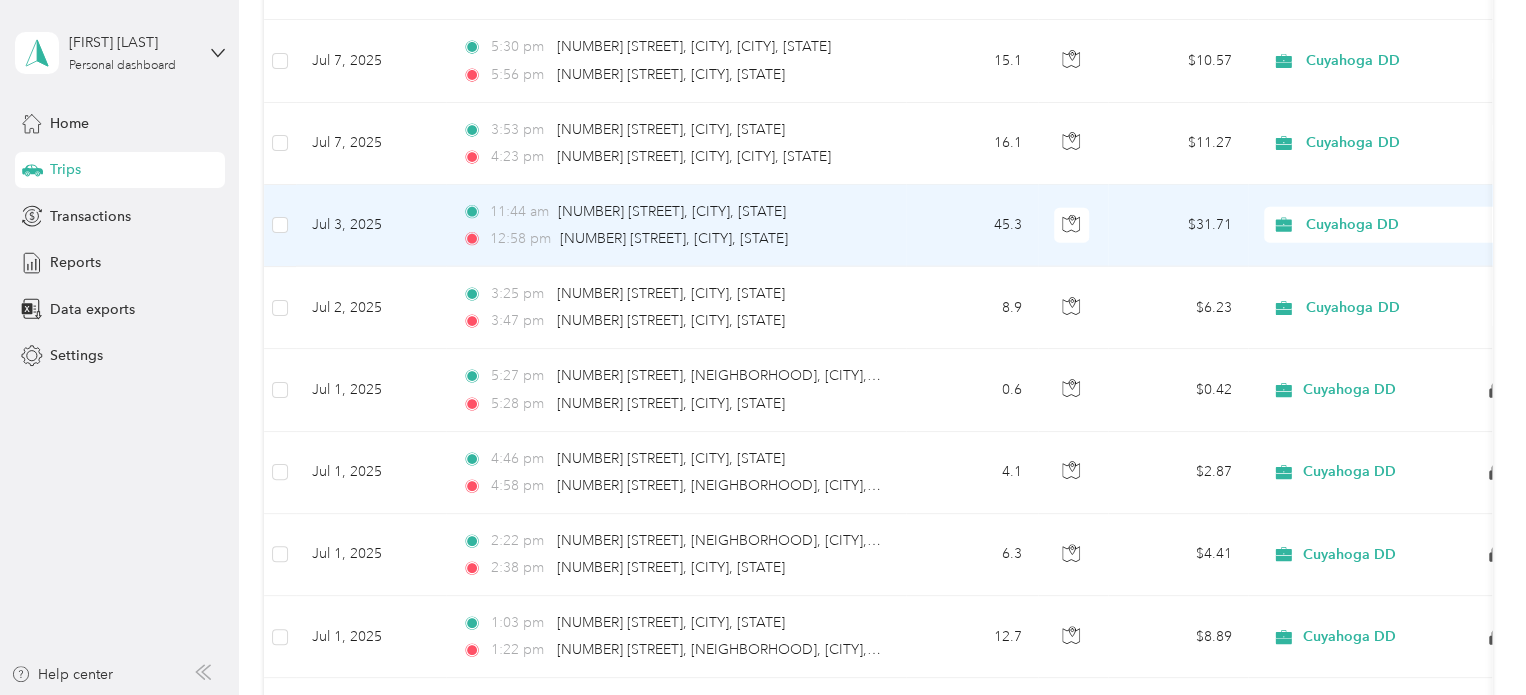 click 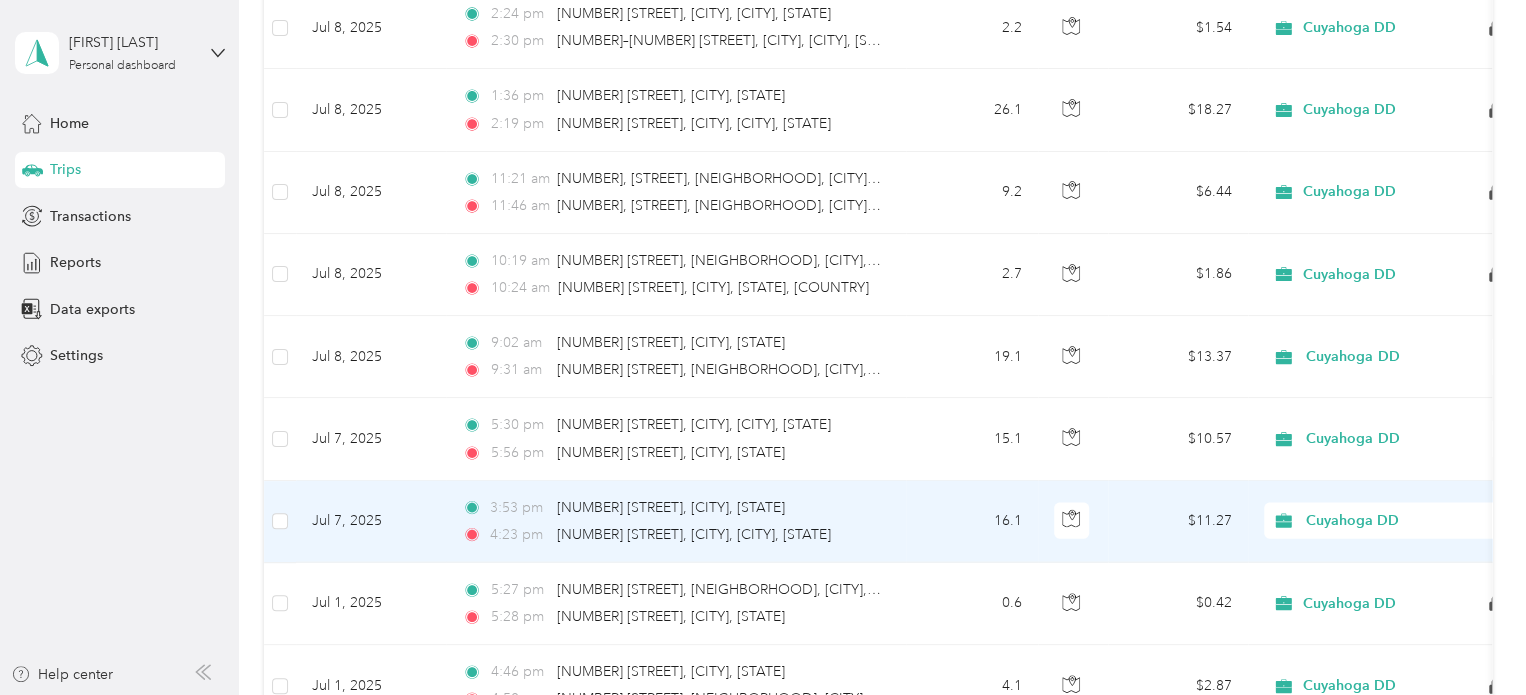 scroll, scrollTop: 5938, scrollLeft: 0, axis: vertical 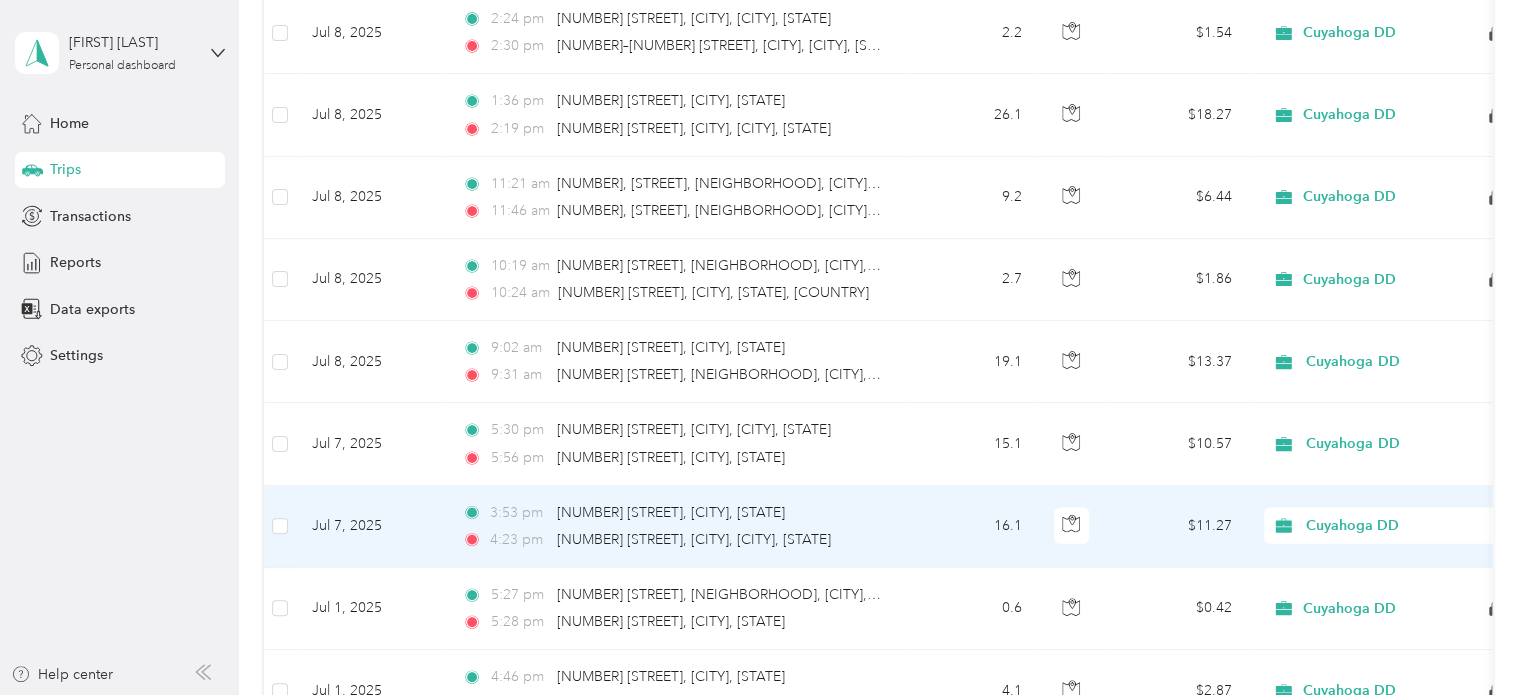 click 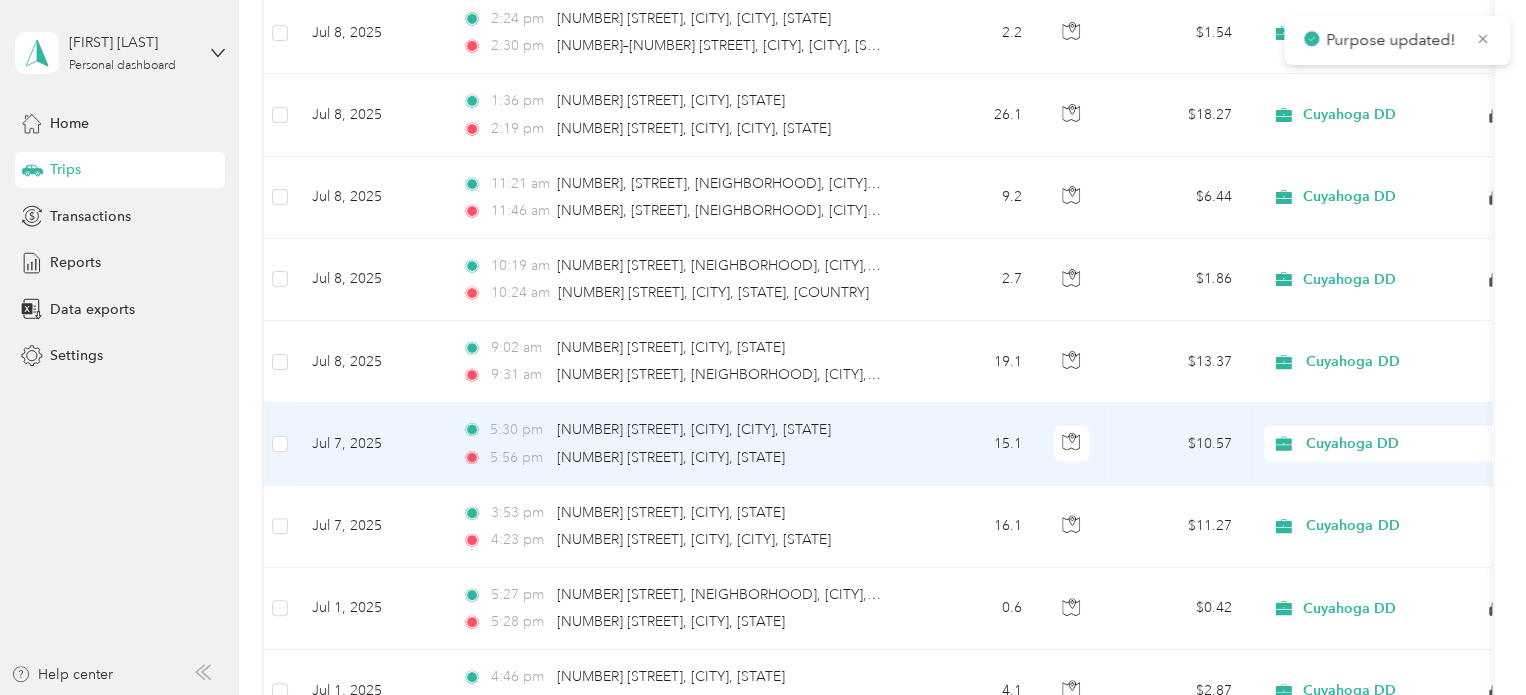 click 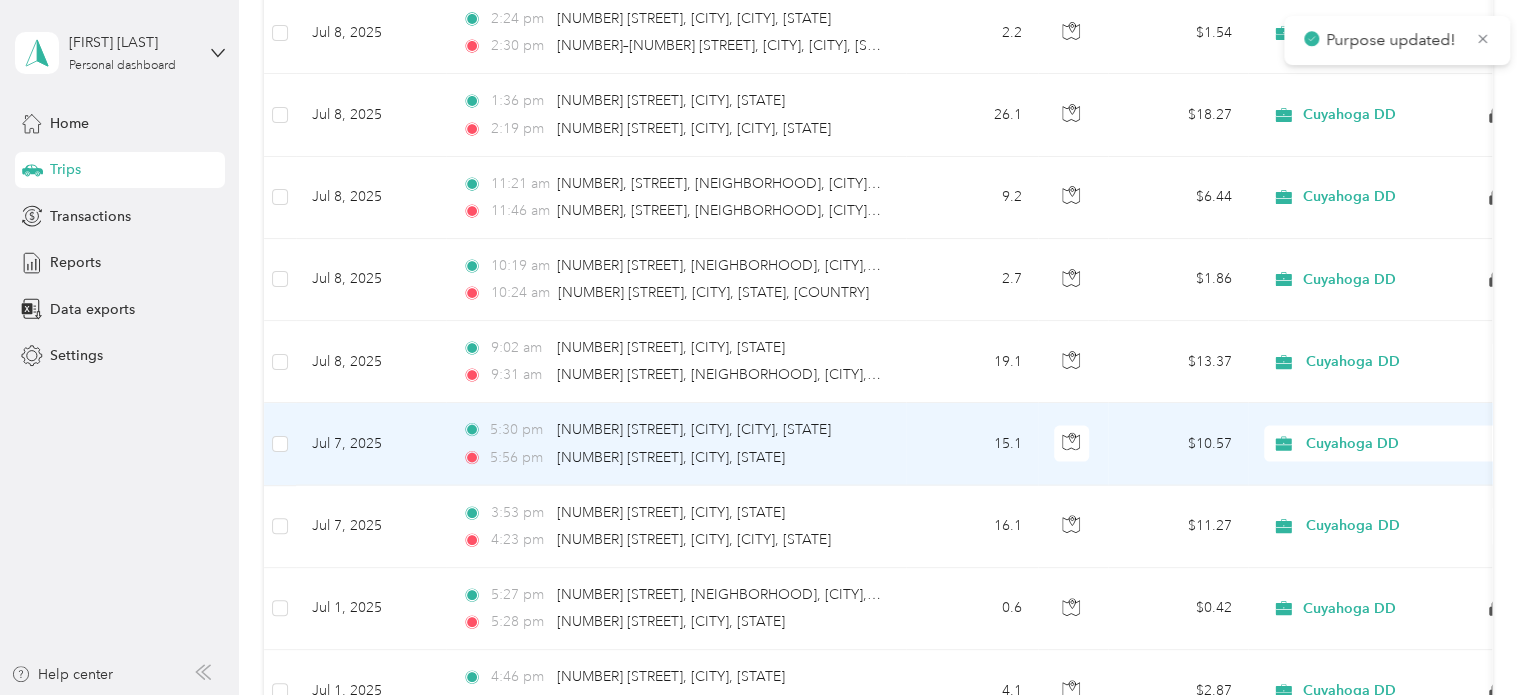 click on "Personal" at bounding box center [1388, 499] 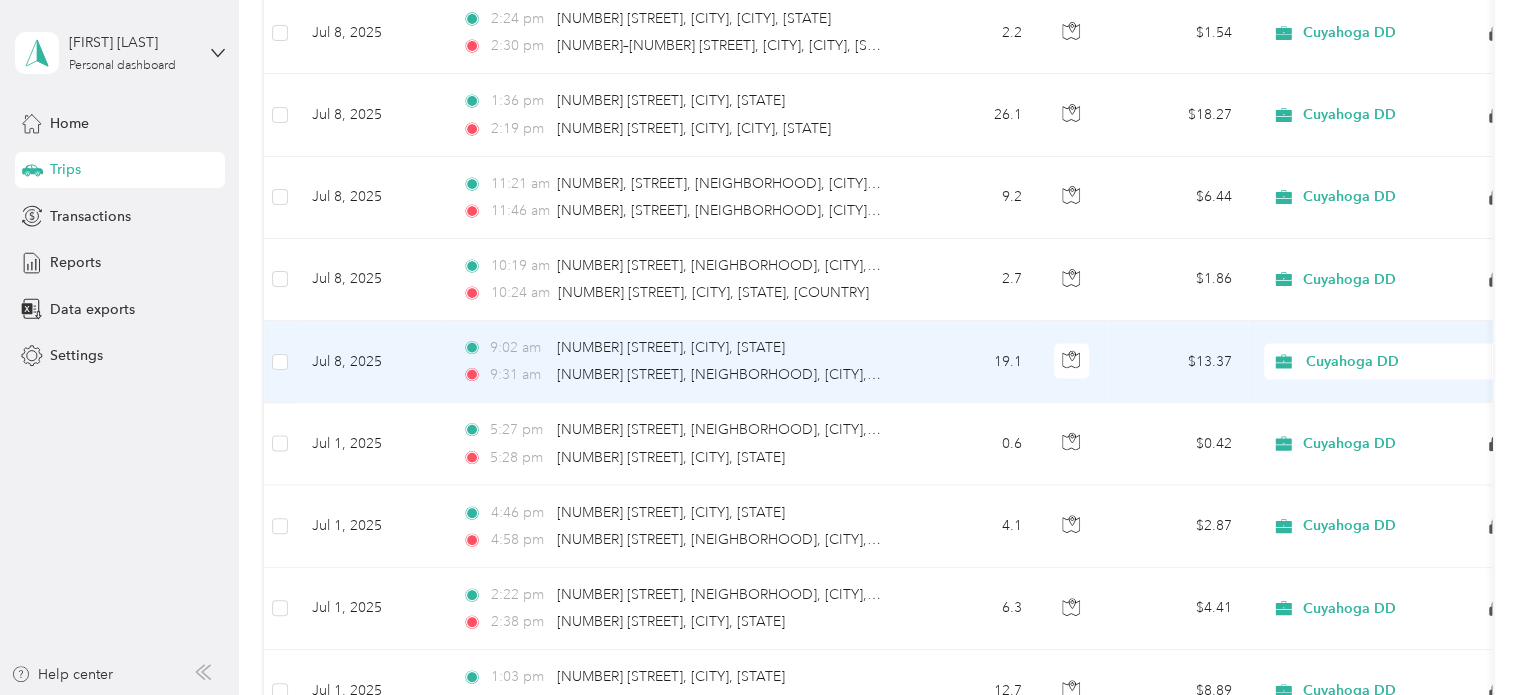 click 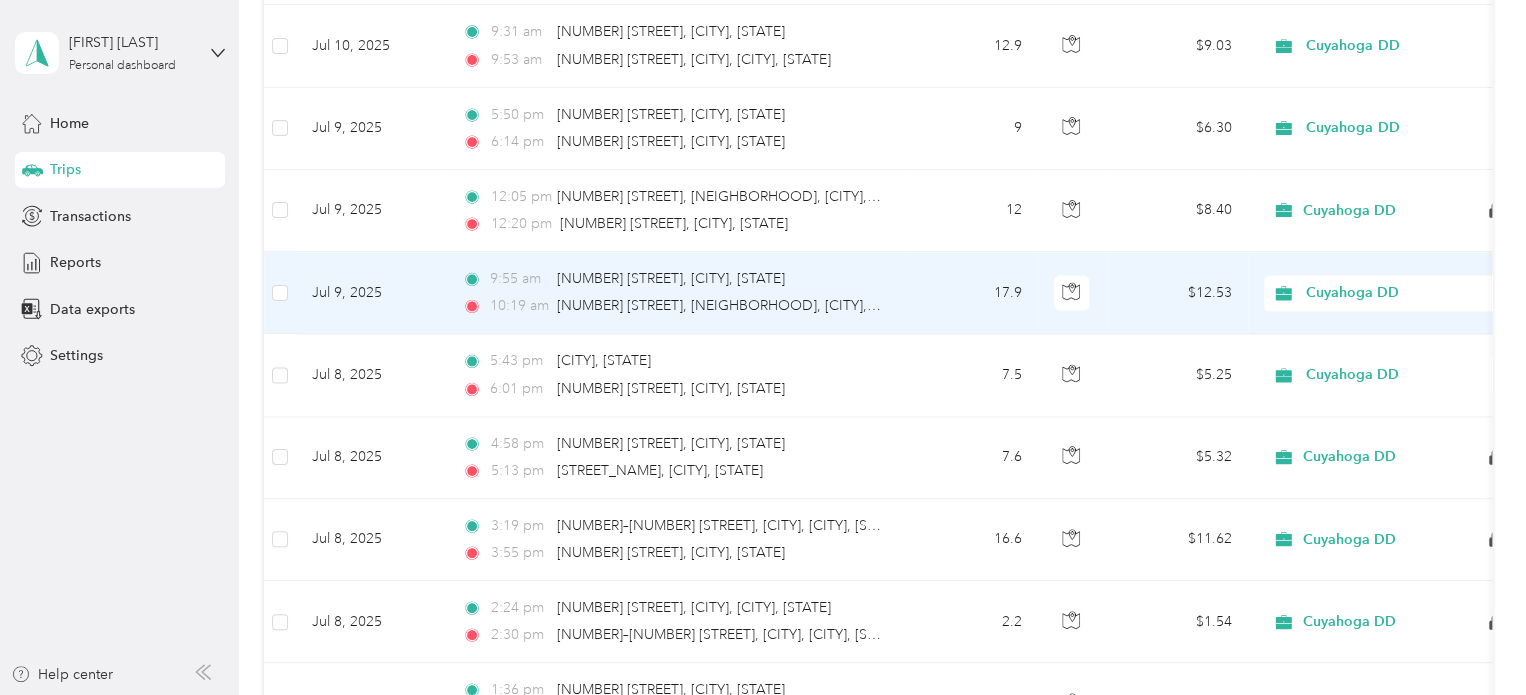 scroll, scrollTop: 5348, scrollLeft: 0, axis: vertical 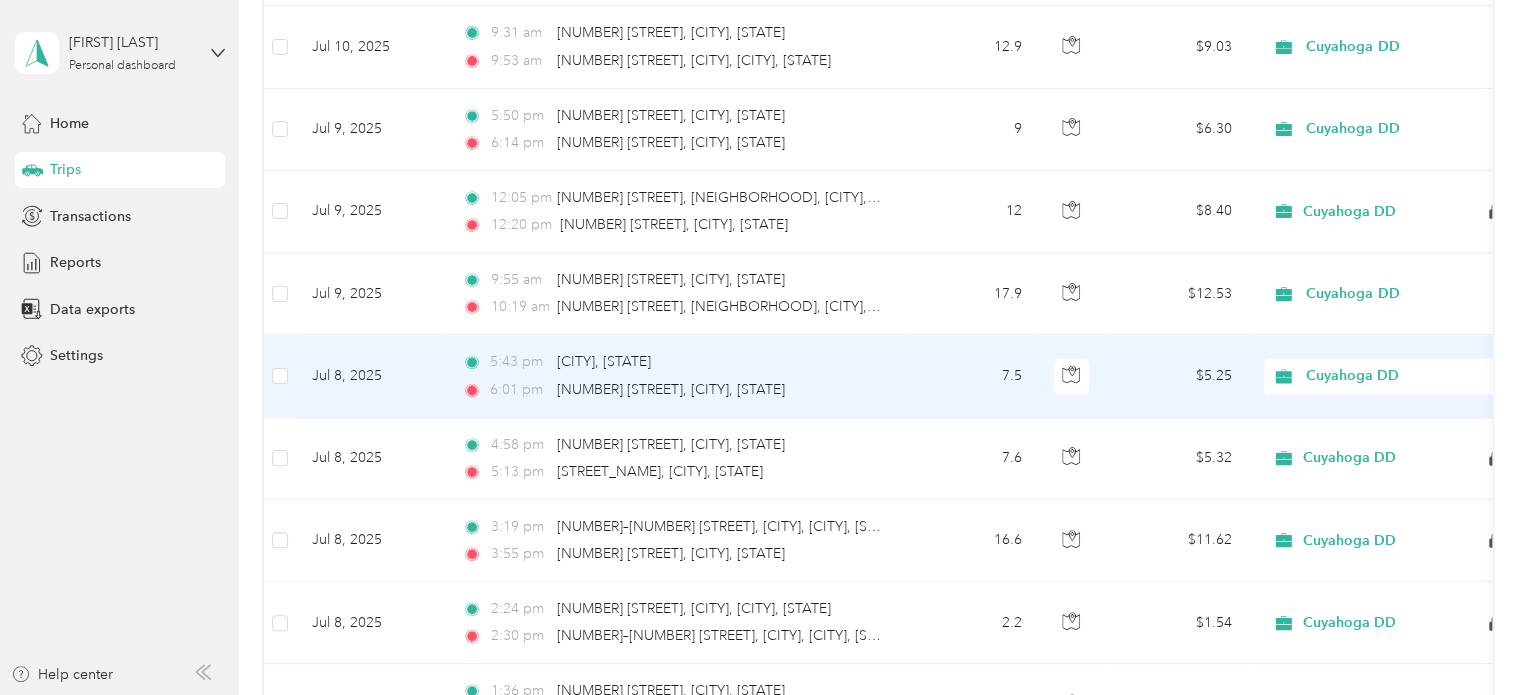 click 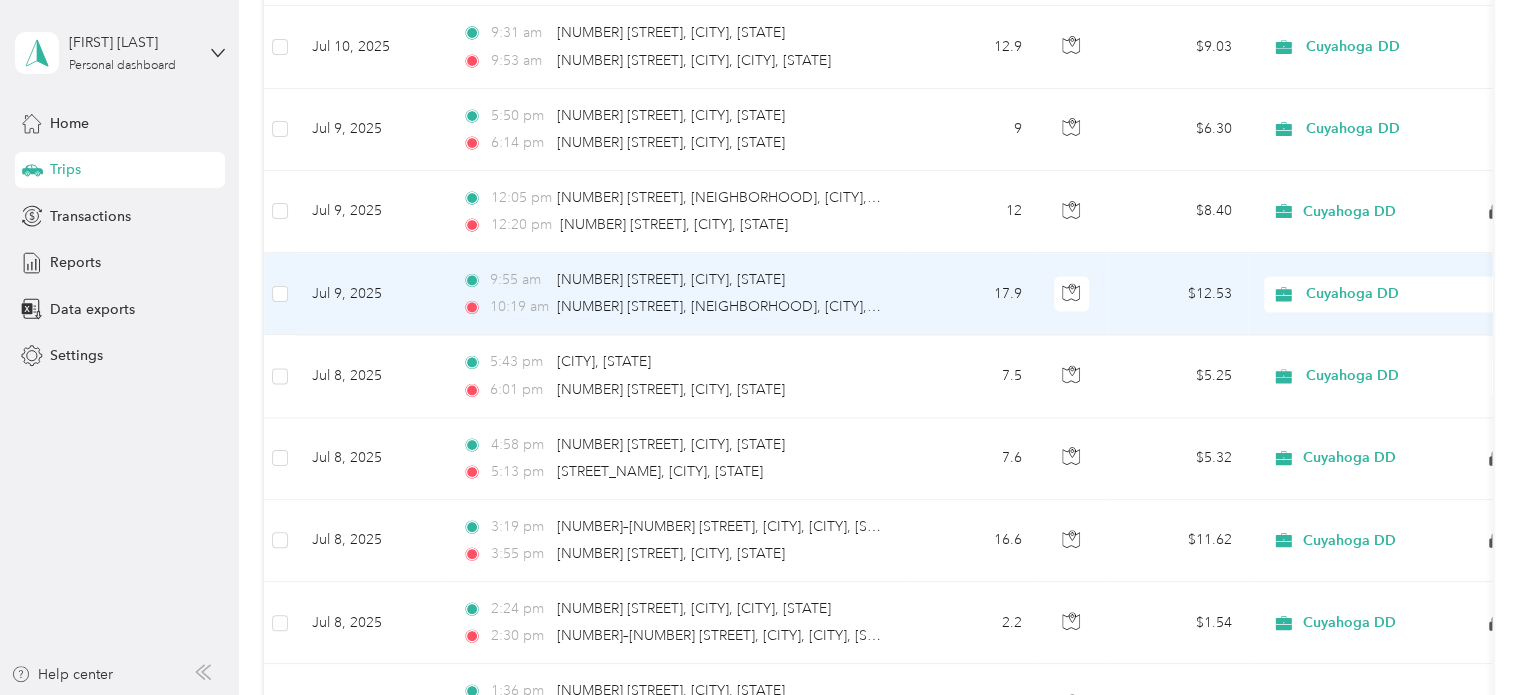 click 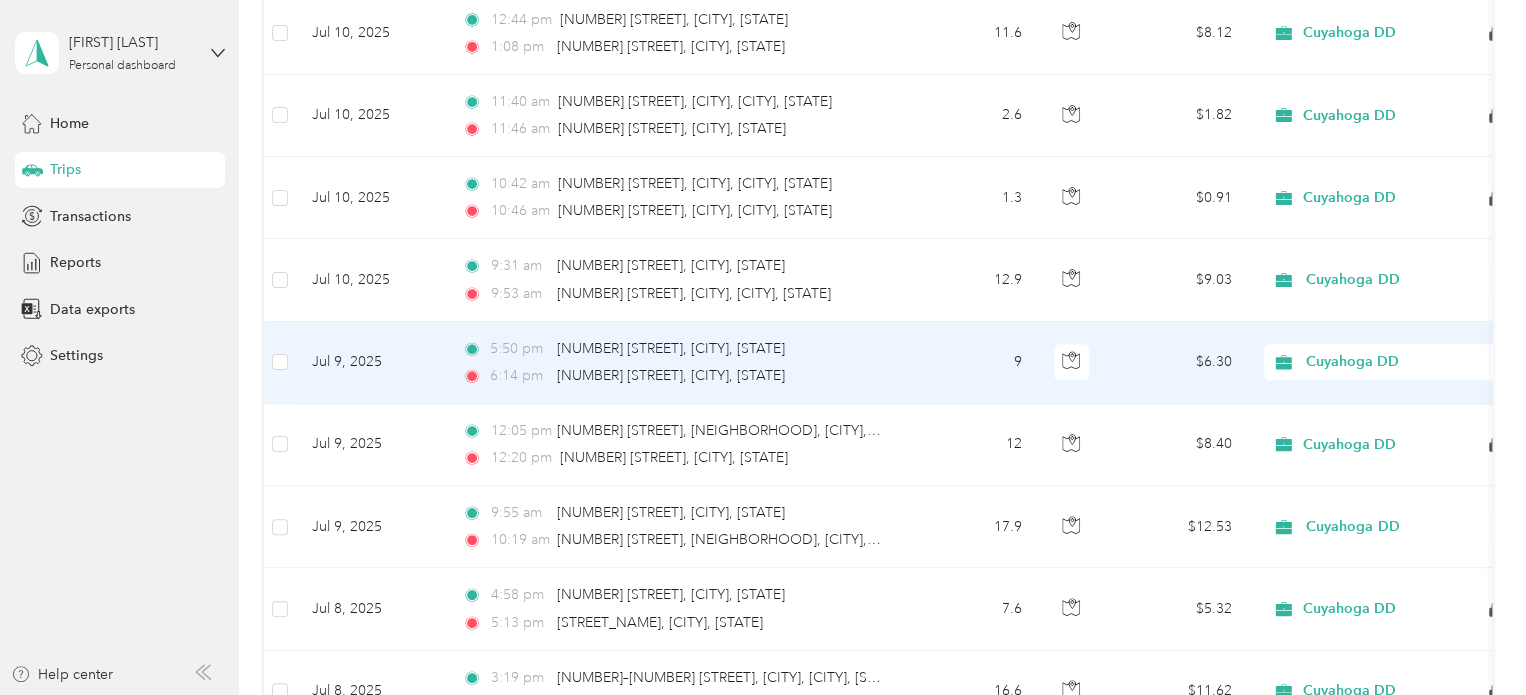 scroll, scrollTop: 5114, scrollLeft: 0, axis: vertical 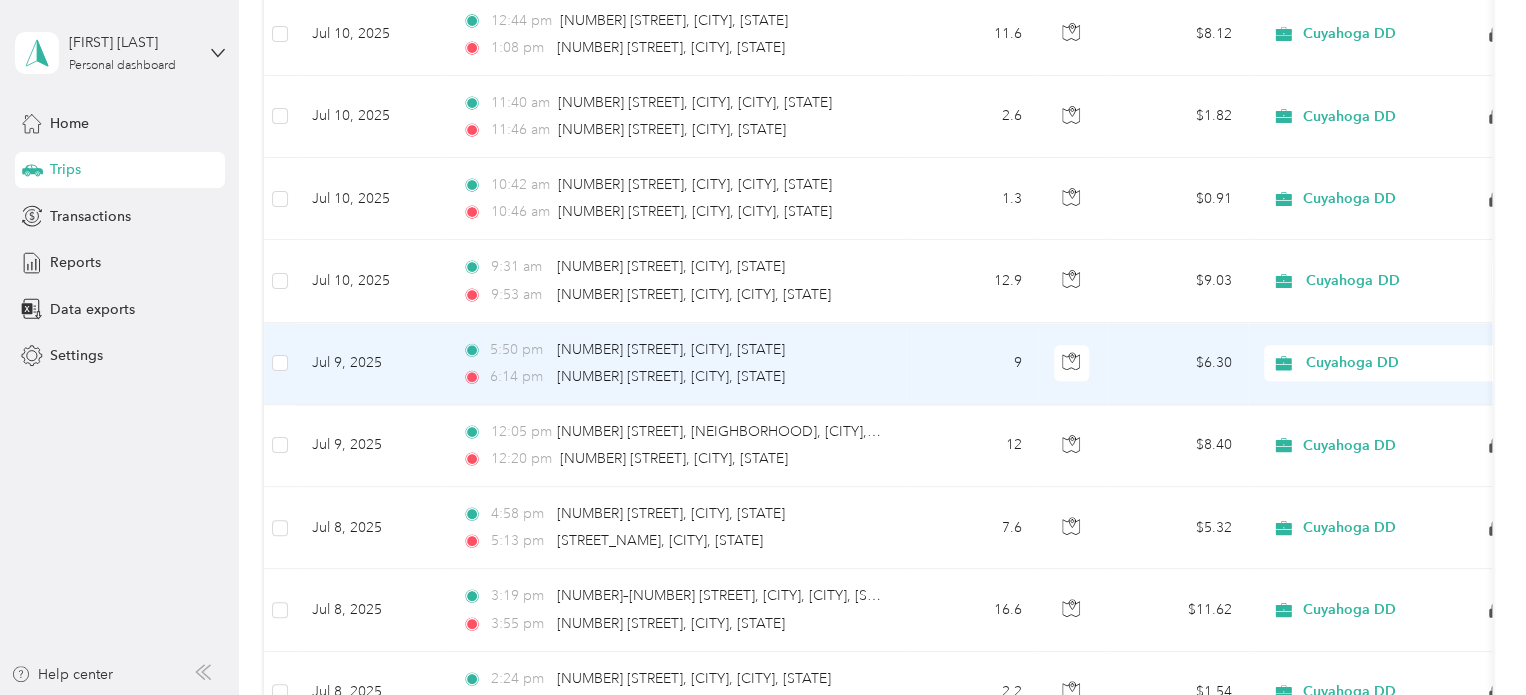 click 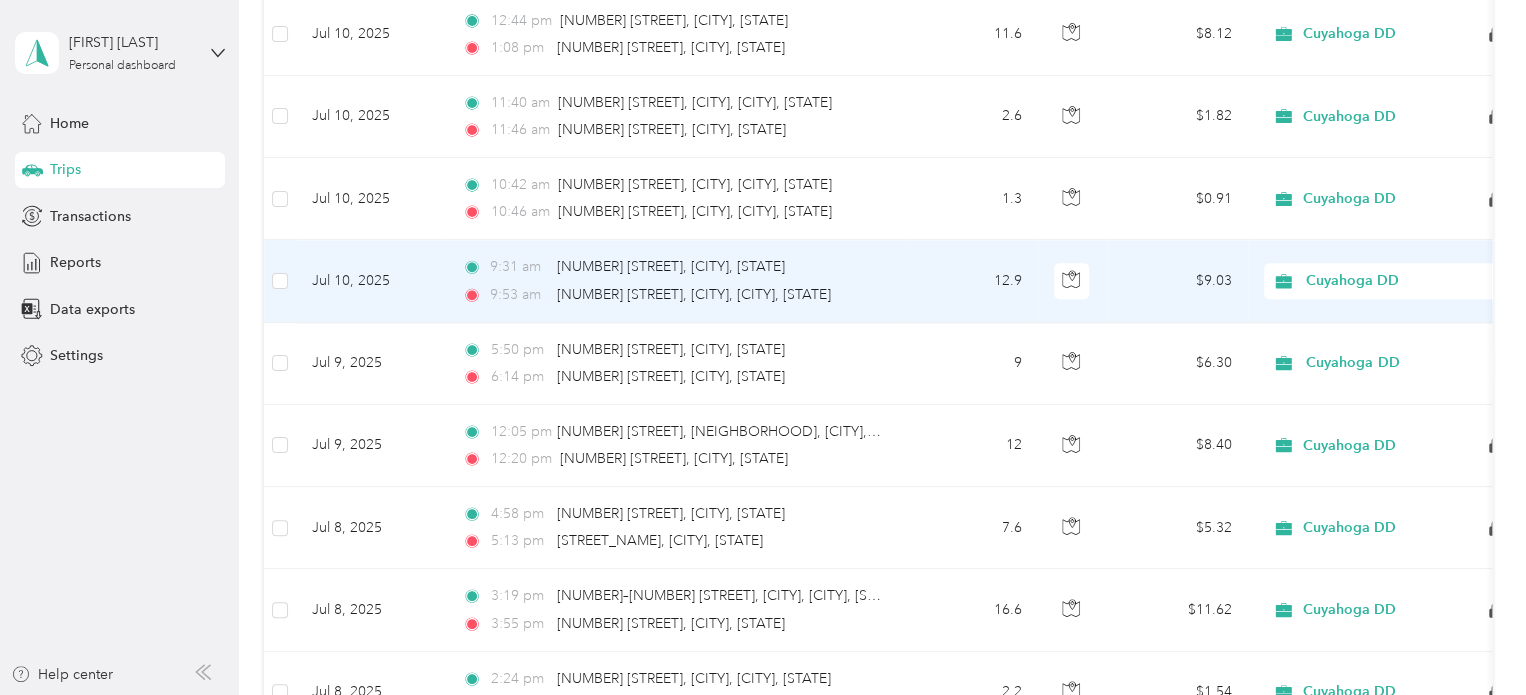 click 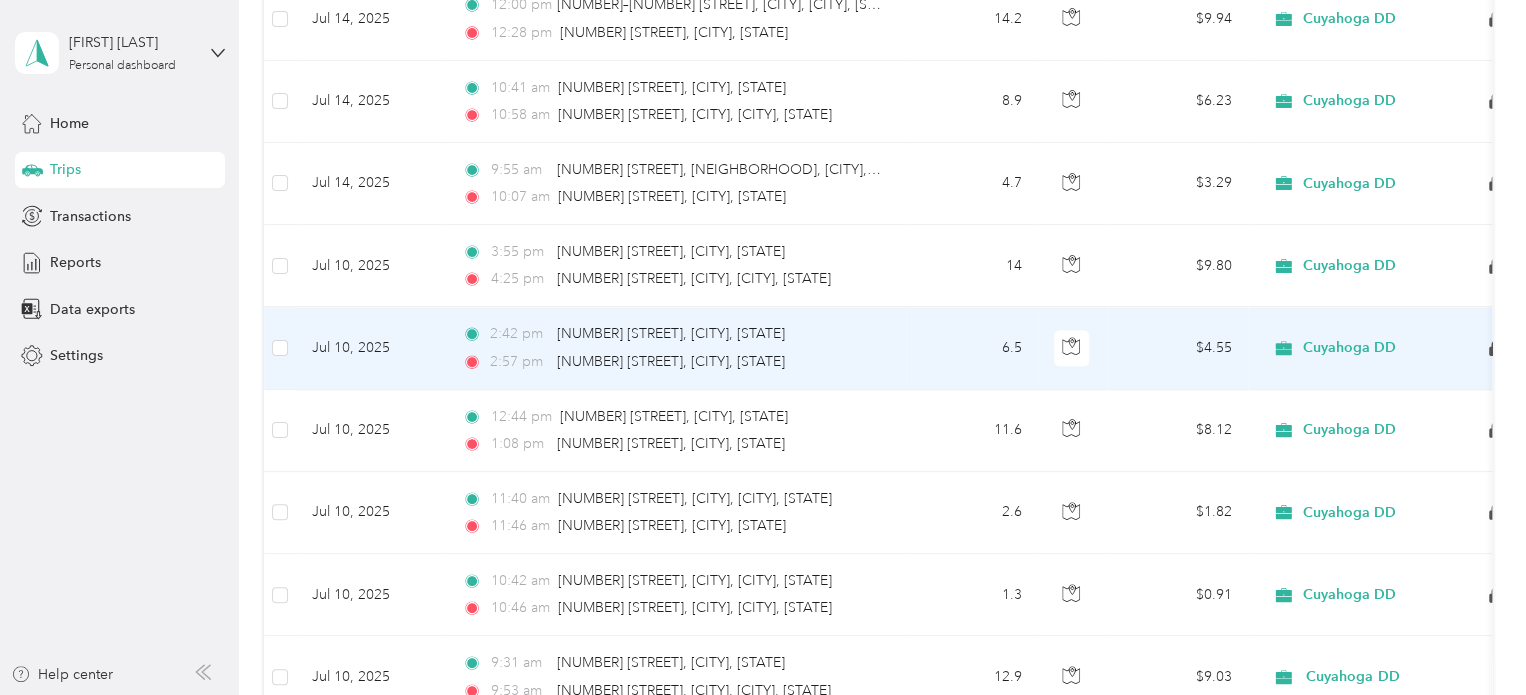 scroll, scrollTop: 4714, scrollLeft: 0, axis: vertical 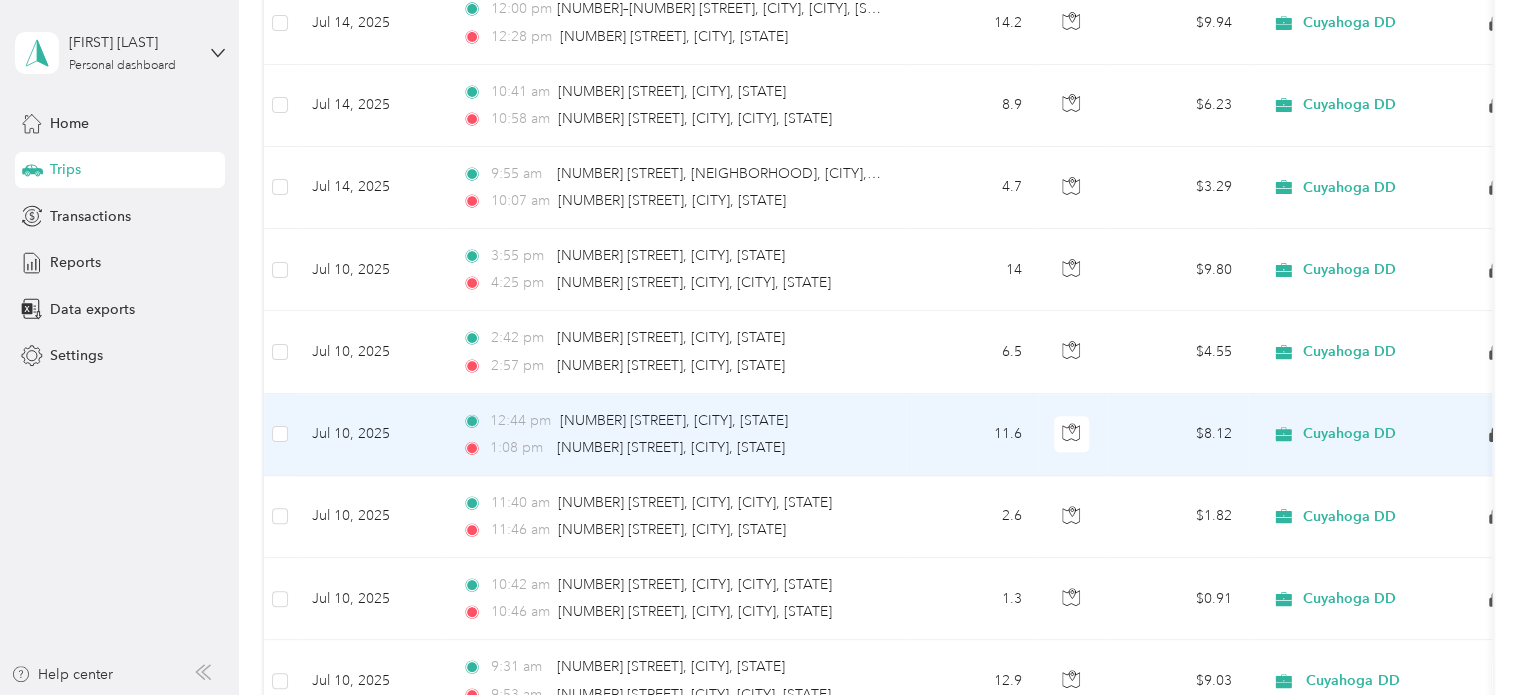 click 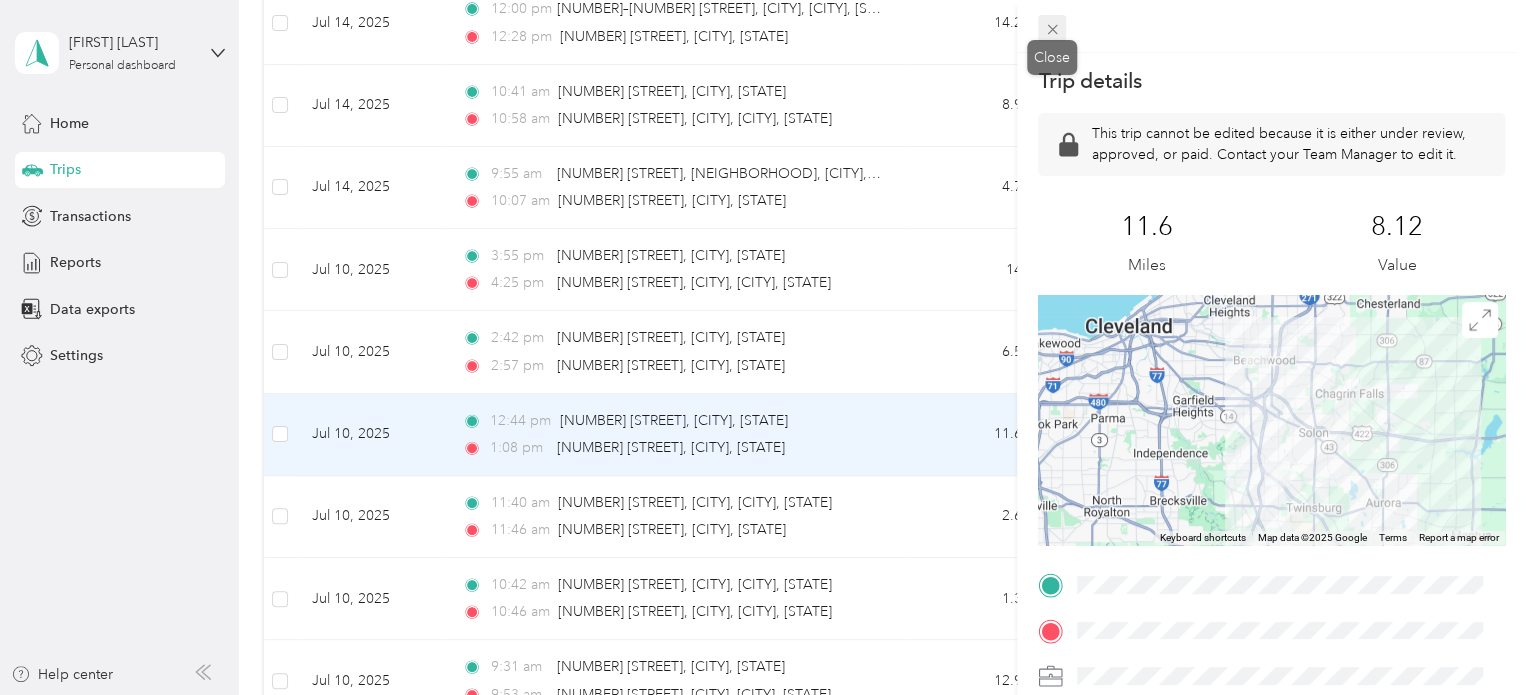 click at bounding box center (1052, 29) 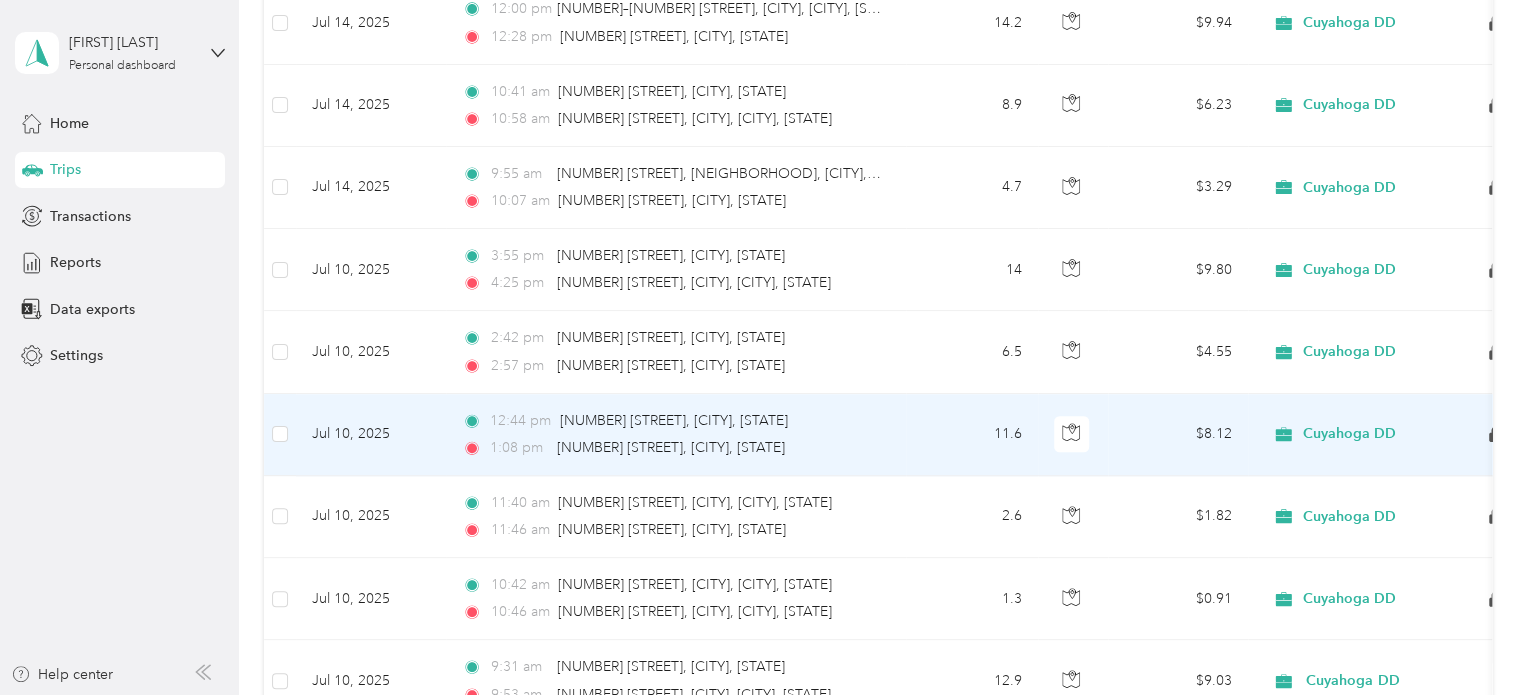 click 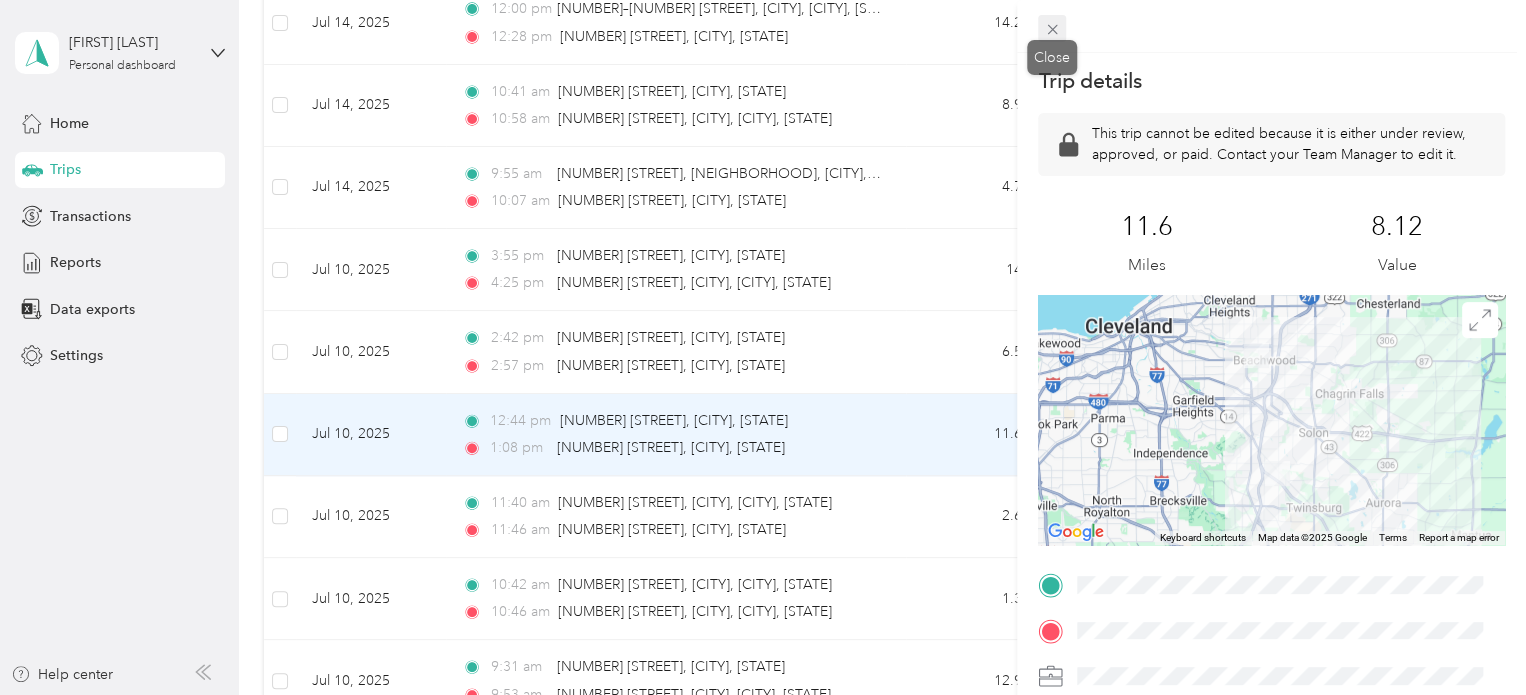 click at bounding box center (1052, 29) 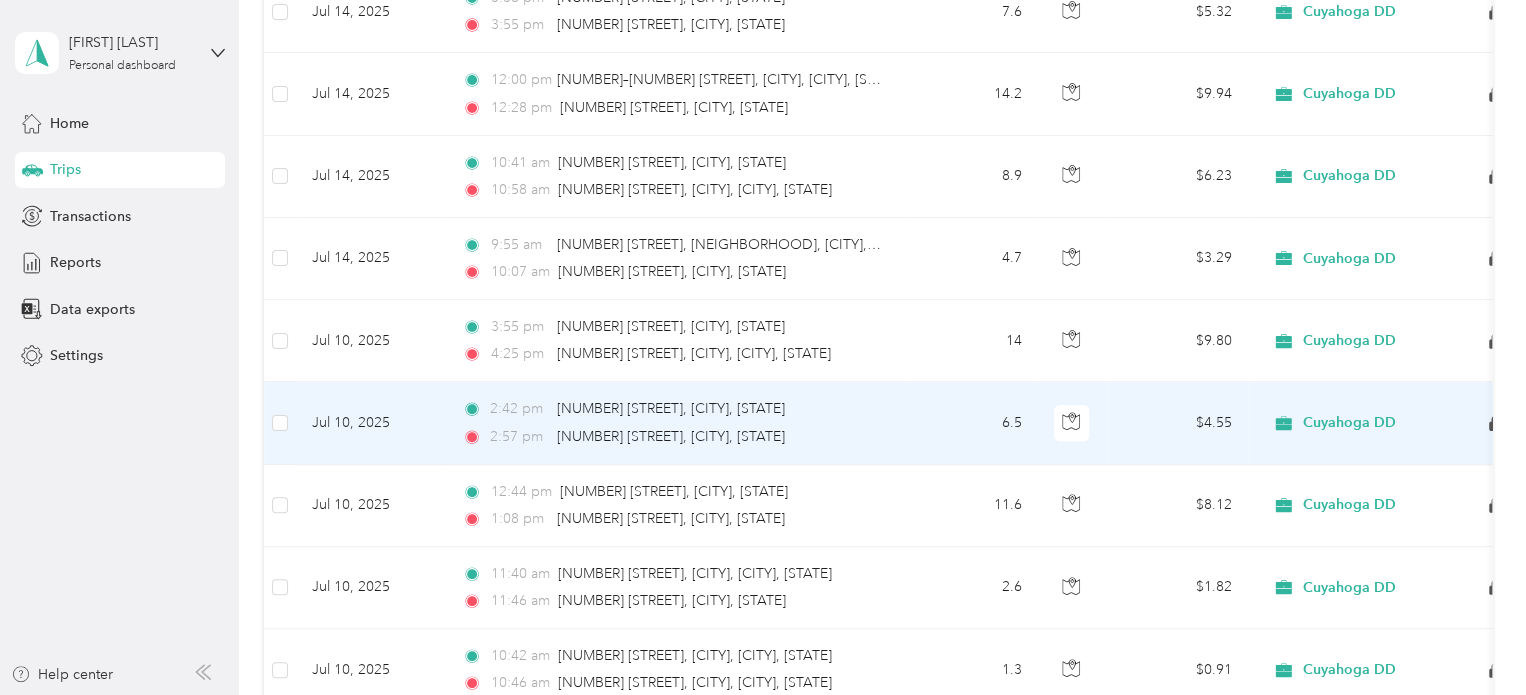 scroll, scrollTop: 4633, scrollLeft: 0, axis: vertical 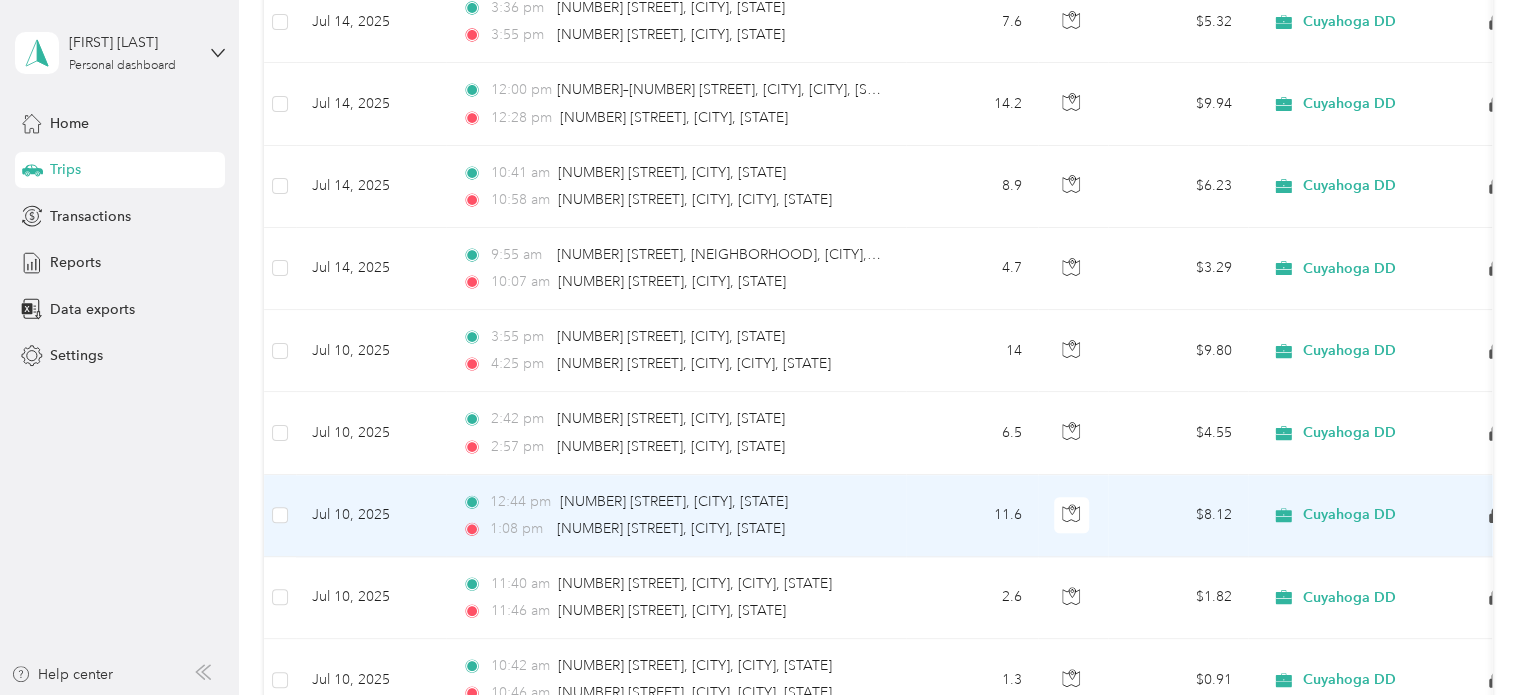 click 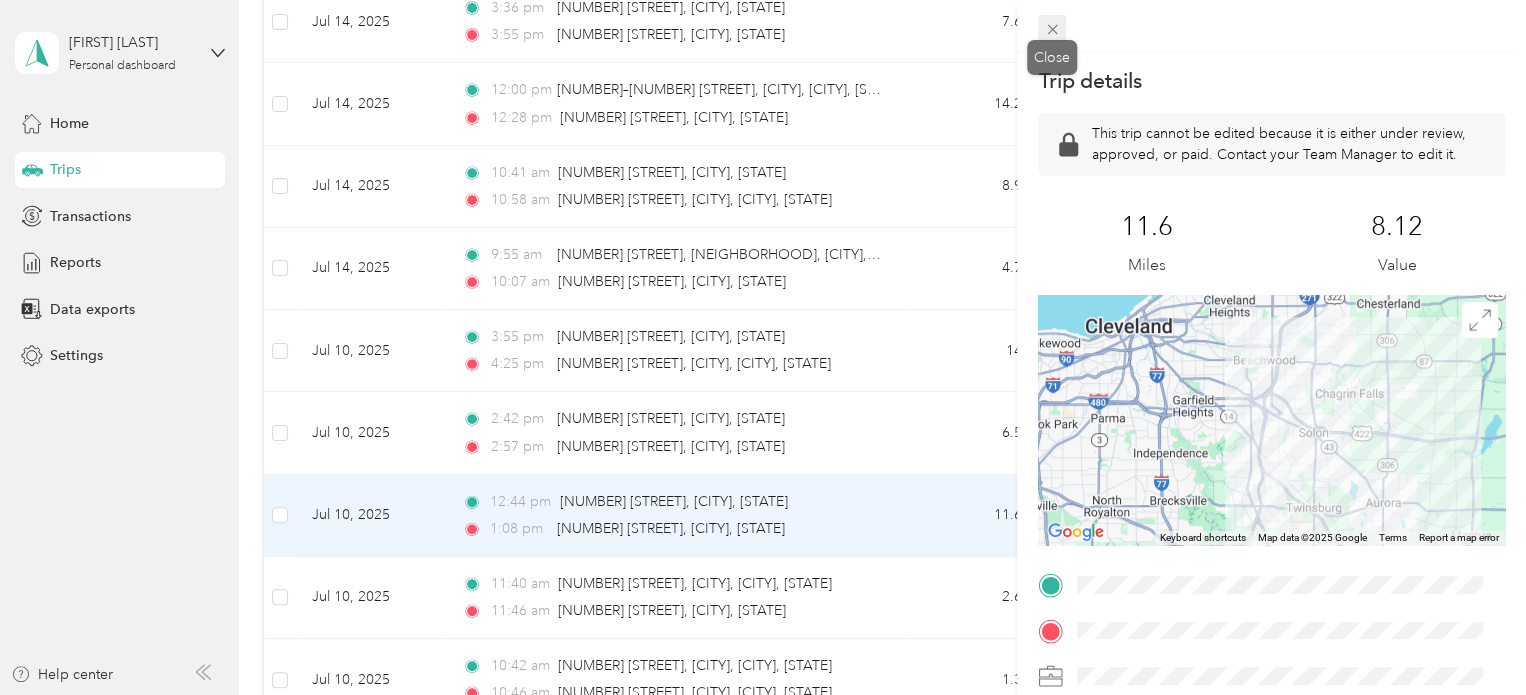 click 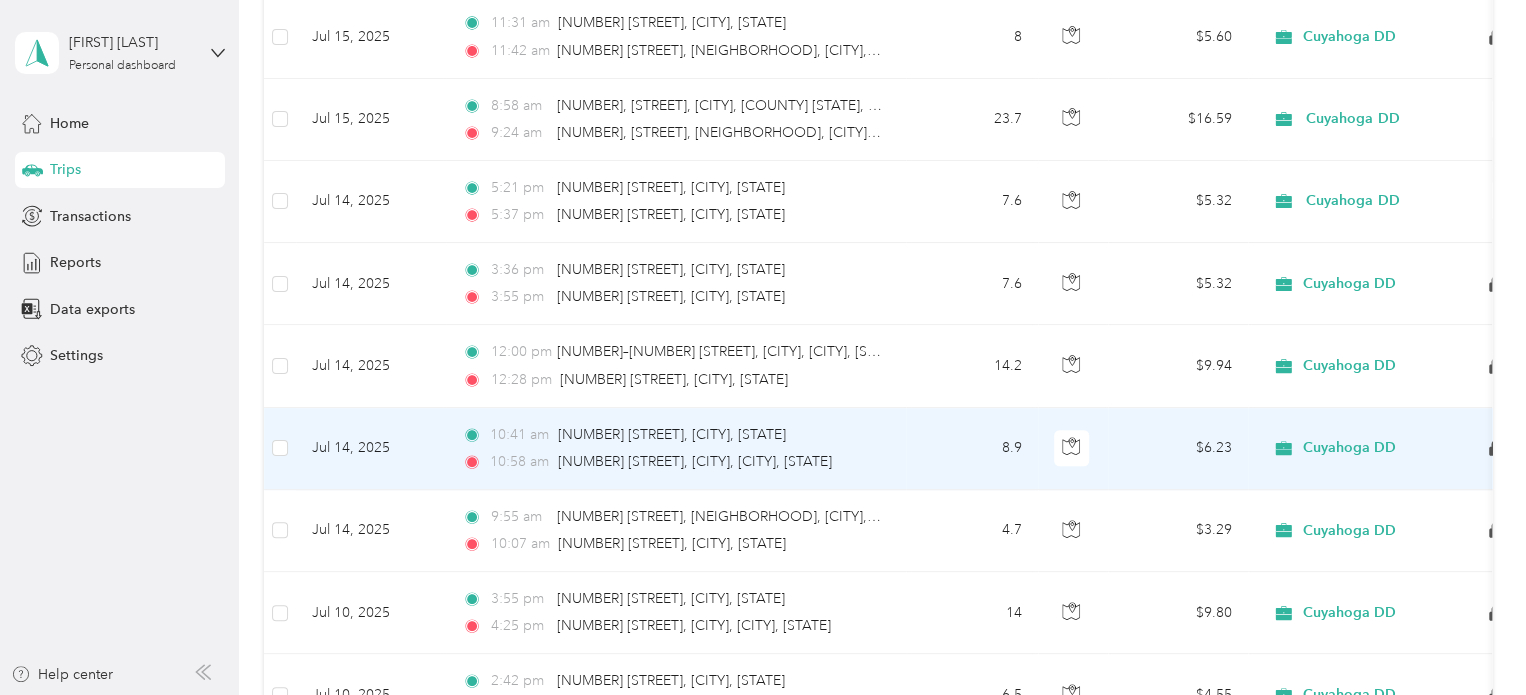 scroll, scrollTop: 4367, scrollLeft: 0, axis: vertical 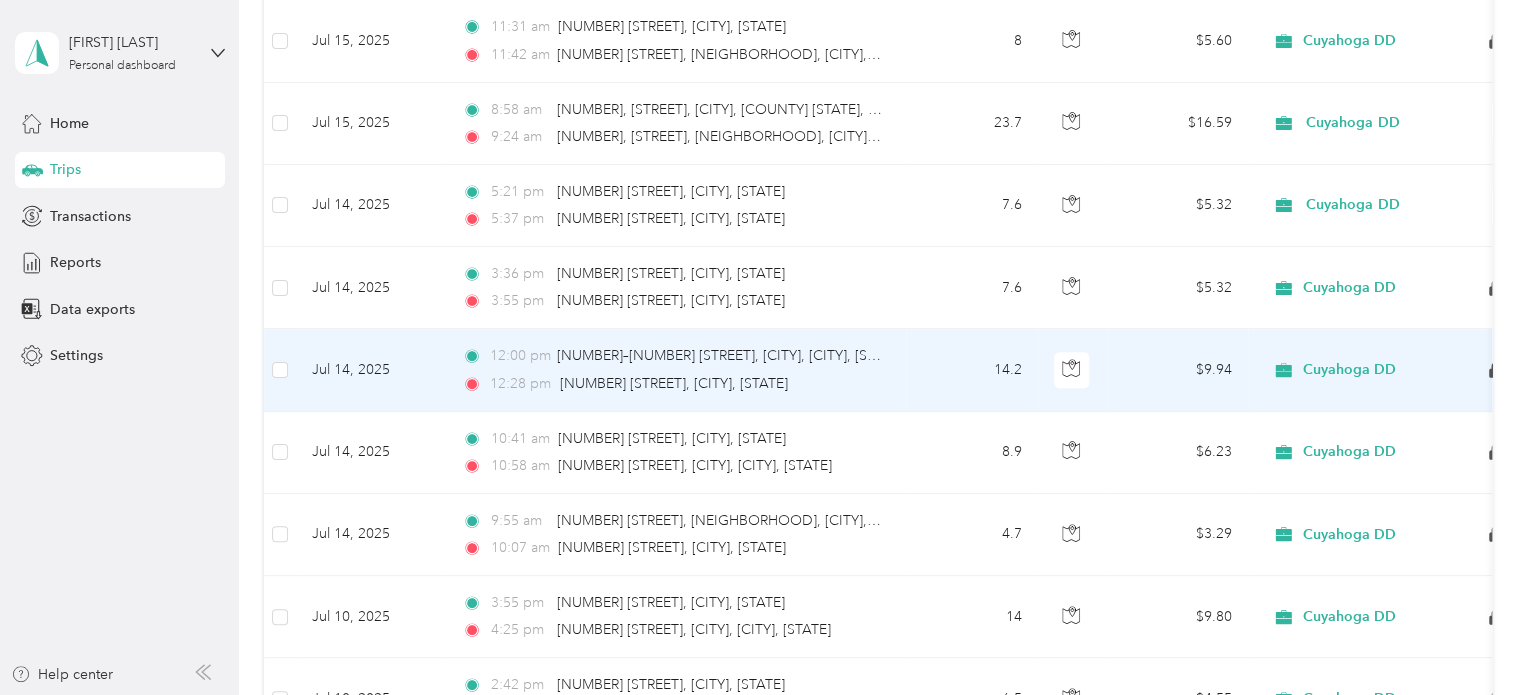 click 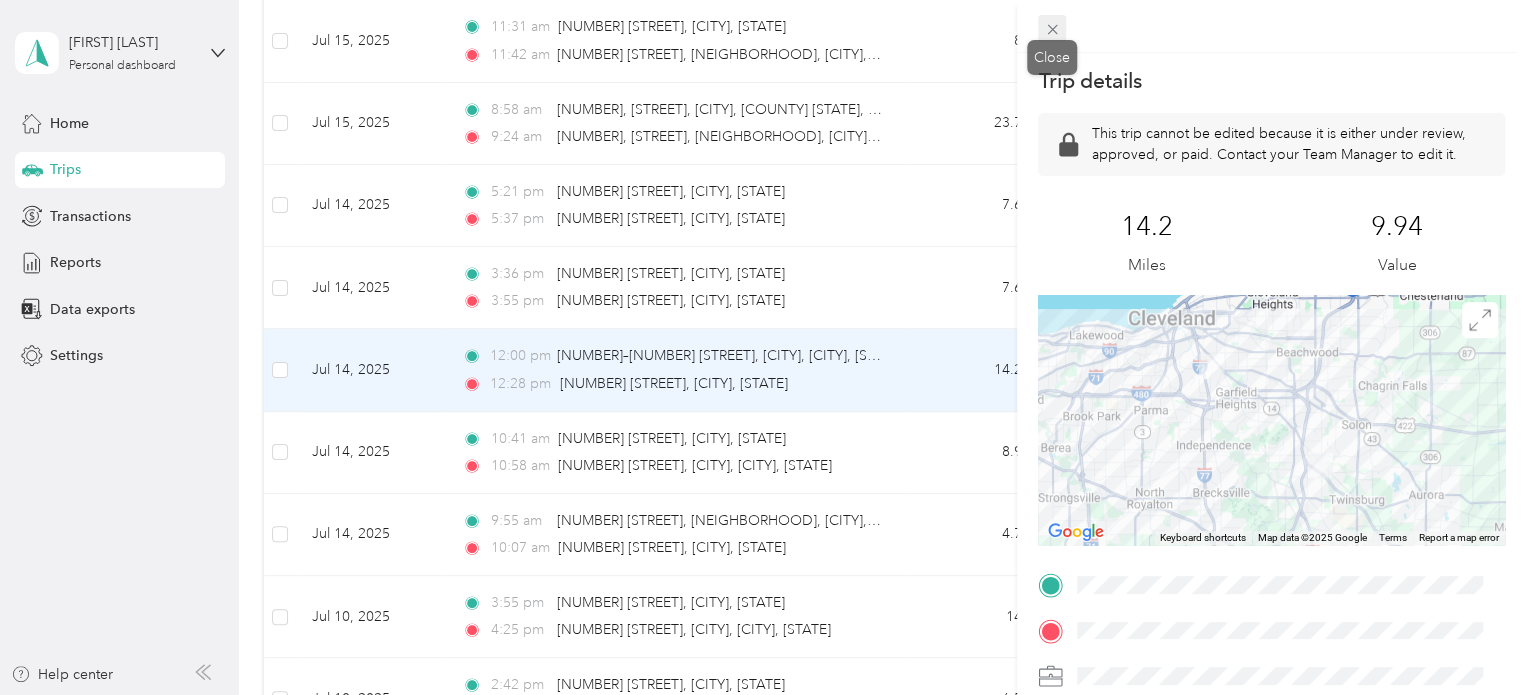 click 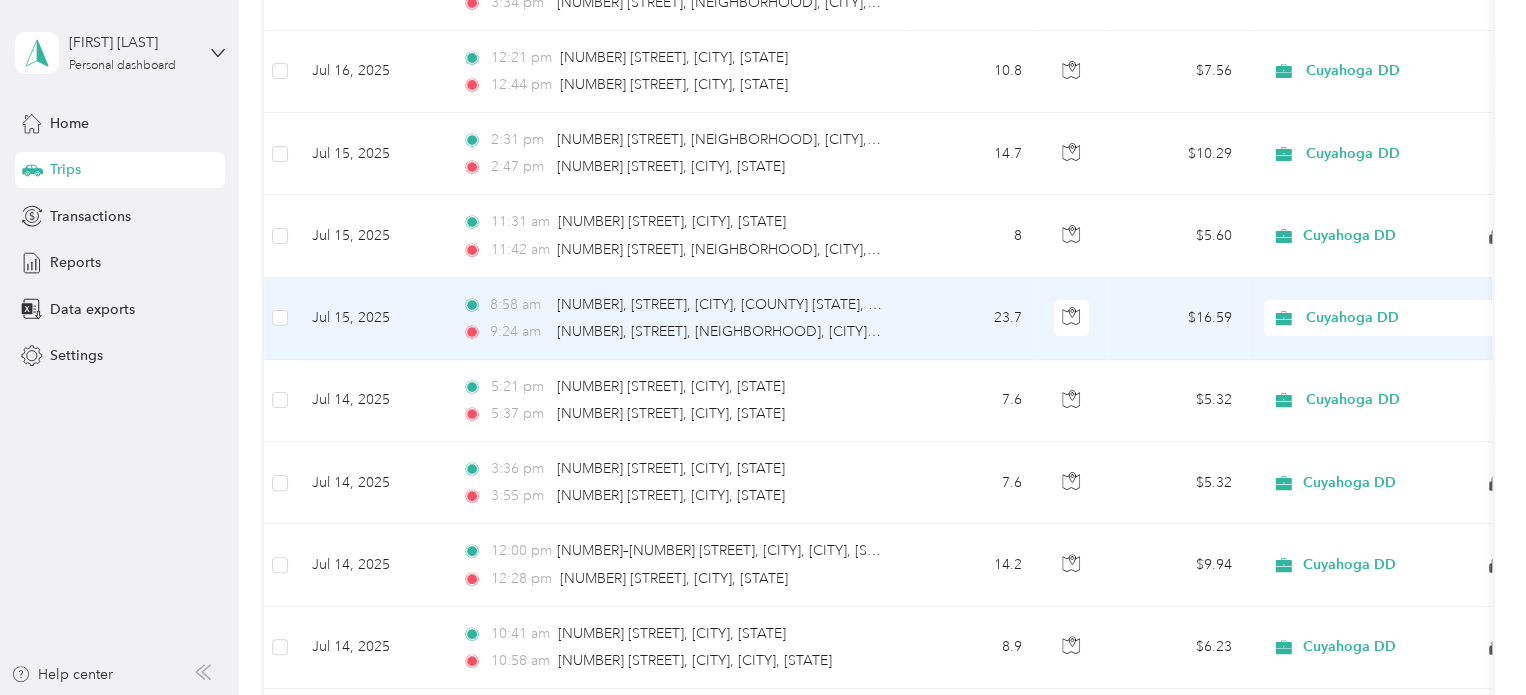 scroll, scrollTop: 4170, scrollLeft: 0, axis: vertical 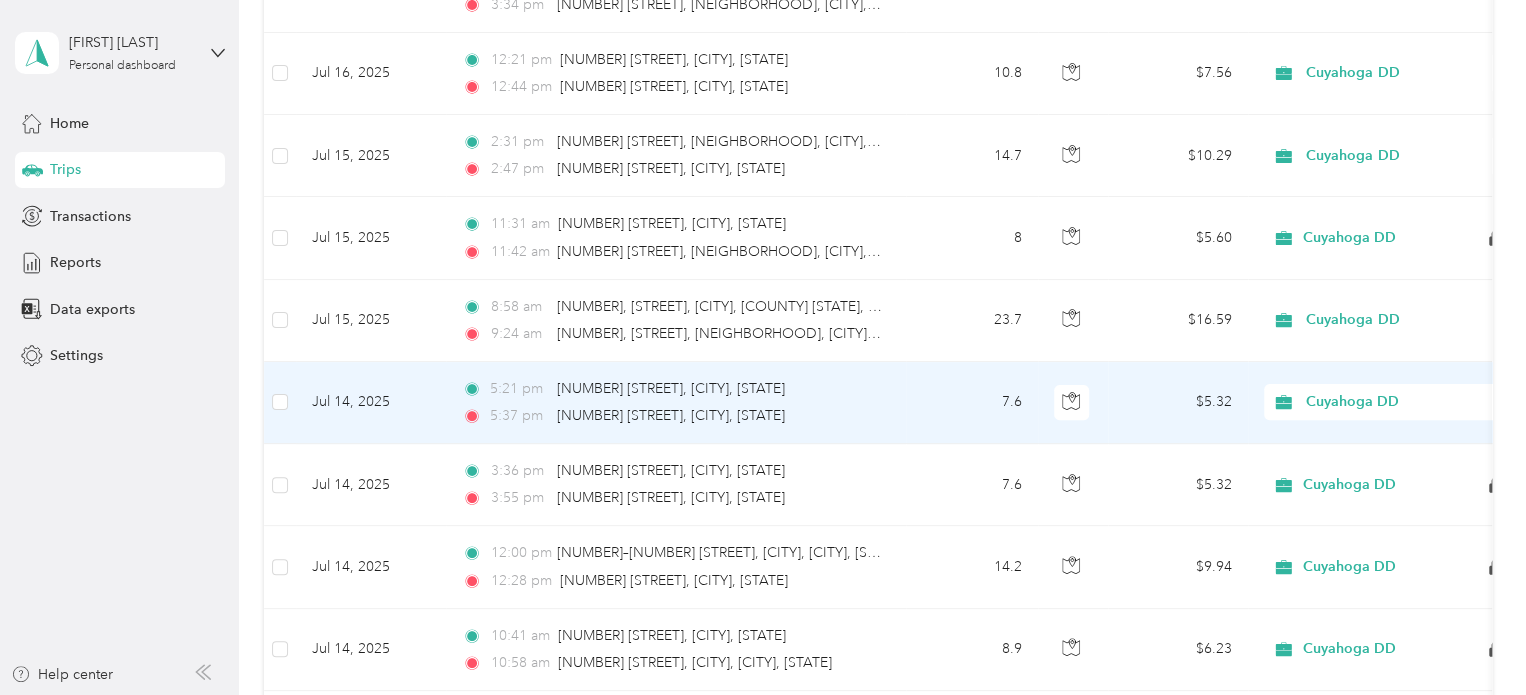 click 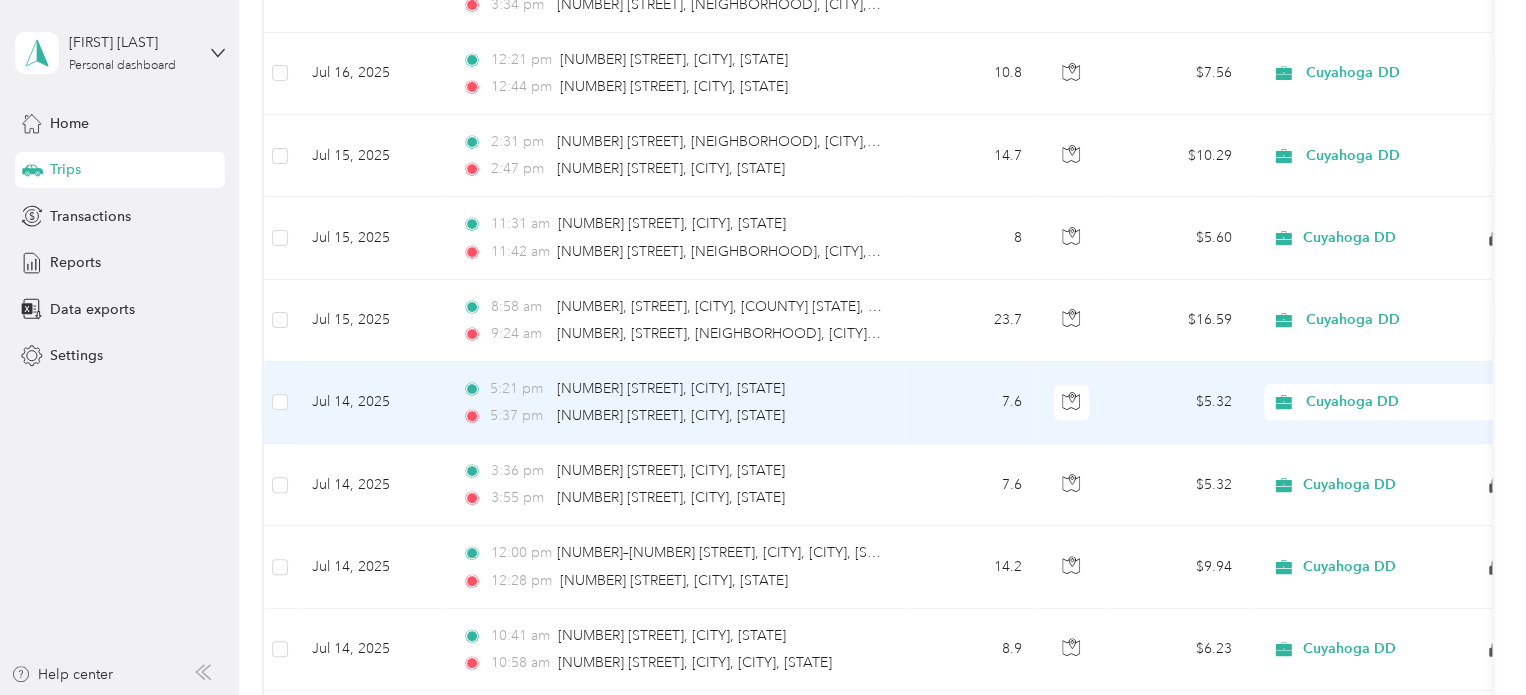 click on "Personal" at bounding box center (1388, 455) 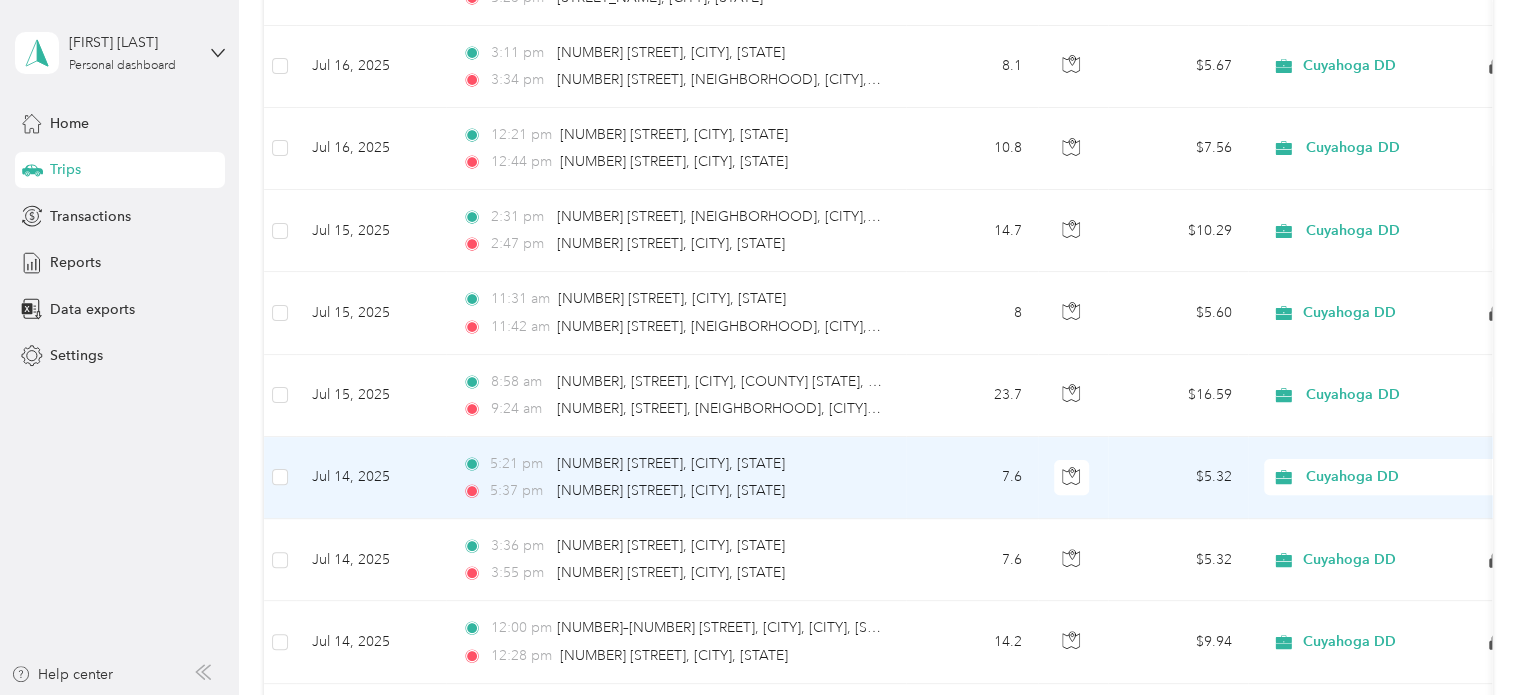 scroll, scrollTop: 4094, scrollLeft: 0, axis: vertical 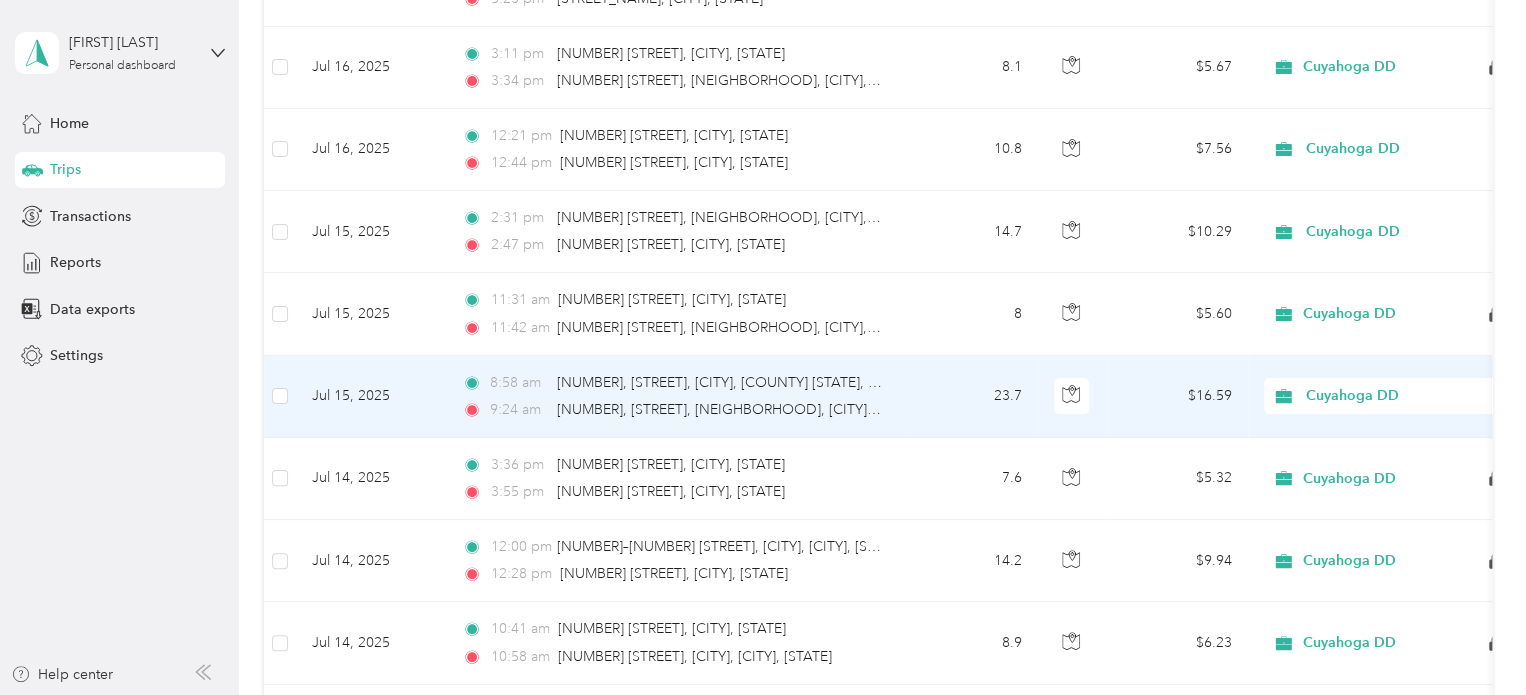 click 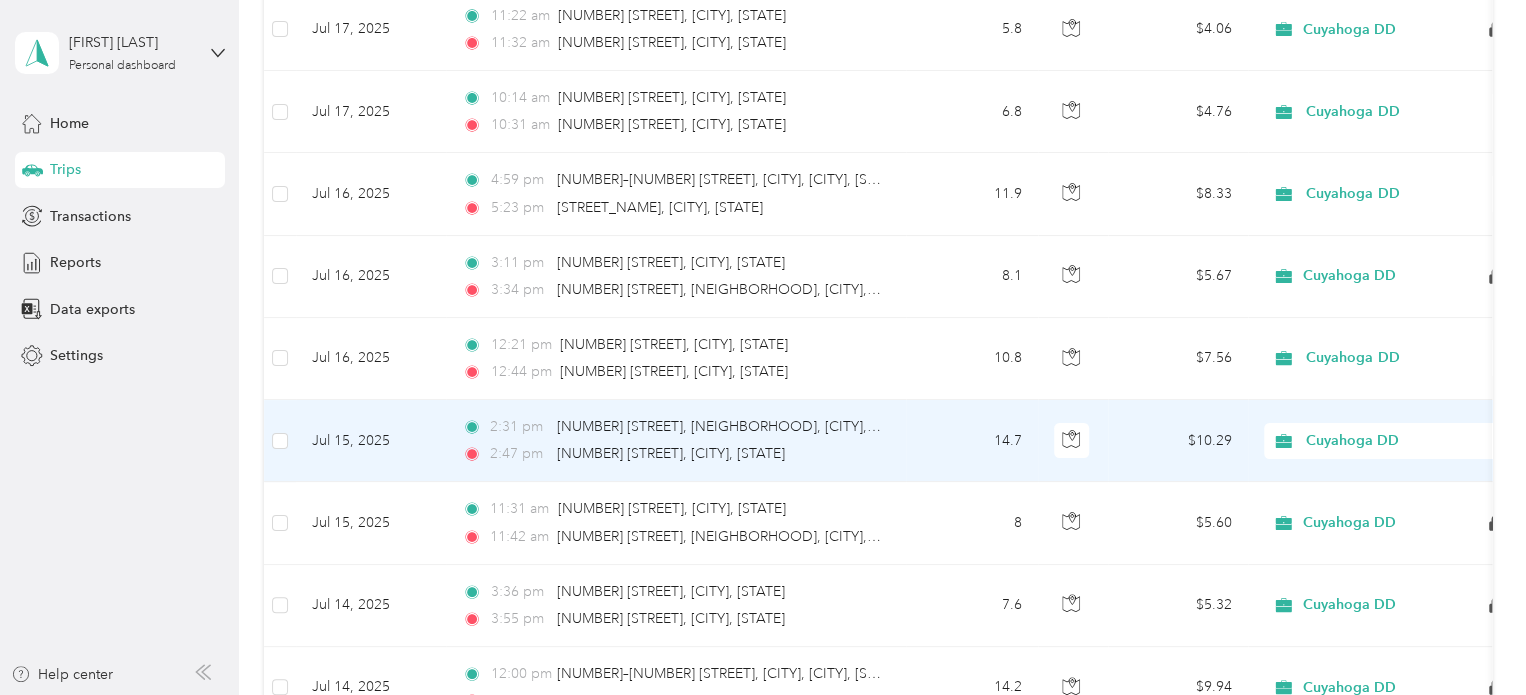 scroll, scrollTop: 3878, scrollLeft: 0, axis: vertical 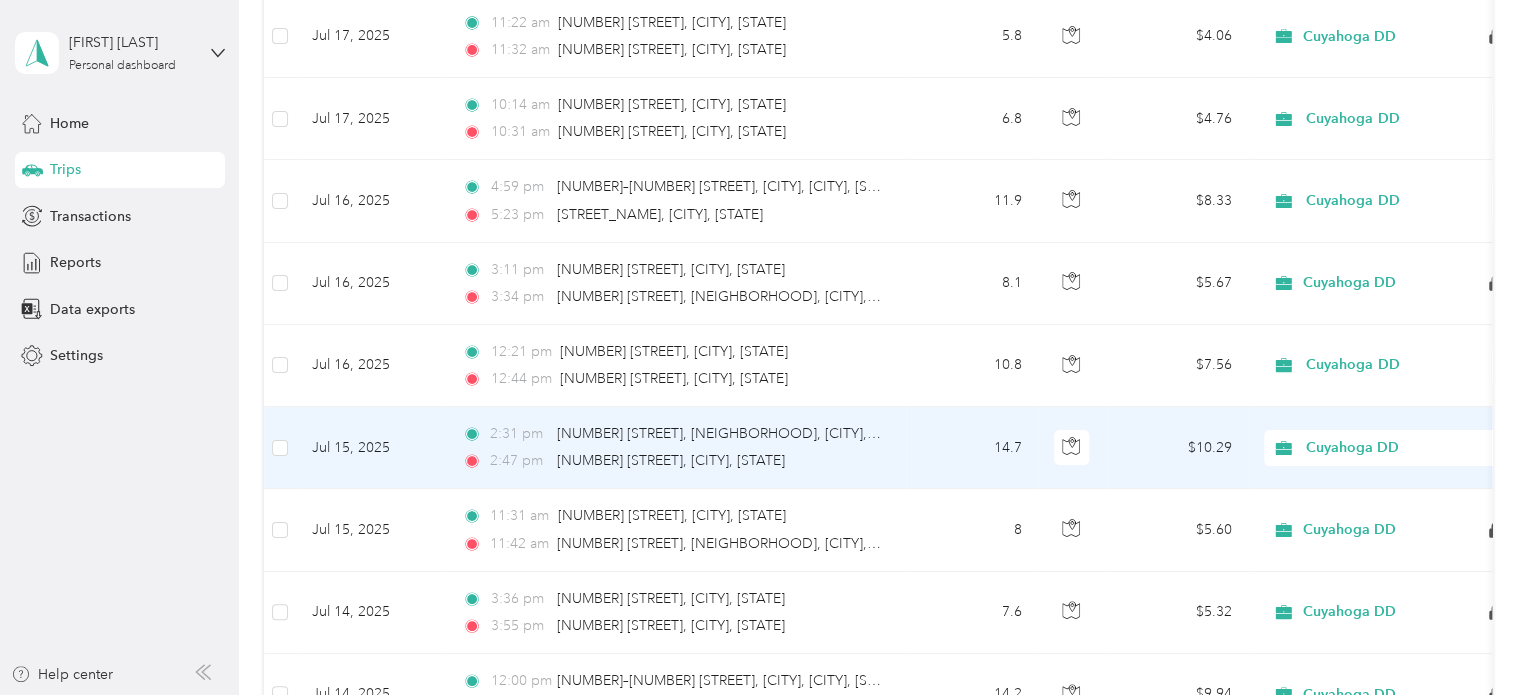 click 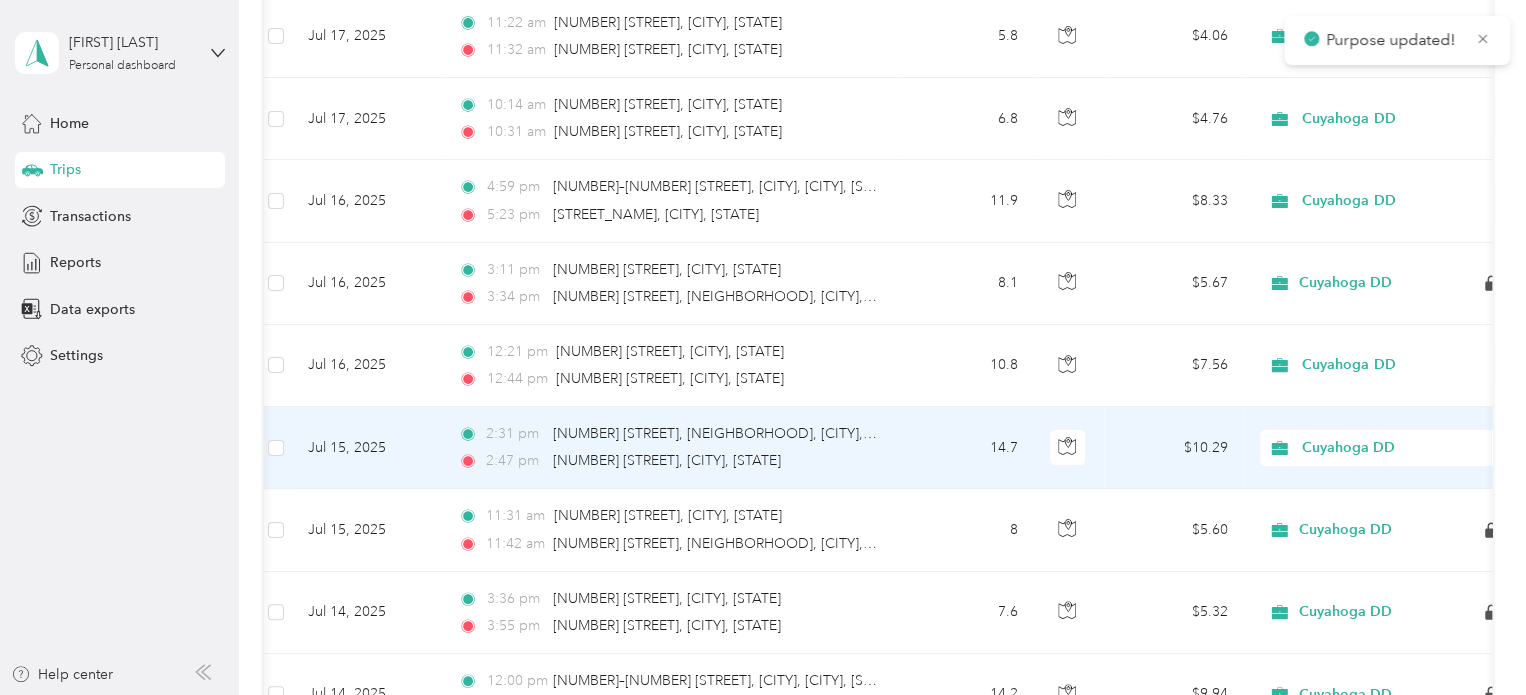 scroll, scrollTop: 0, scrollLeft: 0, axis: both 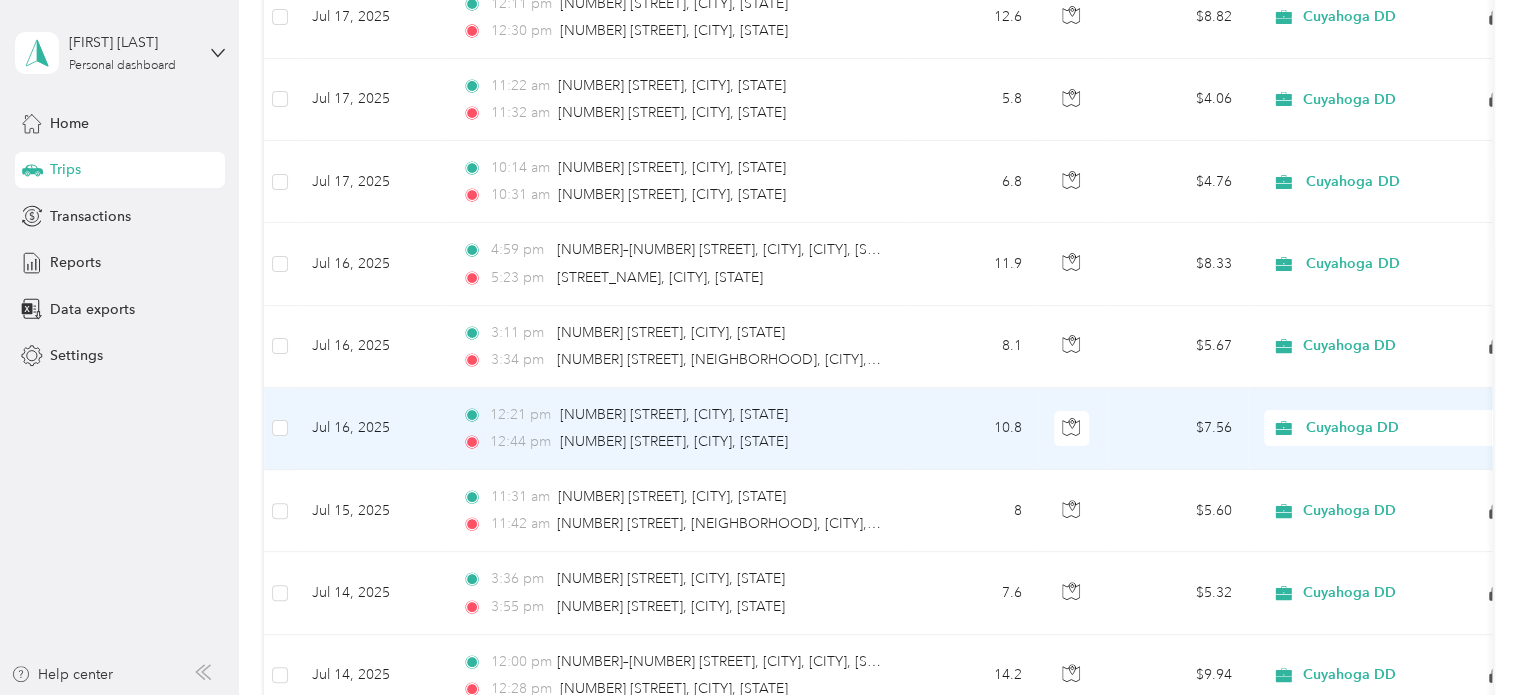 click 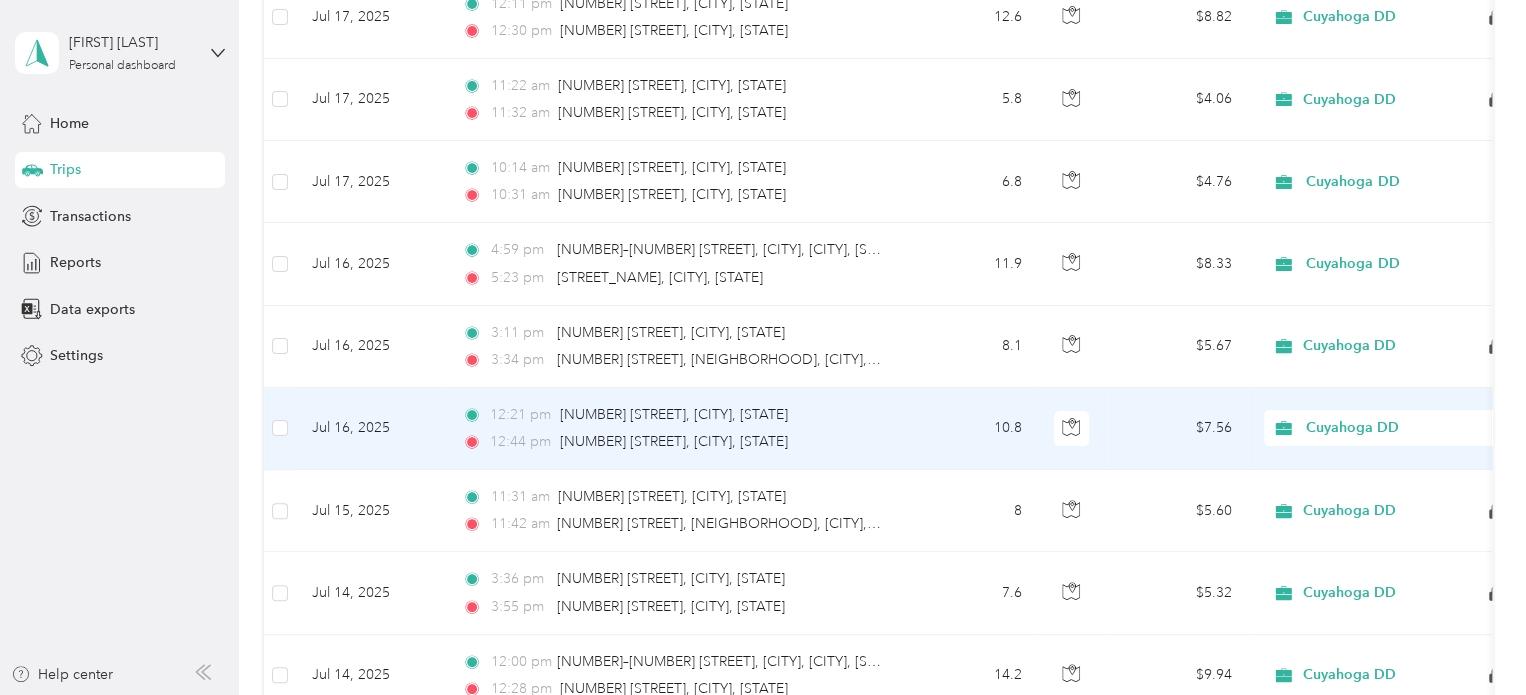 click on "Personal" at bounding box center (1405, 479) 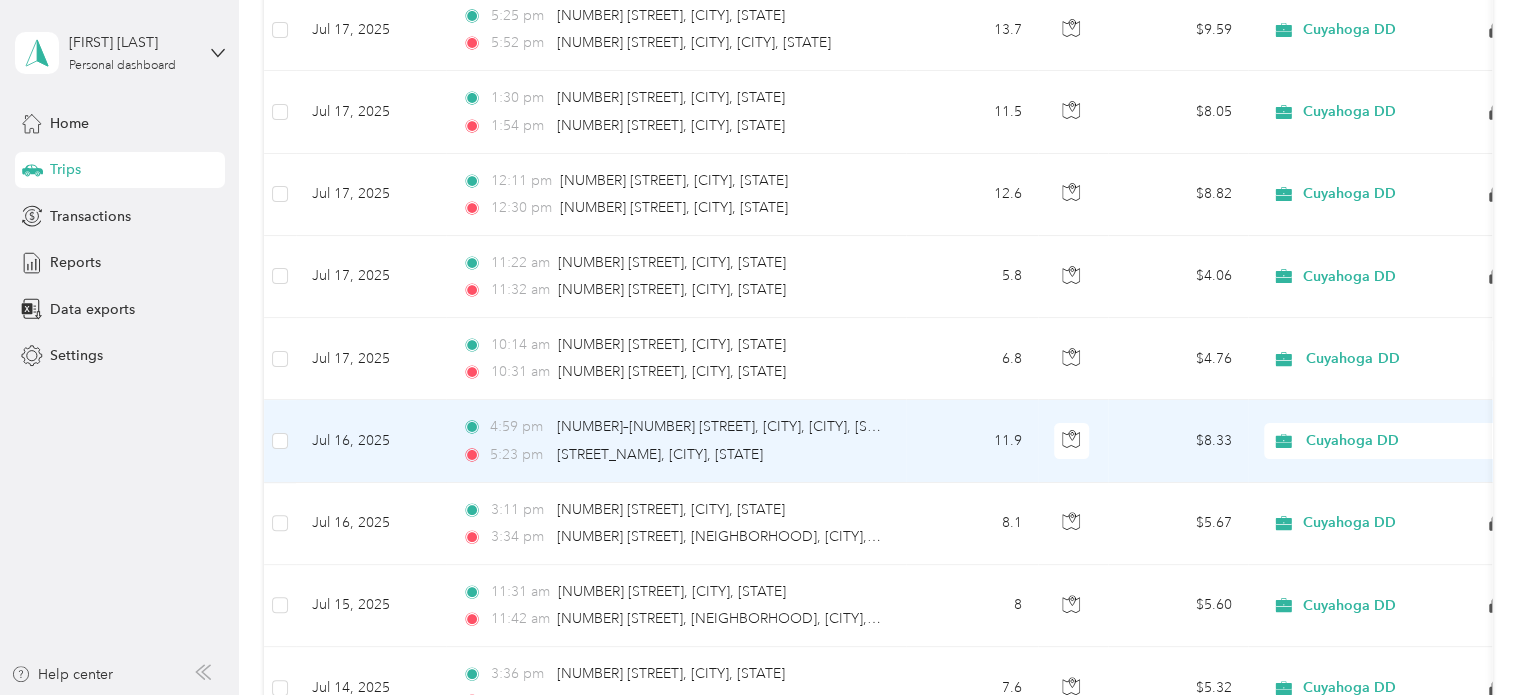 scroll, scrollTop: 3635, scrollLeft: 0, axis: vertical 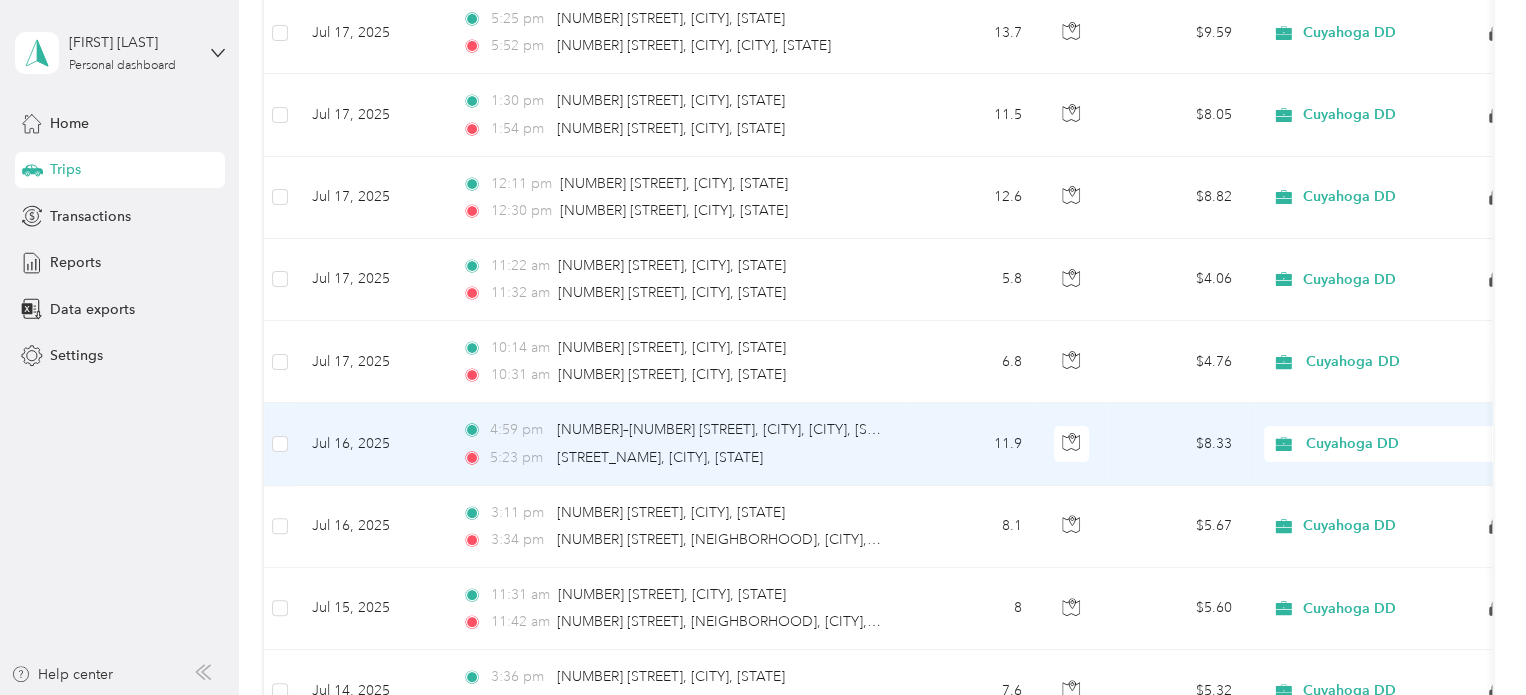 click 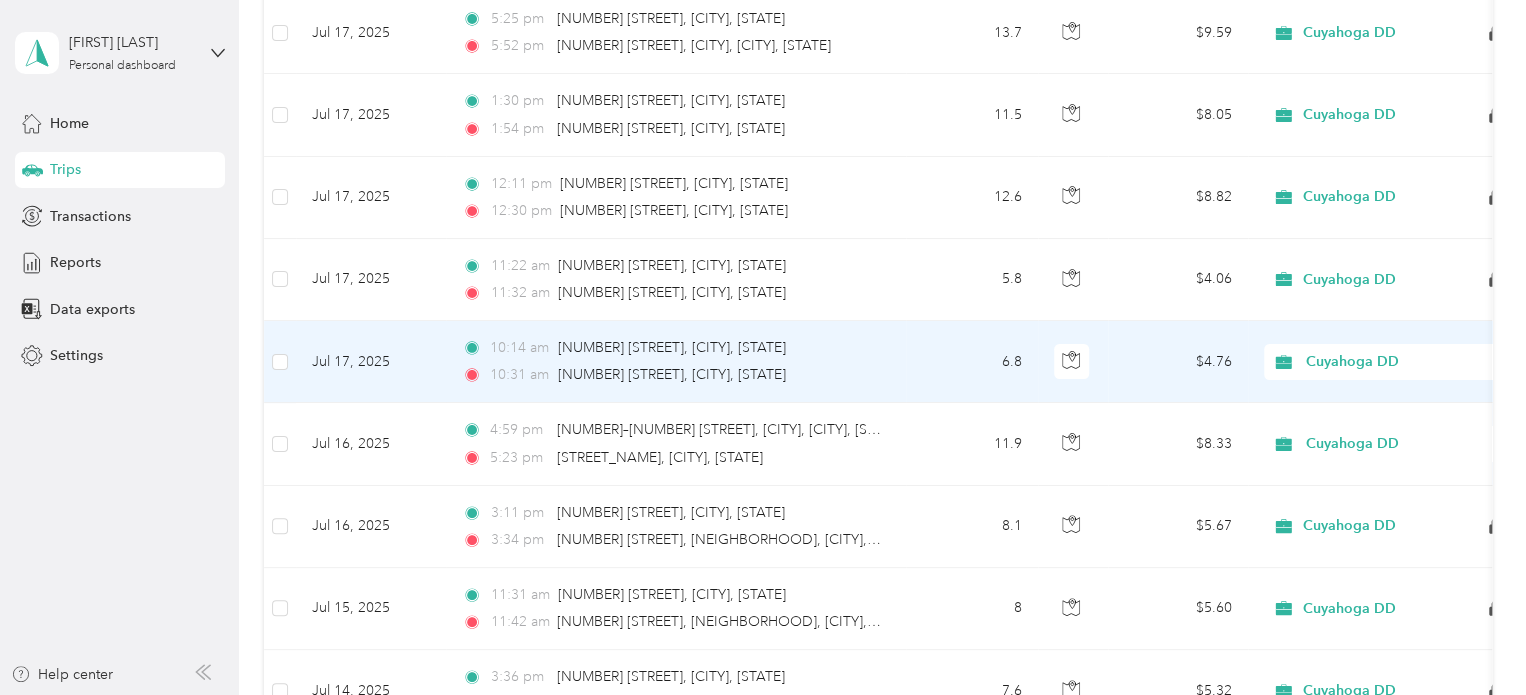 click 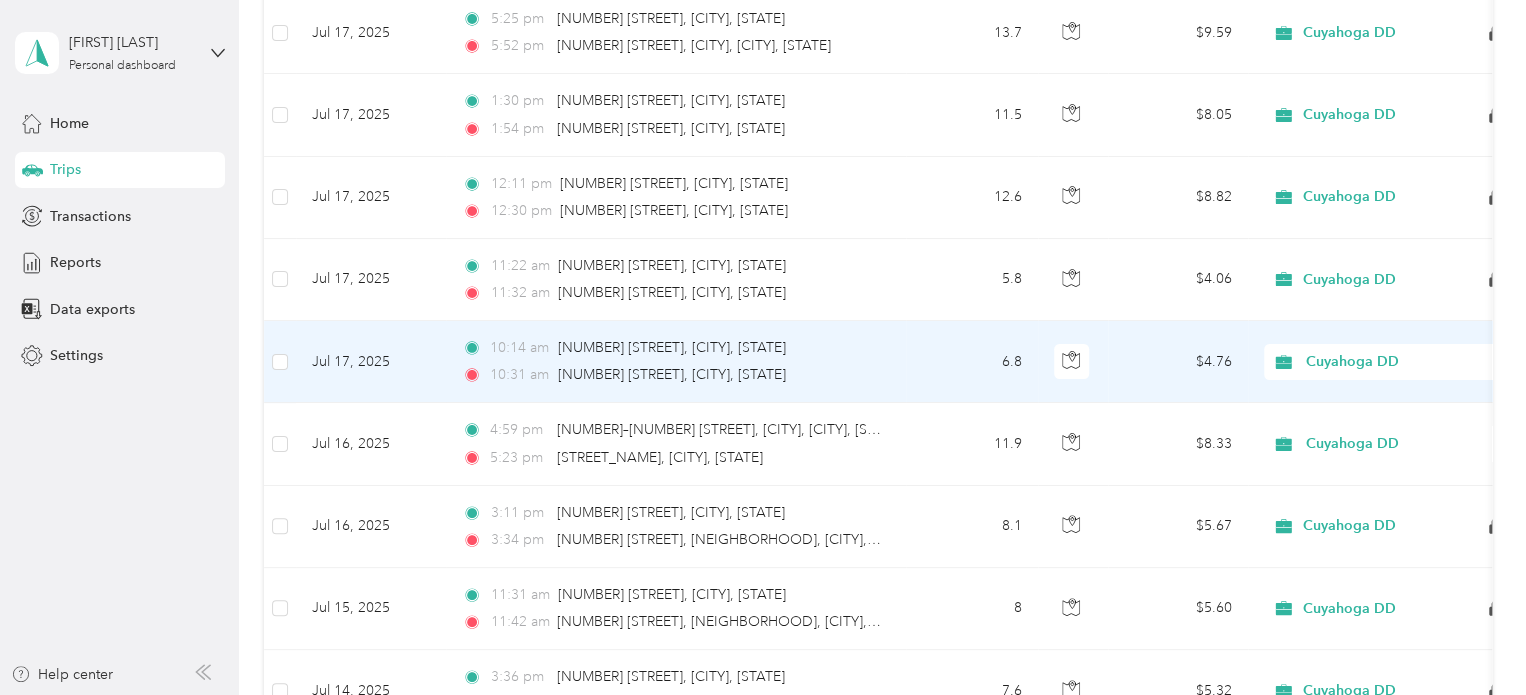 click 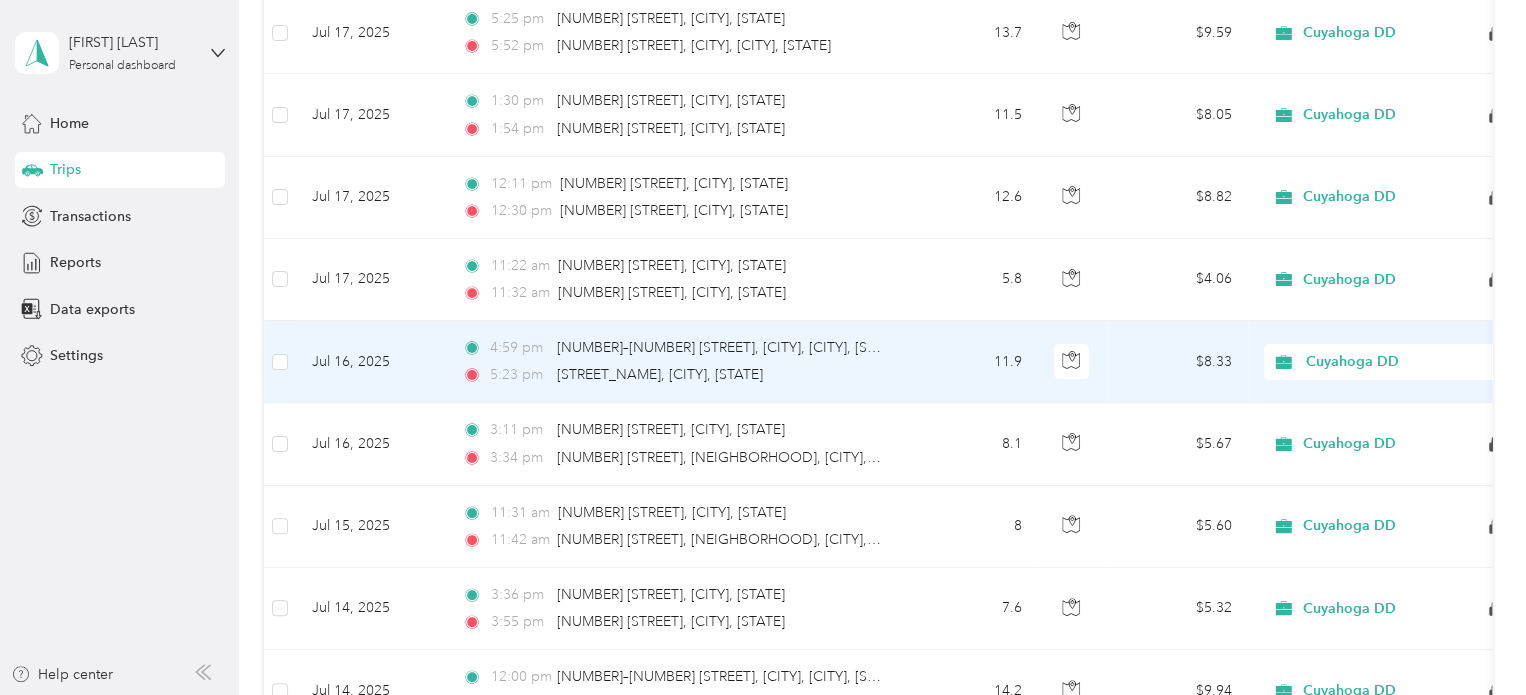 click 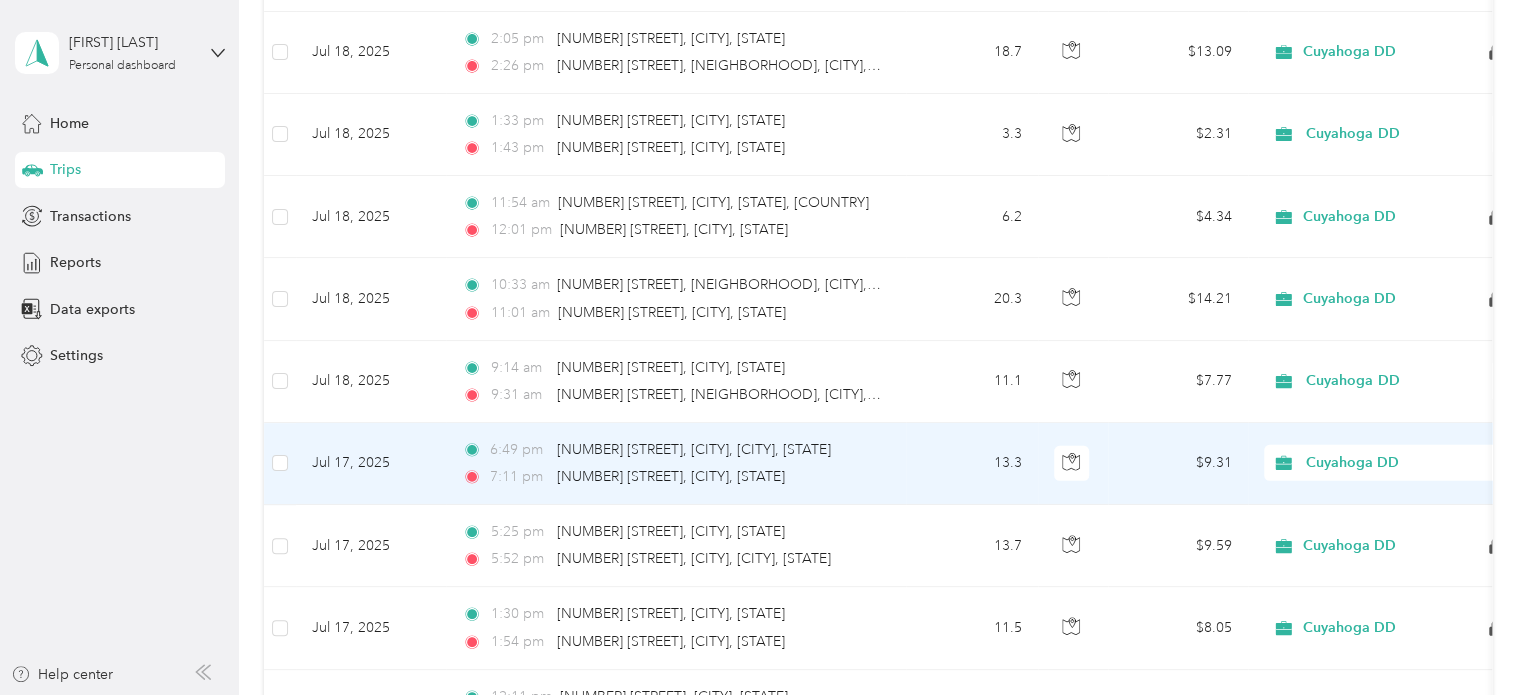 scroll, scrollTop: 3117, scrollLeft: 0, axis: vertical 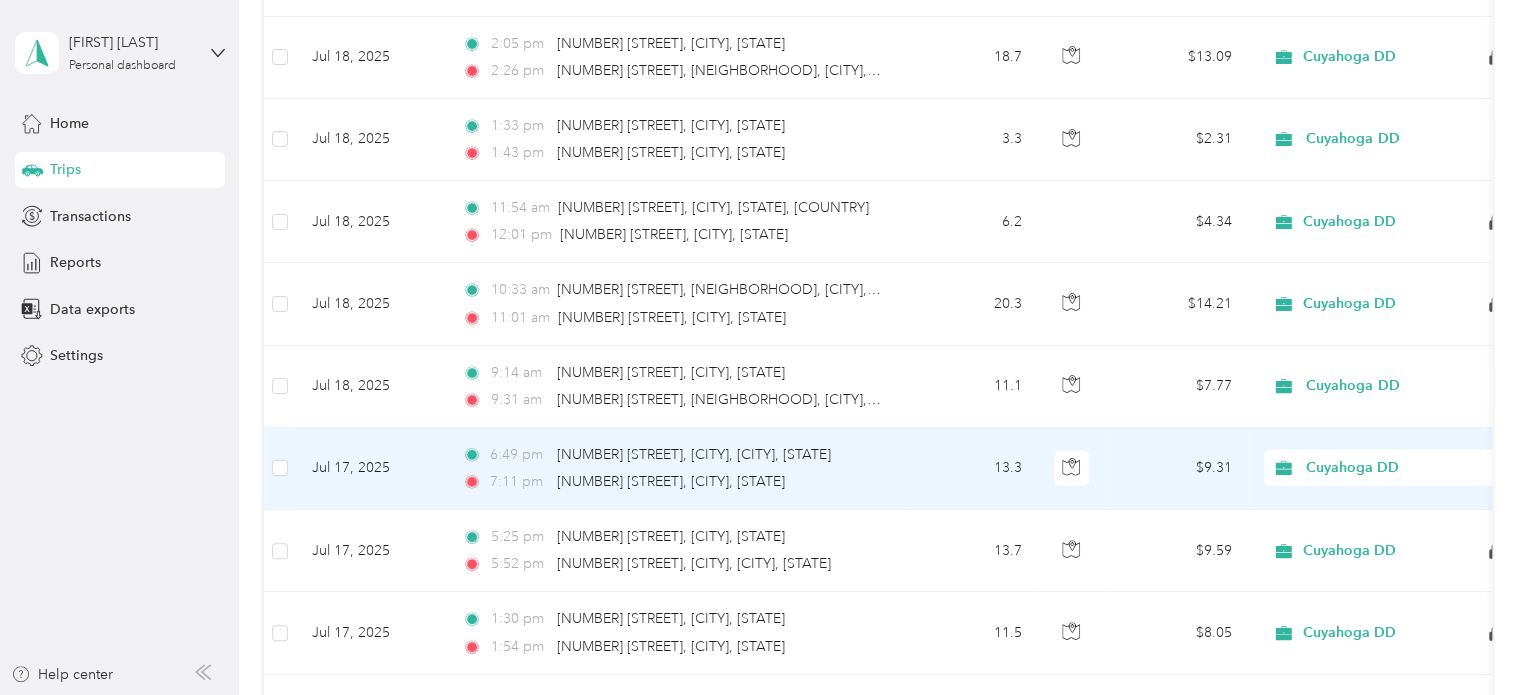 click 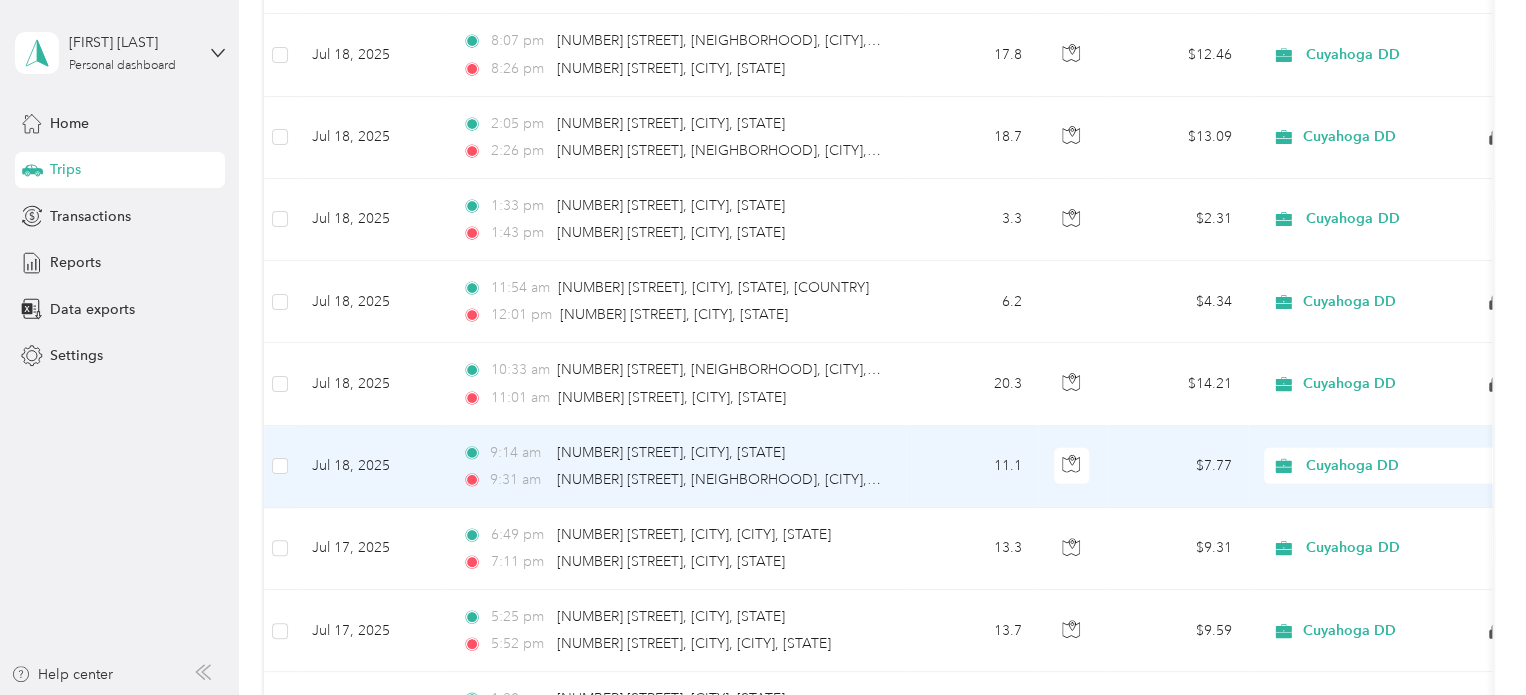 scroll, scrollTop: 3037, scrollLeft: 0, axis: vertical 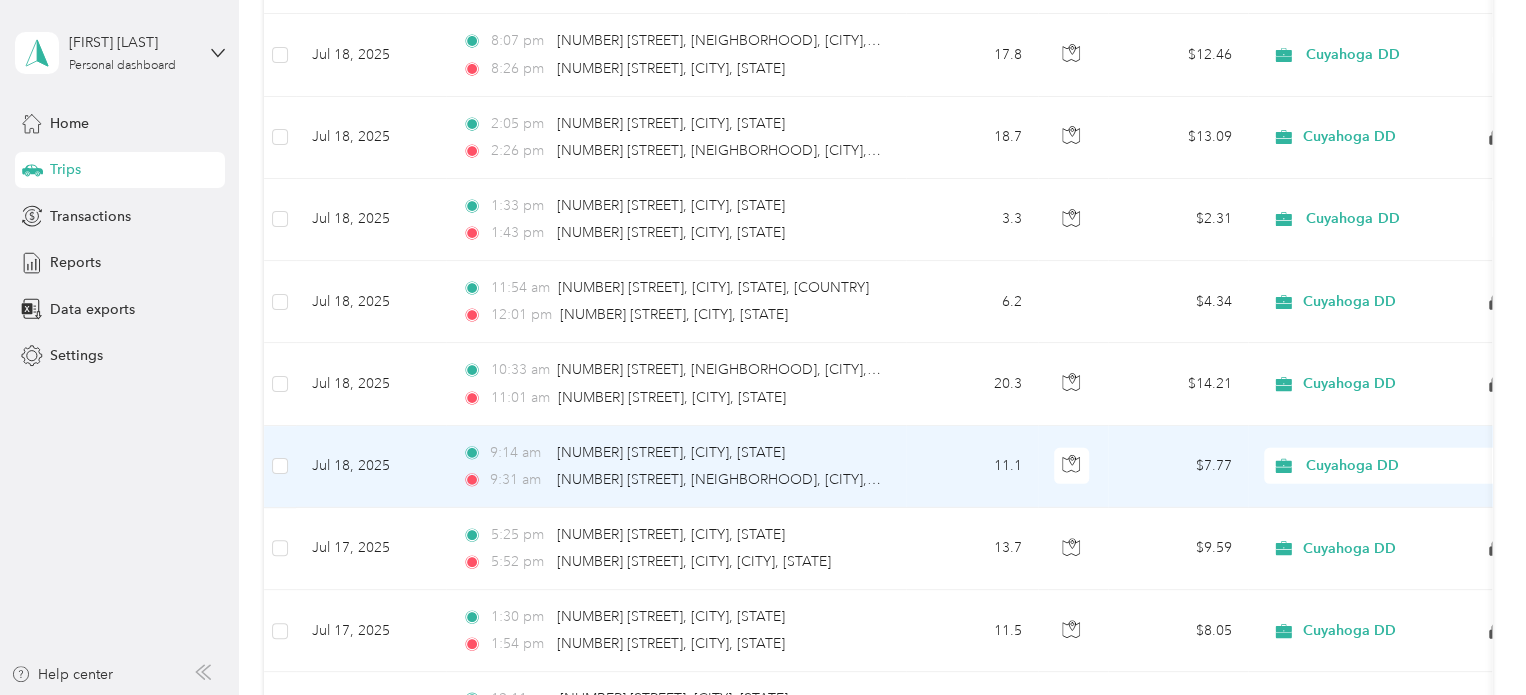 click 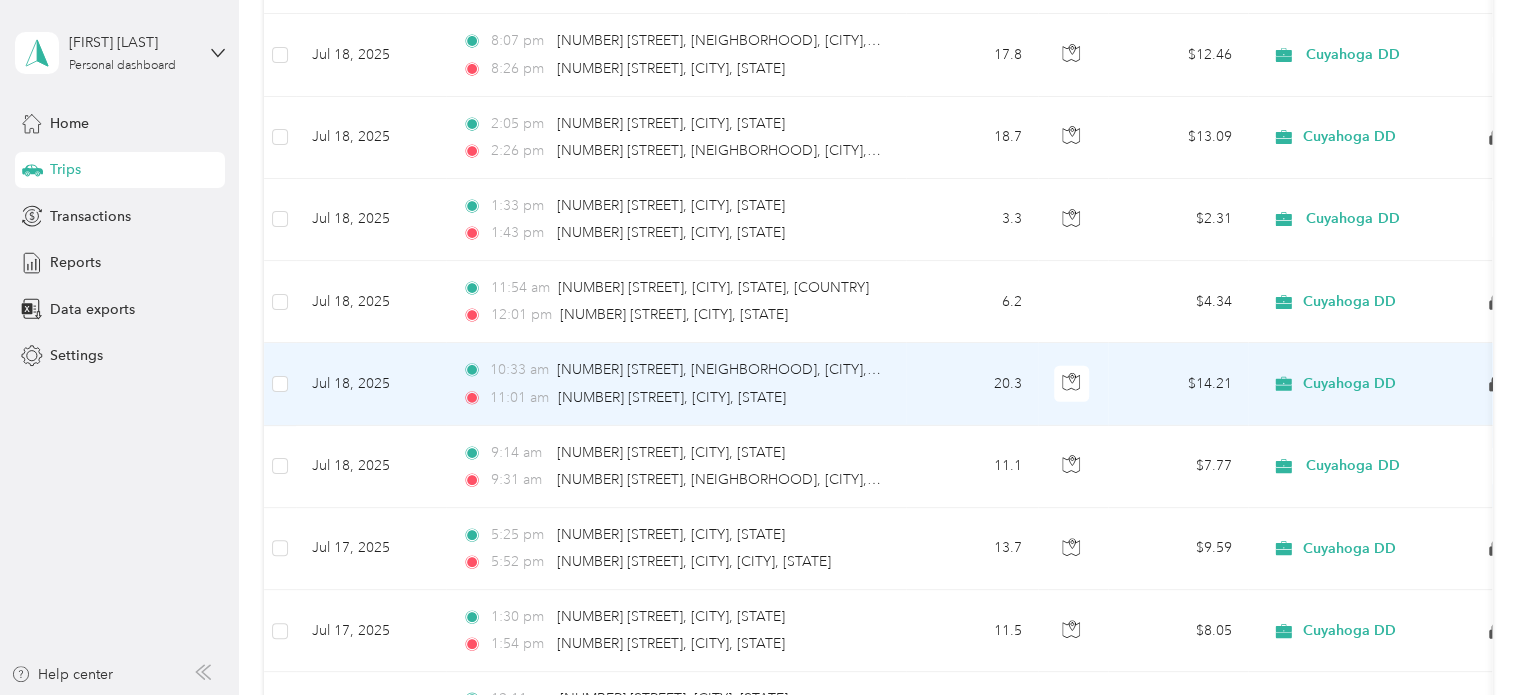 click 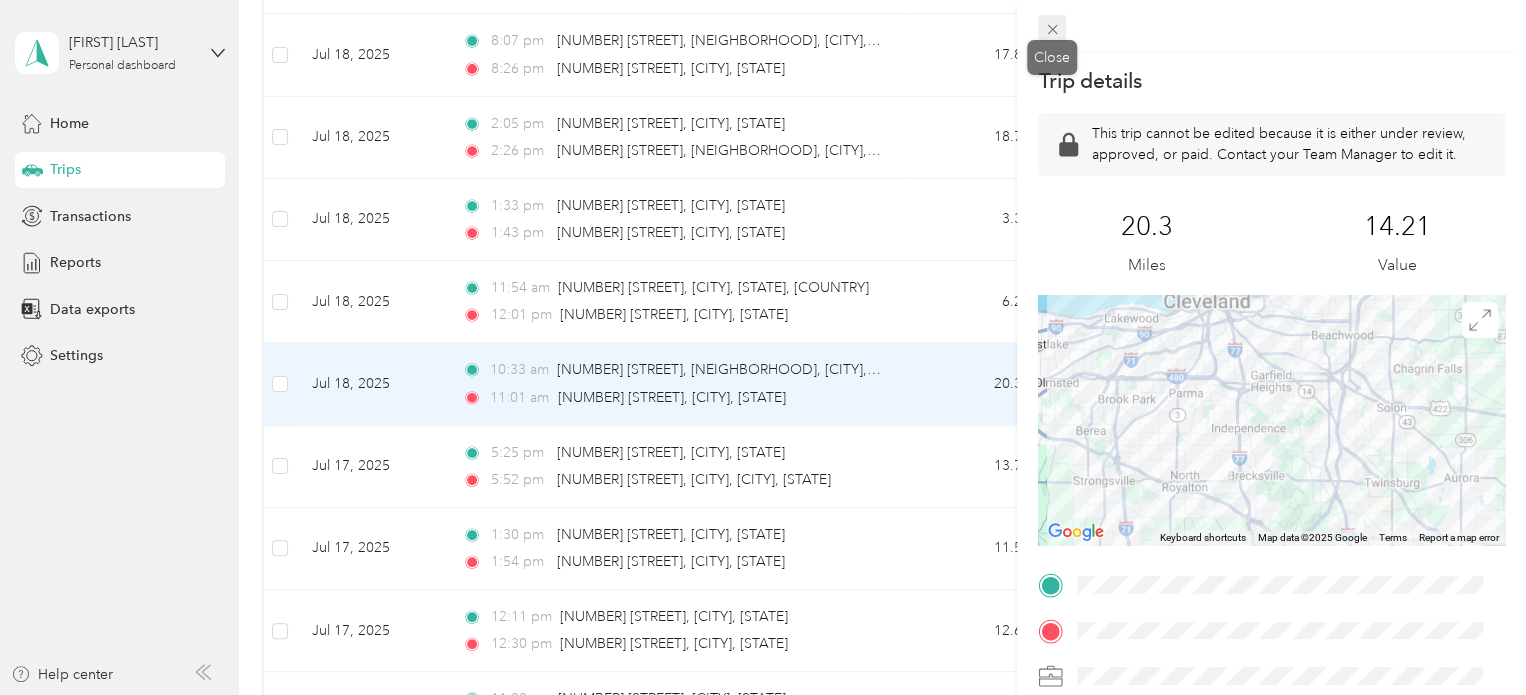 click 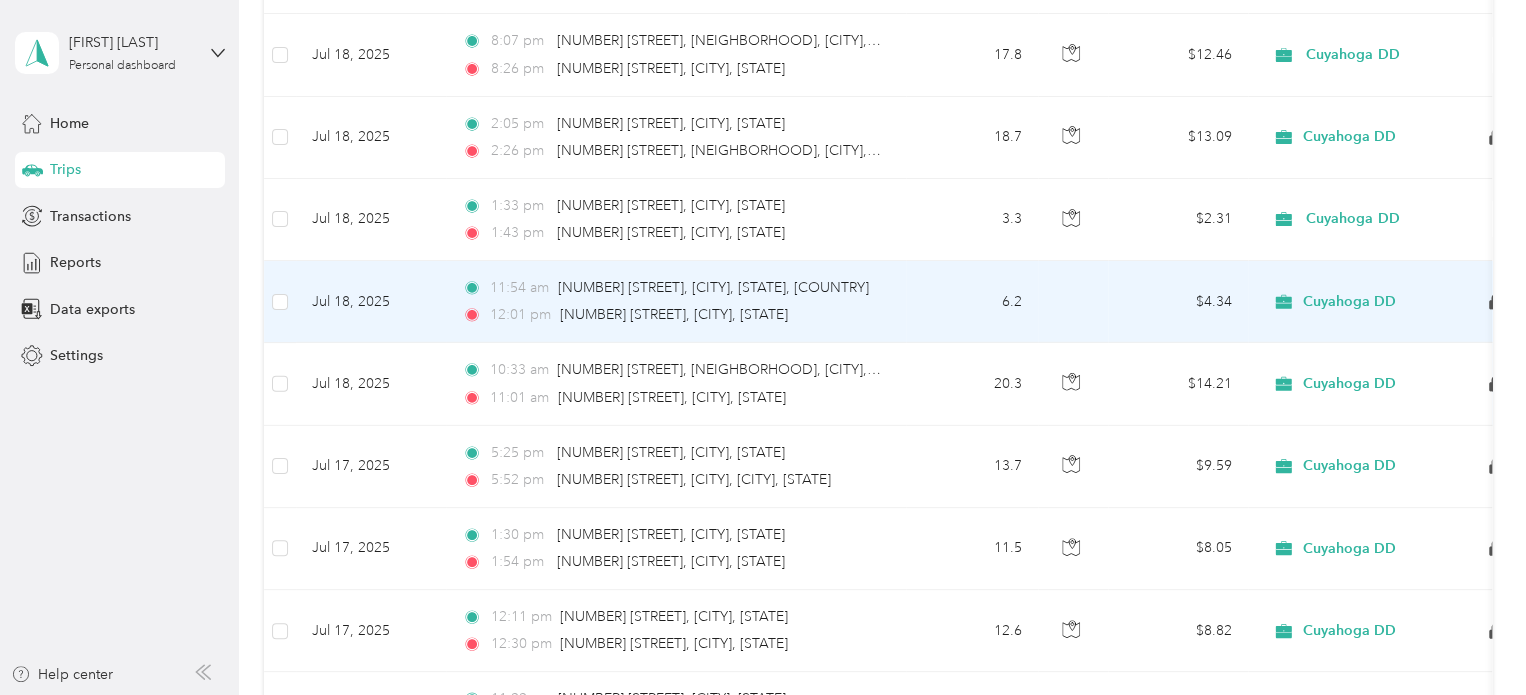 click 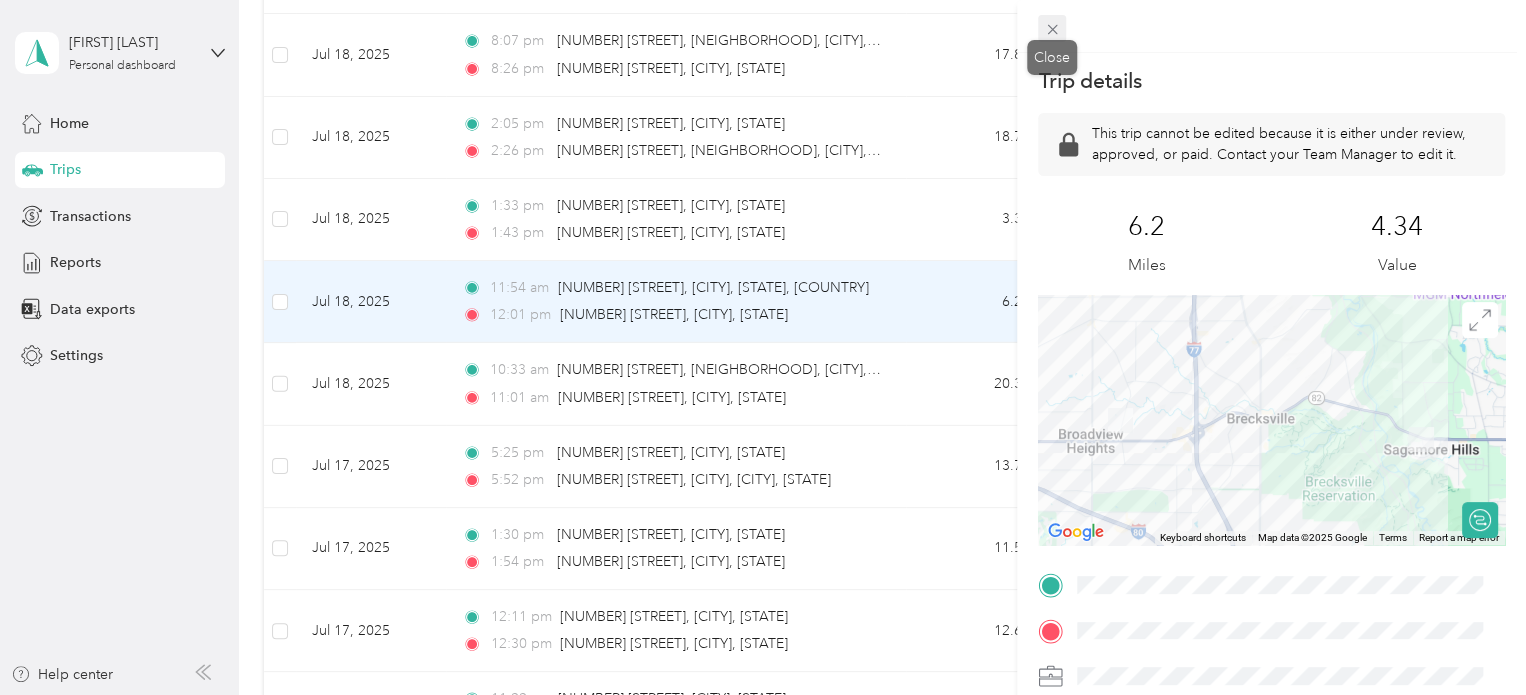 click 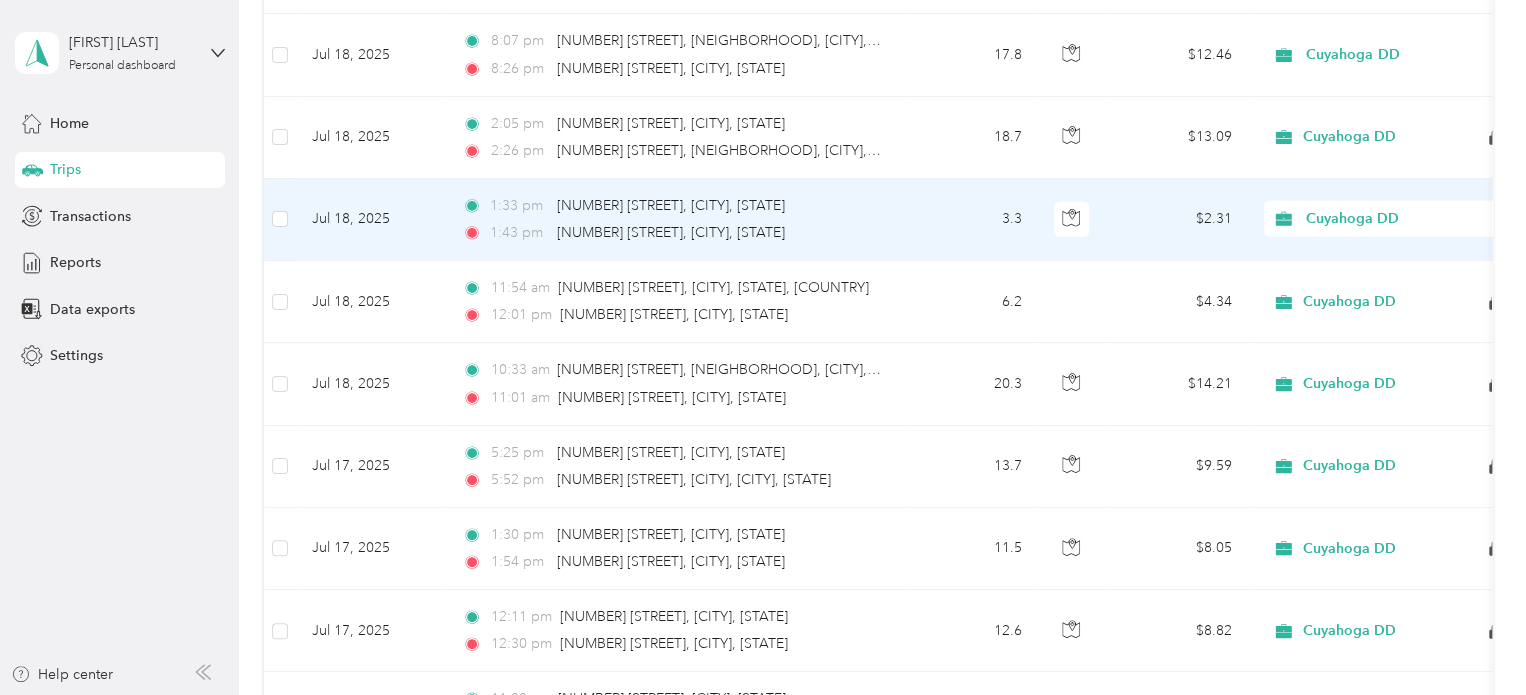 click 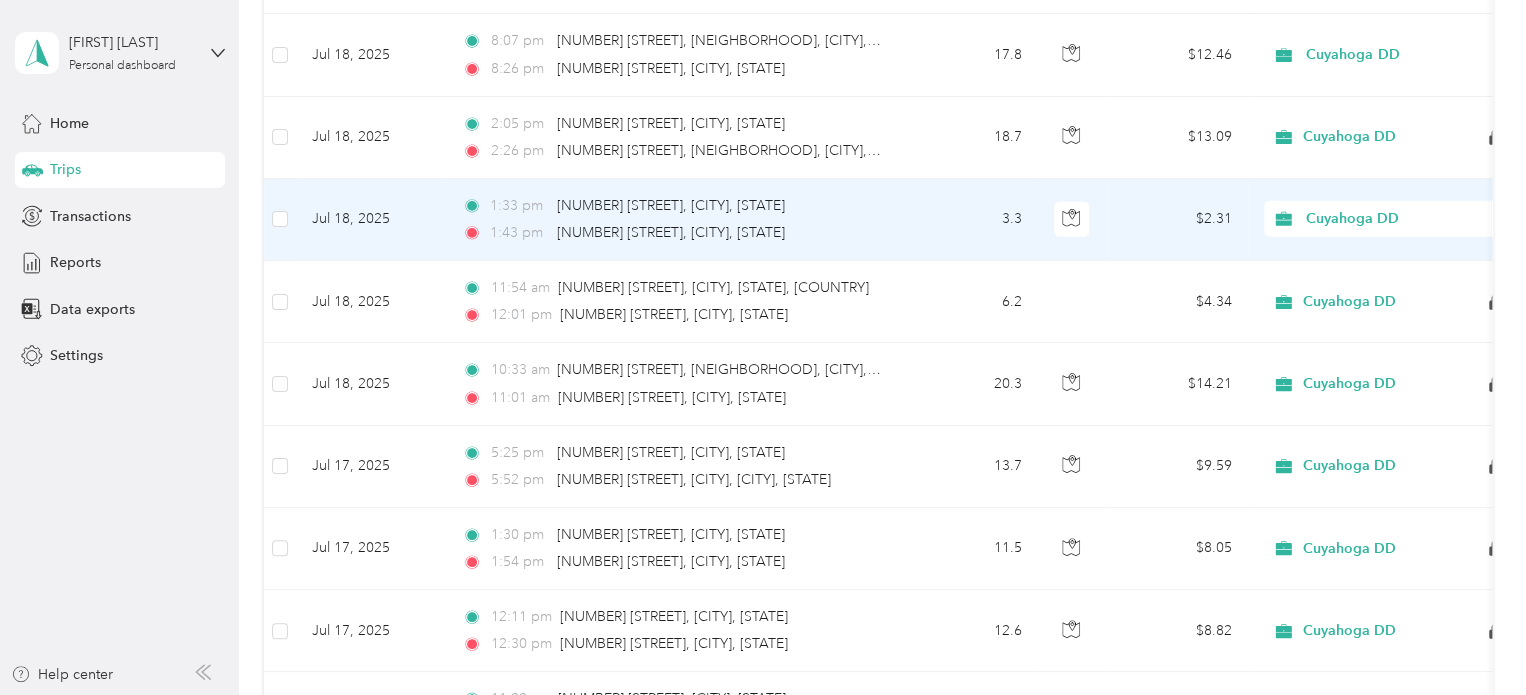 click on "[FIRST] [LAST] Personal dashboard Home Trips Transactions Reports Data exports Settings   Help center Trips New trip [DISTANCE]   mi Work [DISTANCE]   mi Personal 0   mi Unclassified [CURRENCY] ValueCuyahoga DD Filters Date Locations Mileage (mi) Map Mileage value Purpose Track Method Report                     Jul 28, 2025 1:53 pm [NUMBER] [STREET], [CITY], [CITY], [STATE] 2:07 pm [NUMBER] [STREET], [CITY], [STATE] [DISTANCE] [CURRENCY]Cuyahoga DD GPS Jul 2025 Jul 28, 2025 12:32 pm [NUMBER] [STREET], [CITY], [STATE] 12:57 pm [NUMBER]–[NUMBER] [STREET], [CITY], [CITY], [STATE] [DISTANCE] [CURRENCY]Cuyahoga DD GPS Jul 2025 Jul 28, 2025 11:06 am [NUMBER] [STREET], [CITY], [STATE] 11:19 am [NUMBER] [STREET], [CITY], [STATE] [DISTANCE] [CURRENCY]Cuyahoga DD GPS Jul 2025 Jul 28, 2025 9:52 am [NUMBER] [STREET], [CITY], [CITY], [STATE] 10:12 am [NUMBER] [STREET], [CITY], [STATE] [DISTANCE] [CURRENCY]Cuyahoga DD GPS Jul 2025 Jul 28, 2025 8:46 am [NUMBER] [STREET], [CITY], [STATE] 9:01 am [NUMBER] [STREET], [CITY], [STATE] [DISTANCE] [CURRENCY]Cuyahoga DD GPS Jul 2025 9" at bounding box center (758, 347) 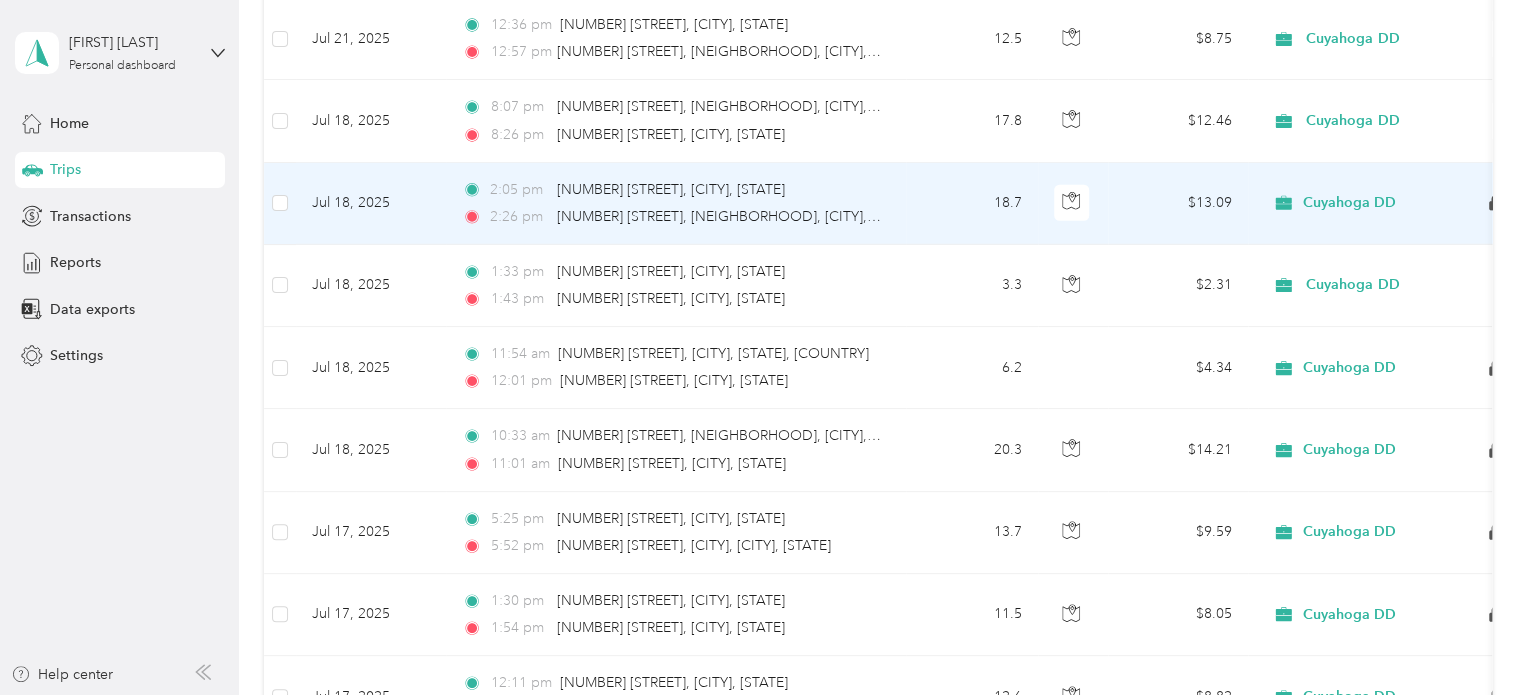 scroll, scrollTop: 2923, scrollLeft: 0, axis: vertical 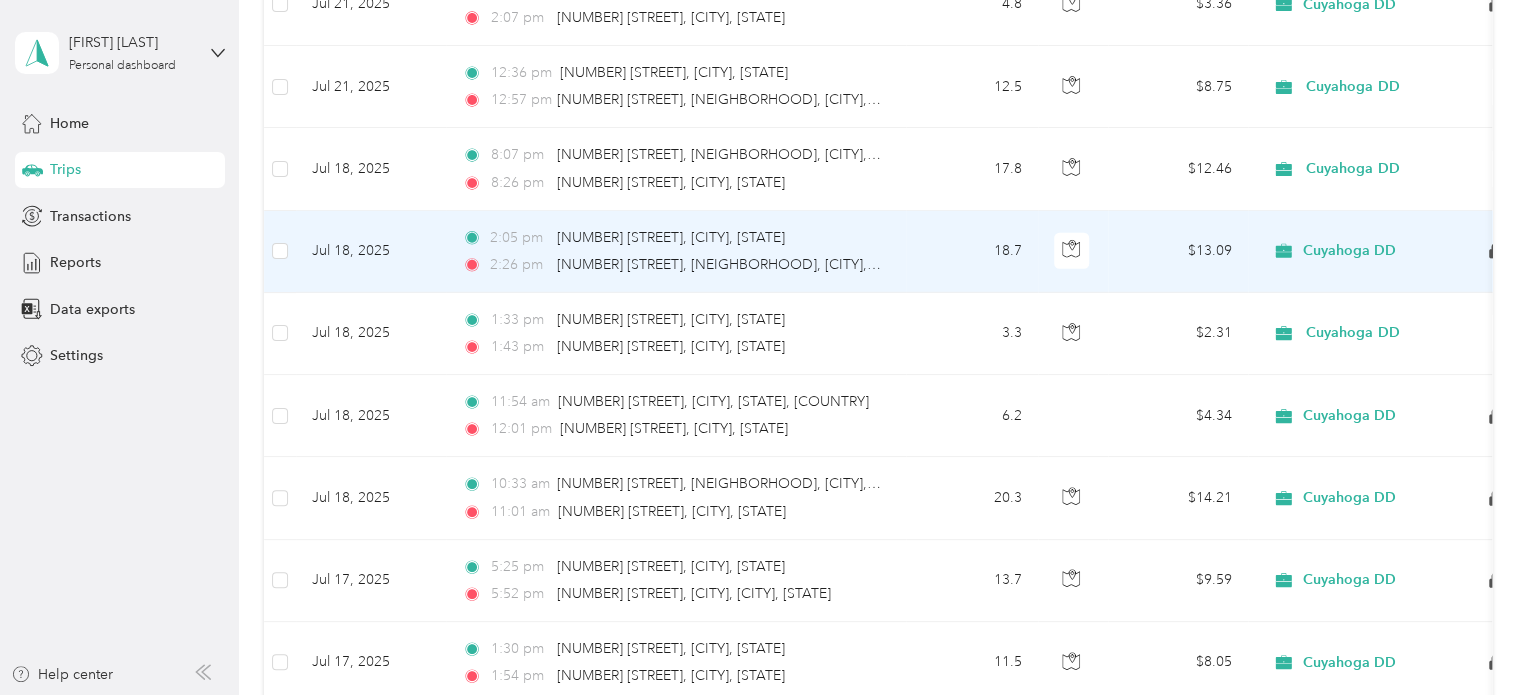 click 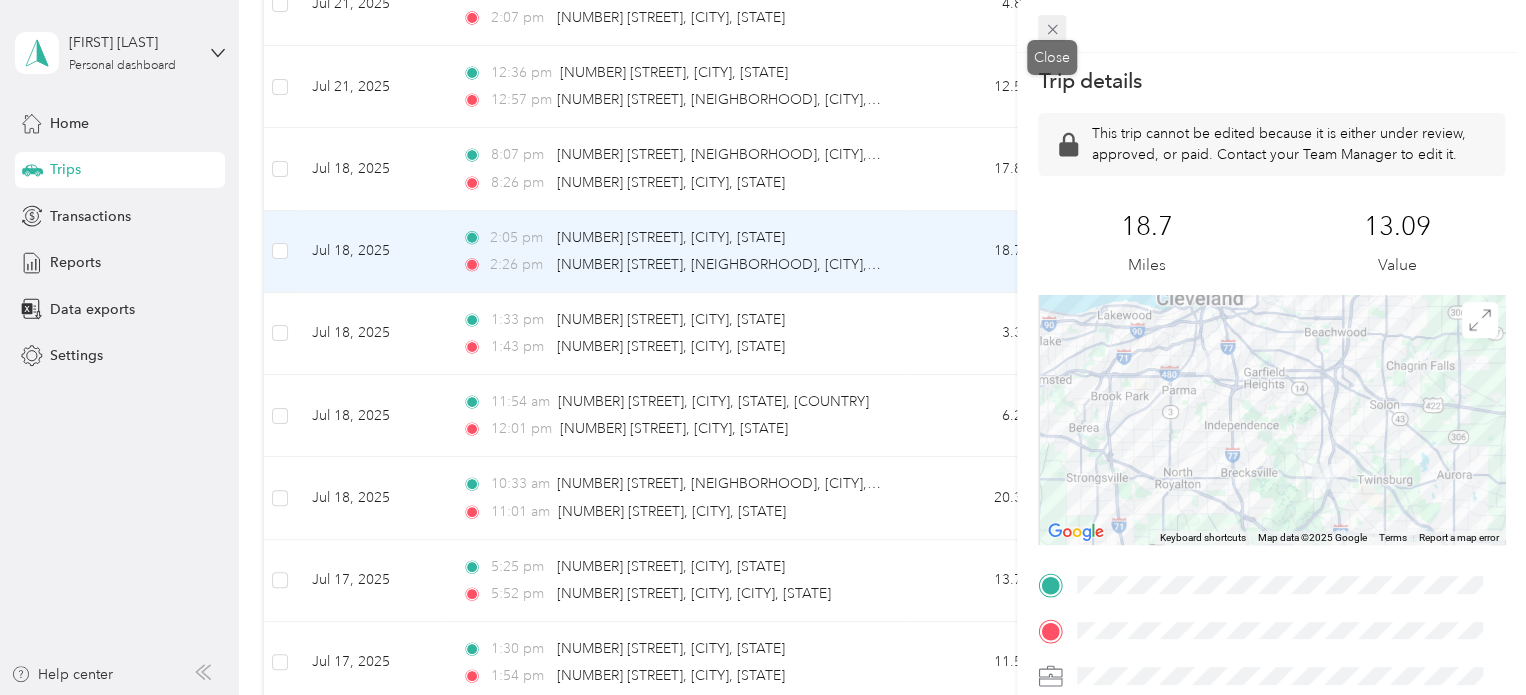 click 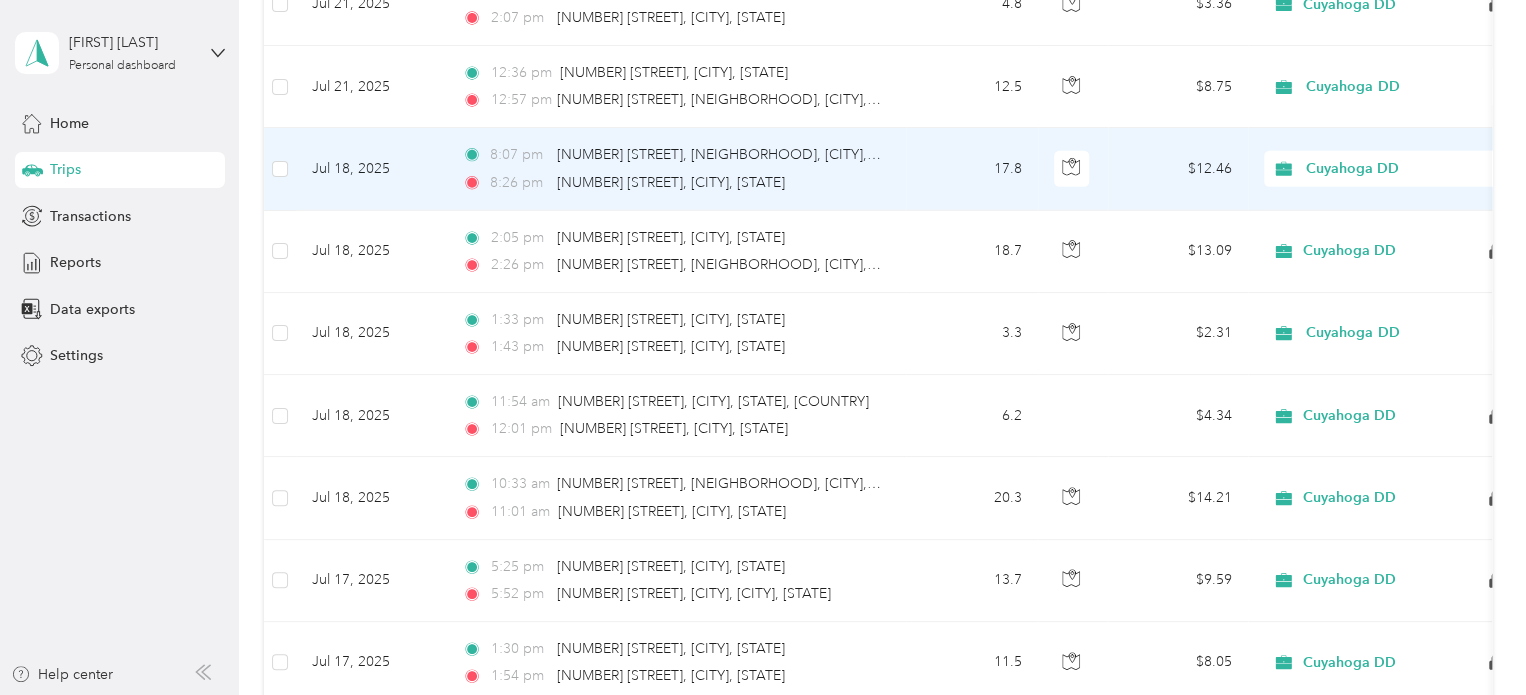 click 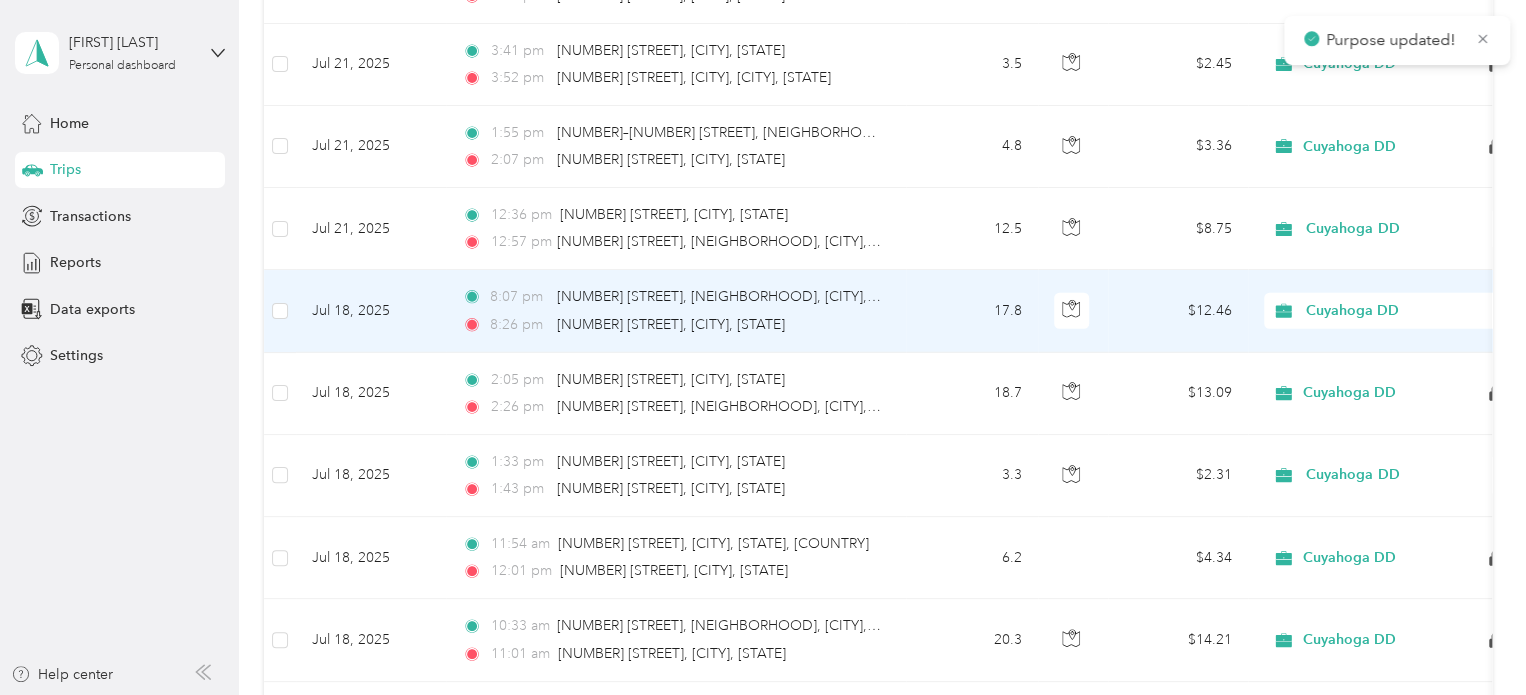 scroll, scrollTop: 2779, scrollLeft: 0, axis: vertical 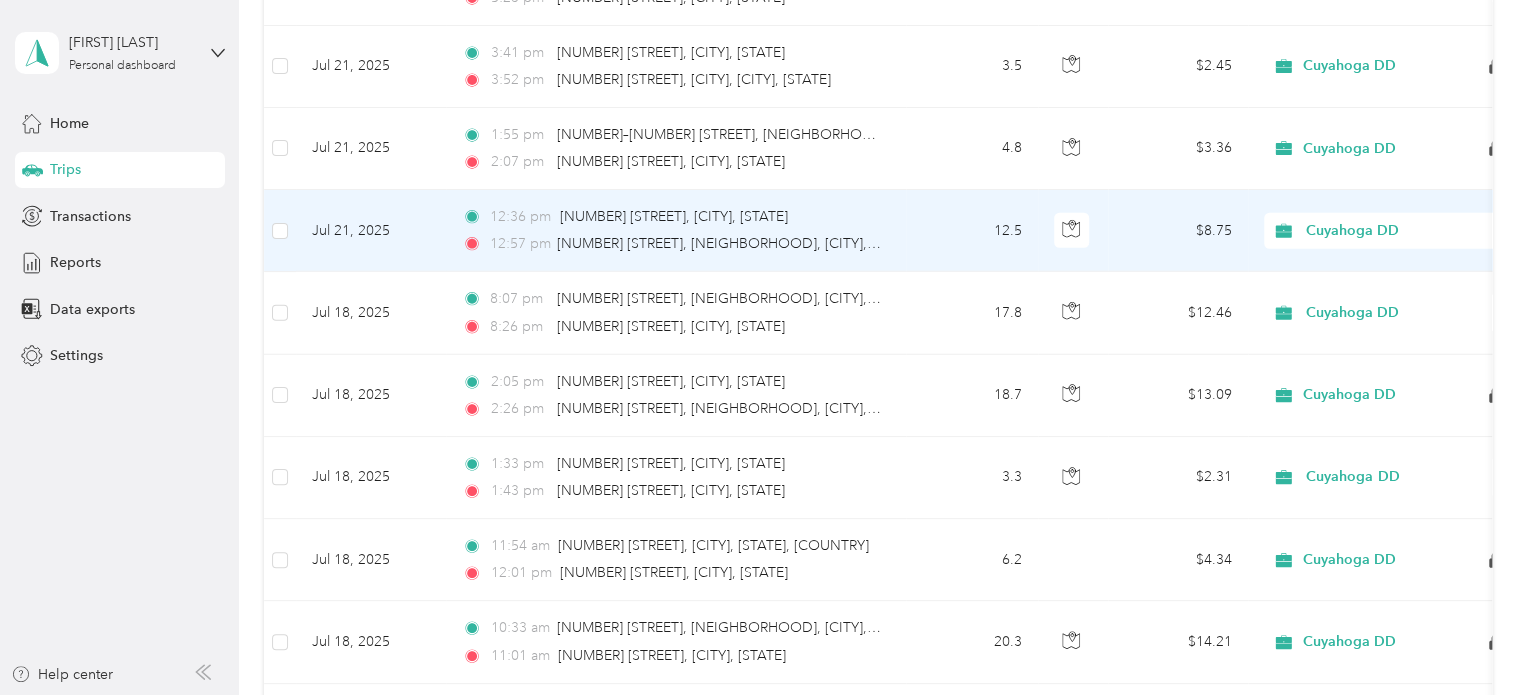 click 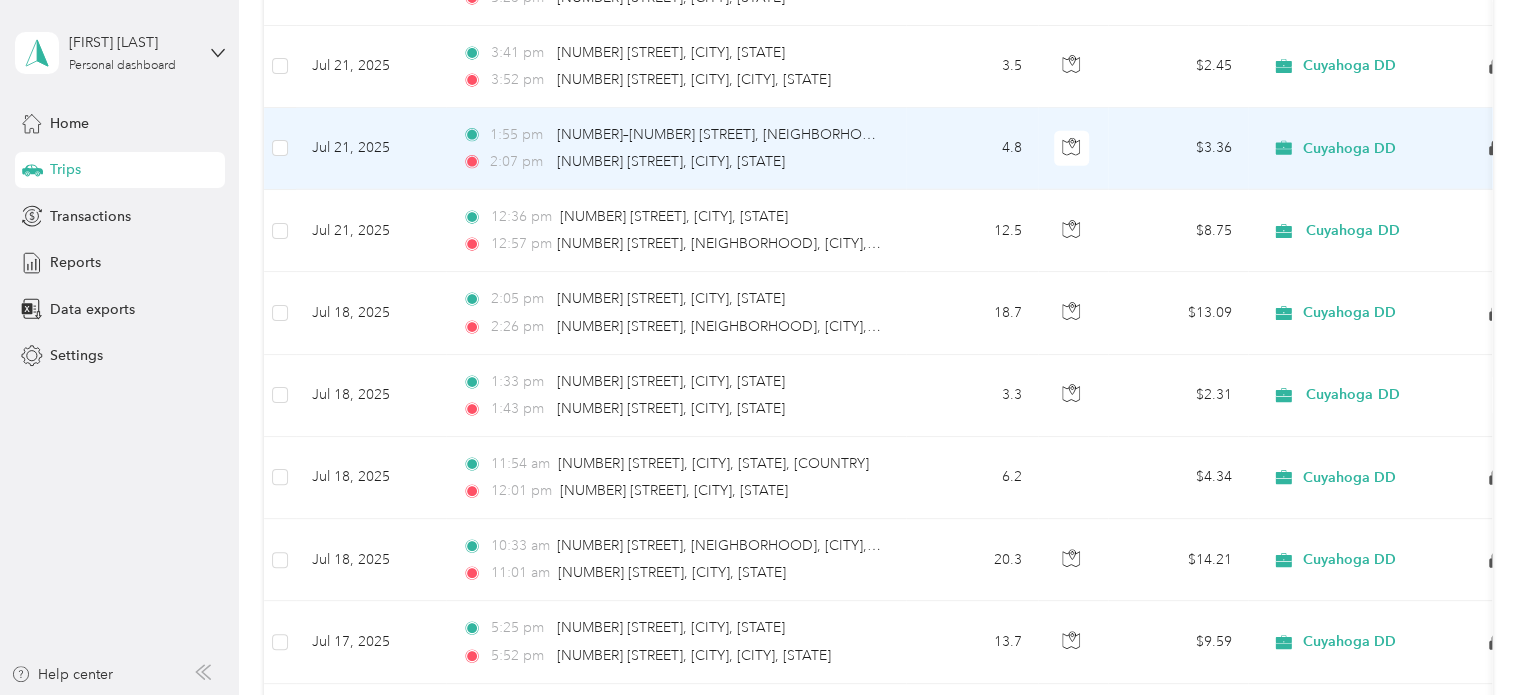 click 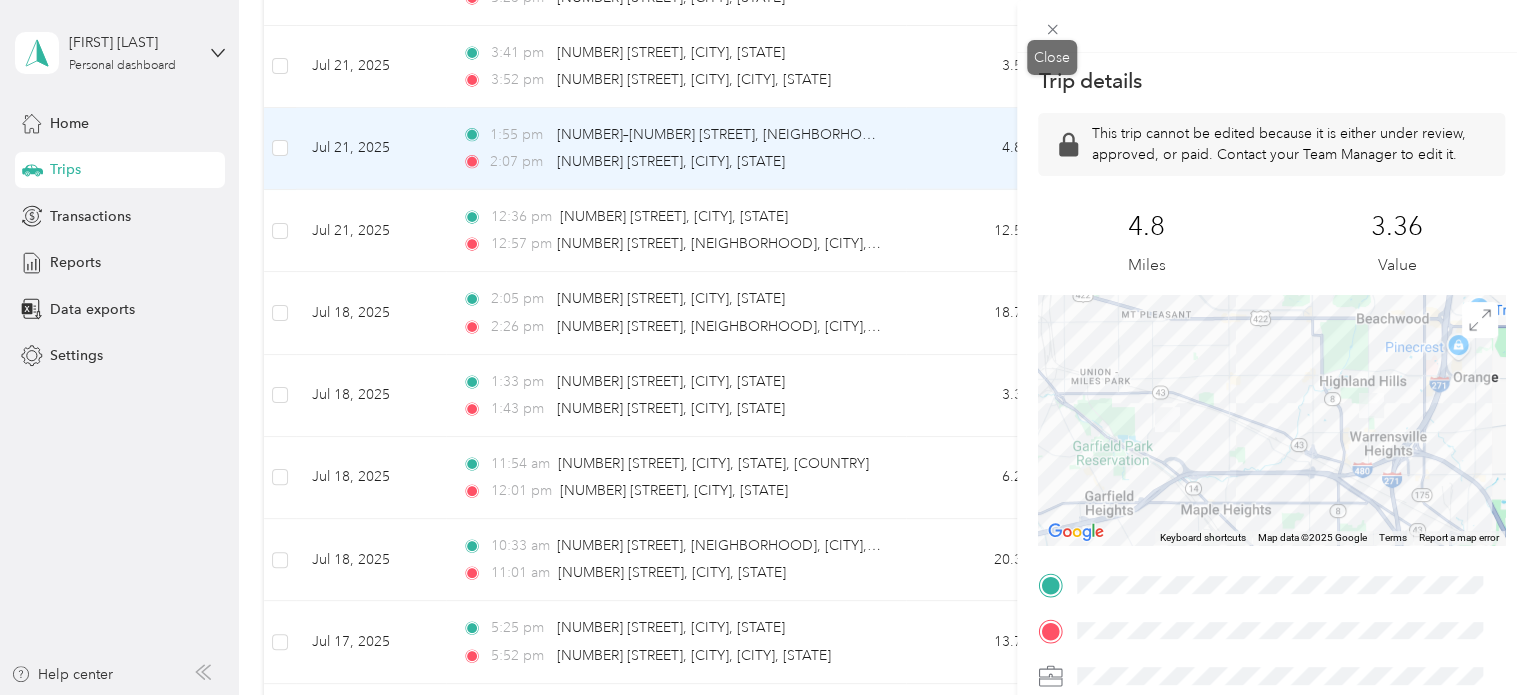 click at bounding box center [1052, 29] 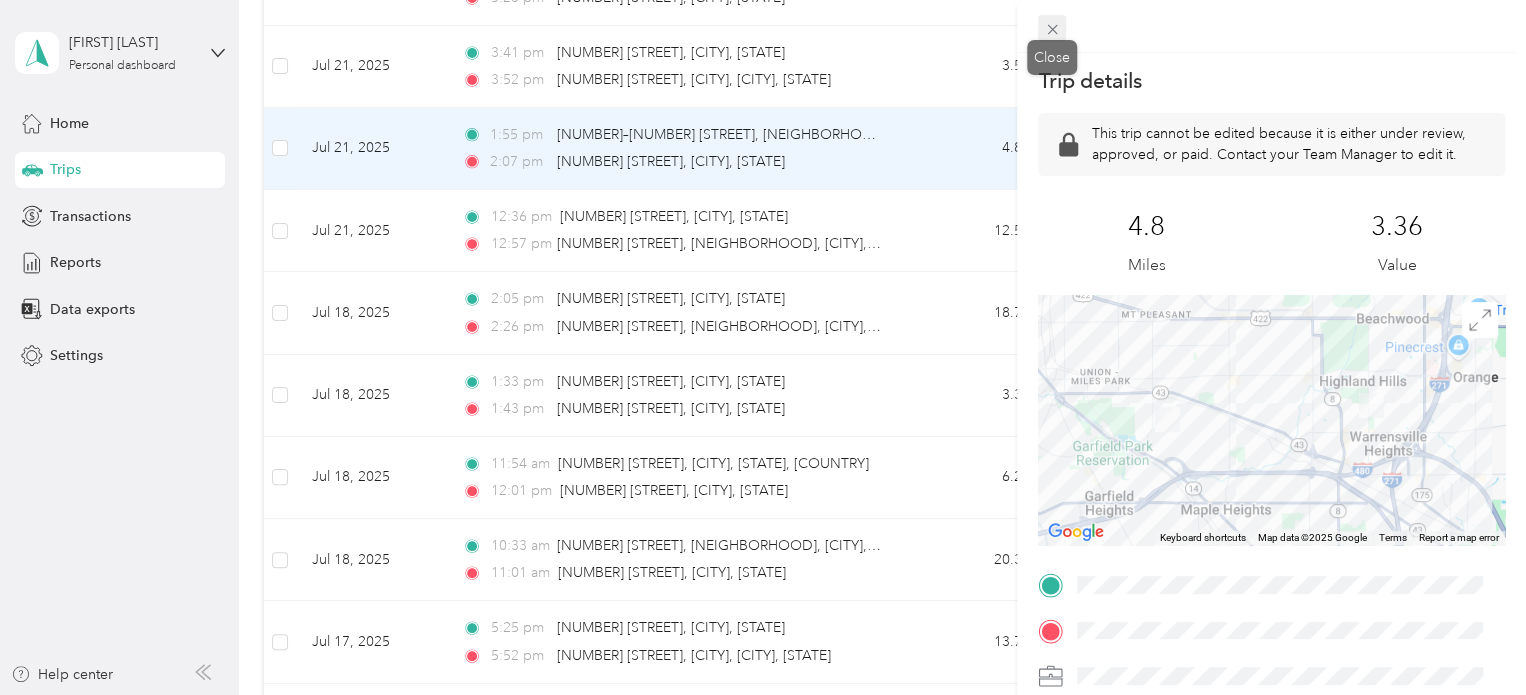 click 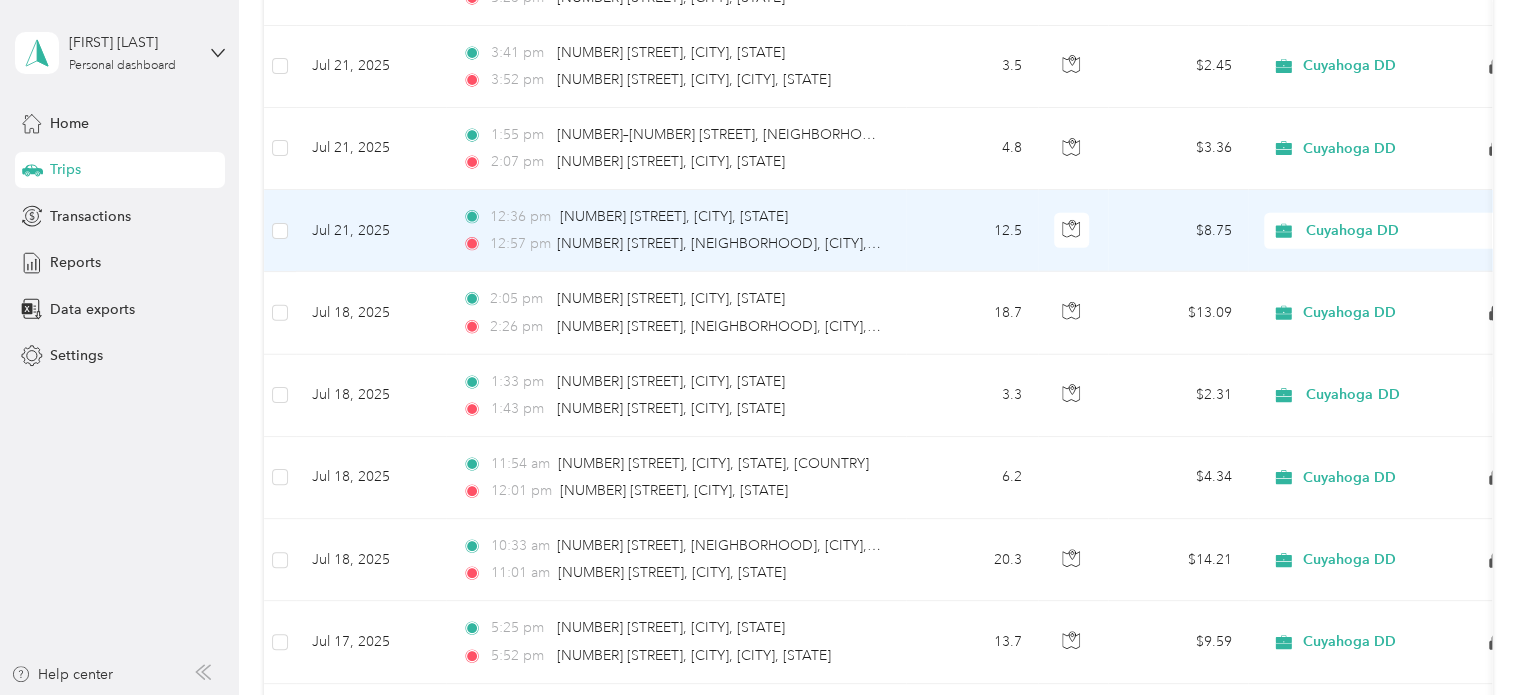 click 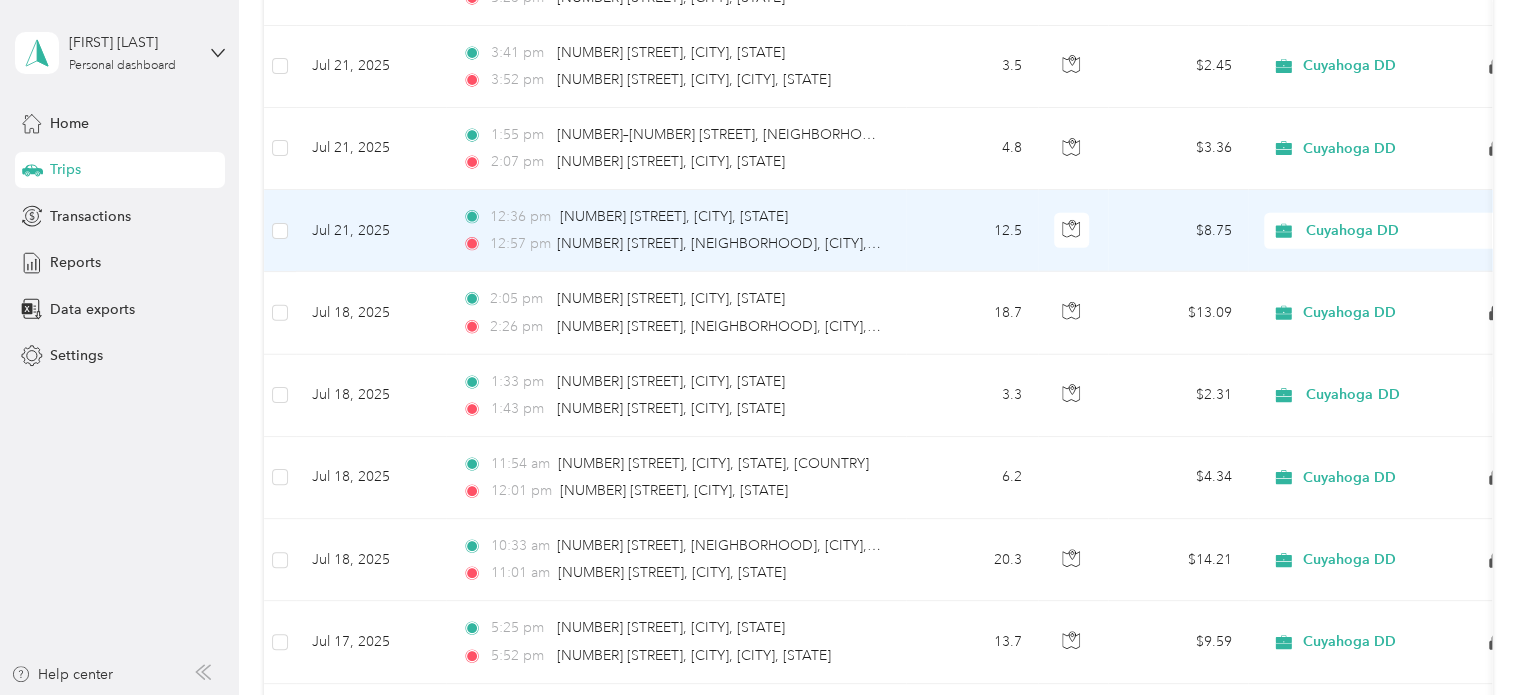 click on "Personal" at bounding box center (1388, 285) 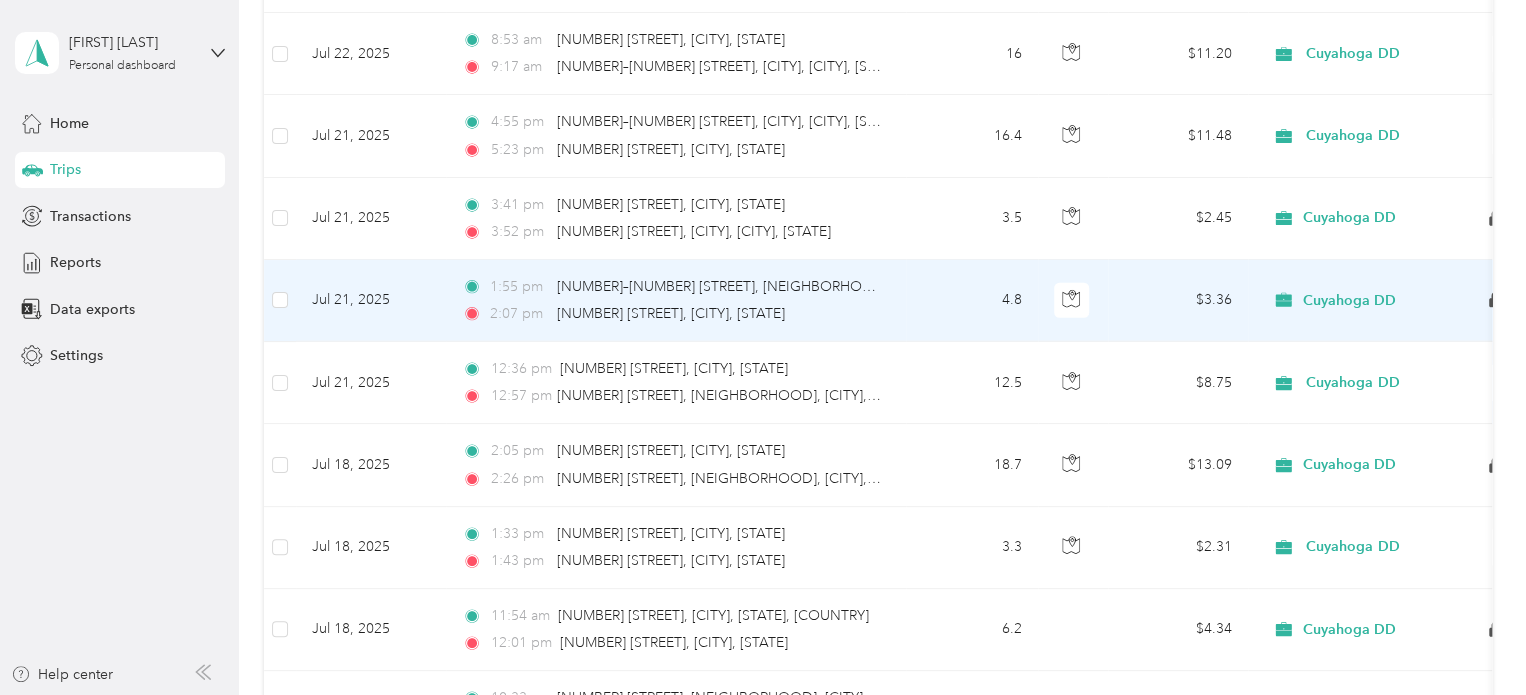 scroll, scrollTop: 2595, scrollLeft: 0, axis: vertical 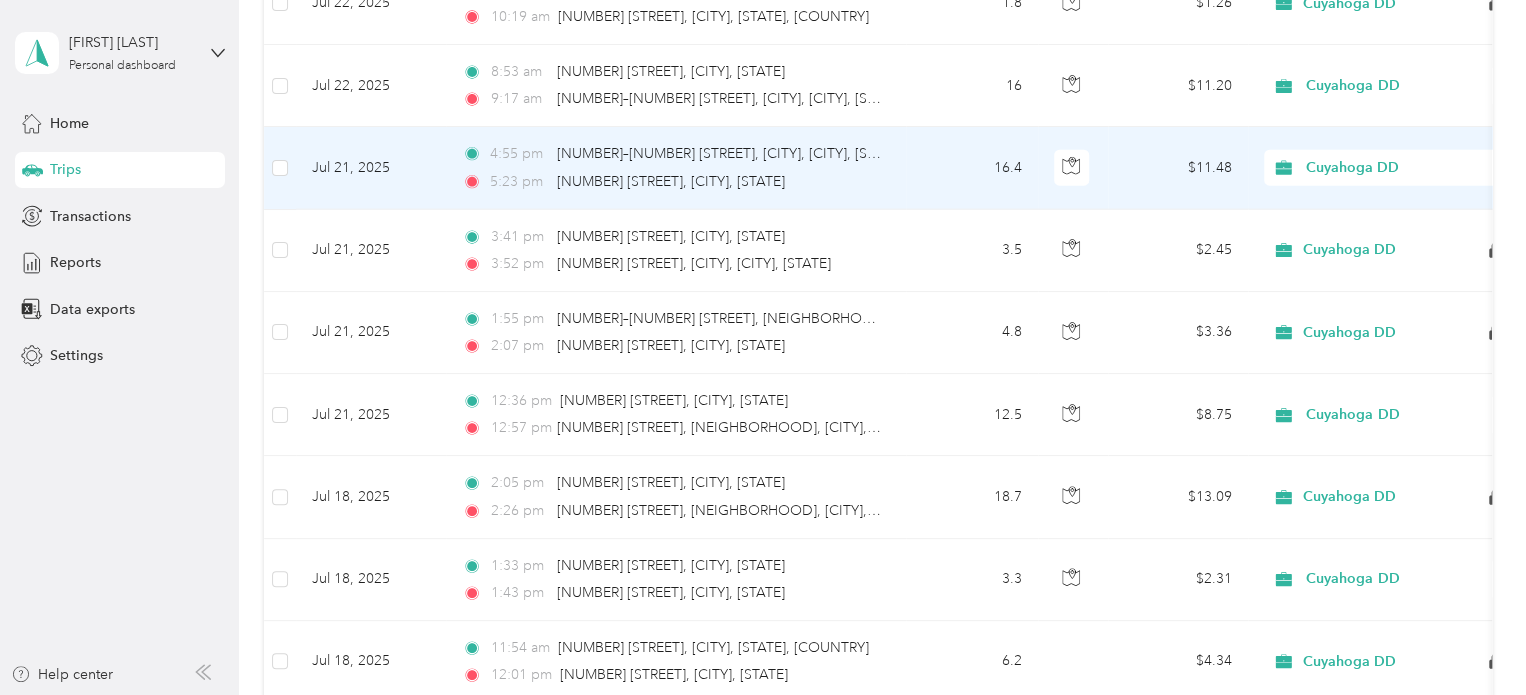 click 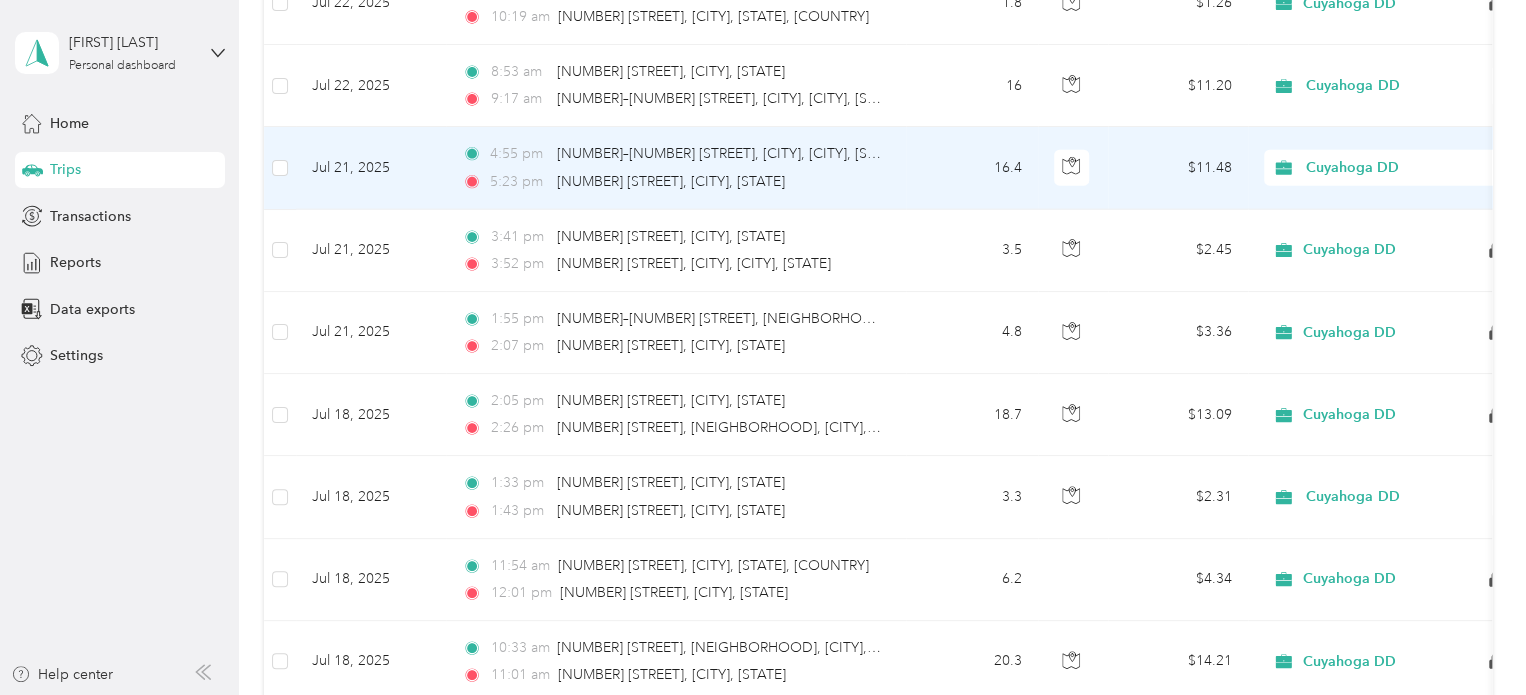 click on "Personal" at bounding box center (1388, 233) 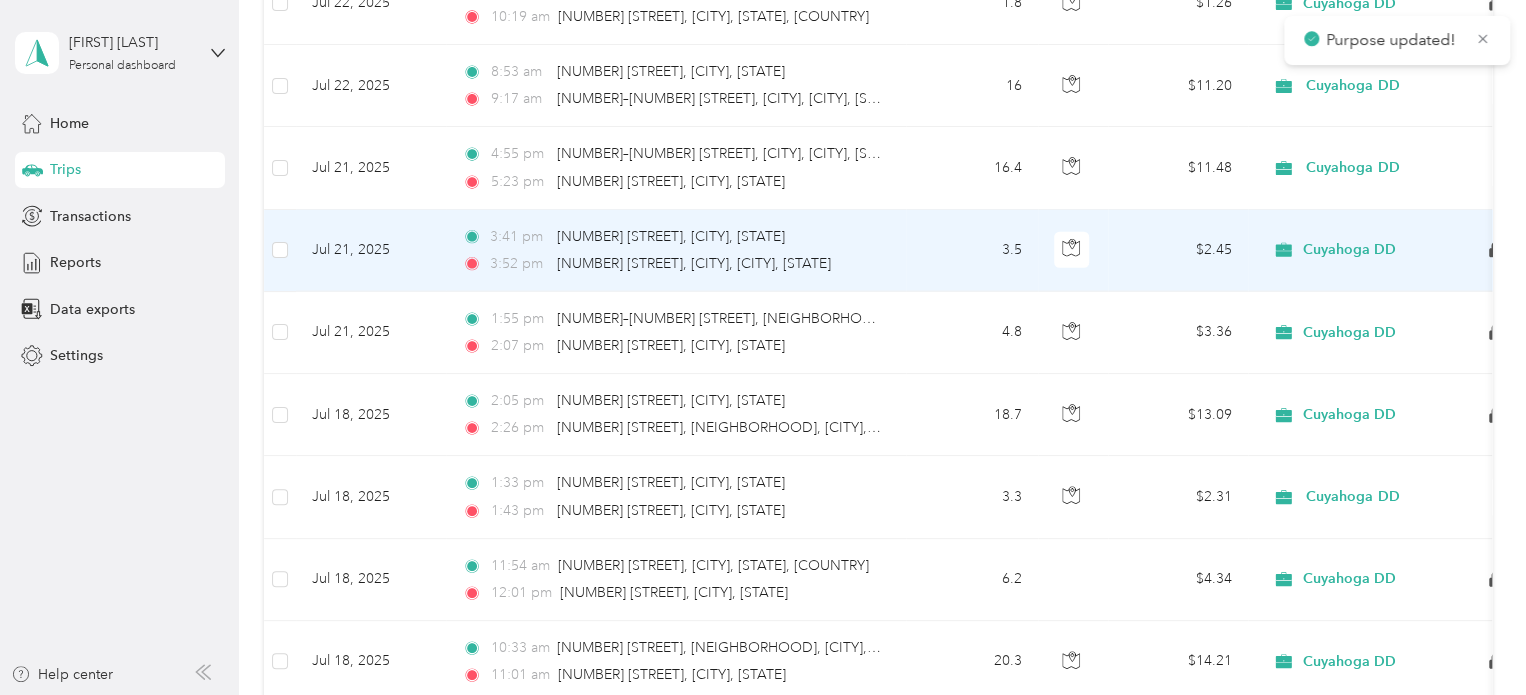 click 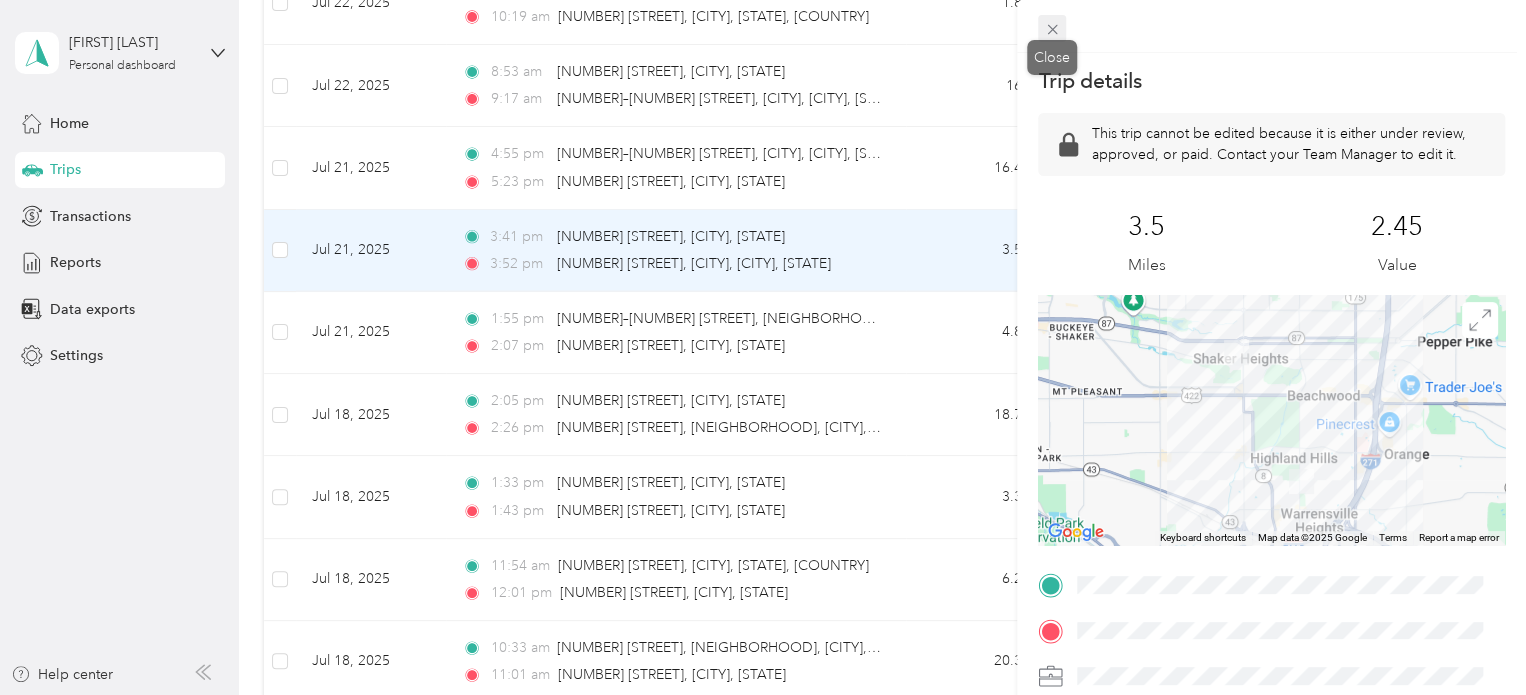 click 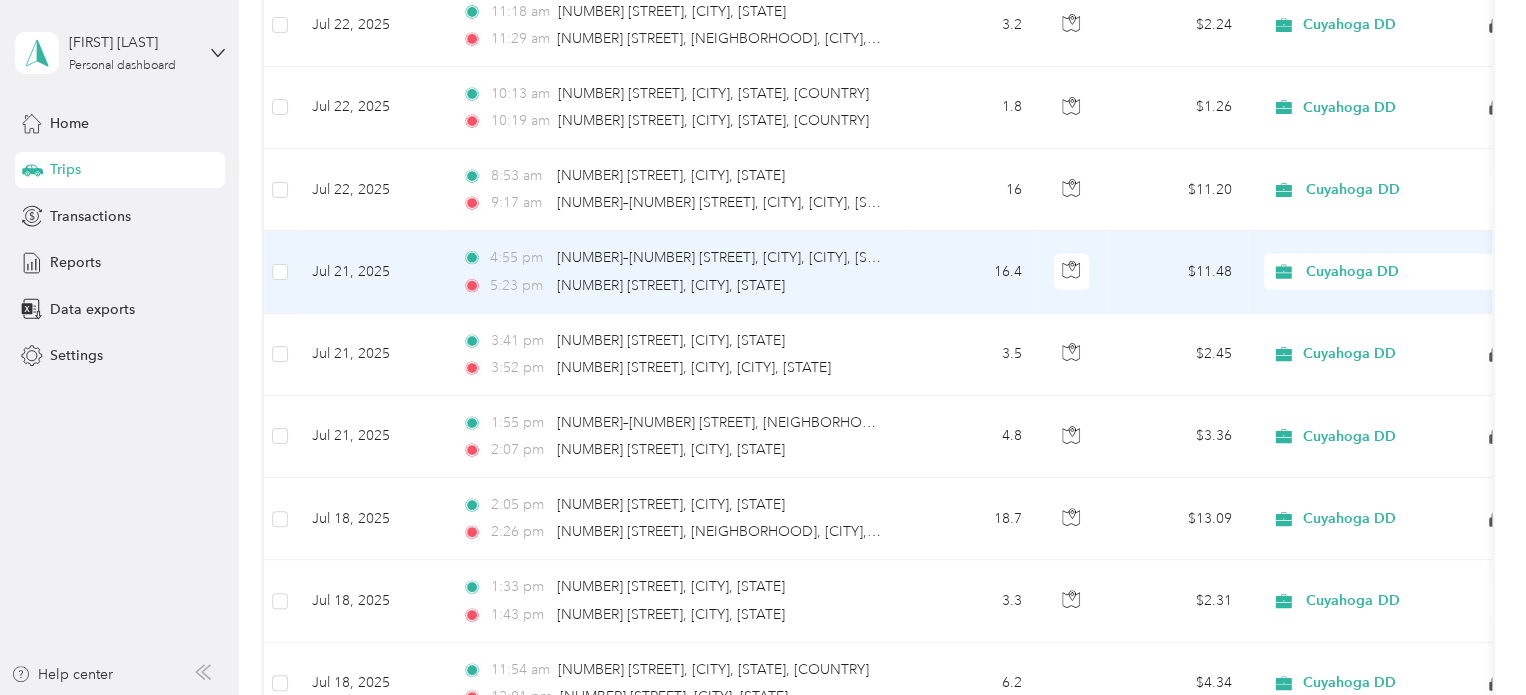 scroll, scrollTop: 2436, scrollLeft: 0, axis: vertical 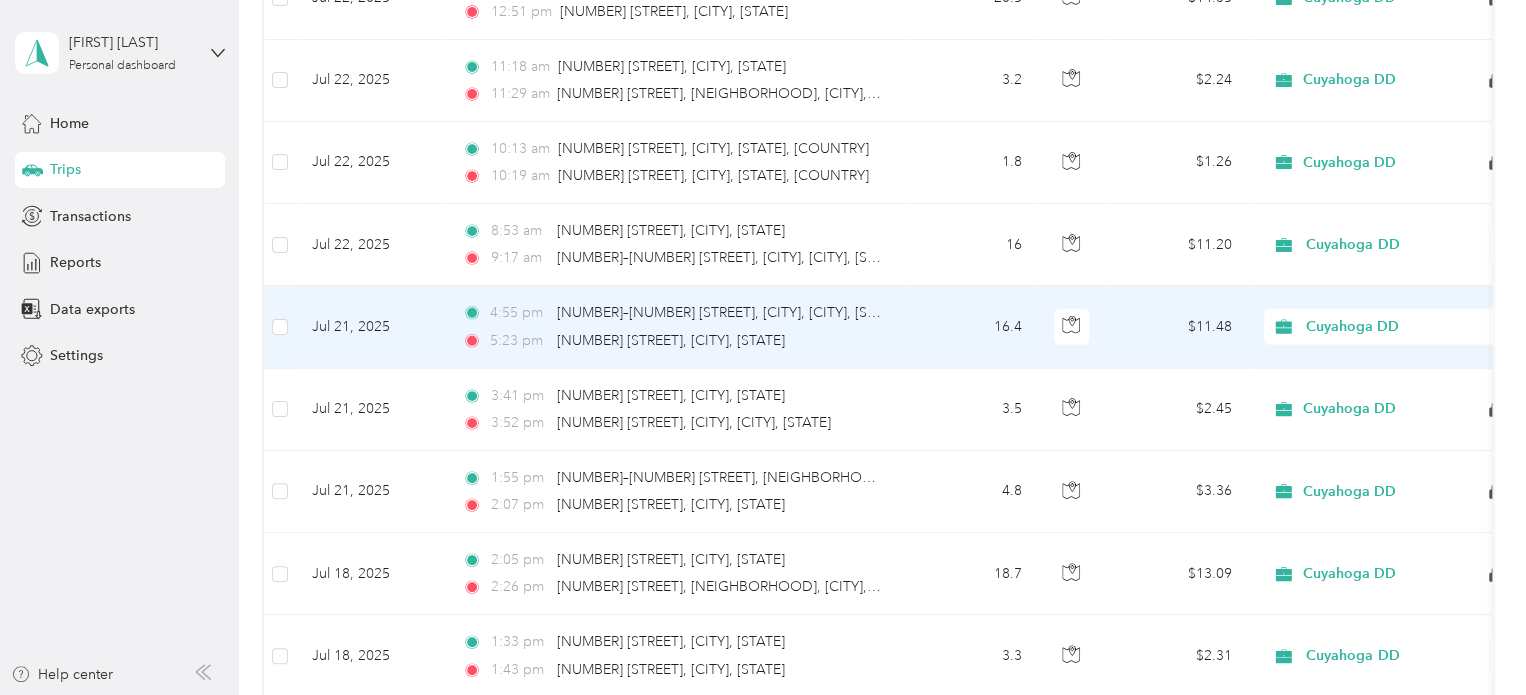 click 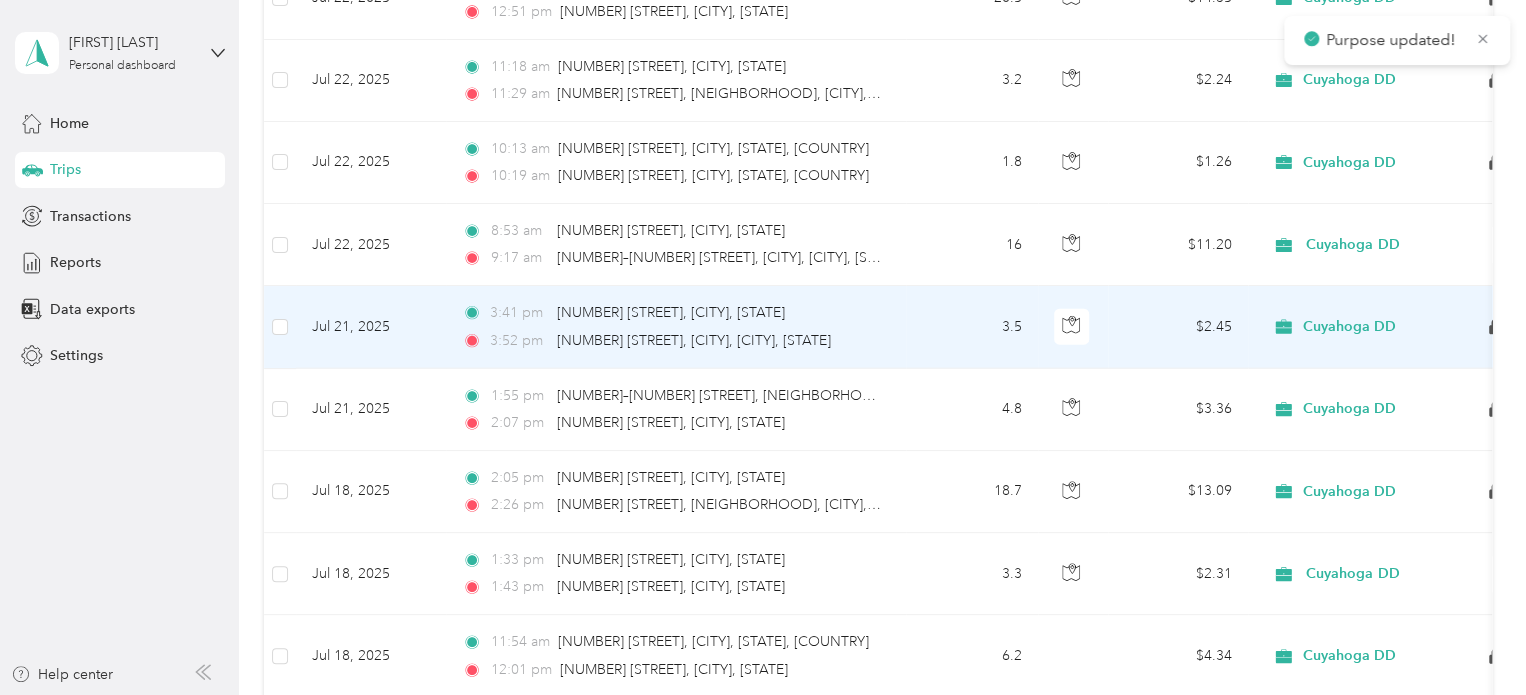 click 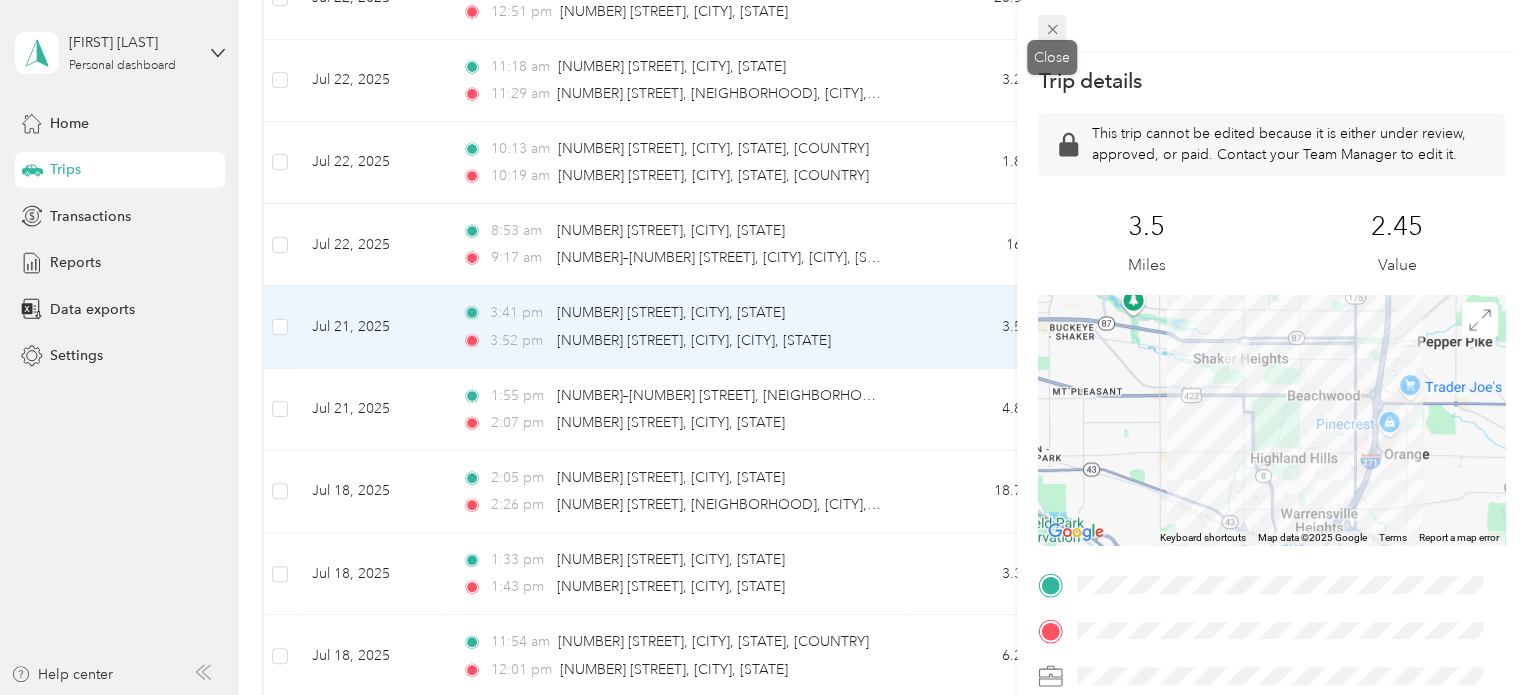 click 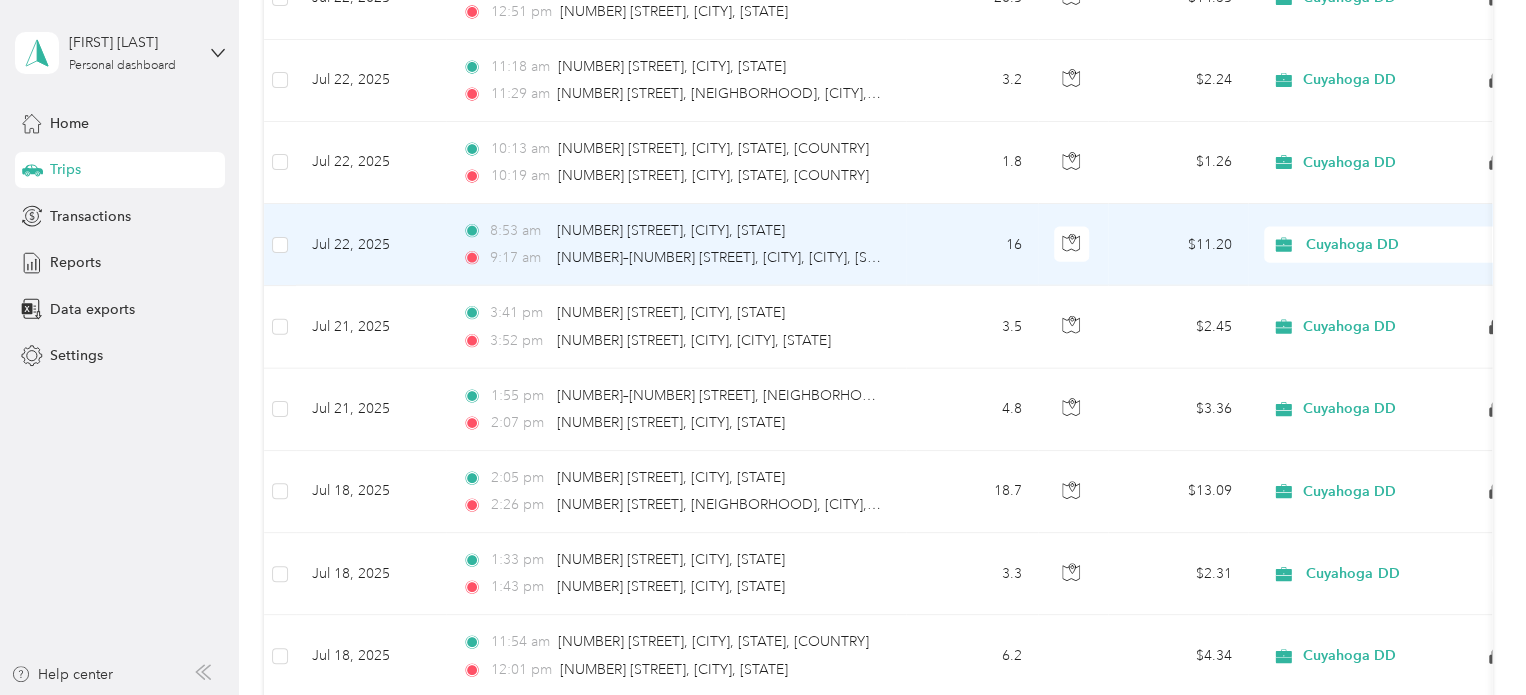 click 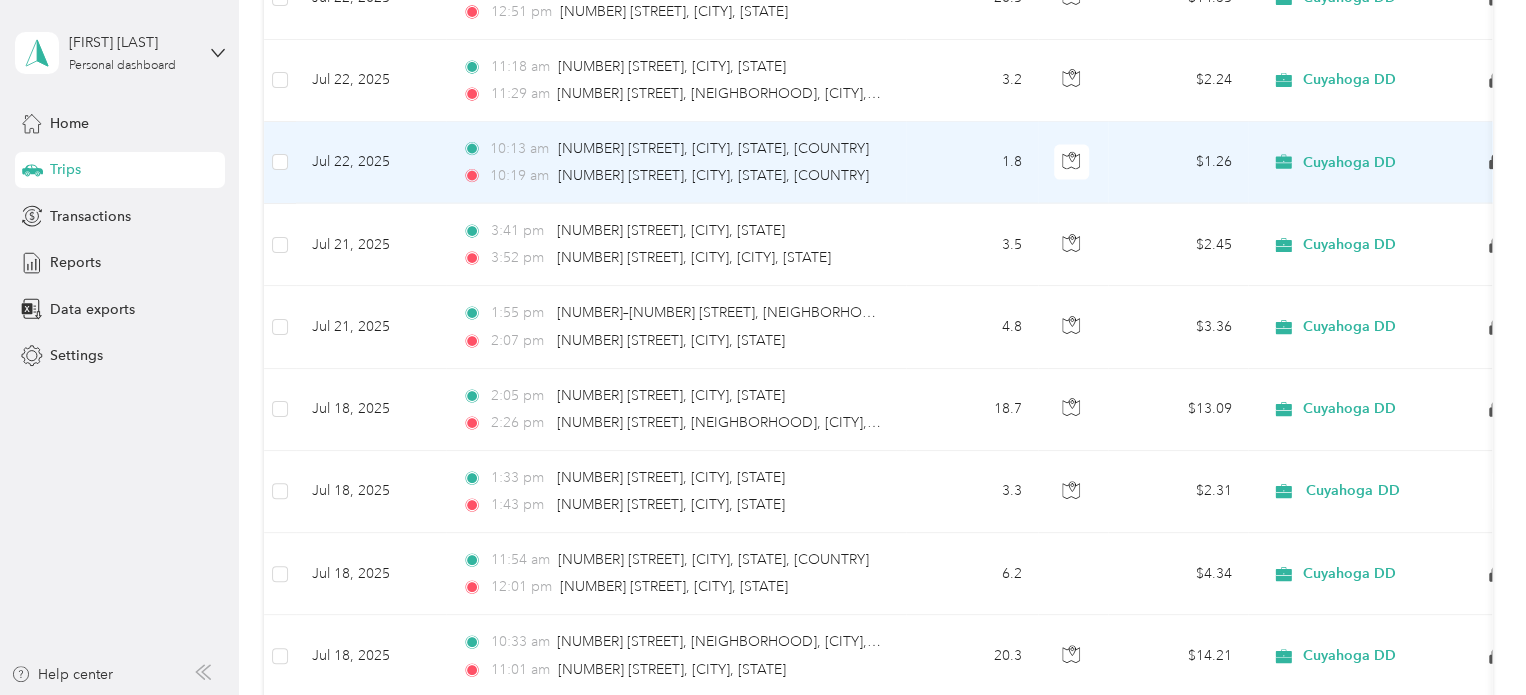 click 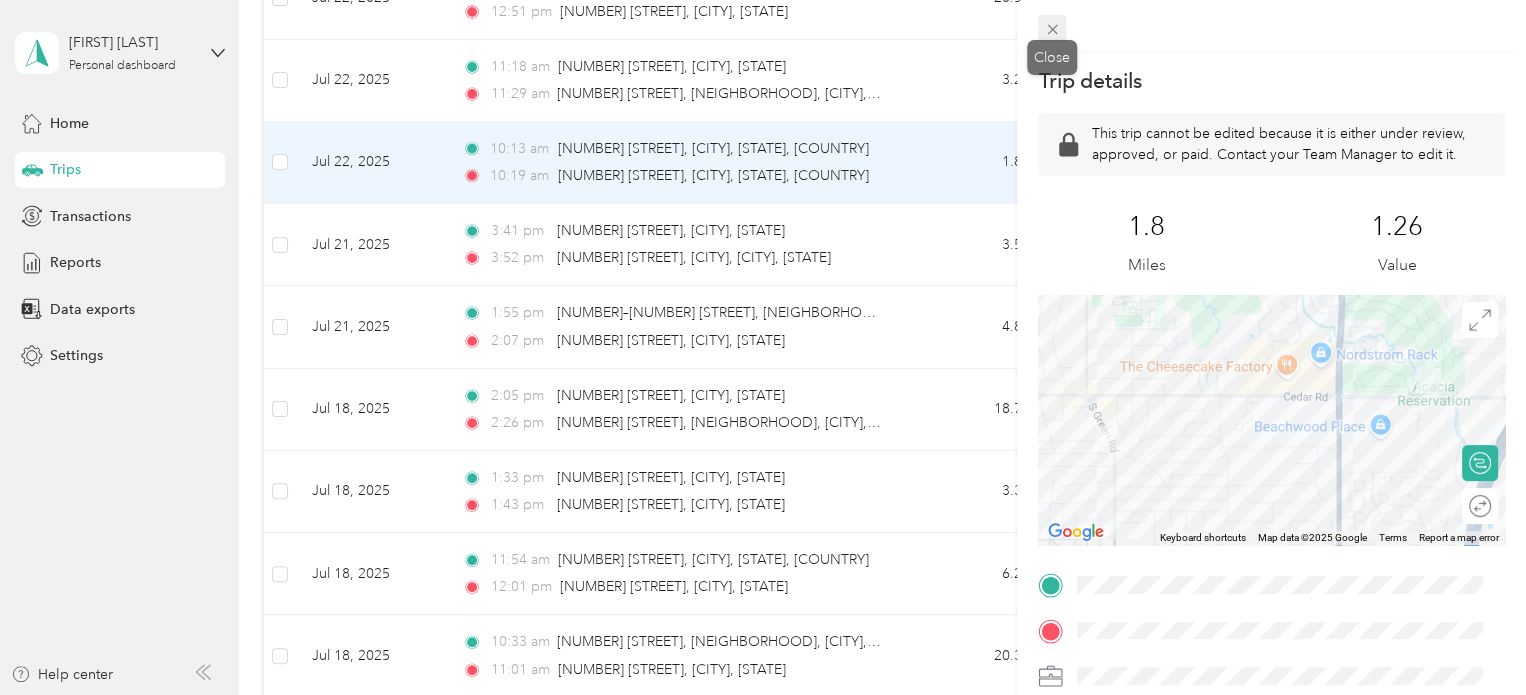 click 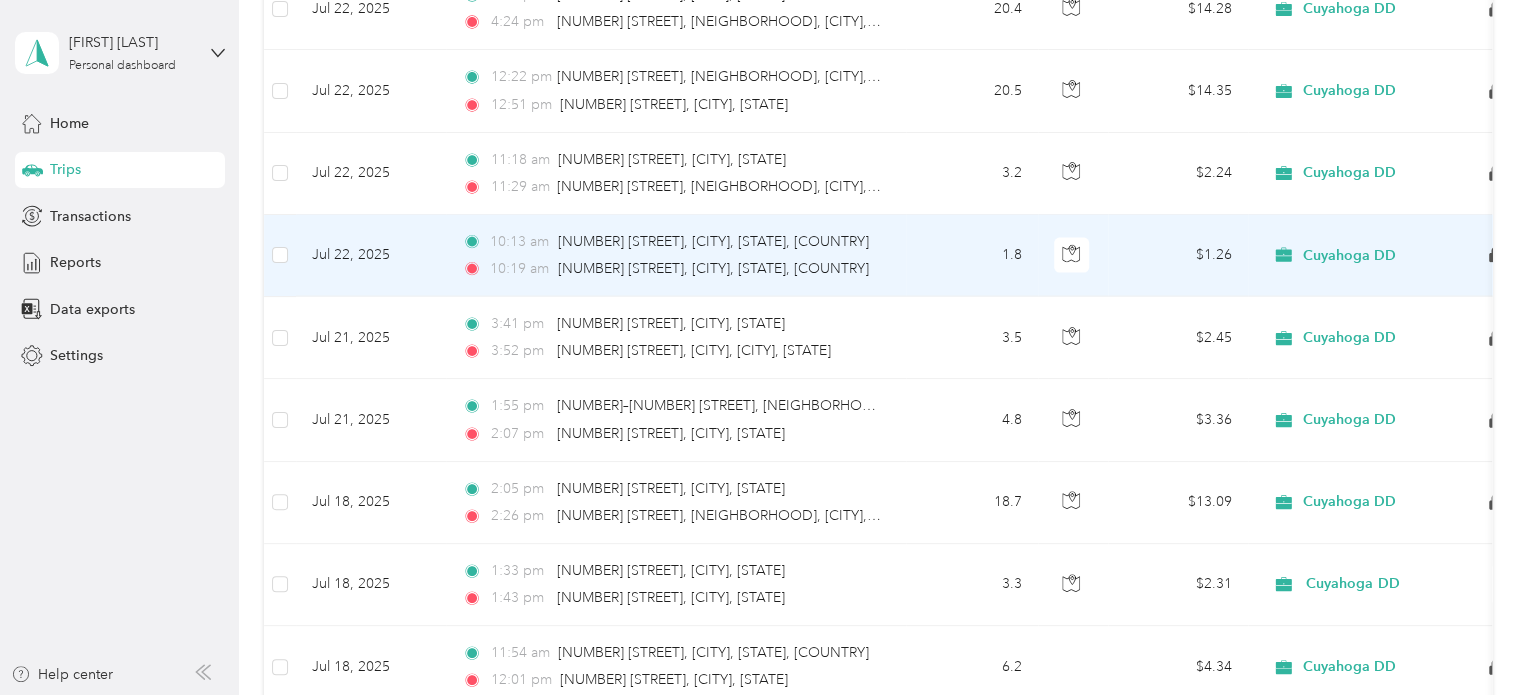 scroll, scrollTop: 2329, scrollLeft: 0, axis: vertical 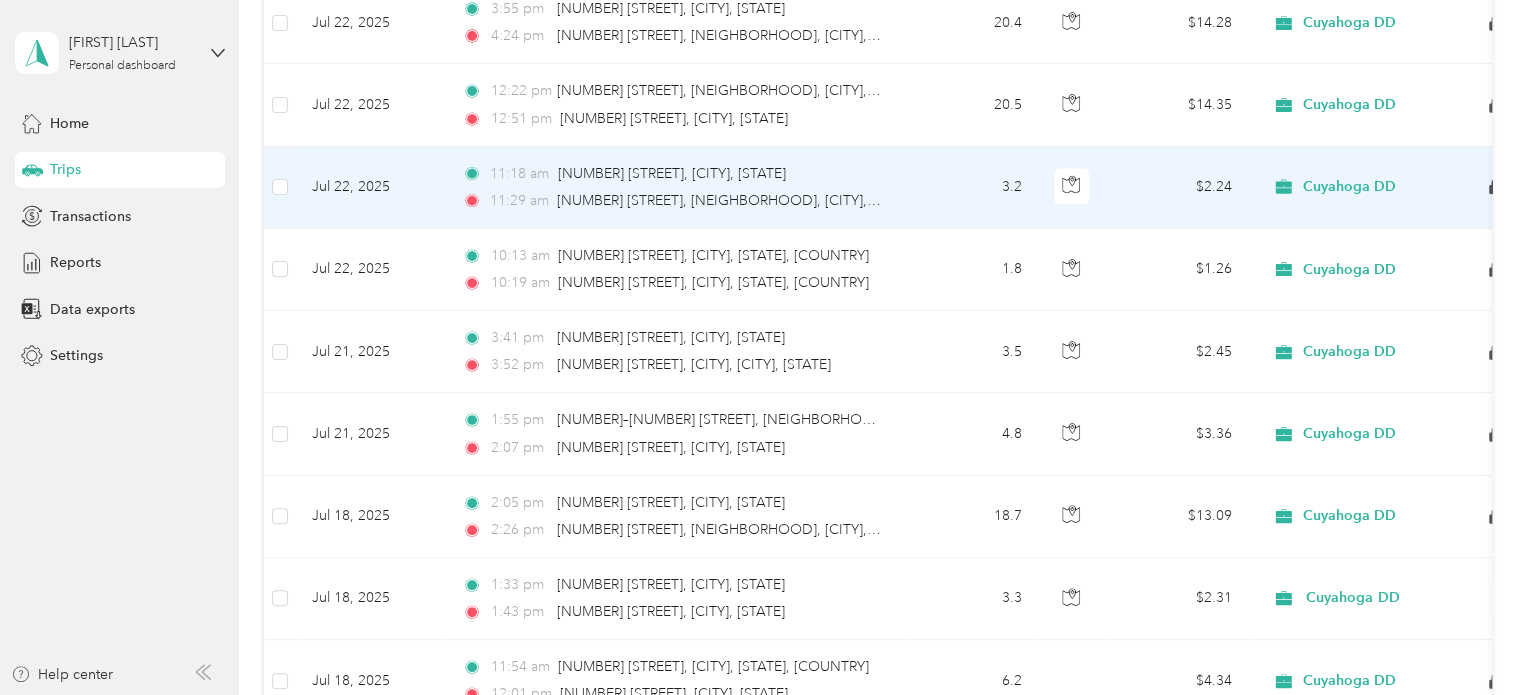 click 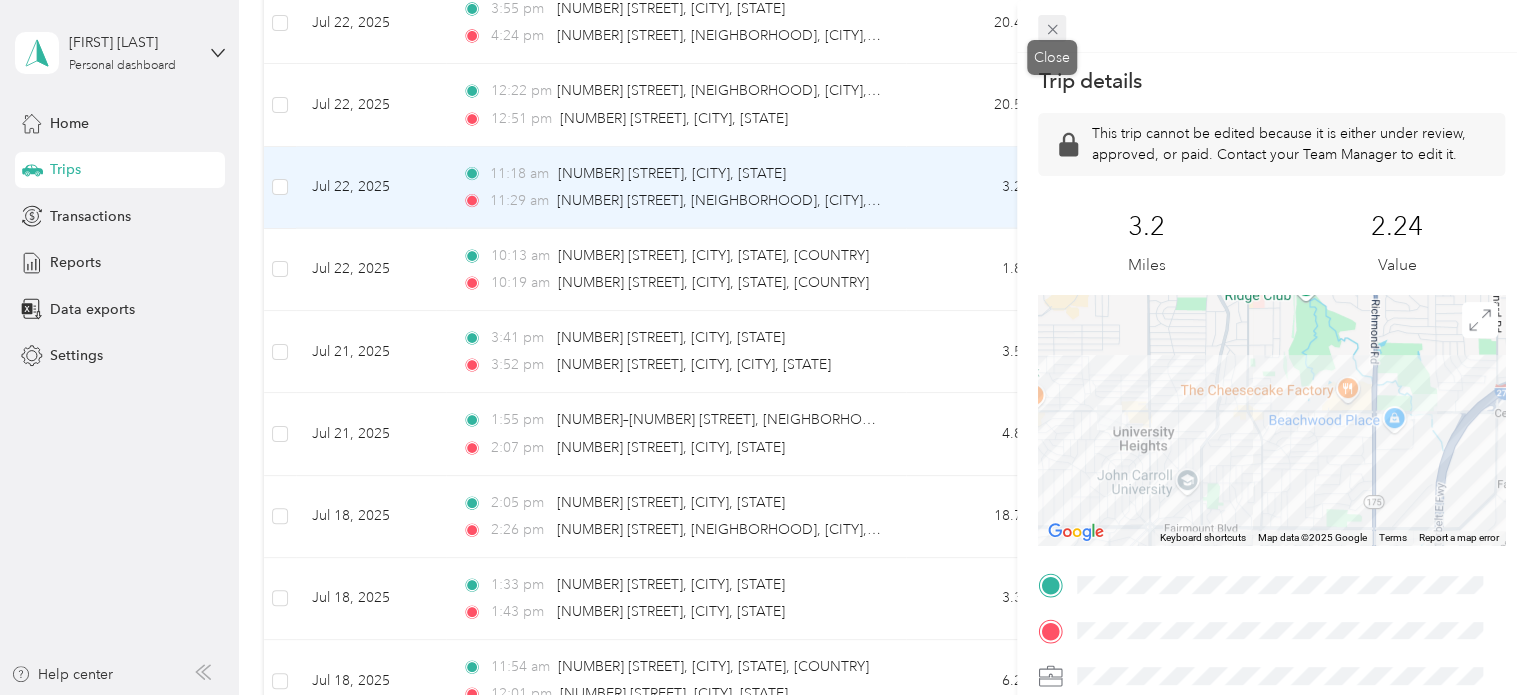 click 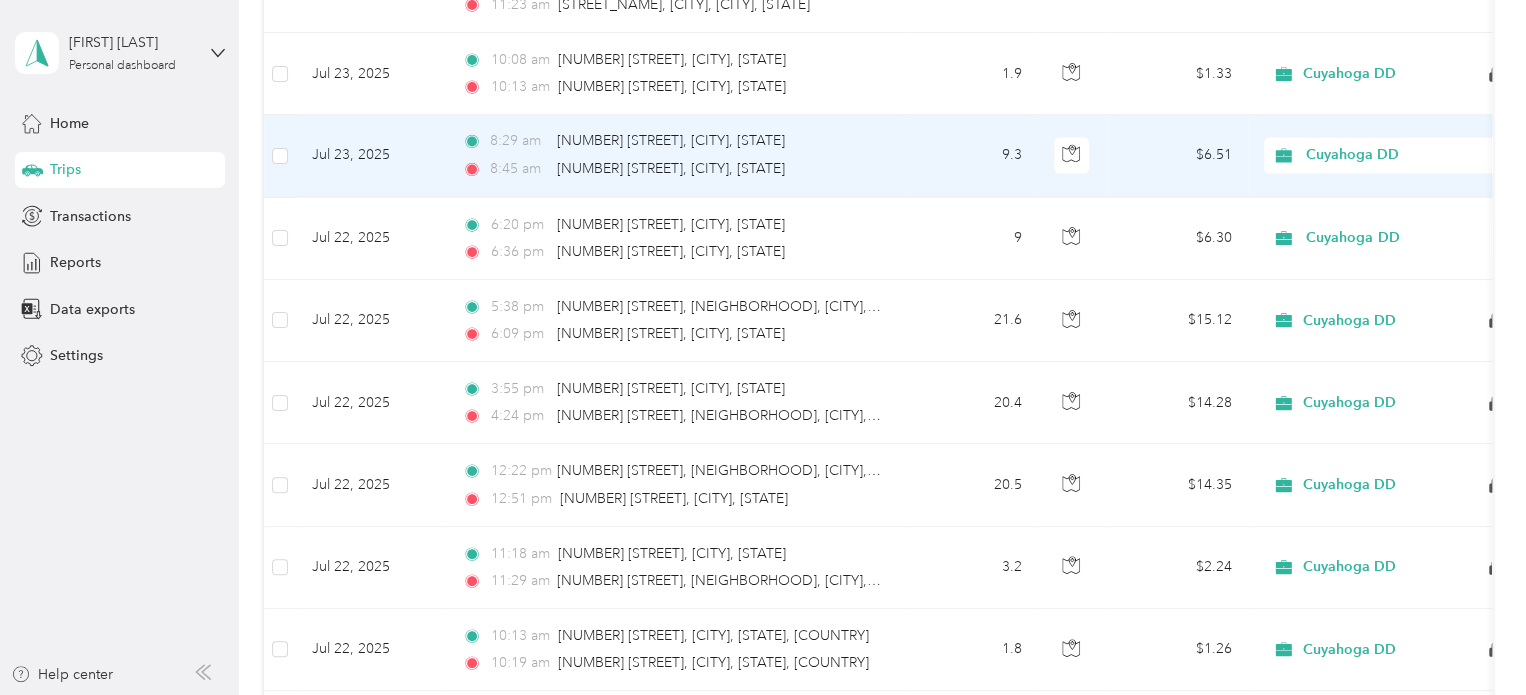 scroll, scrollTop: 1947, scrollLeft: 0, axis: vertical 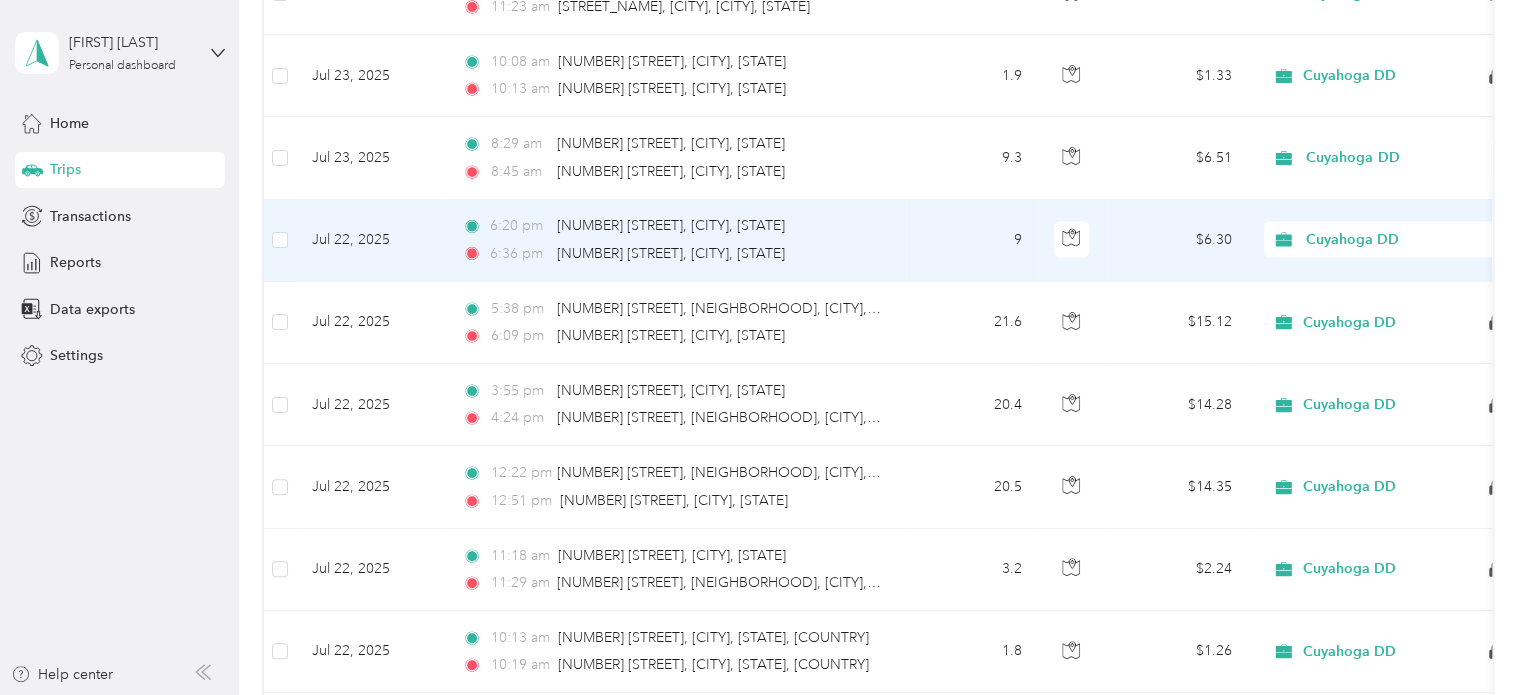 click 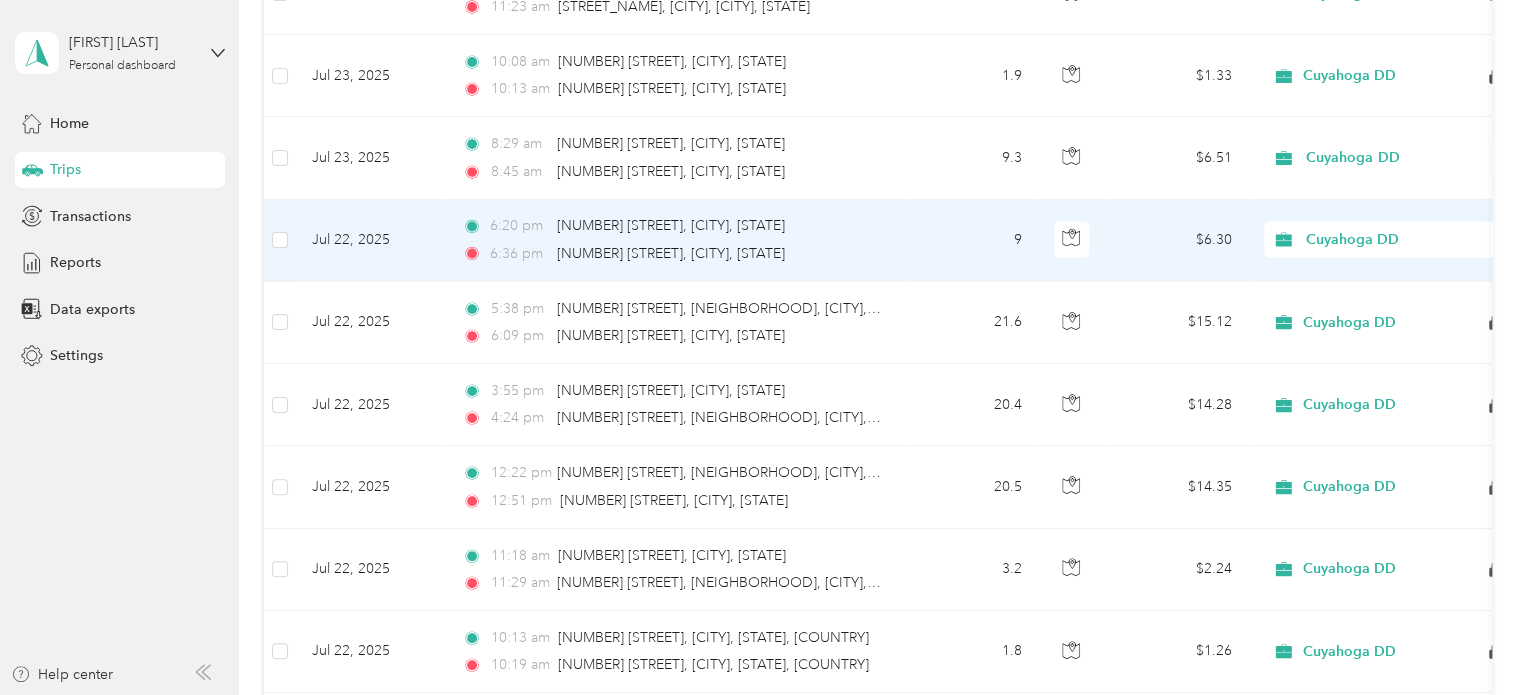 click on "Personal" at bounding box center (1388, 296) 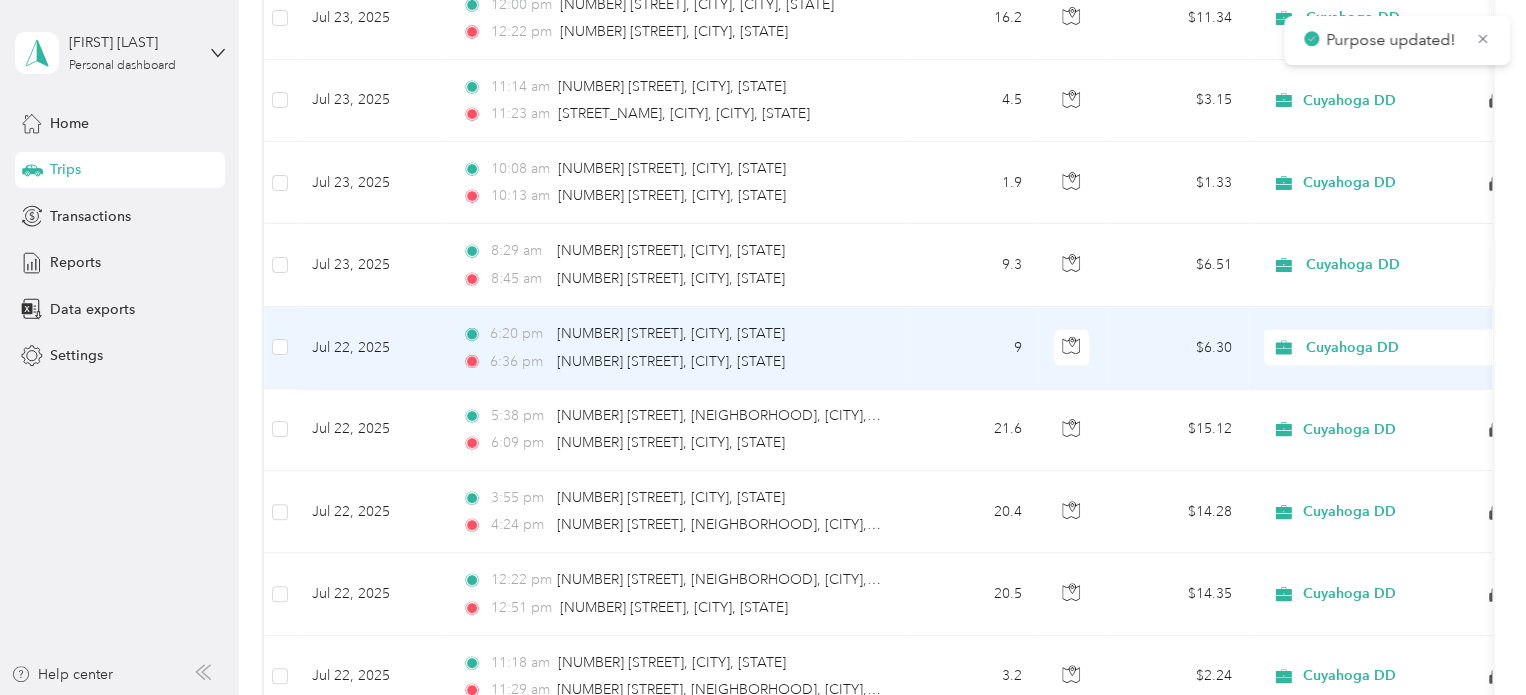 scroll, scrollTop: 1839, scrollLeft: 0, axis: vertical 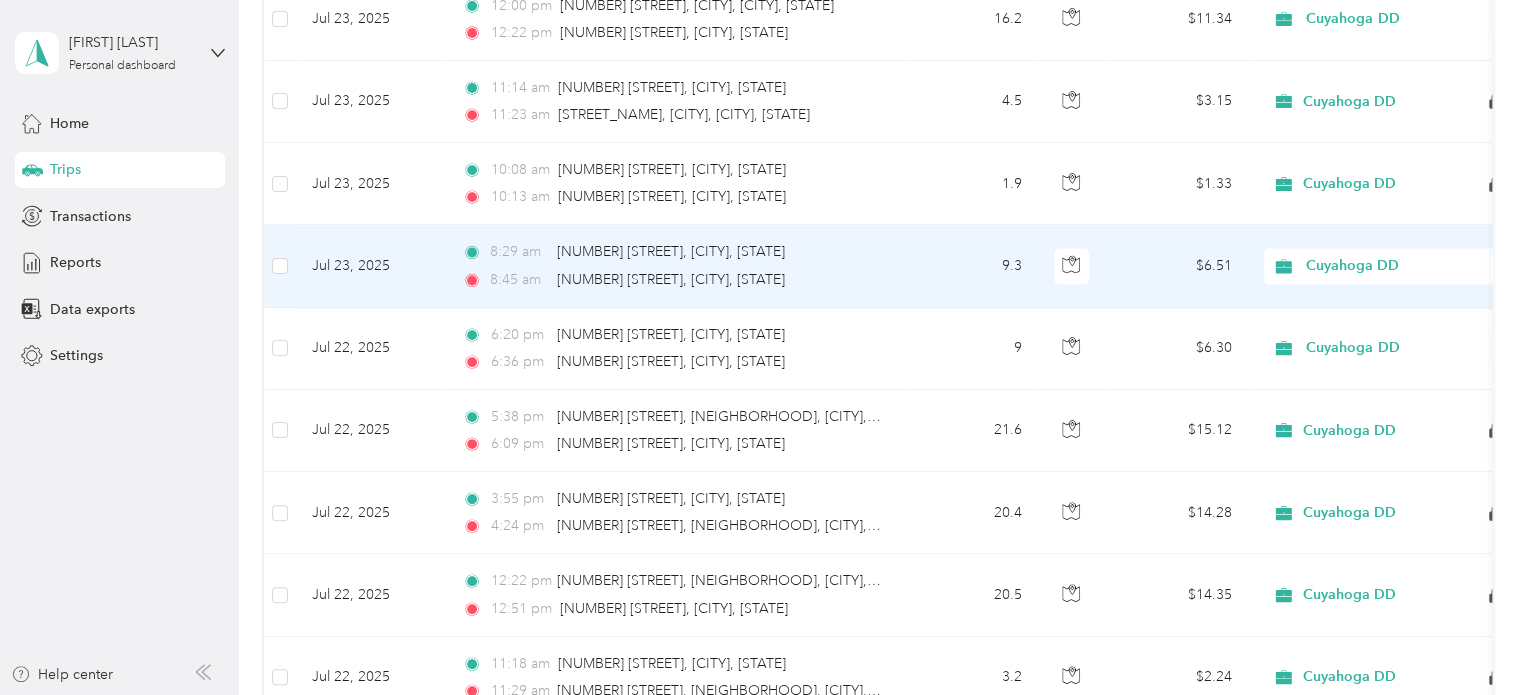 click 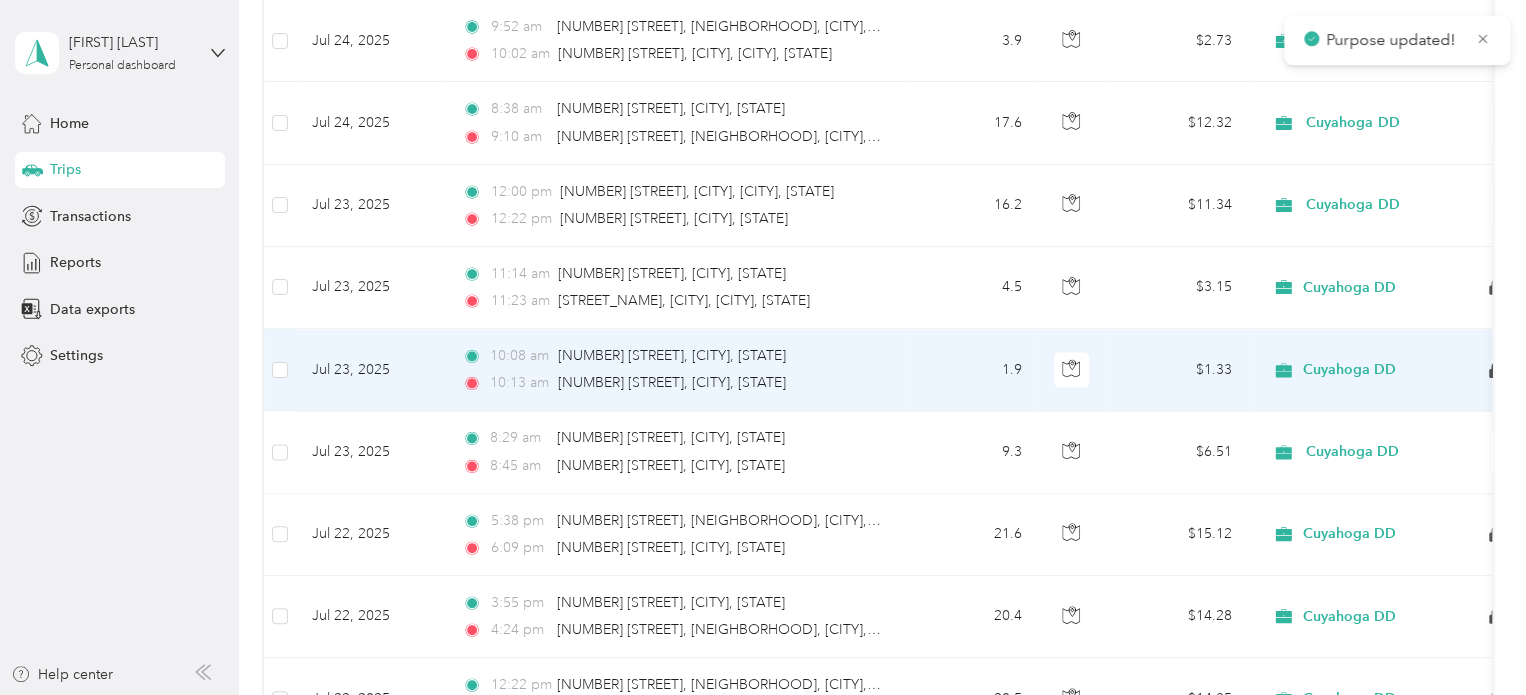 scroll, scrollTop: 1652, scrollLeft: 0, axis: vertical 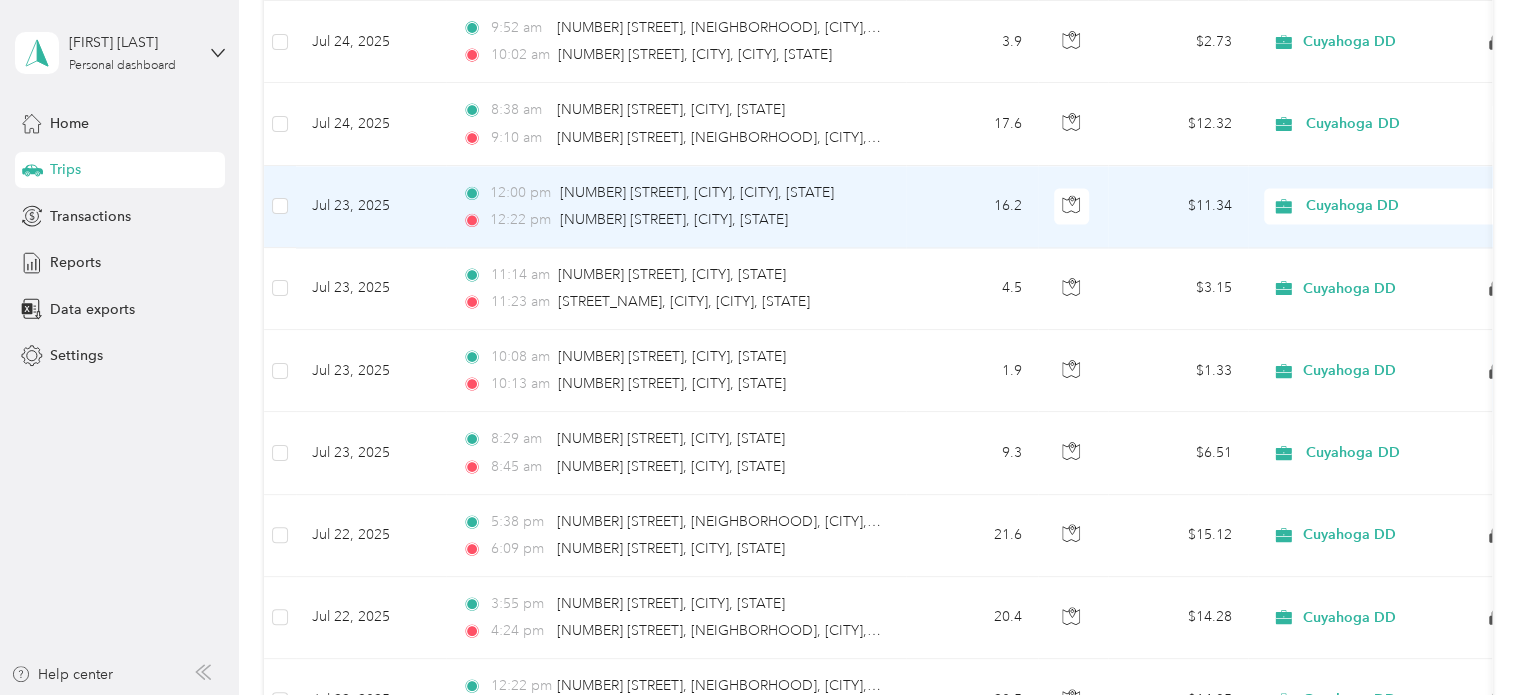 click 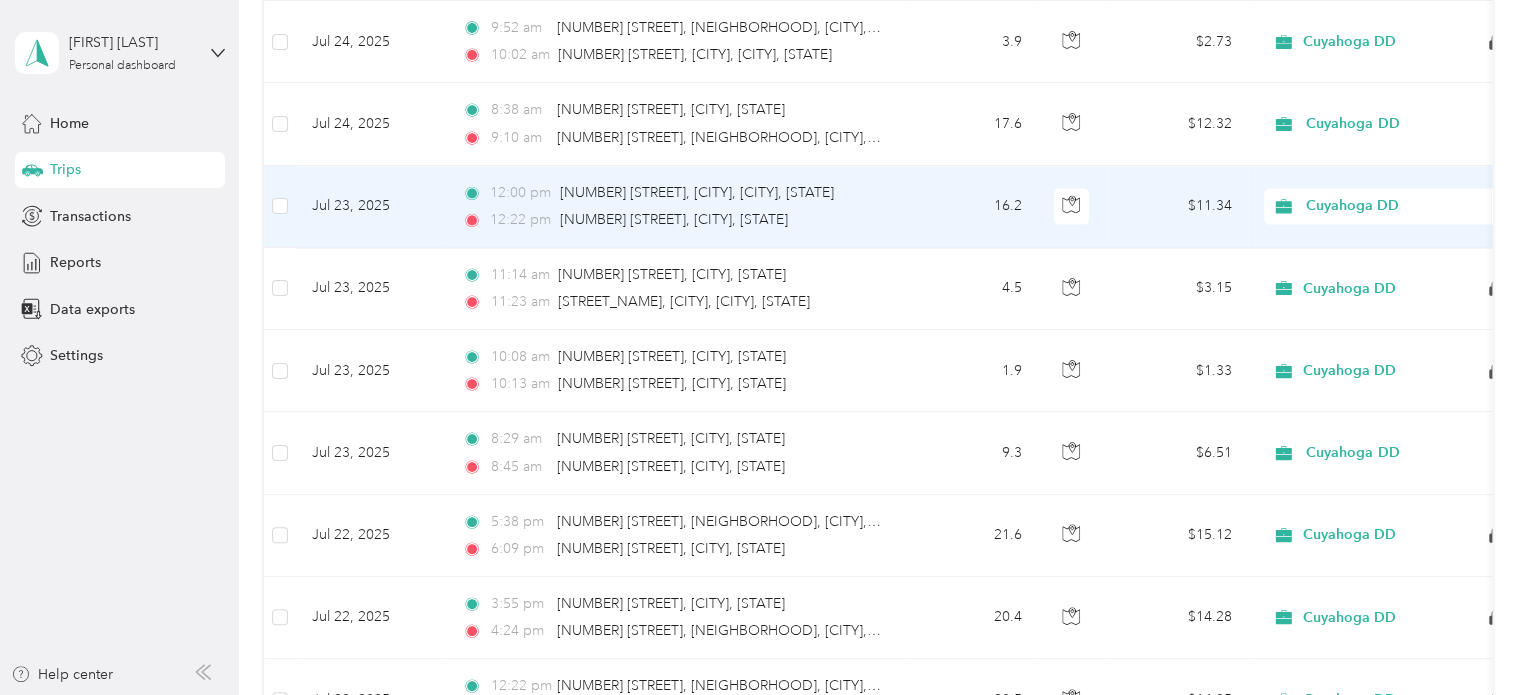 click on "Personal" at bounding box center (1388, 267) 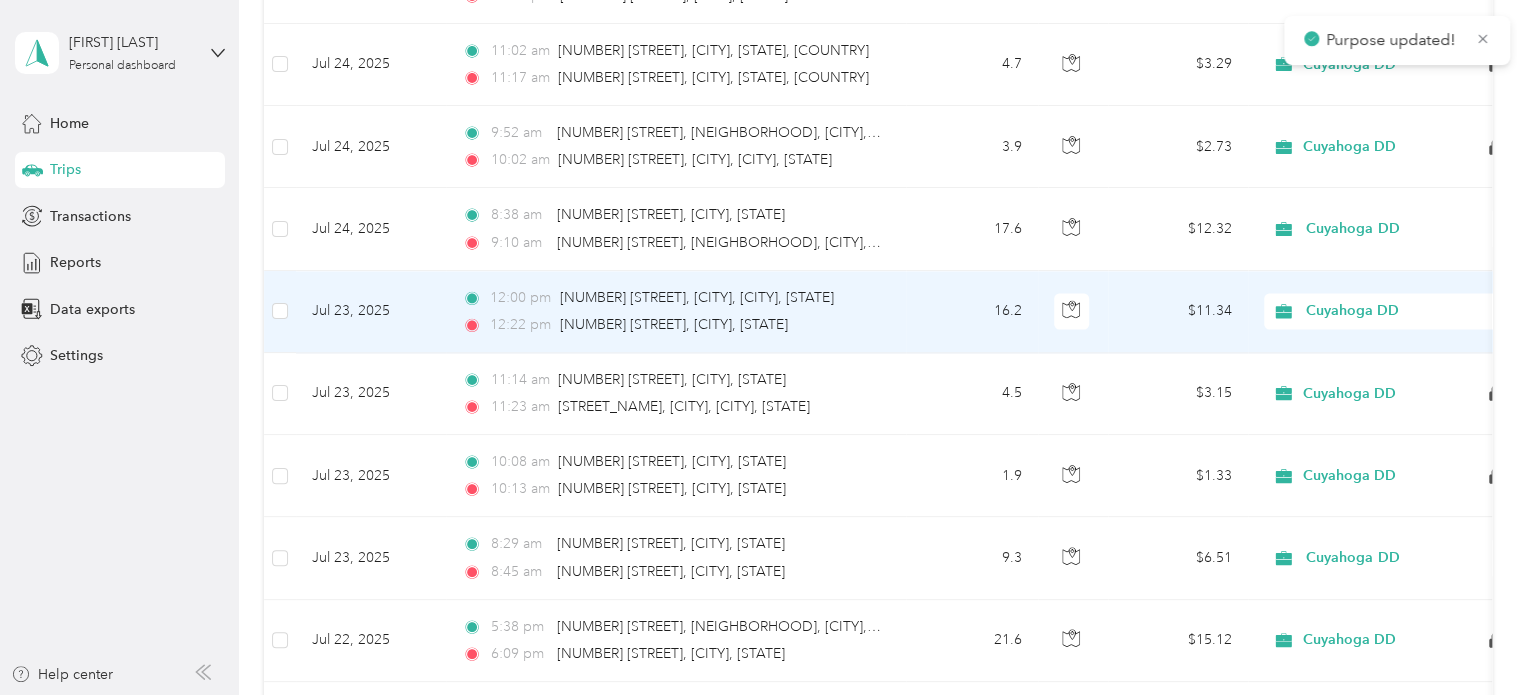 scroll, scrollTop: 1543, scrollLeft: 0, axis: vertical 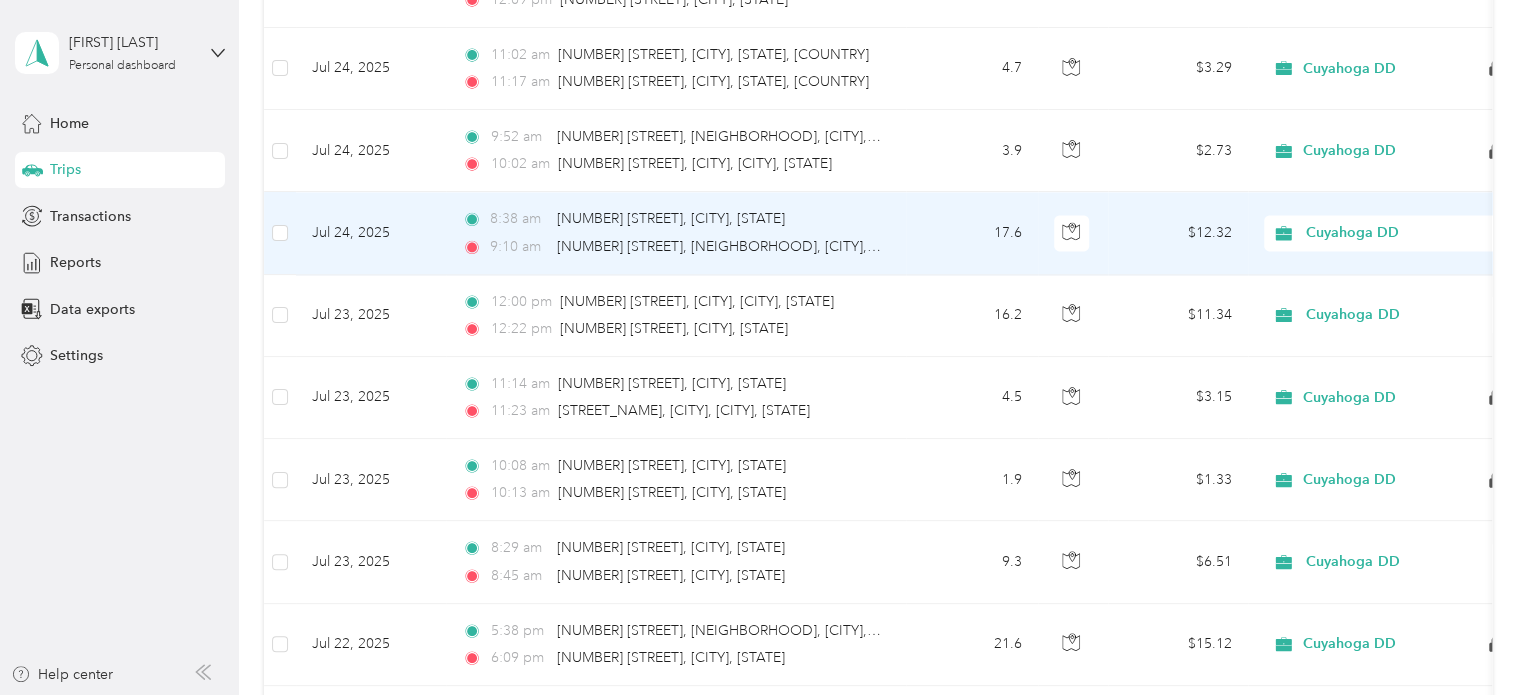 click 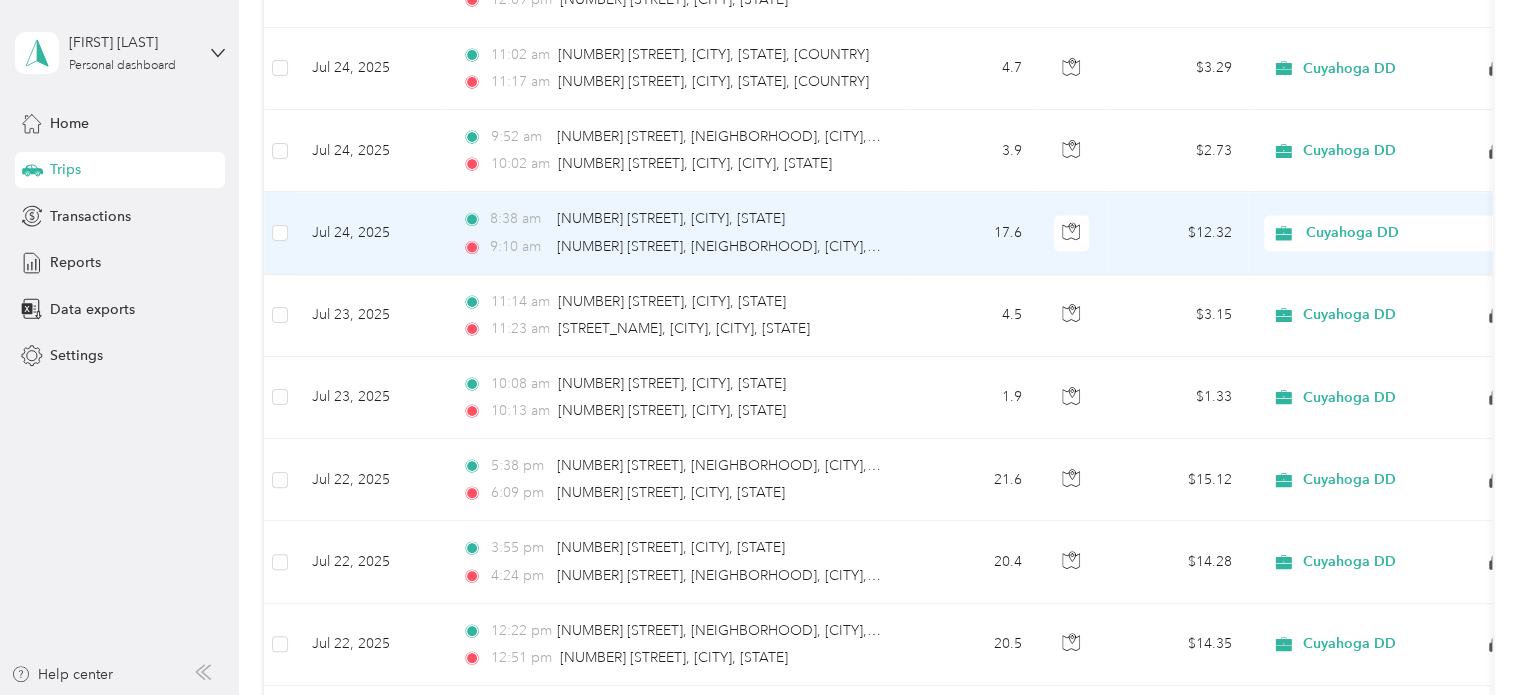 click on "Personal" at bounding box center [1388, 301] 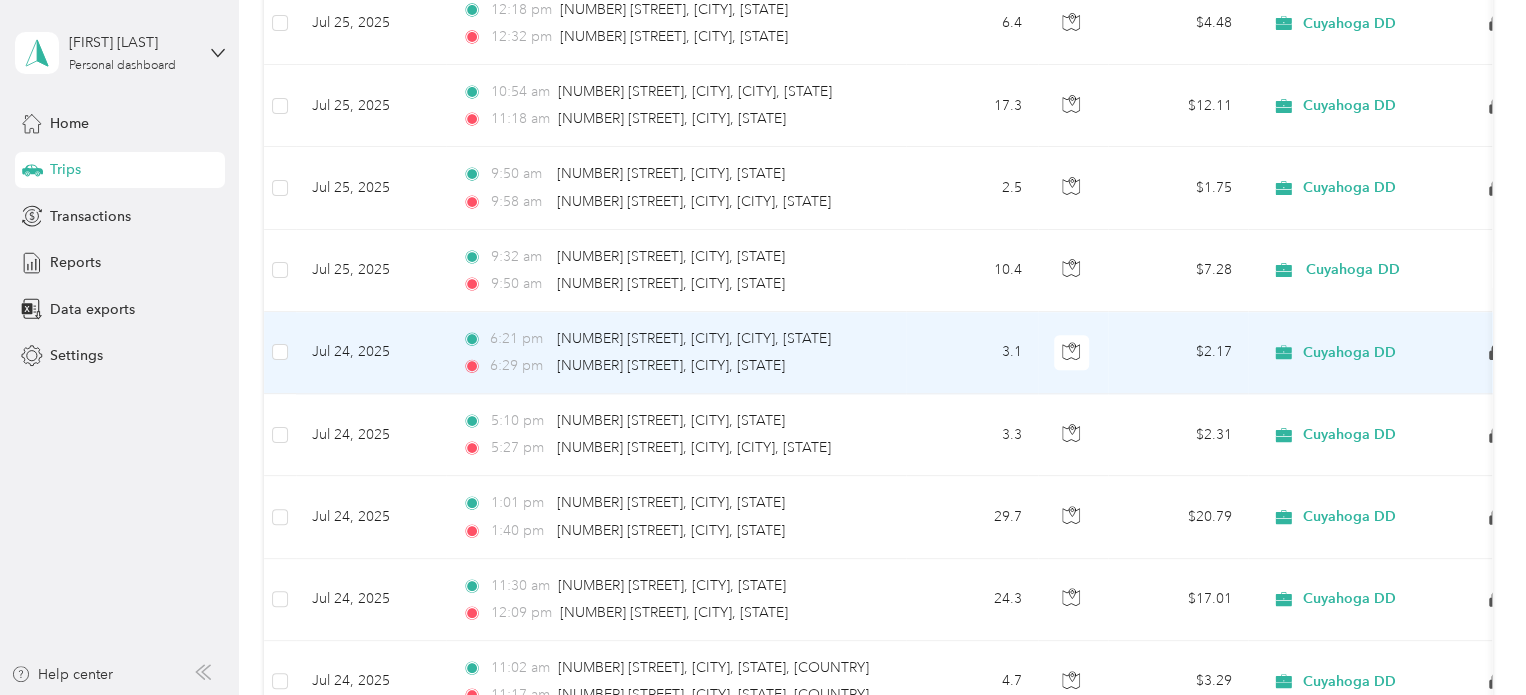 scroll, scrollTop: 926, scrollLeft: 0, axis: vertical 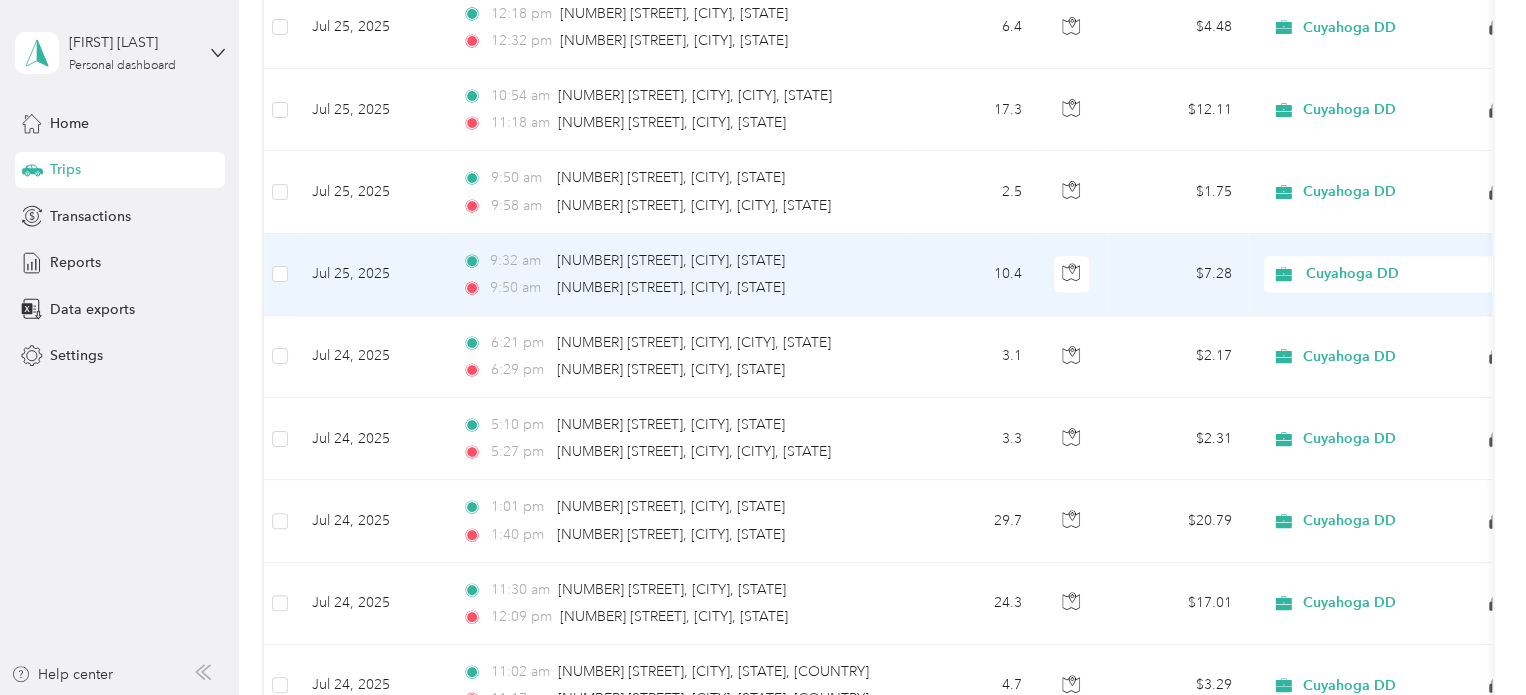 click 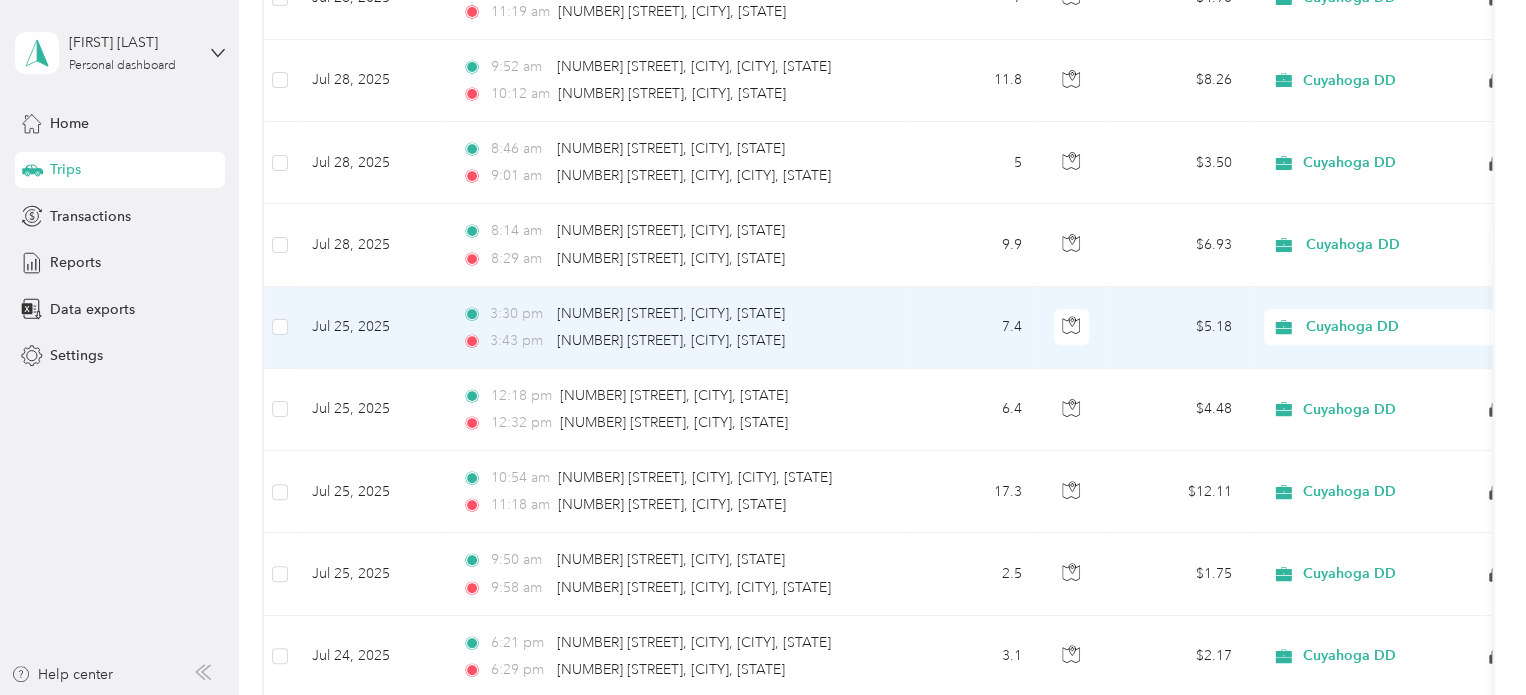 scroll, scrollTop: 530, scrollLeft: 0, axis: vertical 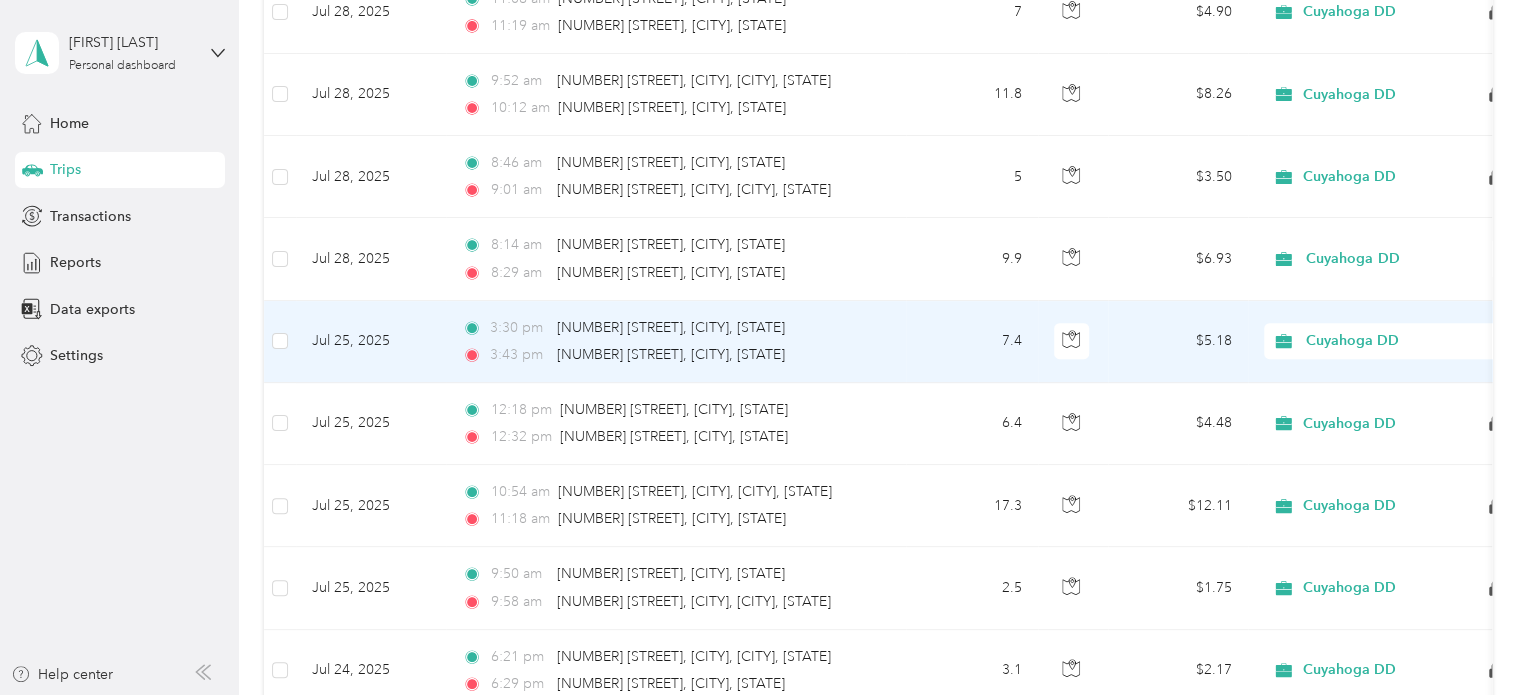 click 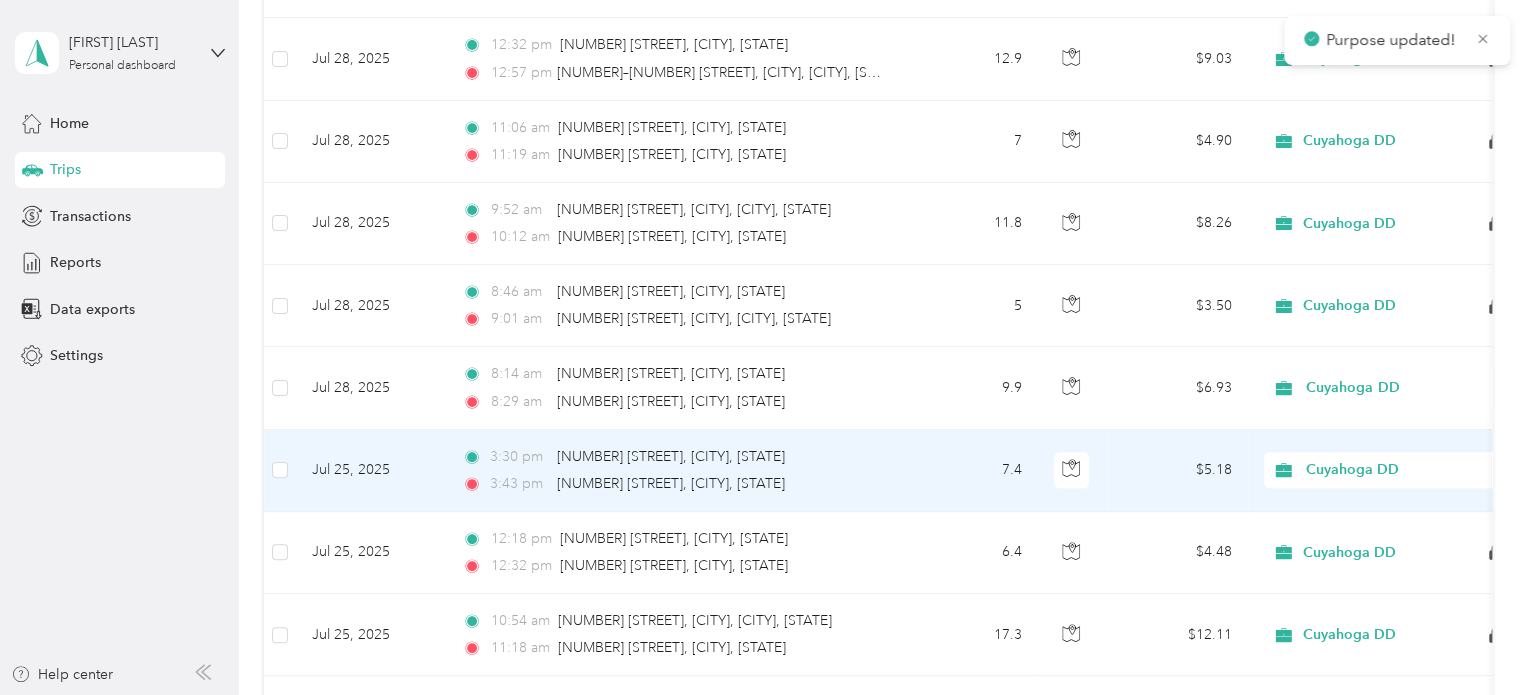 scroll, scrollTop: 399, scrollLeft: 0, axis: vertical 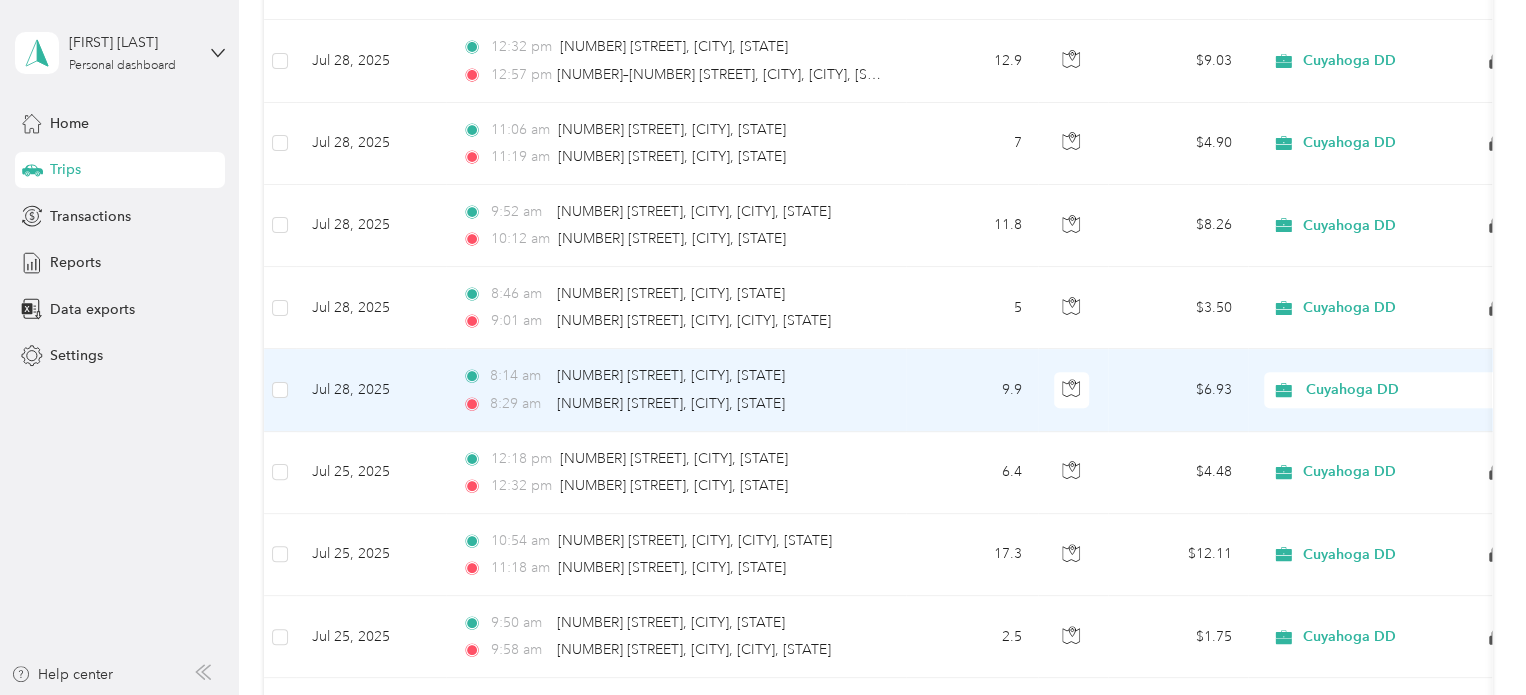 click 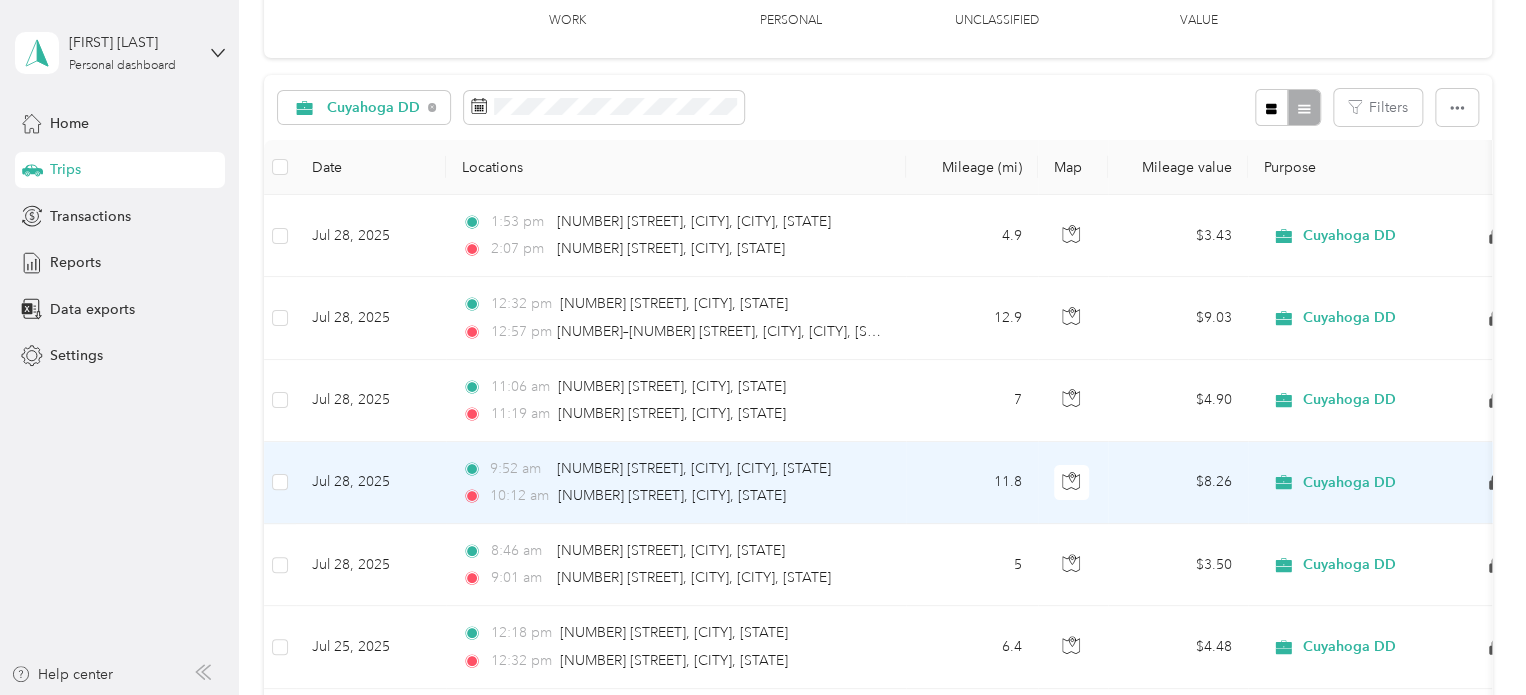 scroll, scrollTop: 141, scrollLeft: 0, axis: vertical 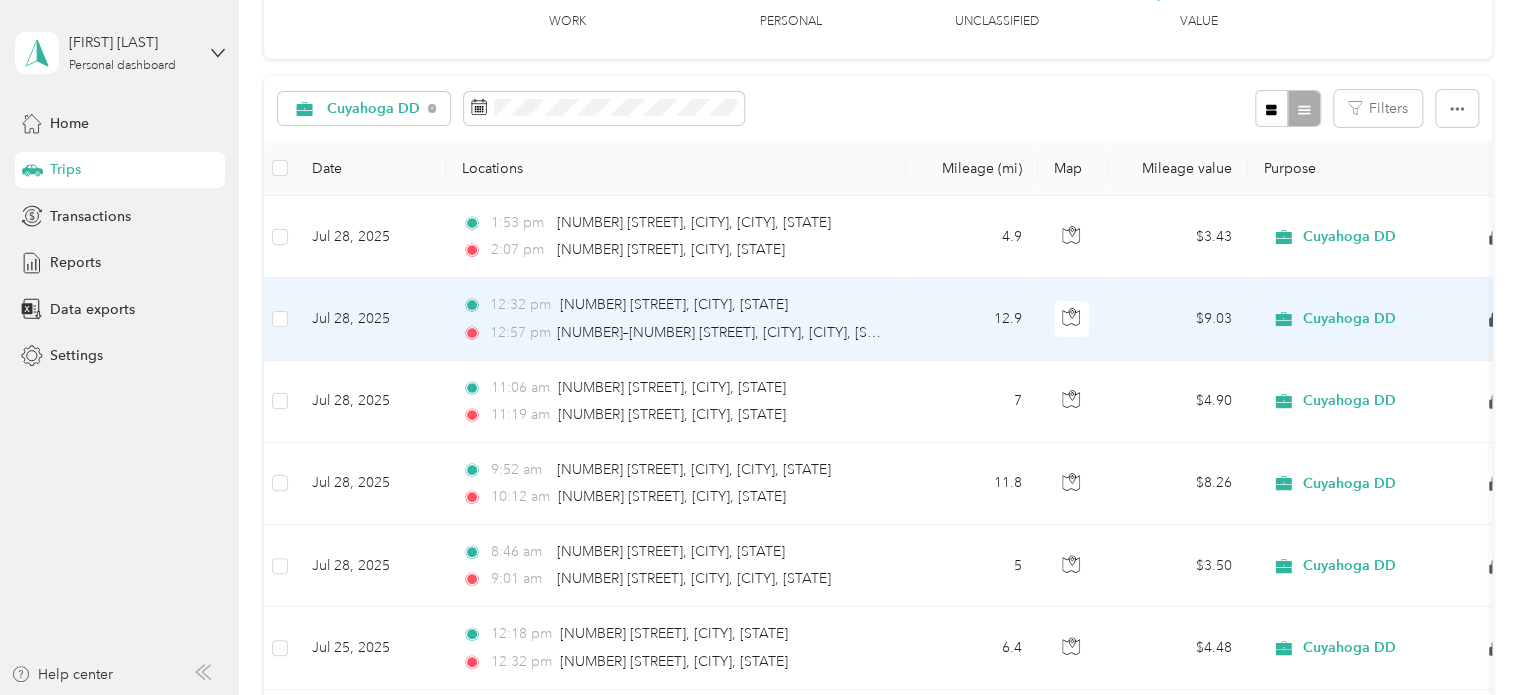 click 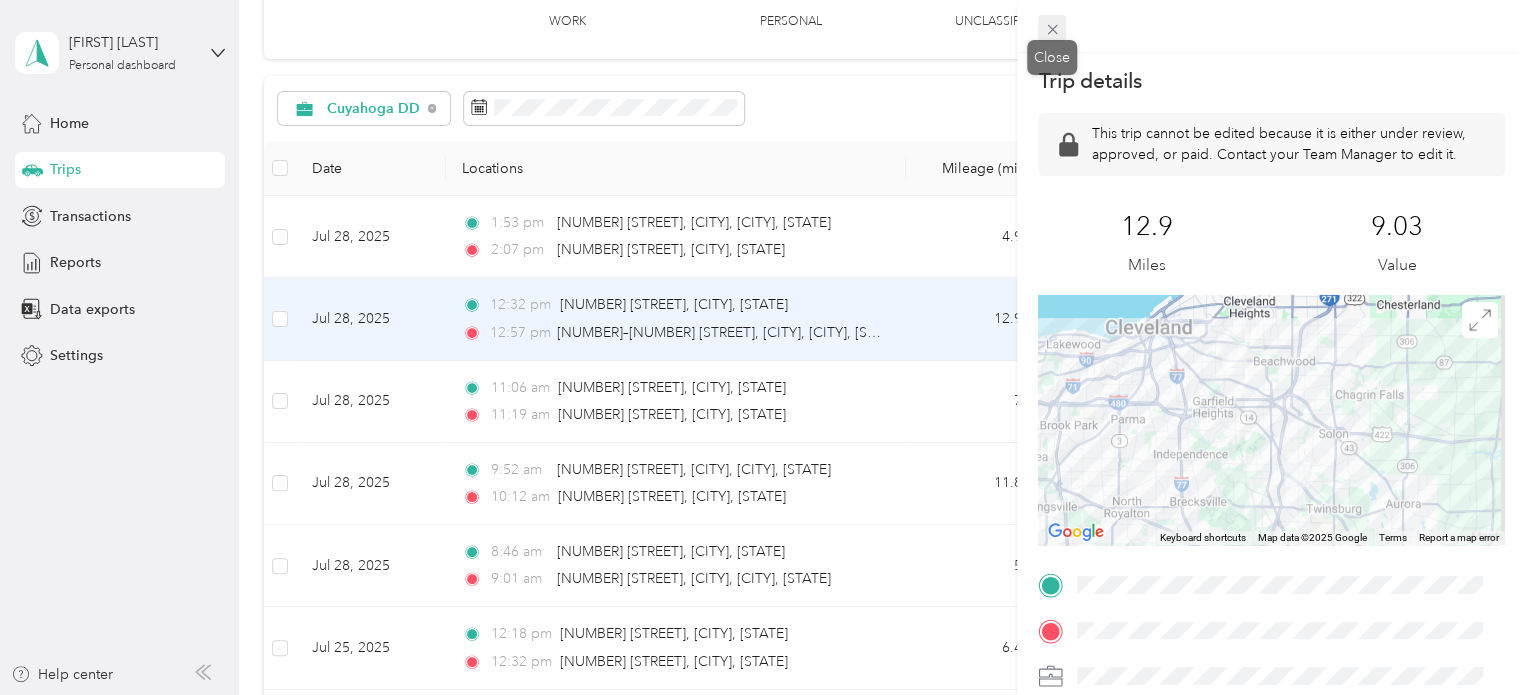 click 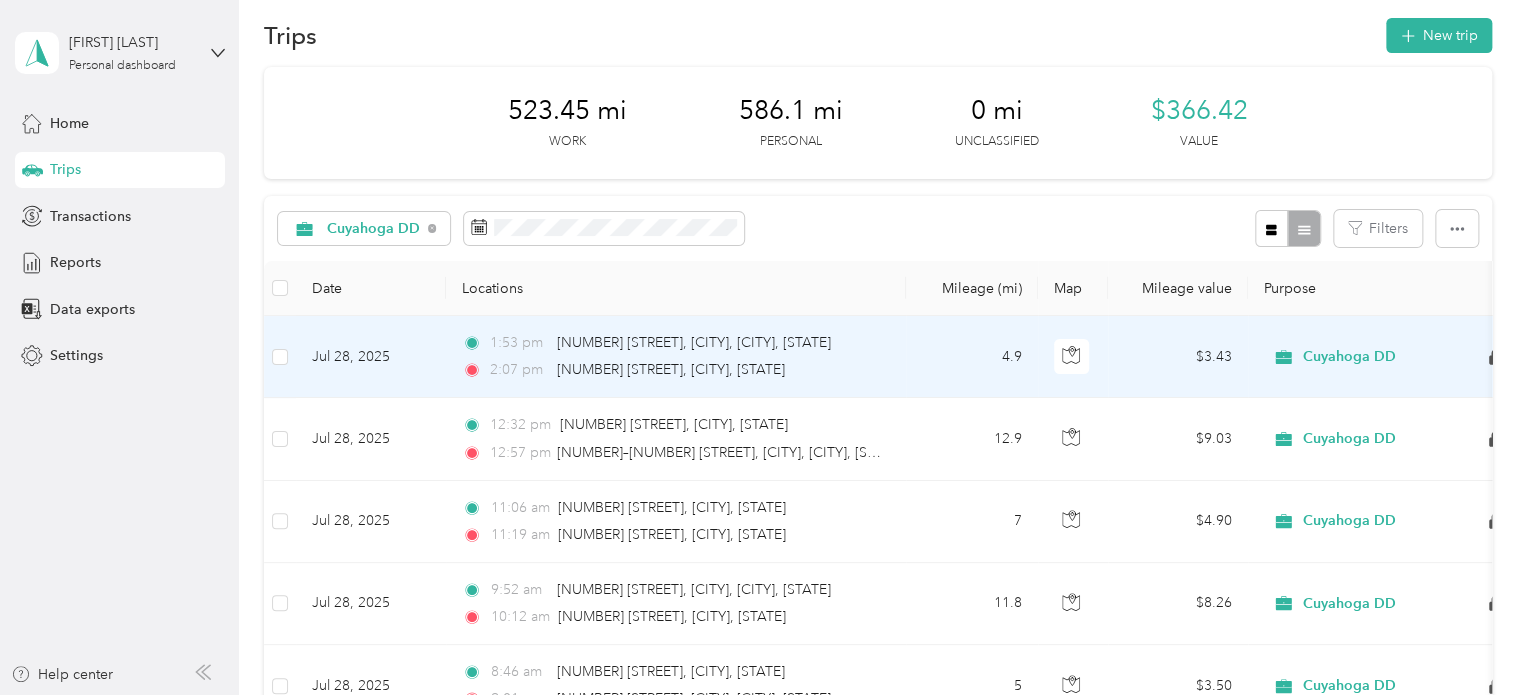 scroll, scrollTop: 0, scrollLeft: 0, axis: both 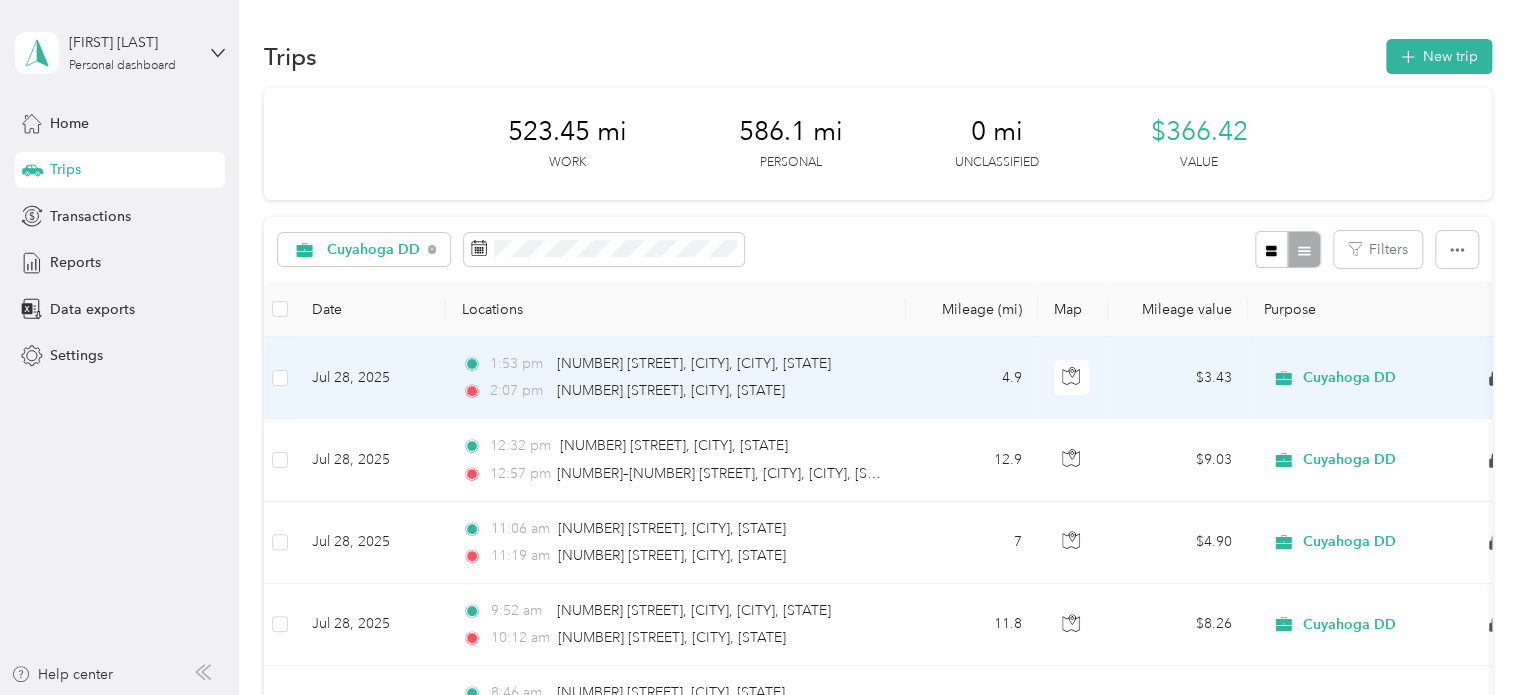 click 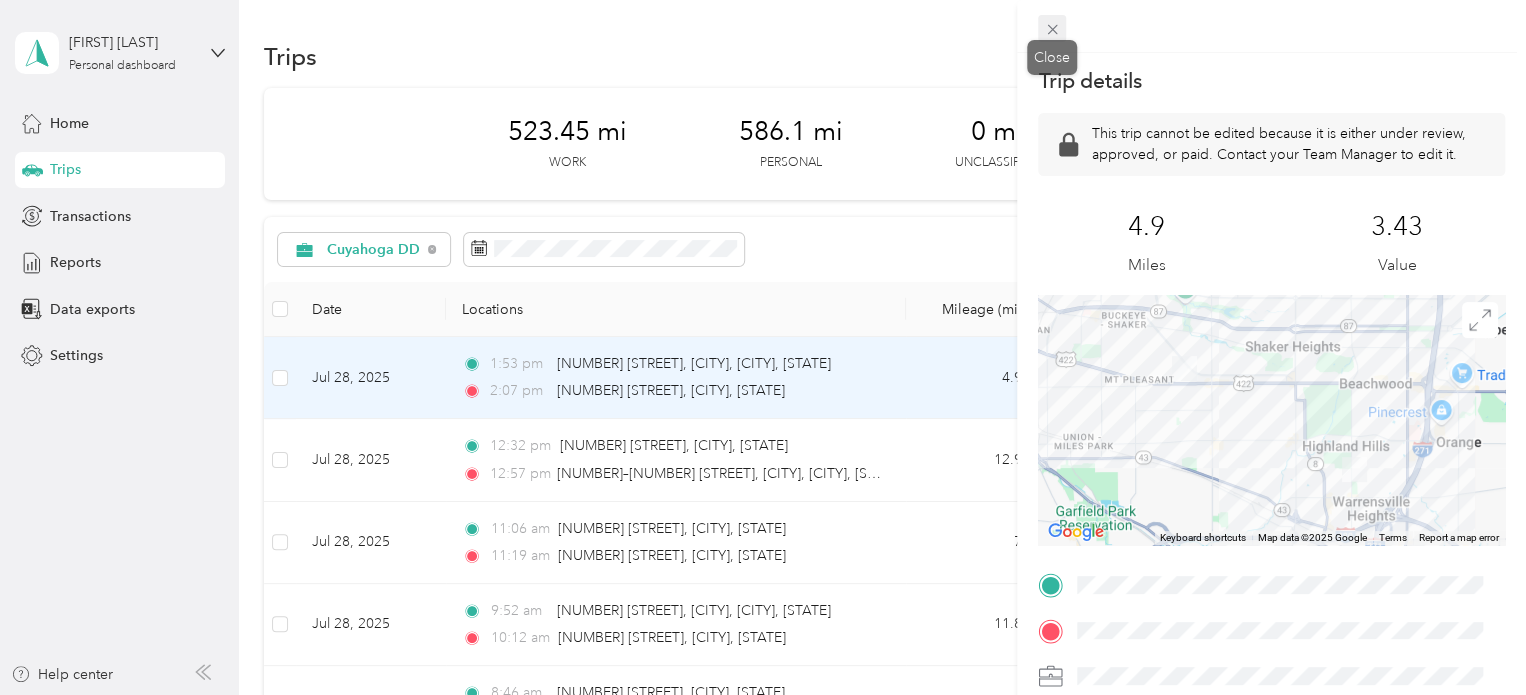 click 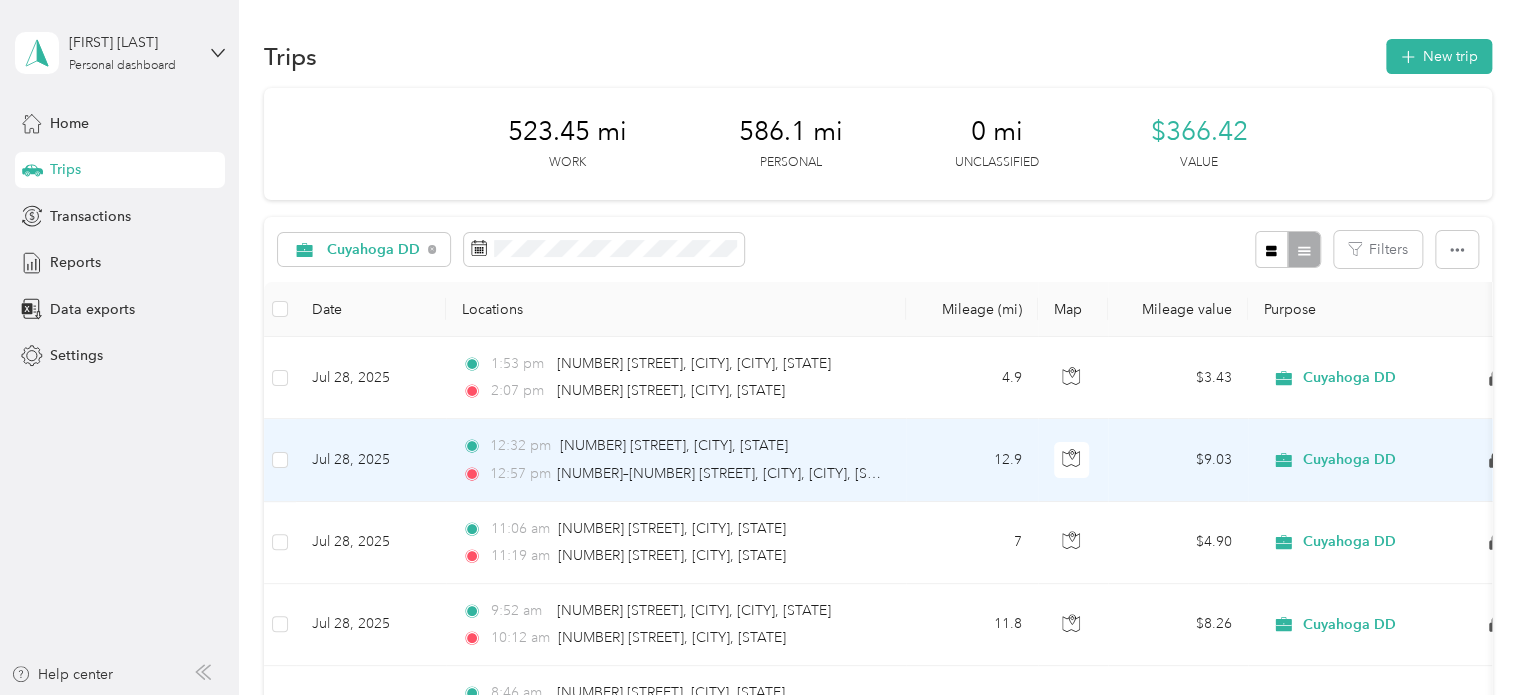 click on "Cuyahoga DD" at bounding box center (1388, 460) 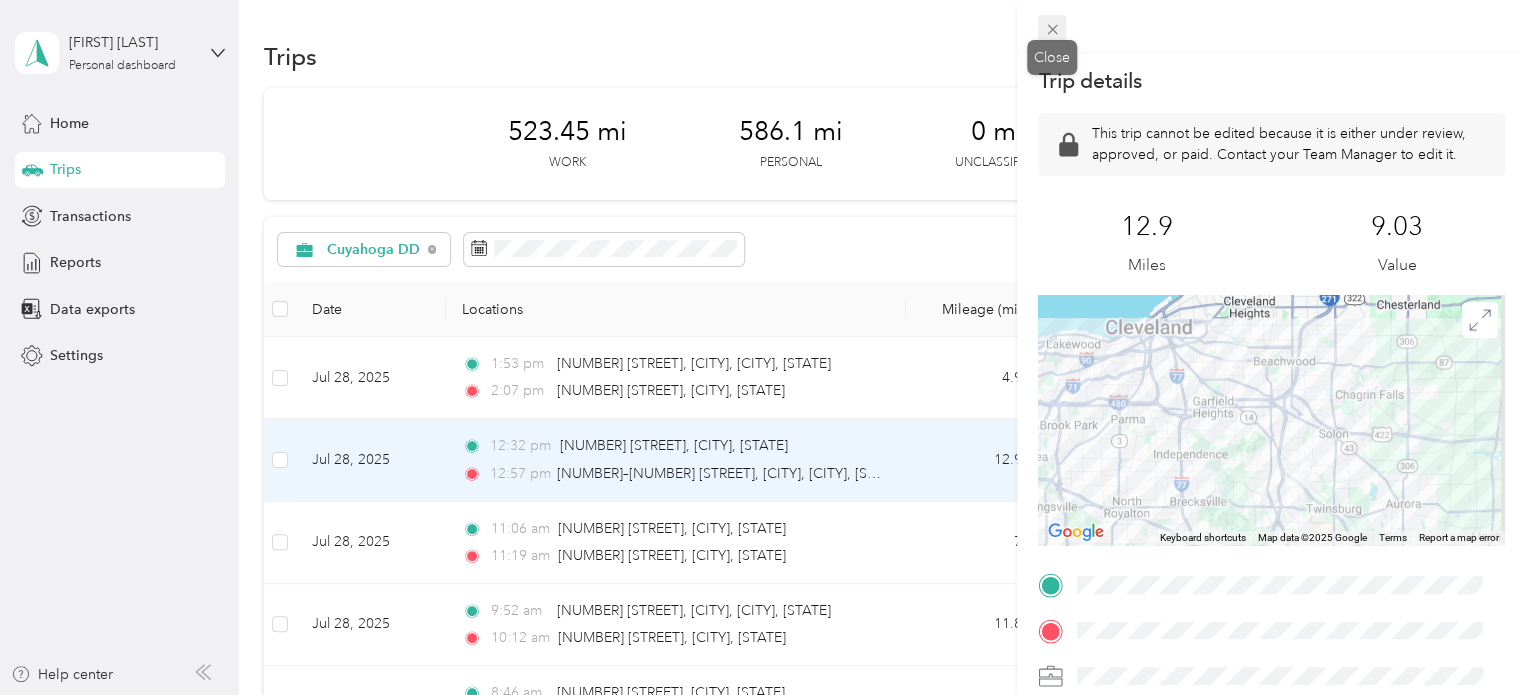 click 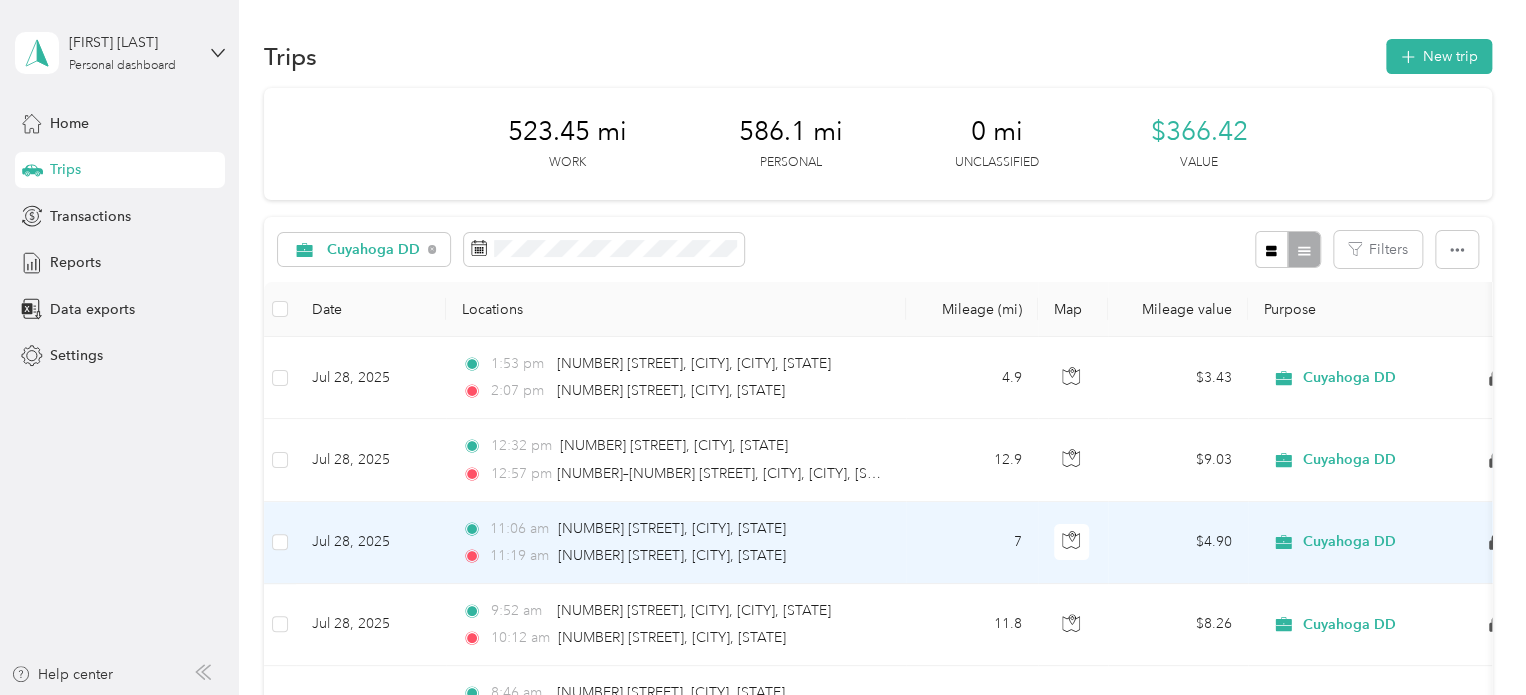click 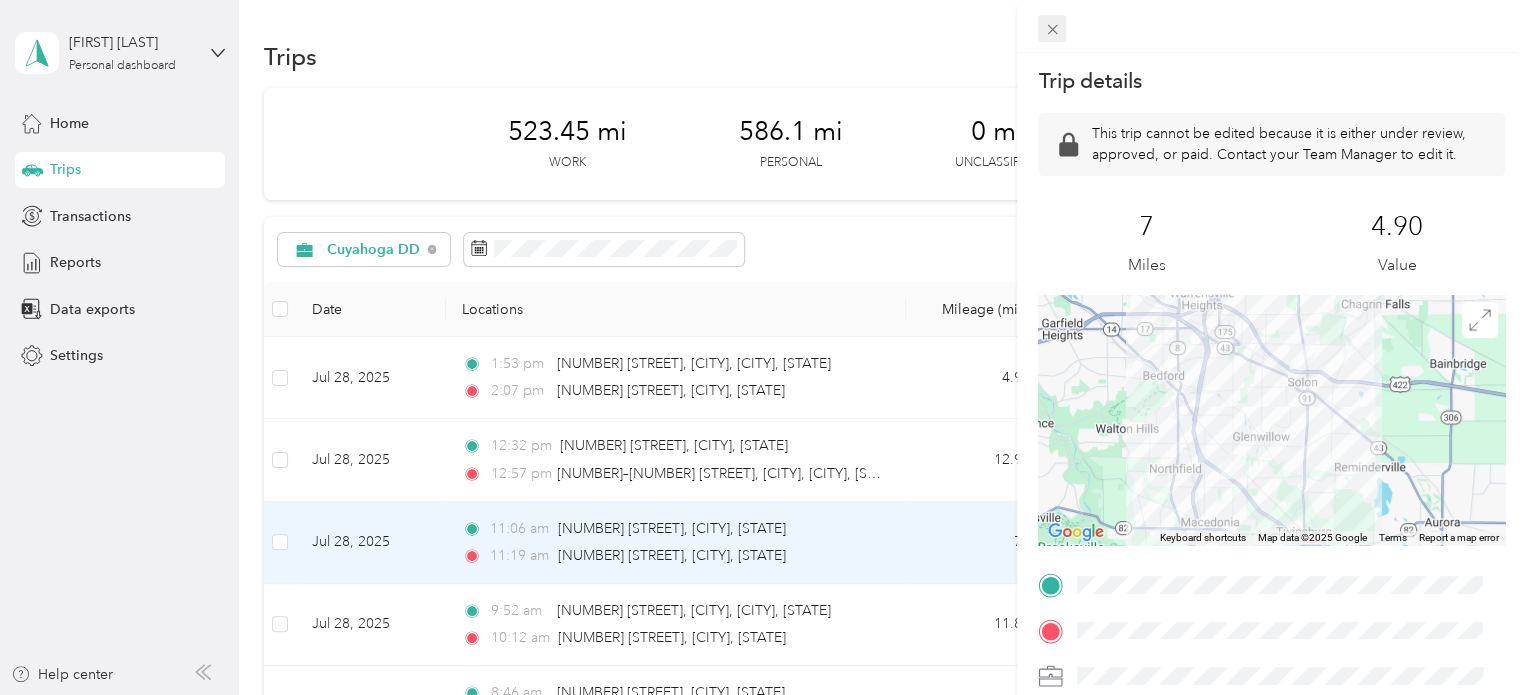 click at bounding box center (1052, 29) 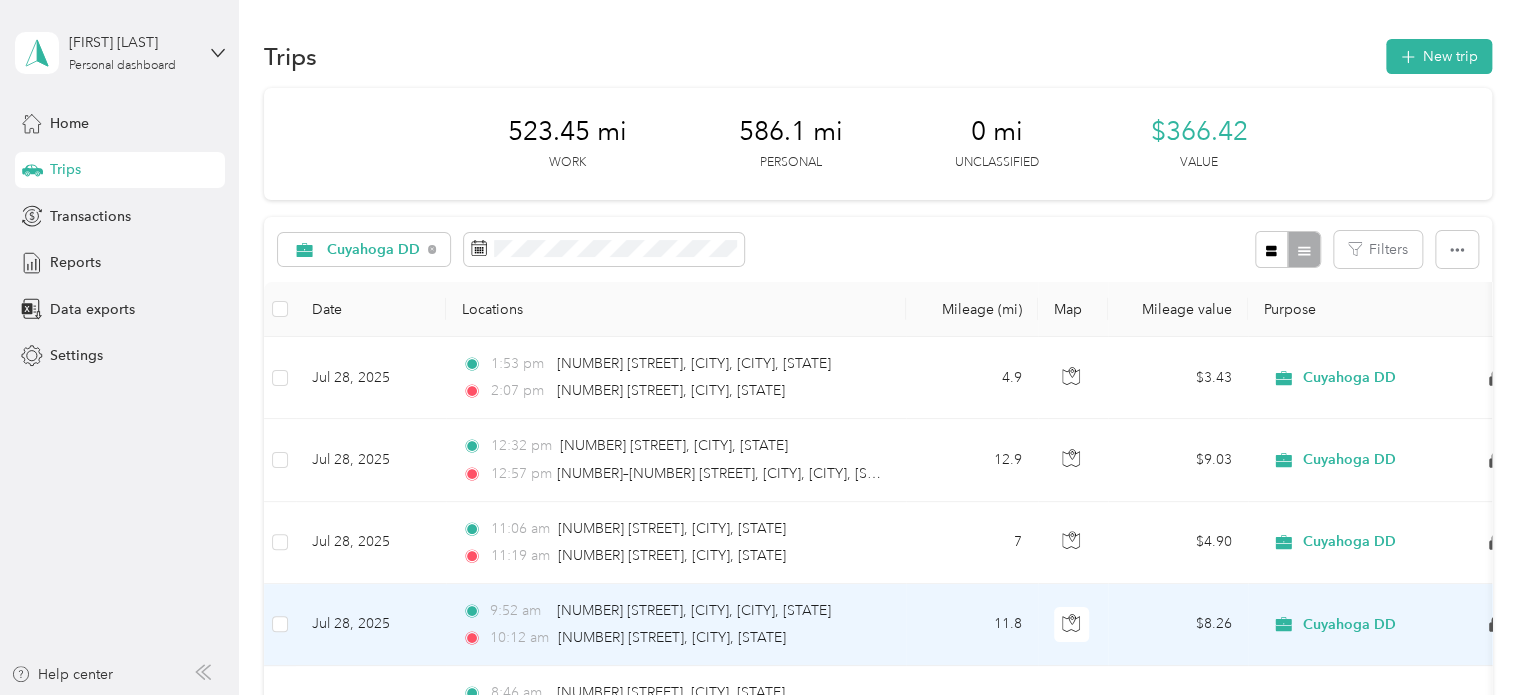 click 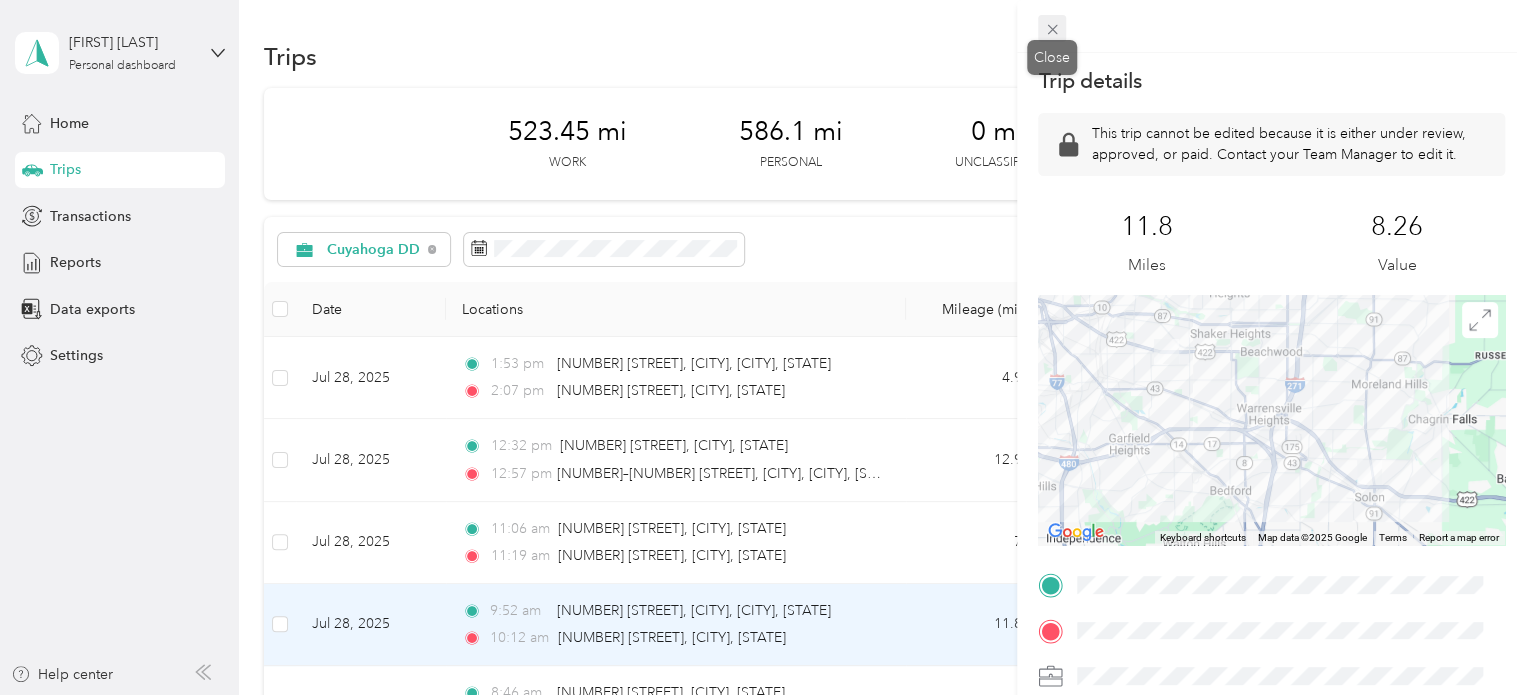 click 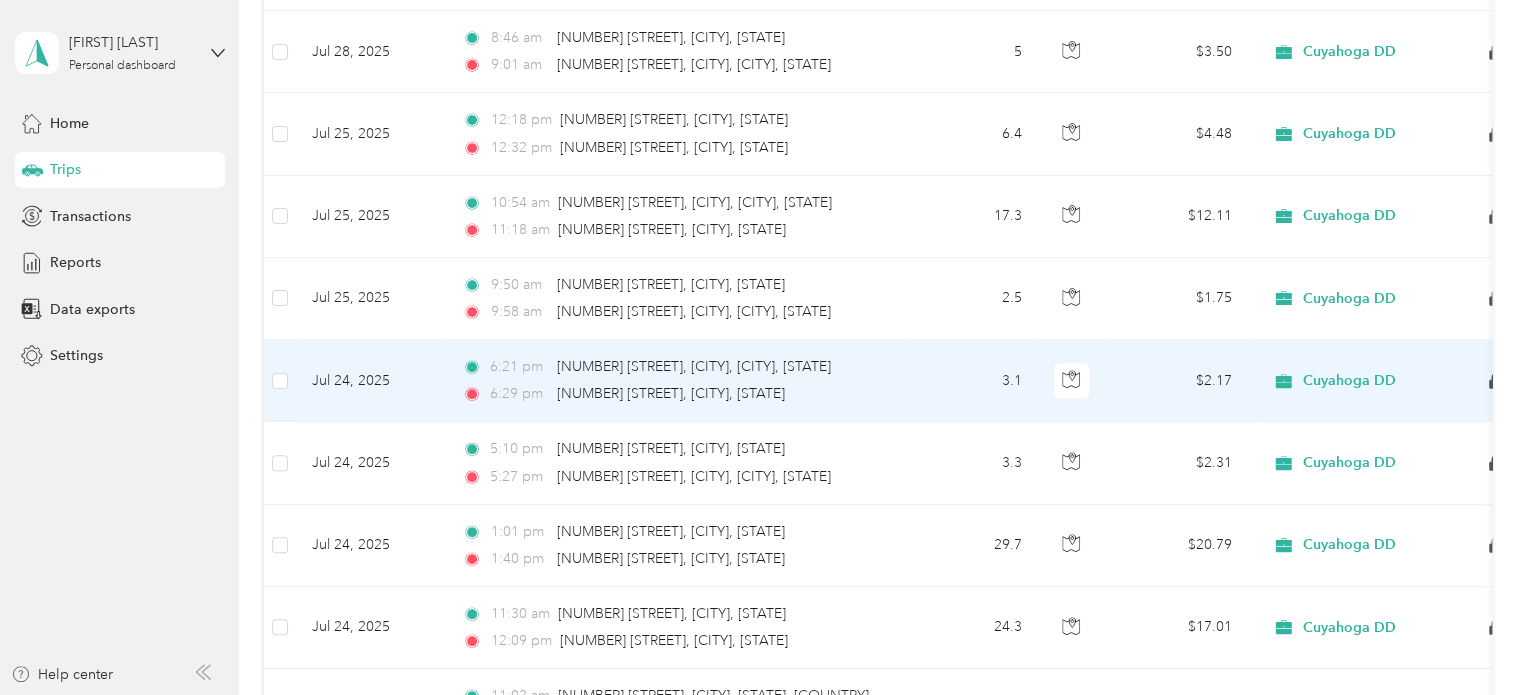 scroll, scrollTop: 656, scrollLeft: 0, axis: vertical 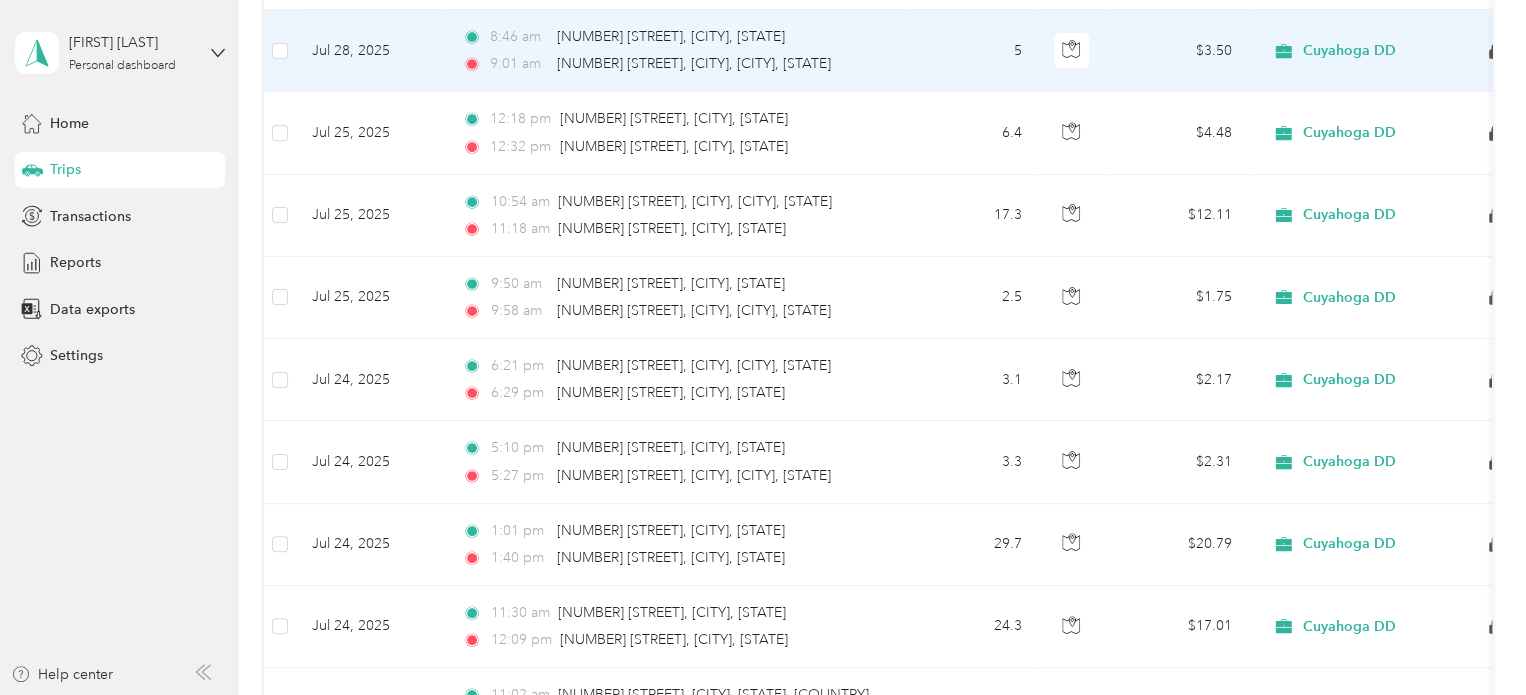 click 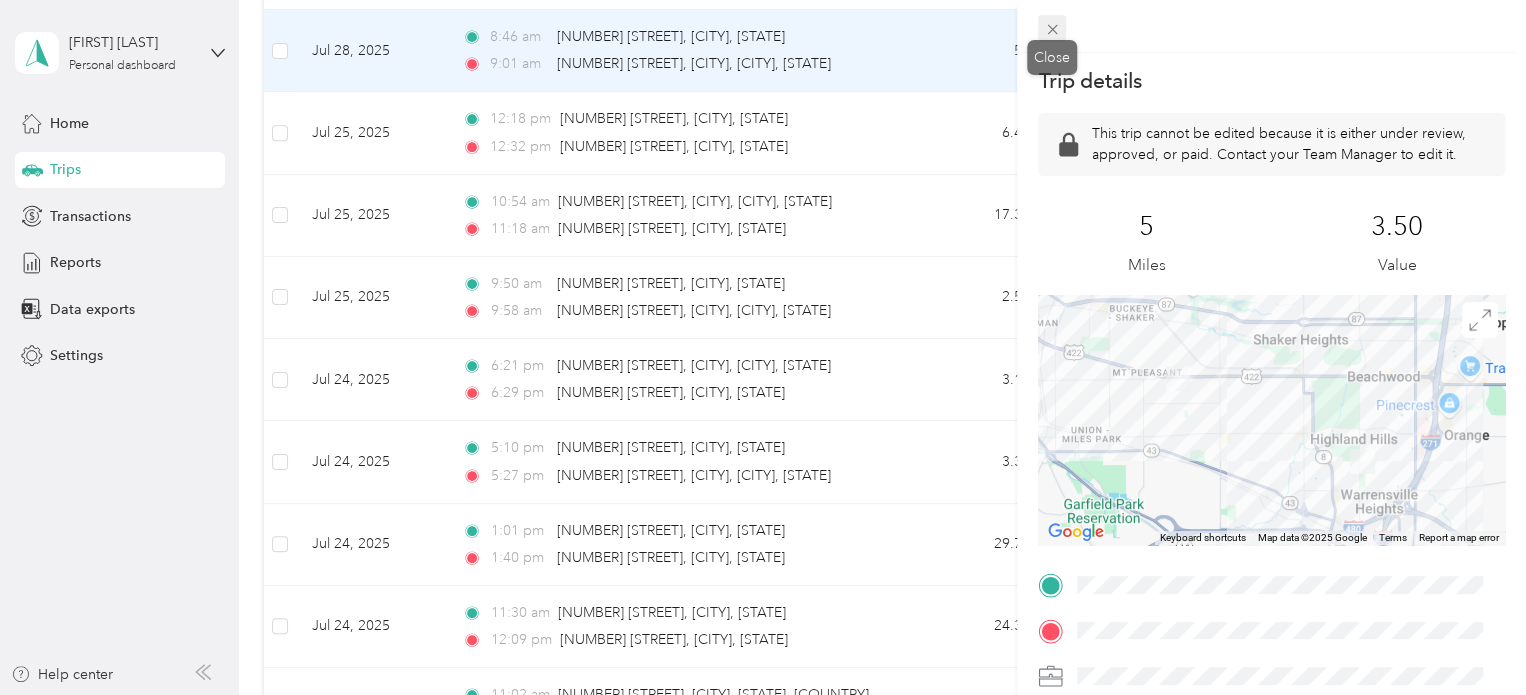 click 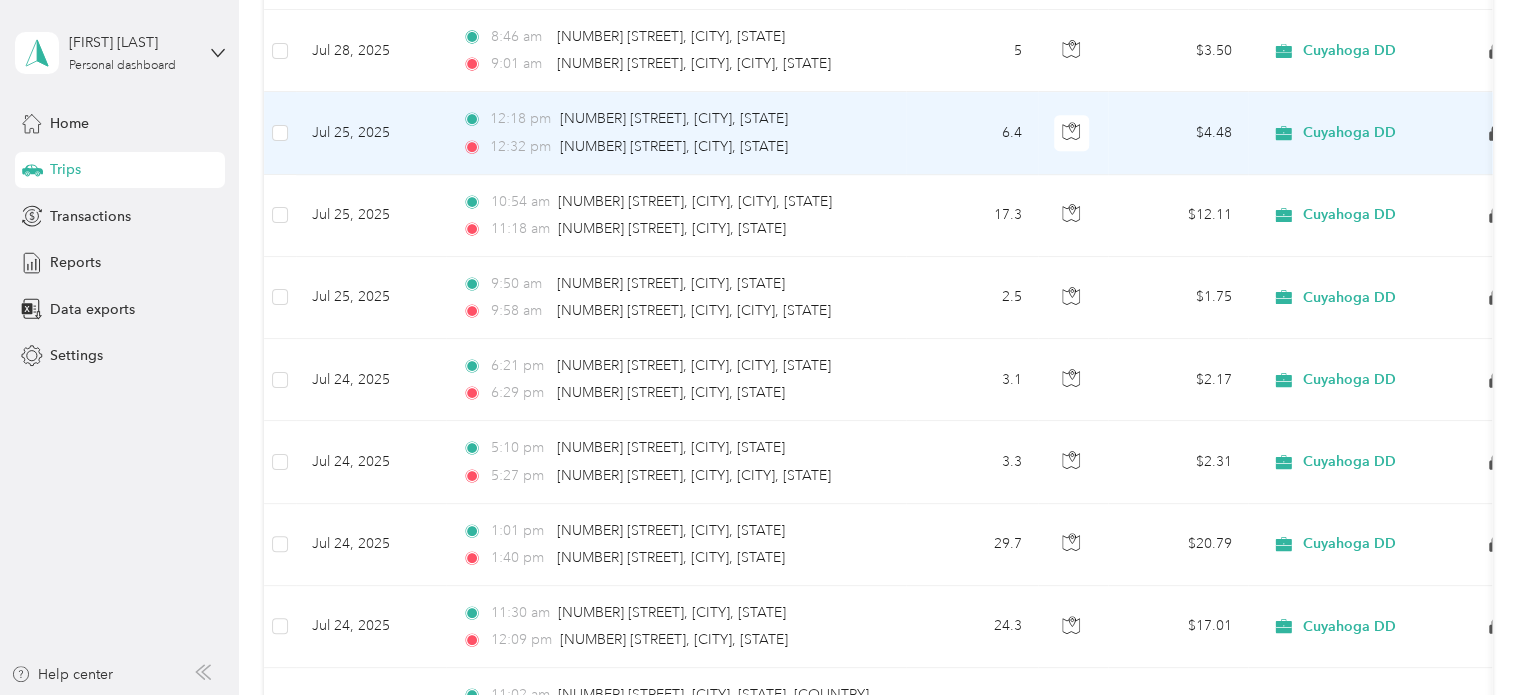 click 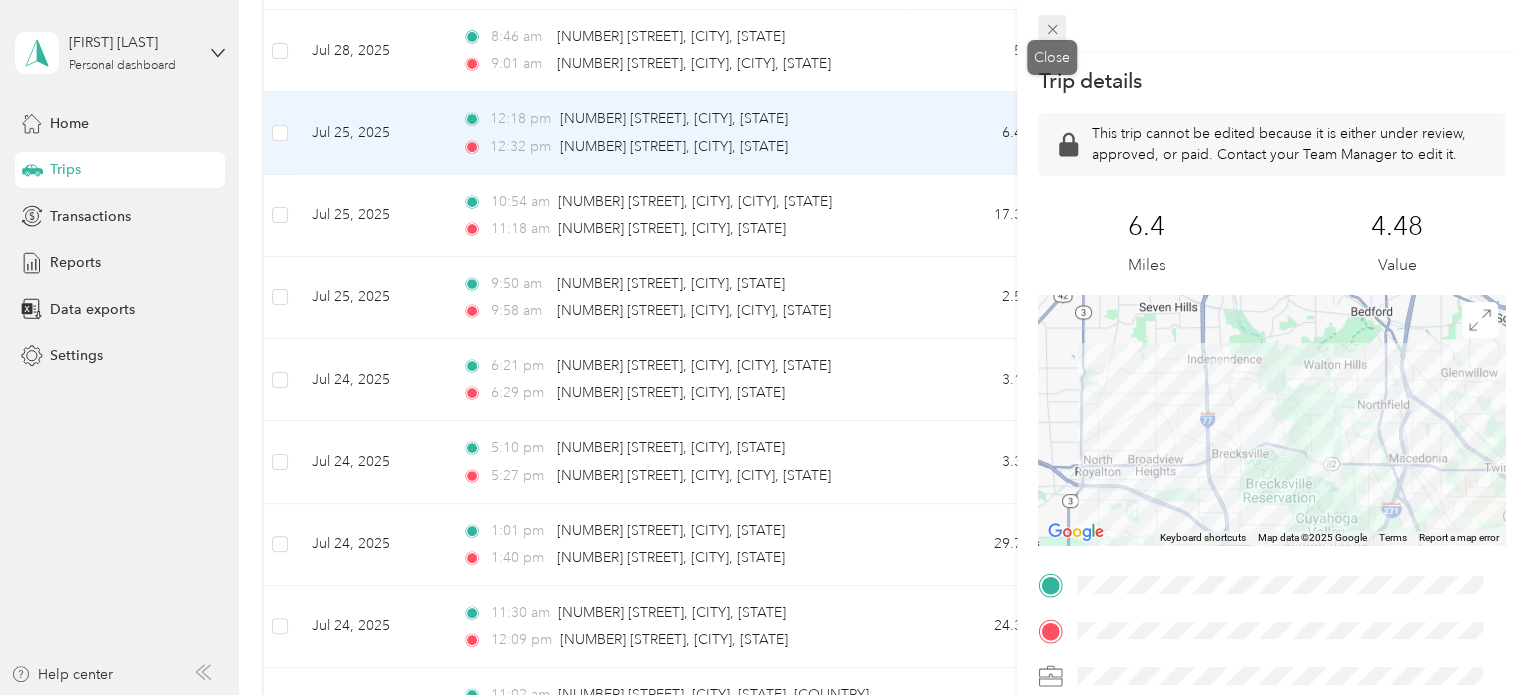 click 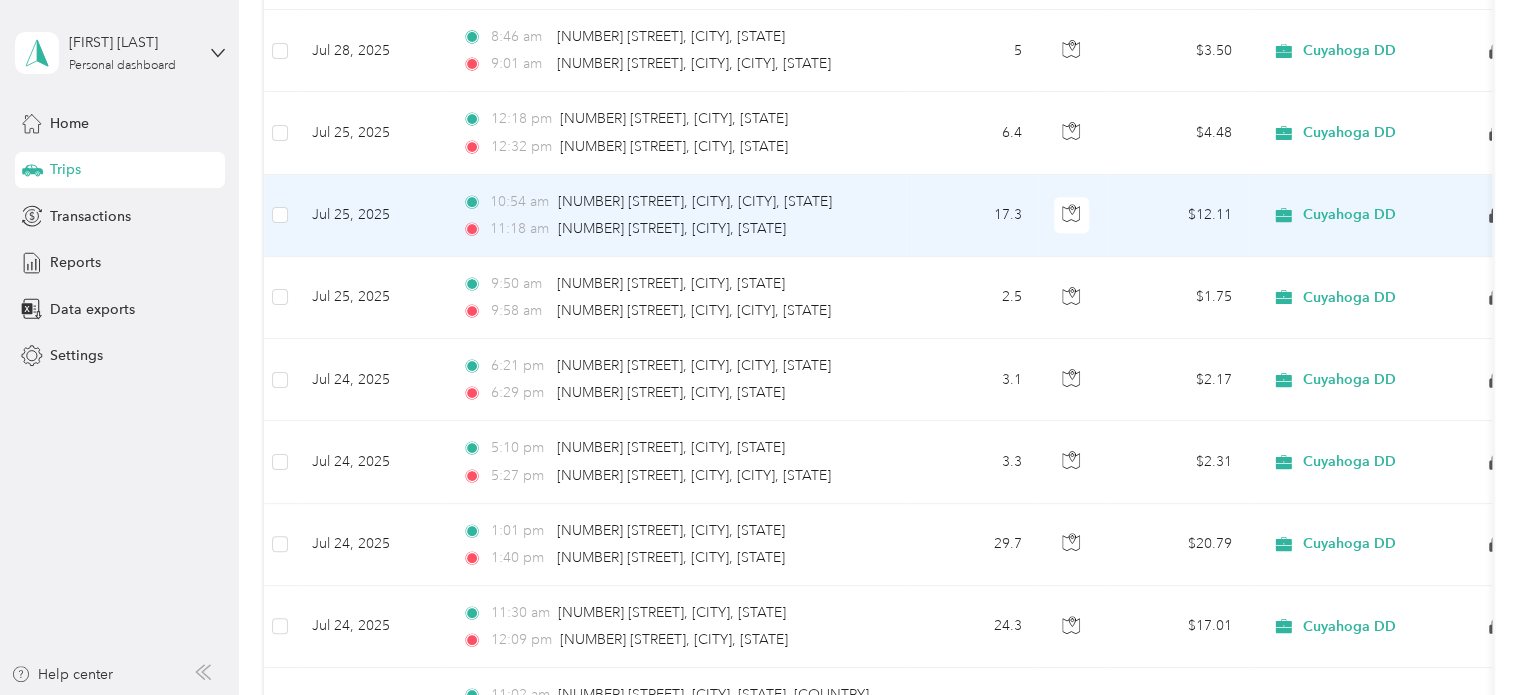 click 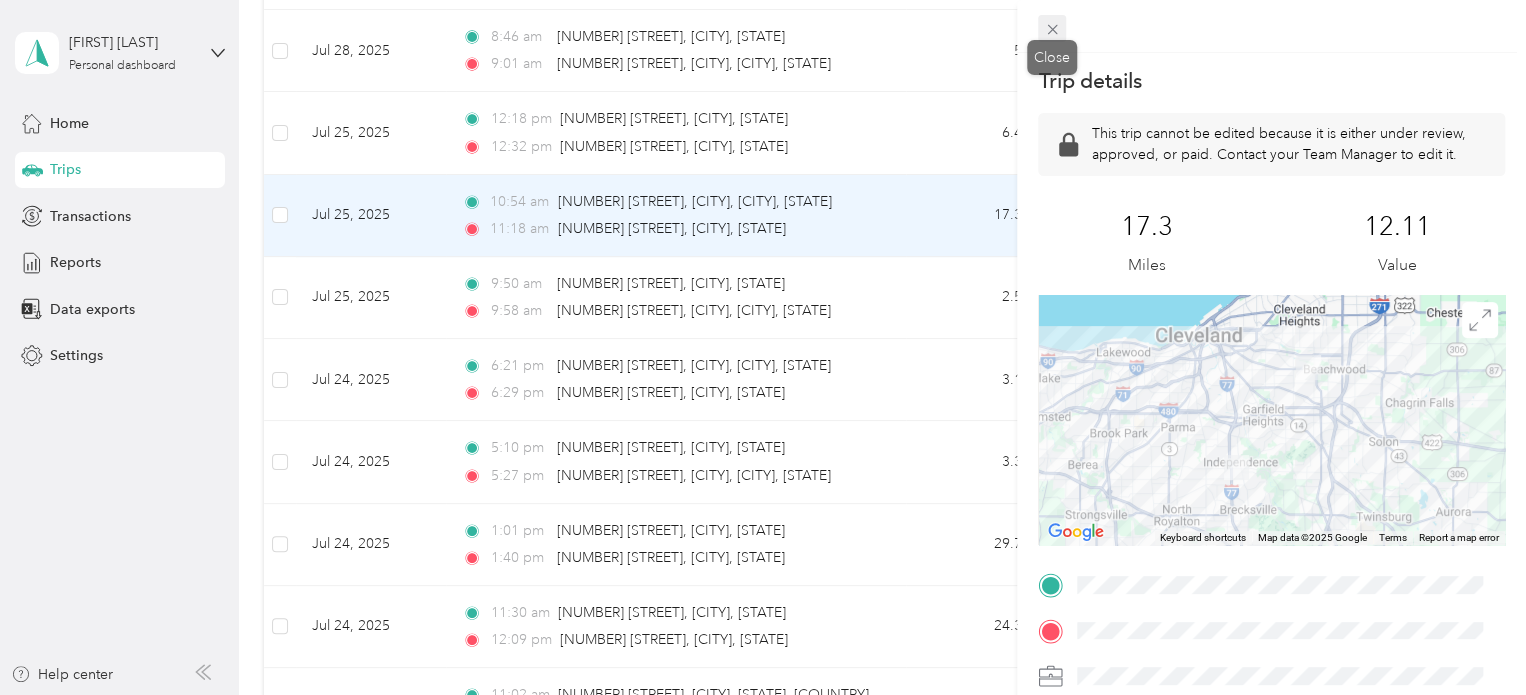 click 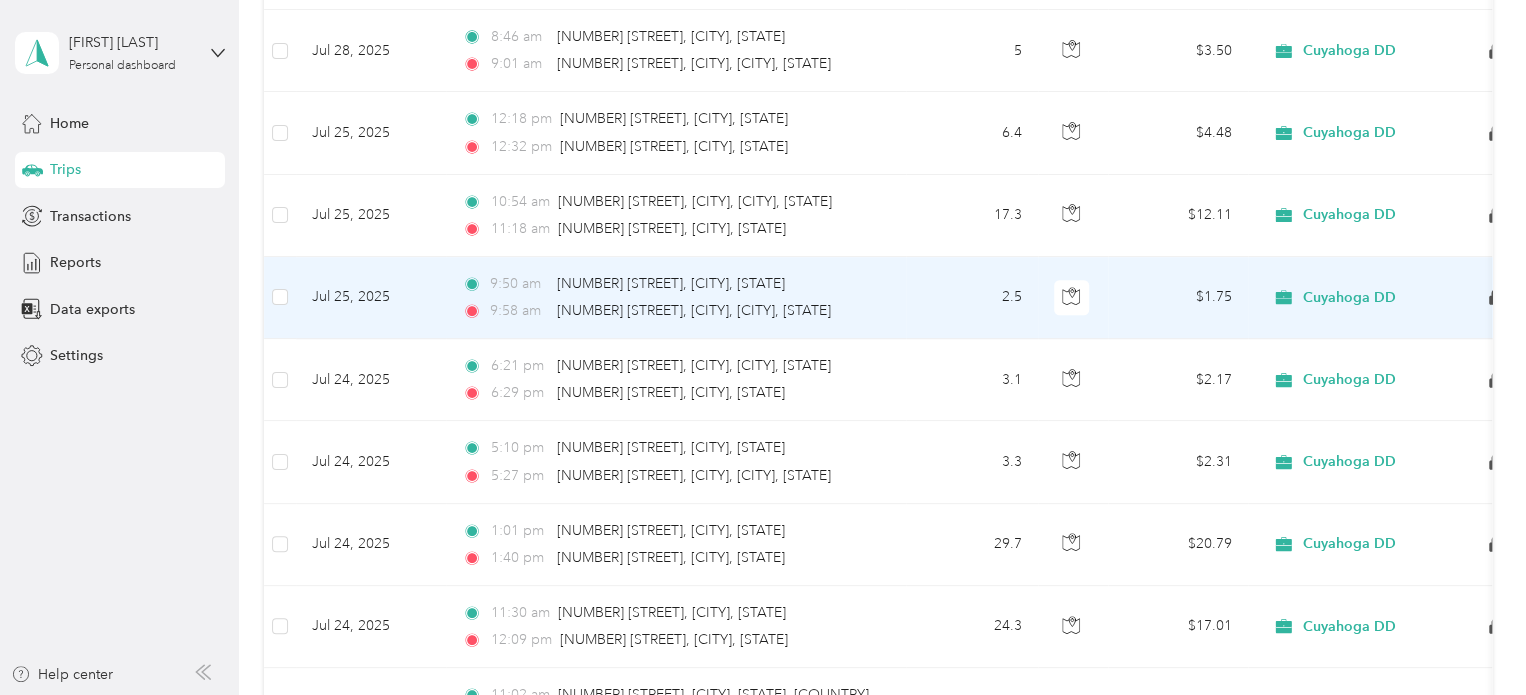 click 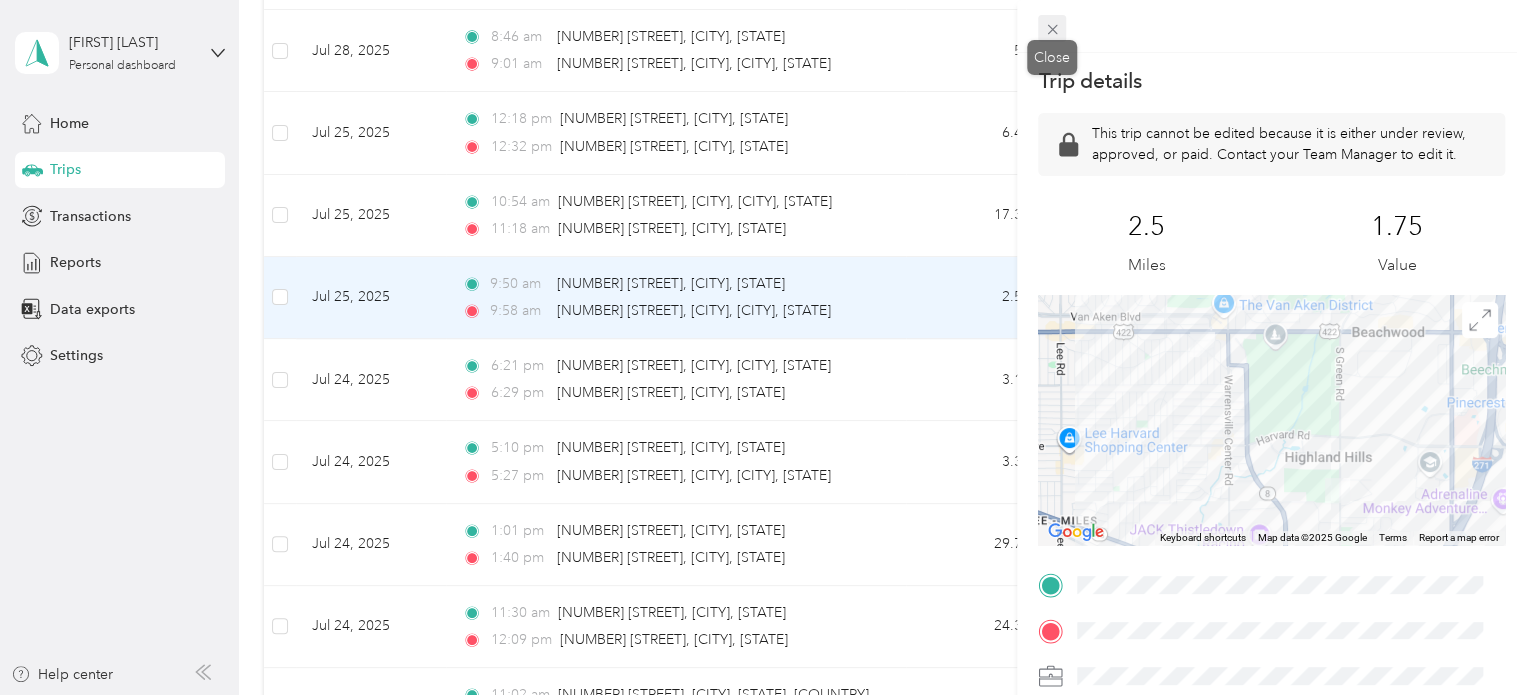 click at bounding box center [1052, 29] 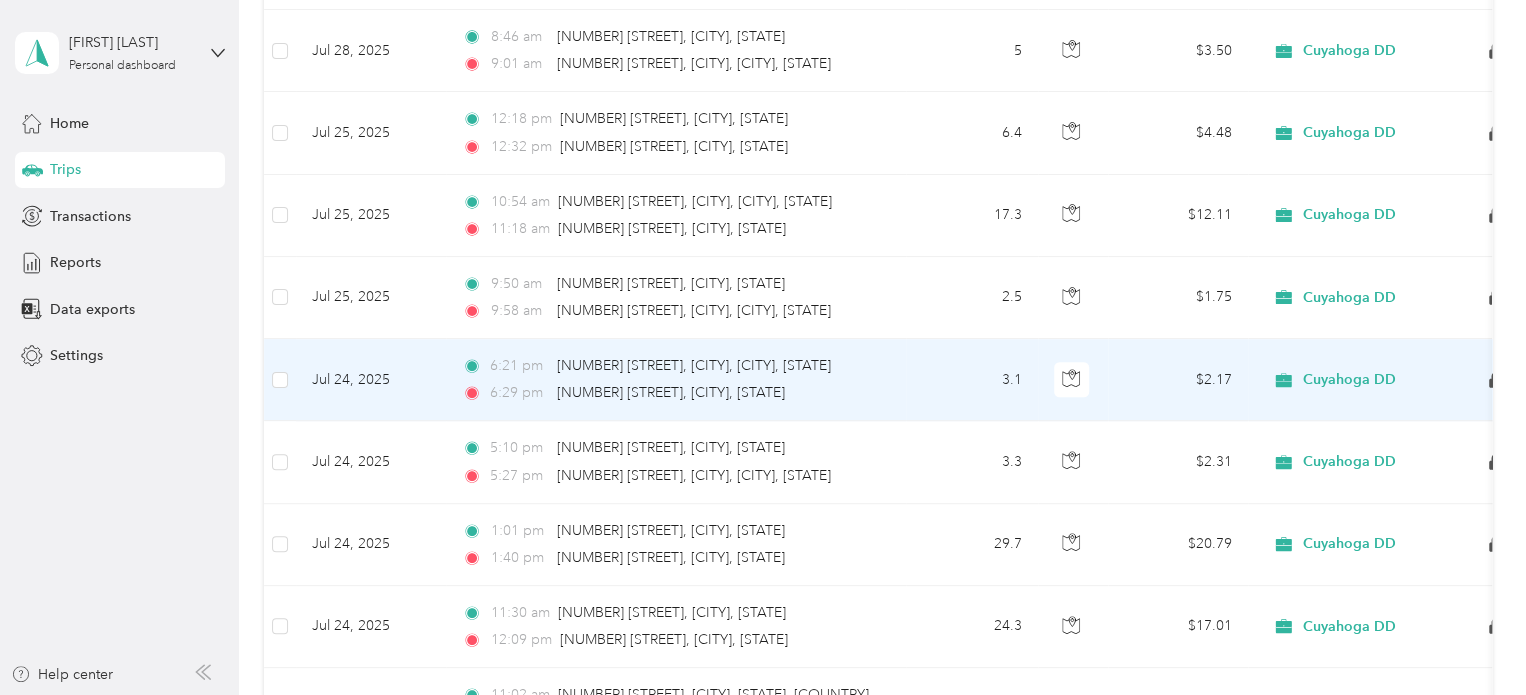 click on "Cuyahoga DD" at bounding box center [1388, 380] 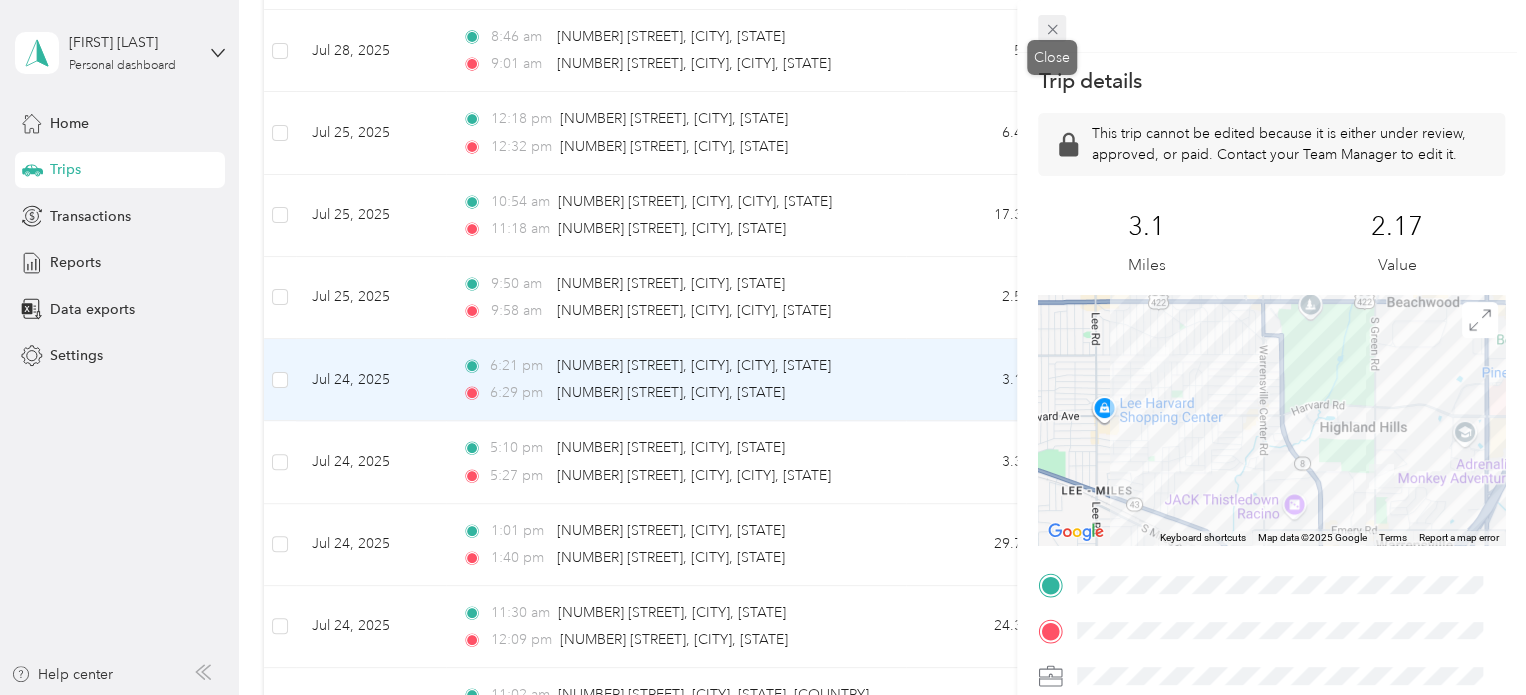 click 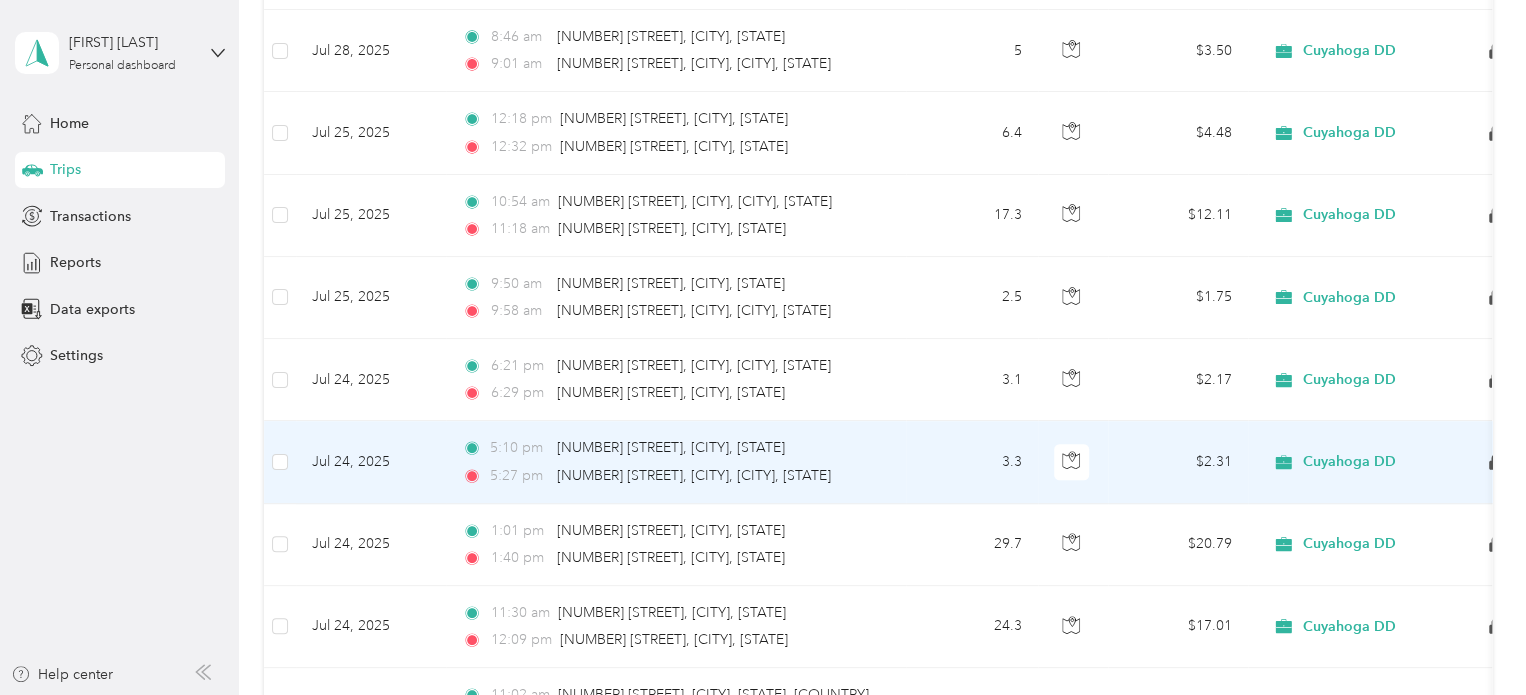 click 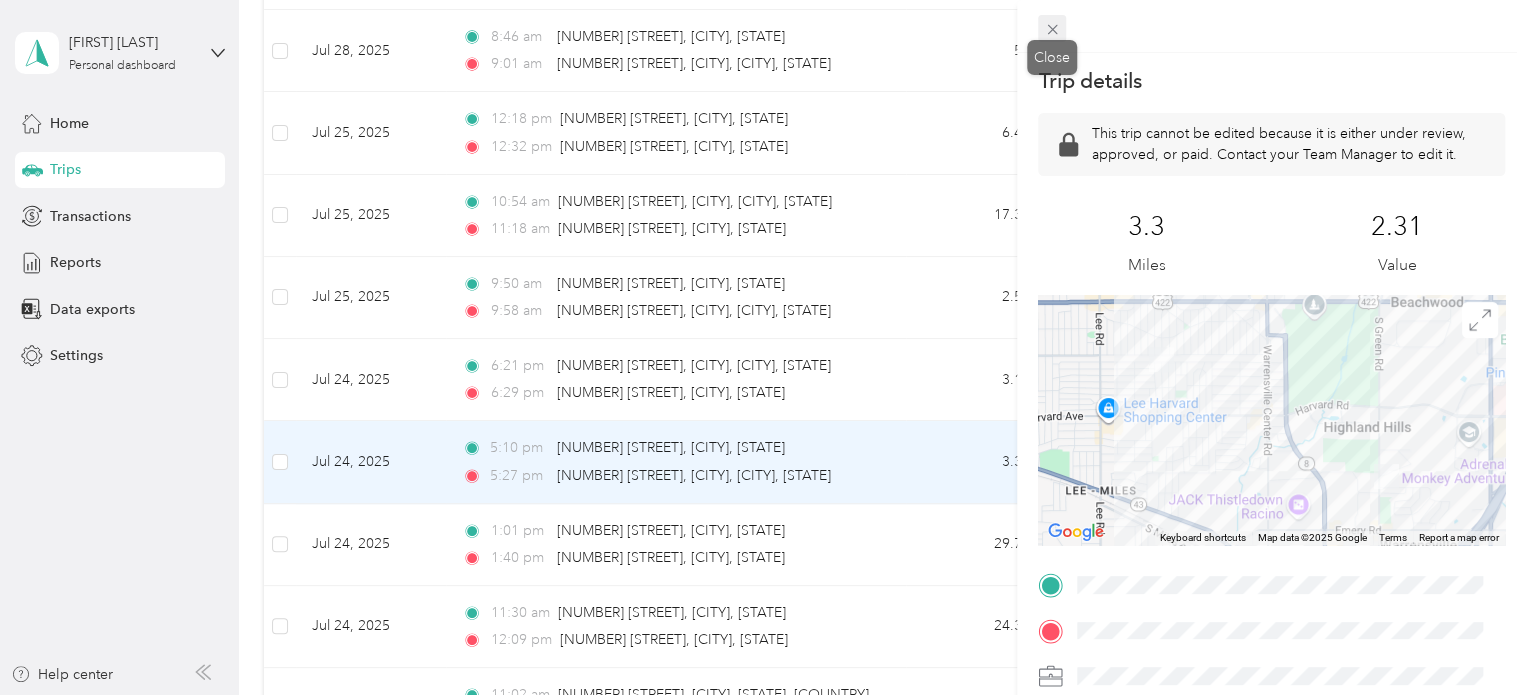 click 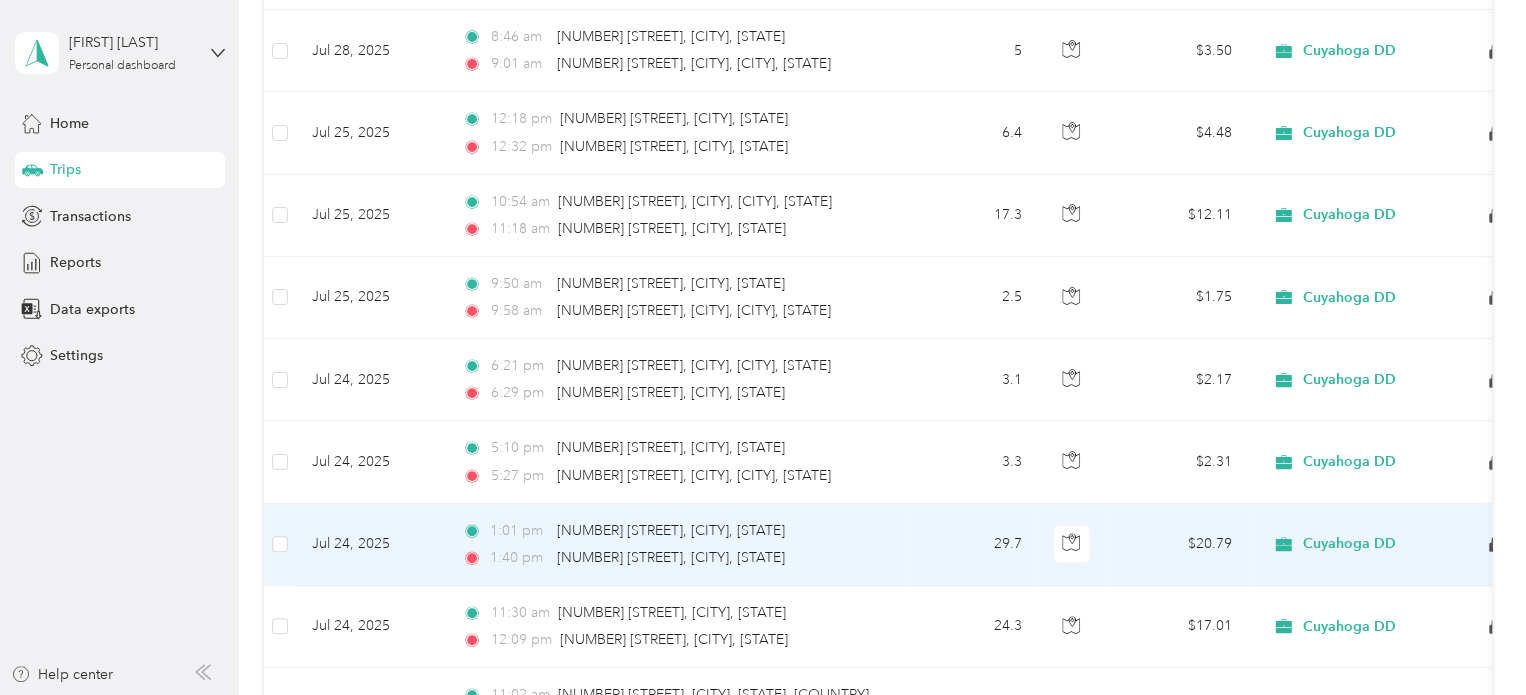 click 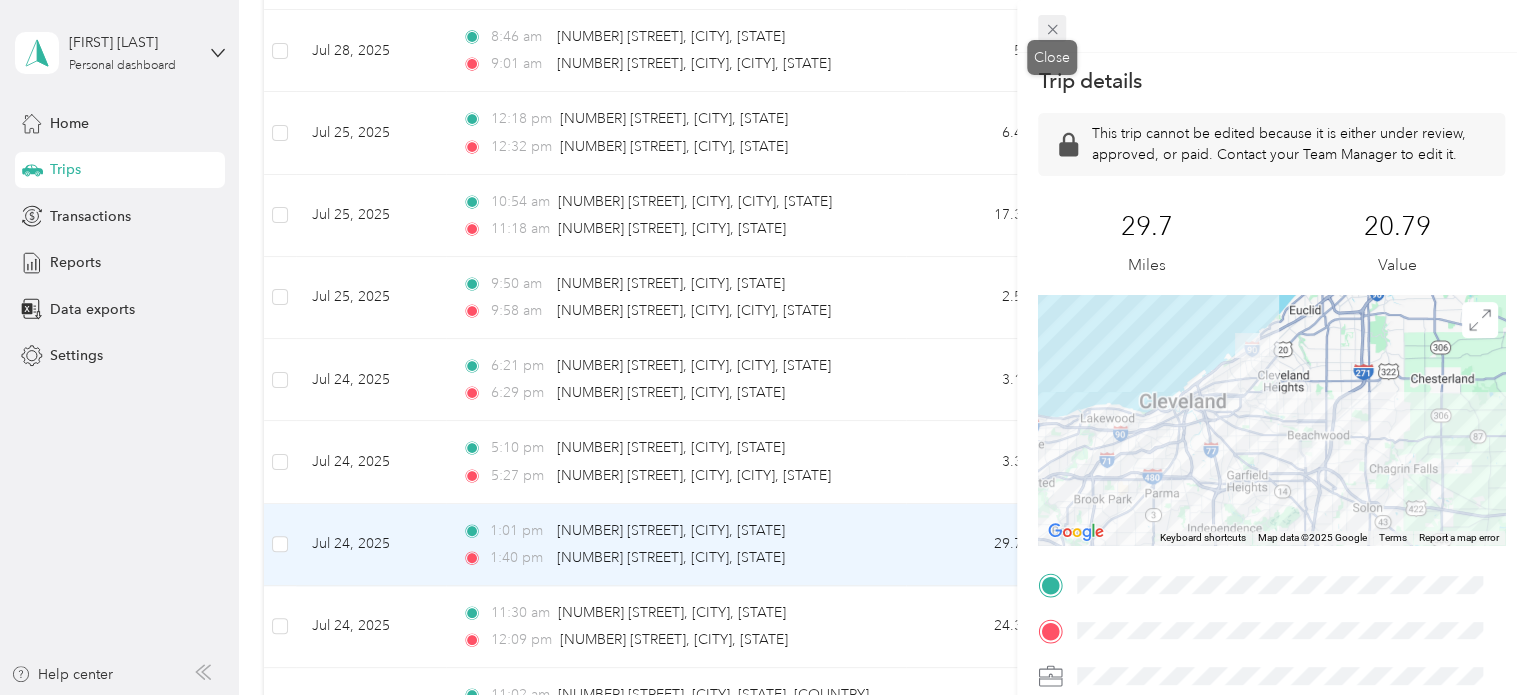 click 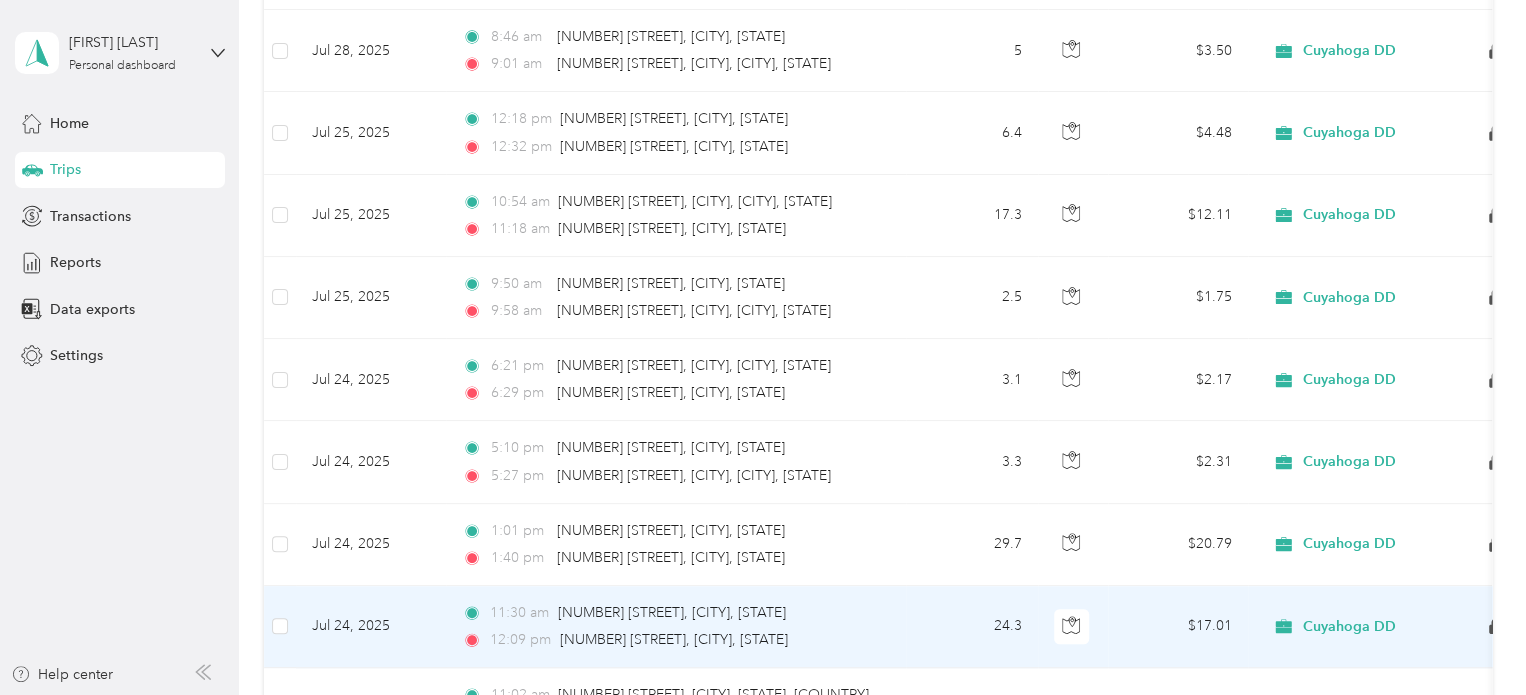 click 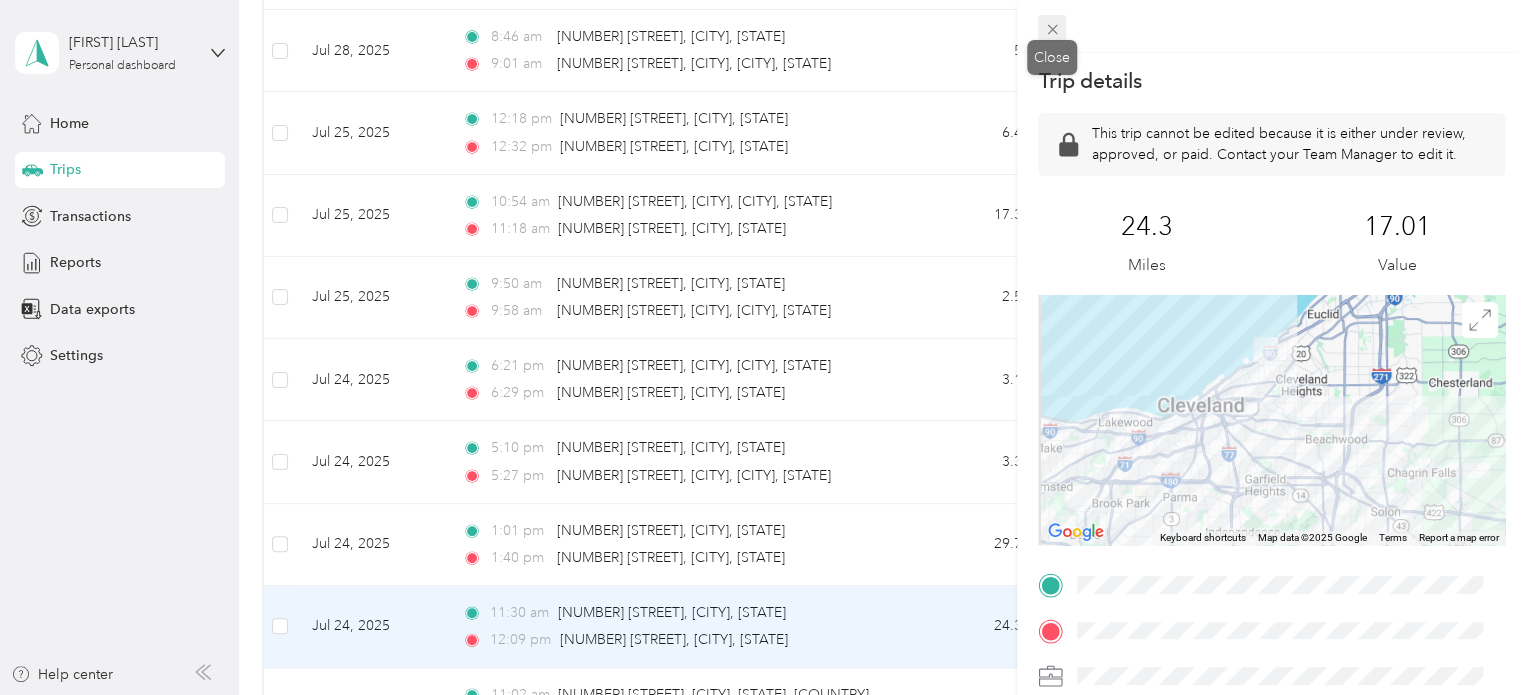 click 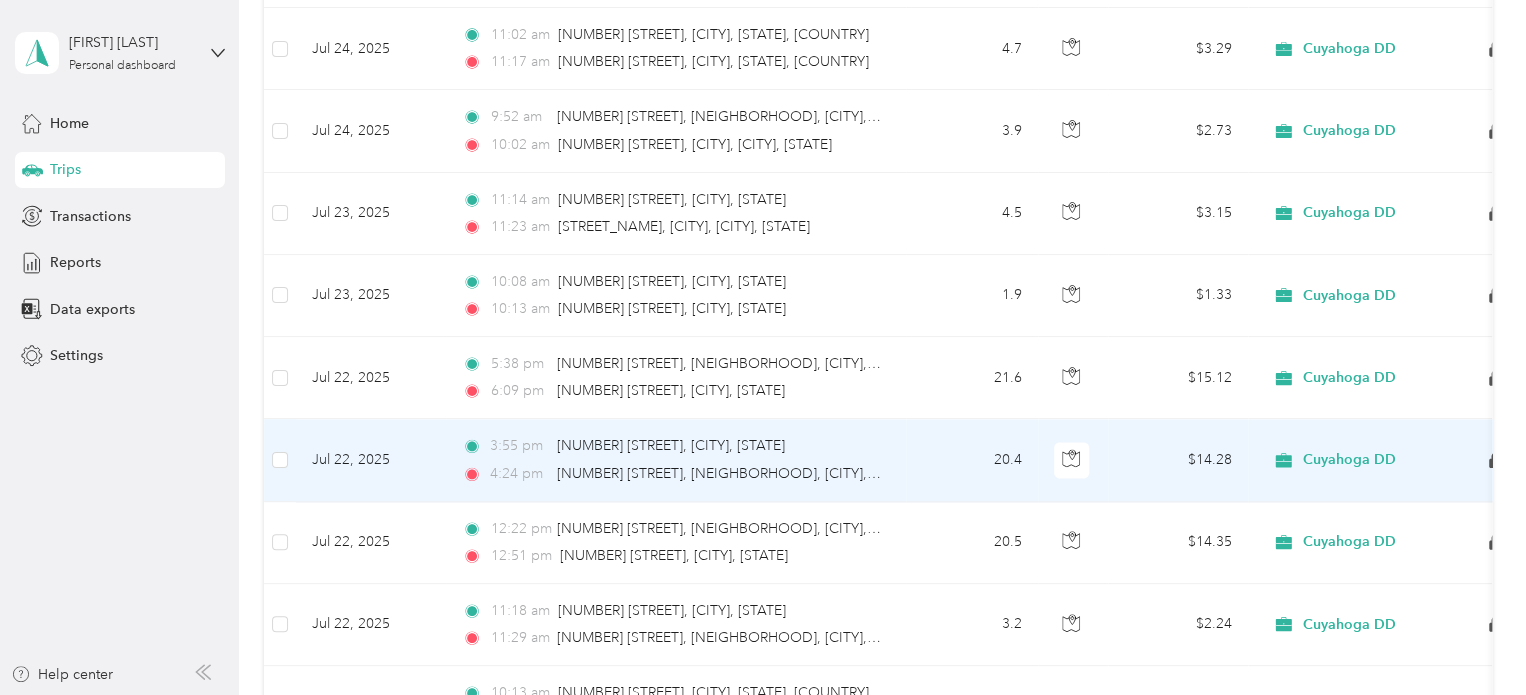 scroll, scrollTop: 1320, scrollLeft: 0, axis: vertical 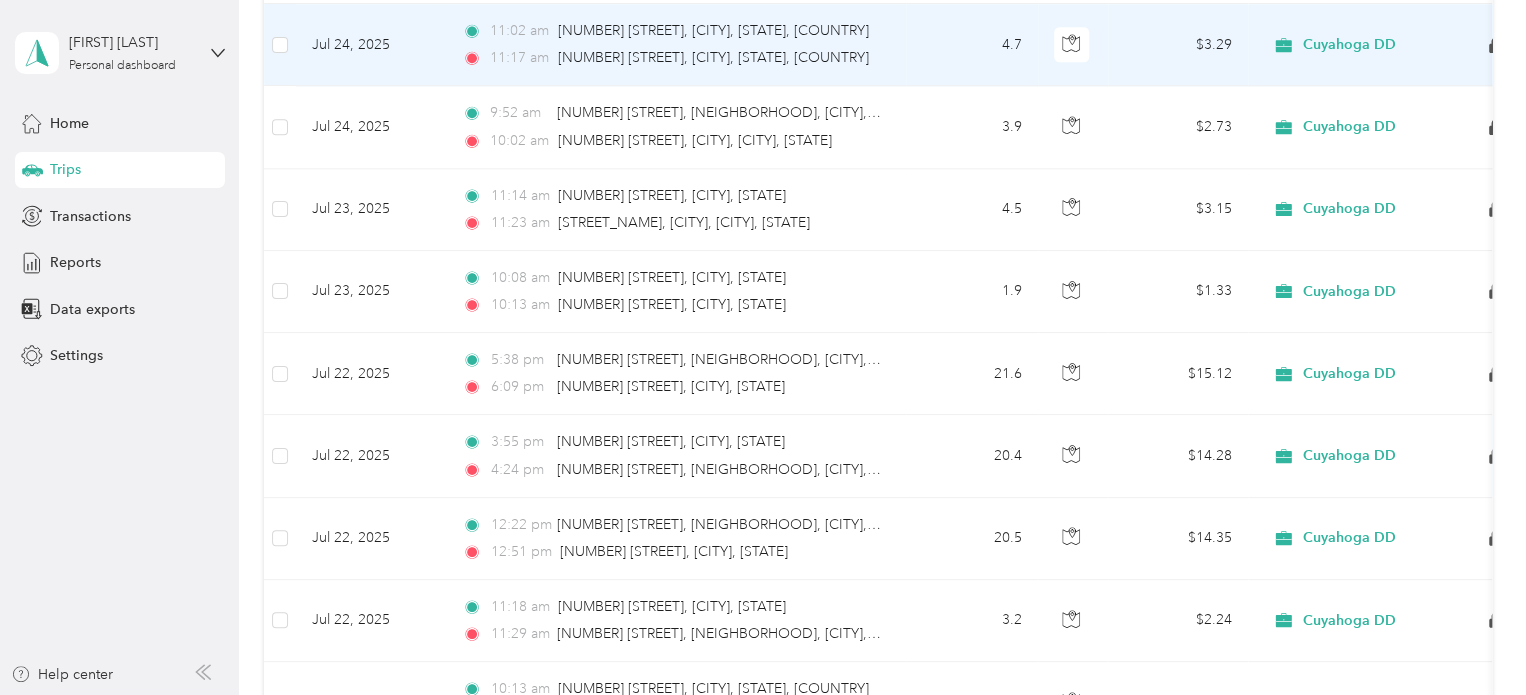 click 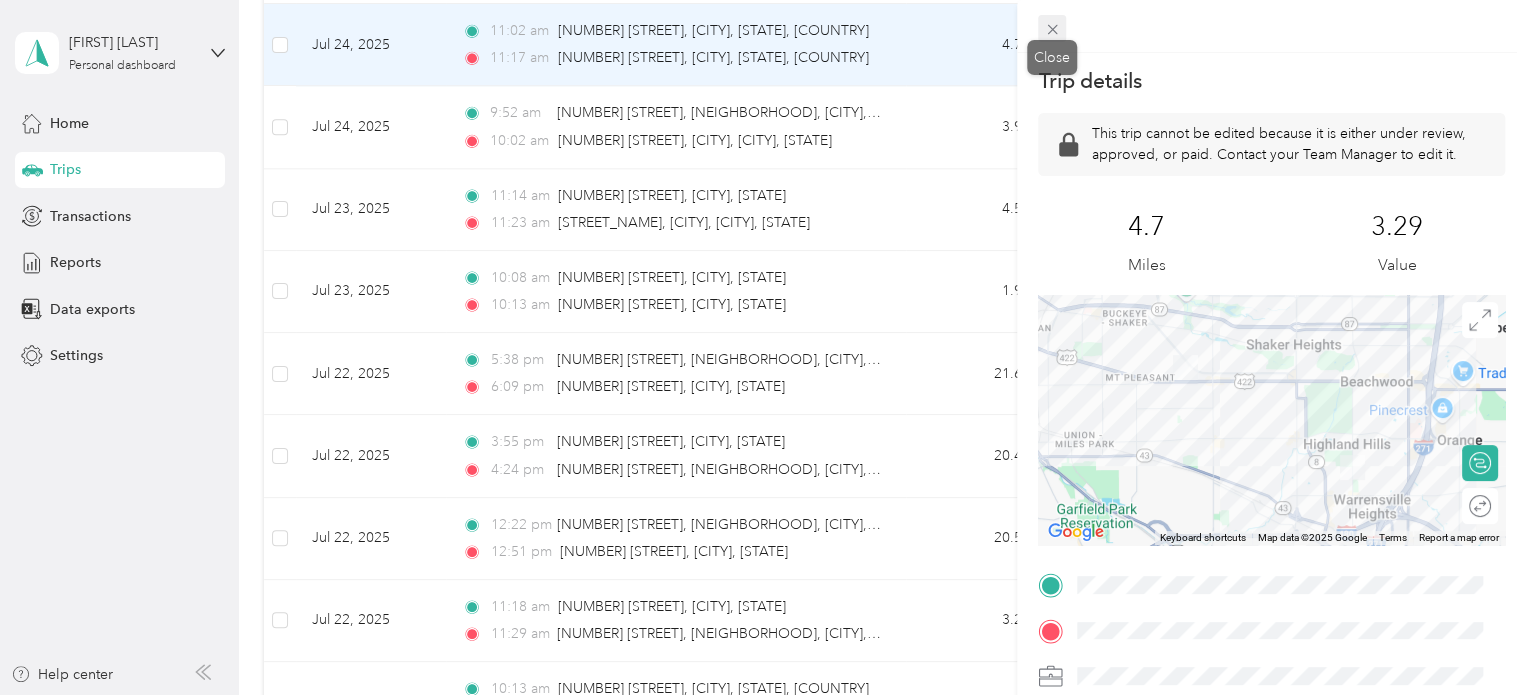 click 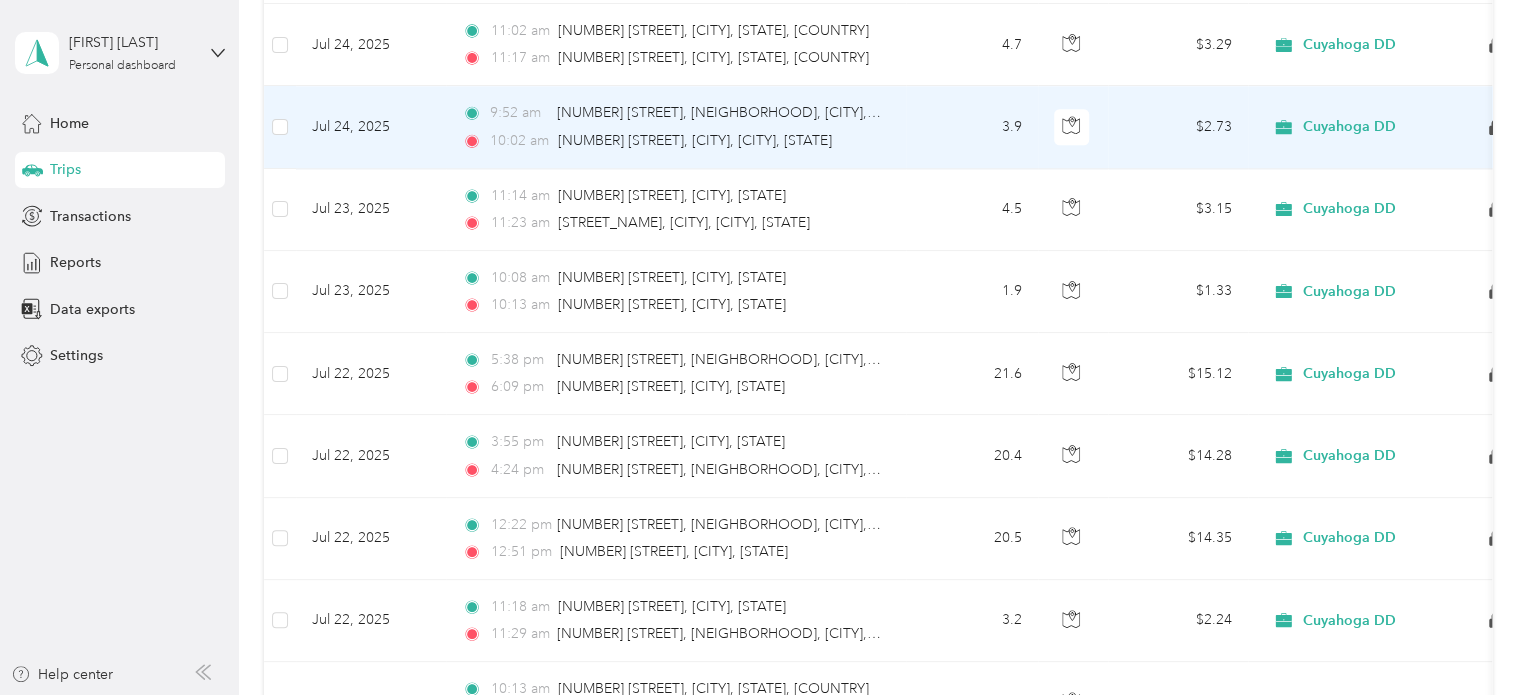 click 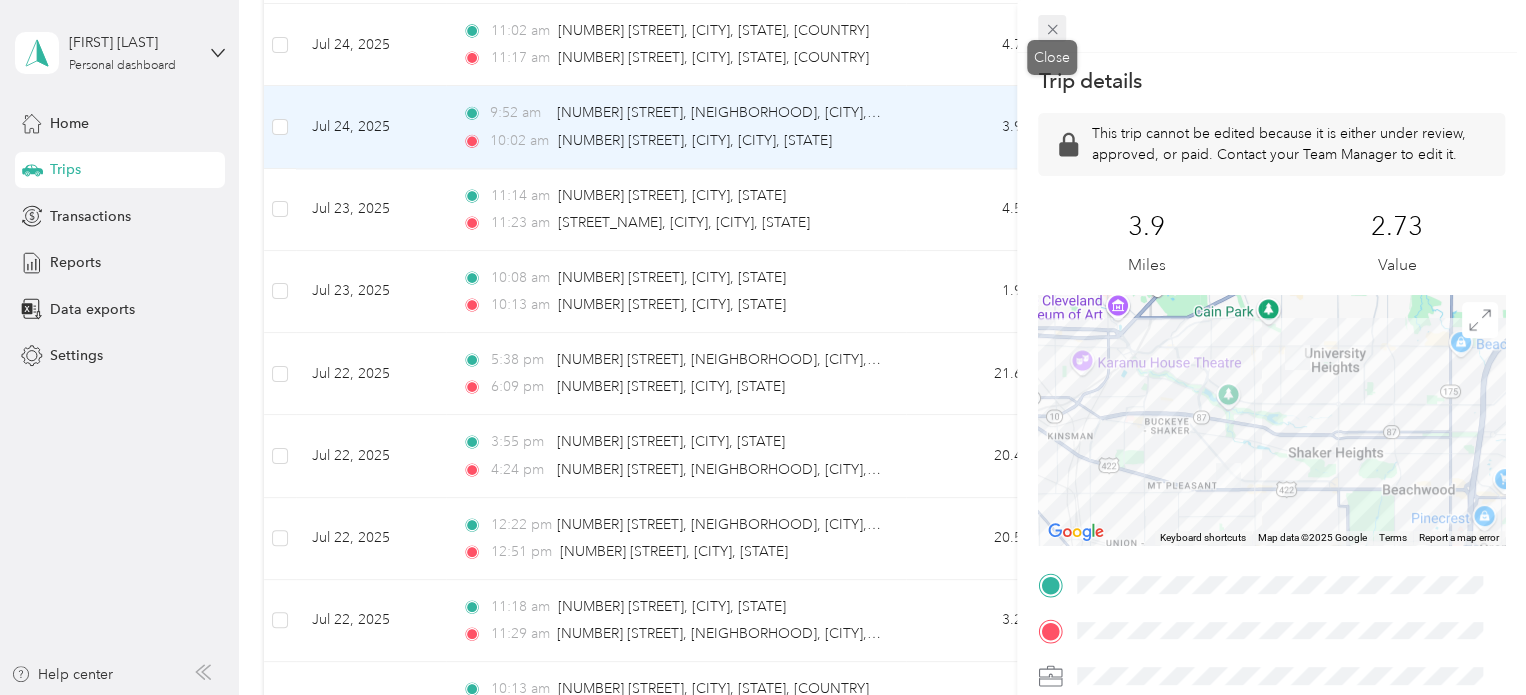 click 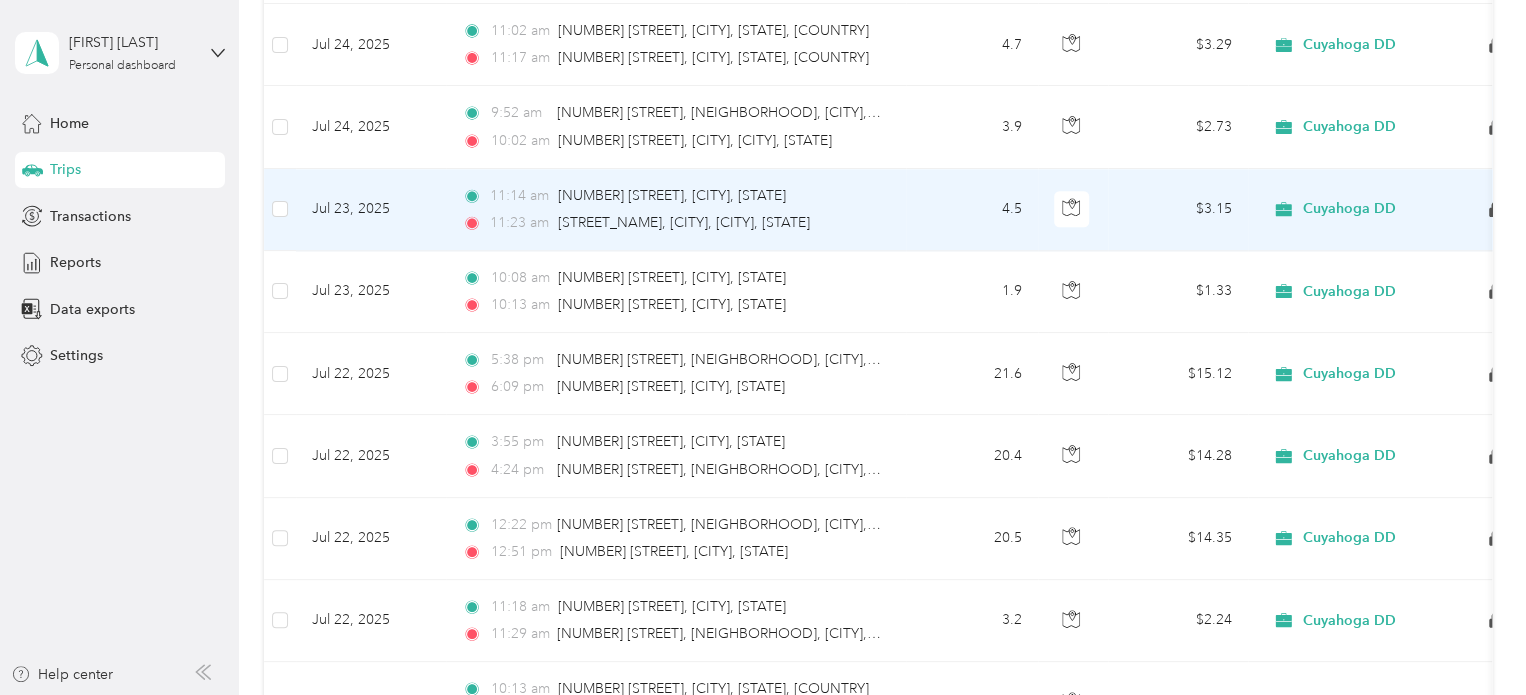 click 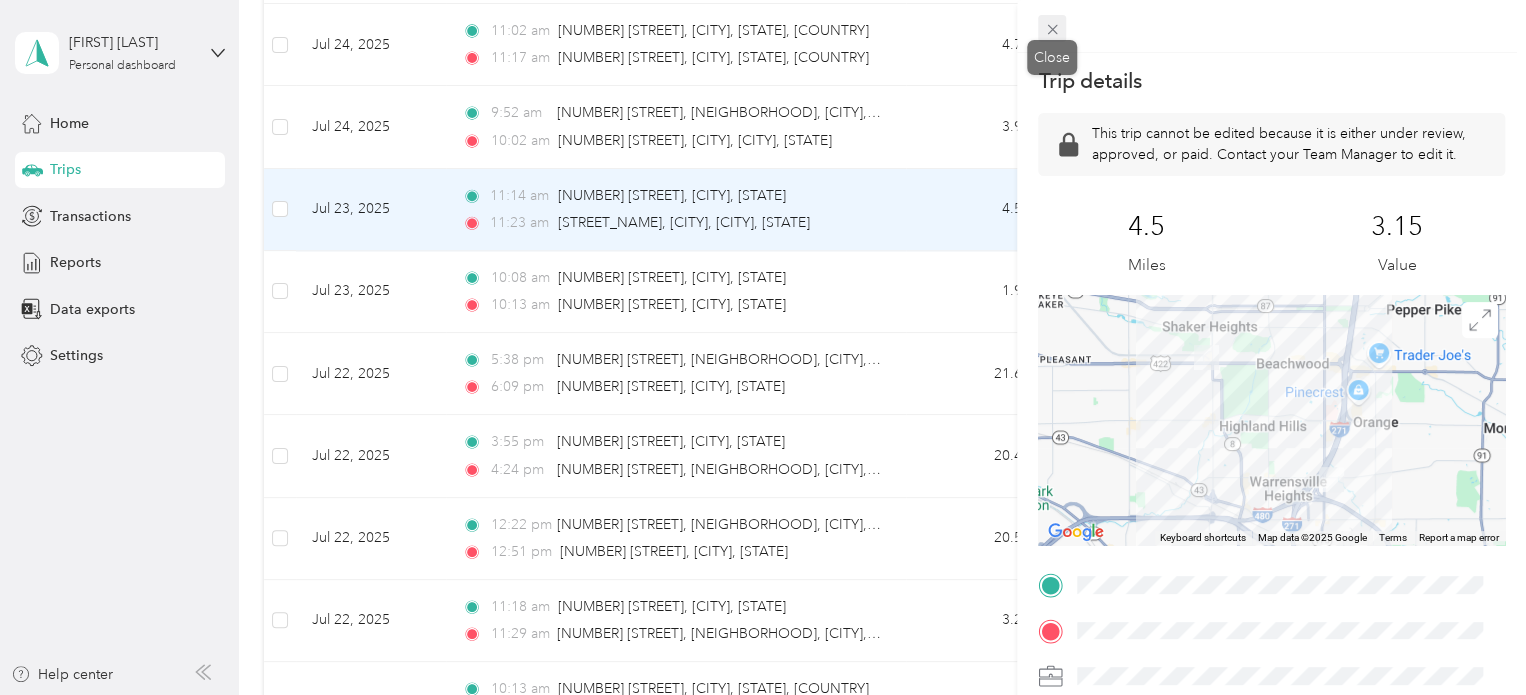 click 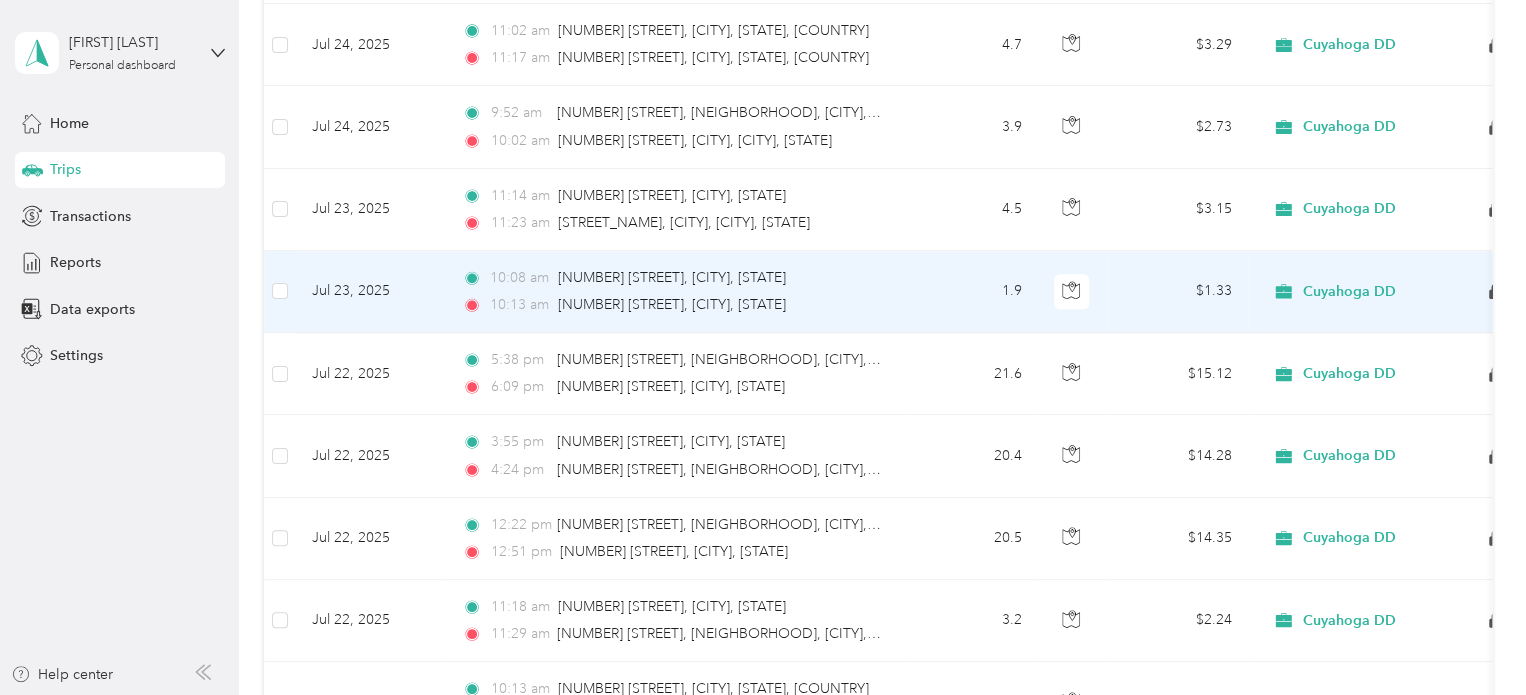 click 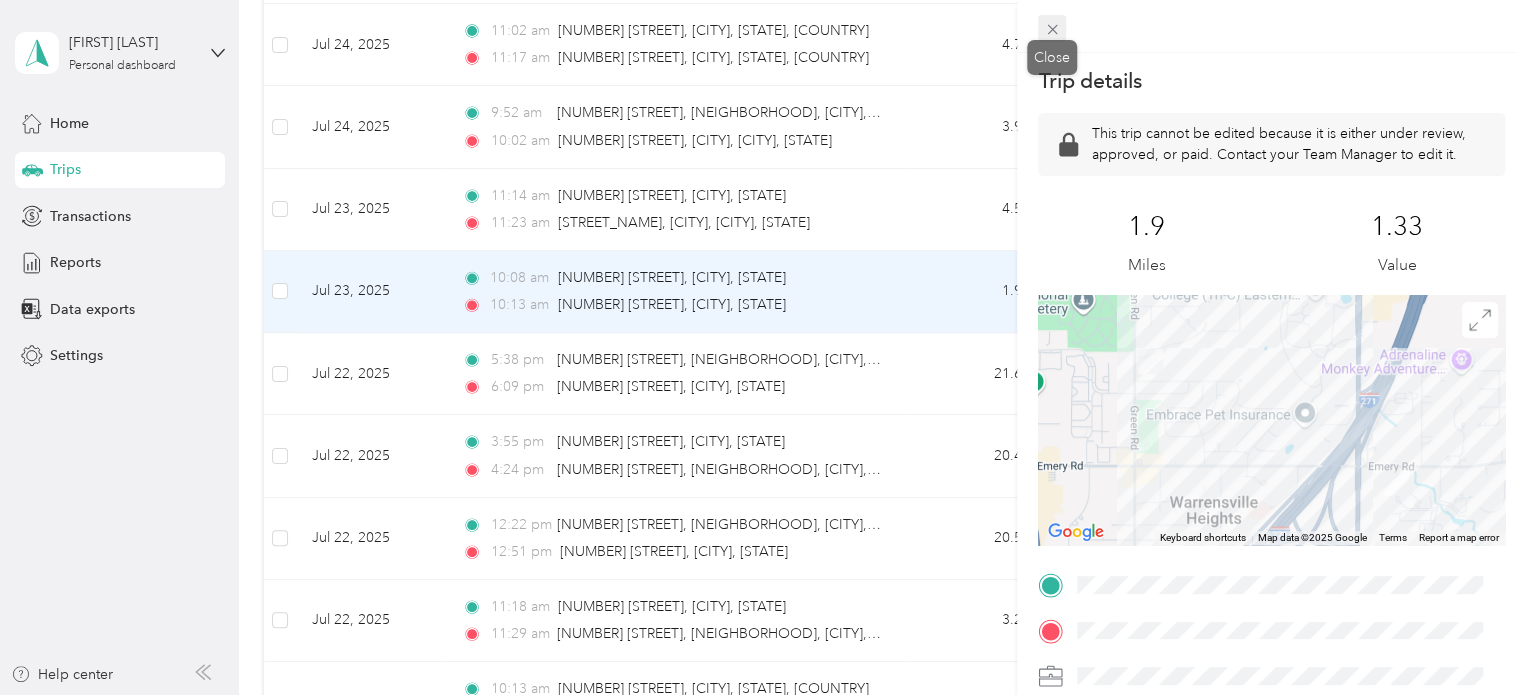 click 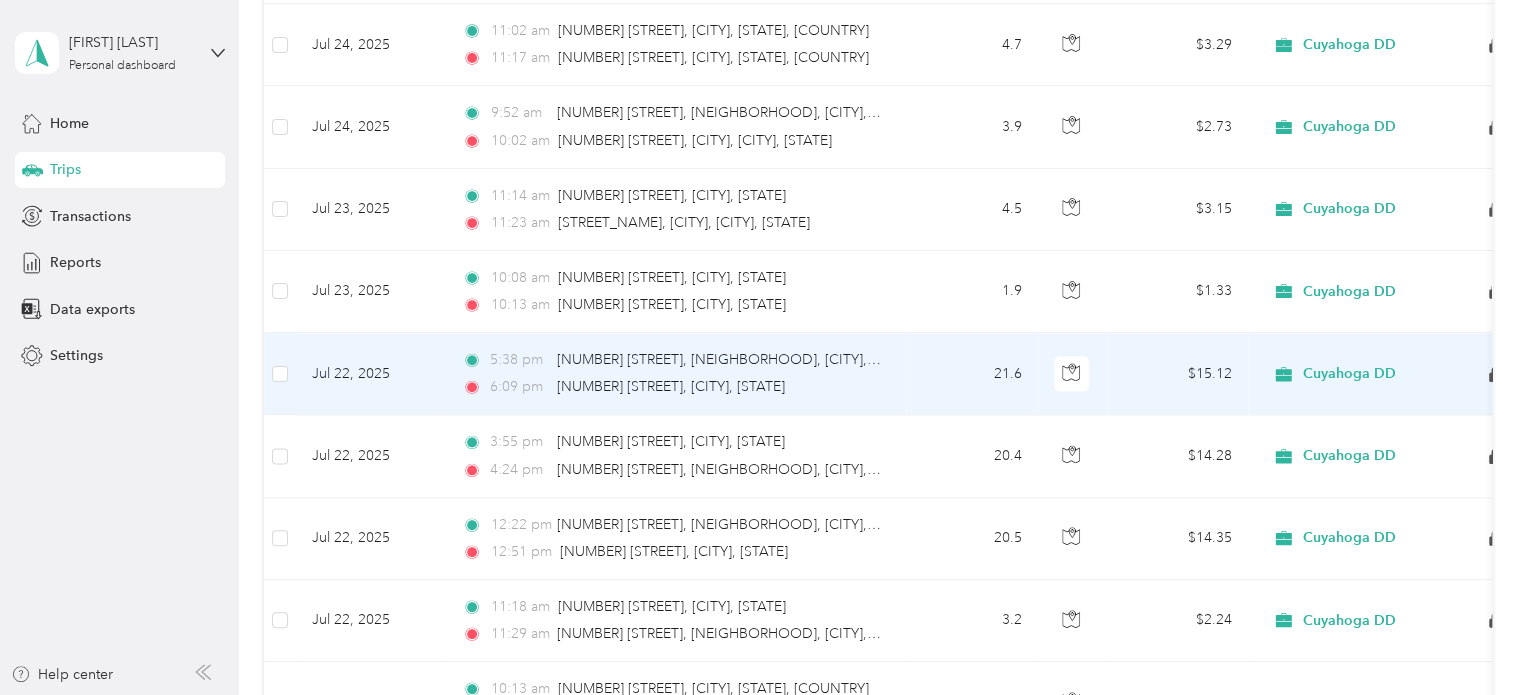 click 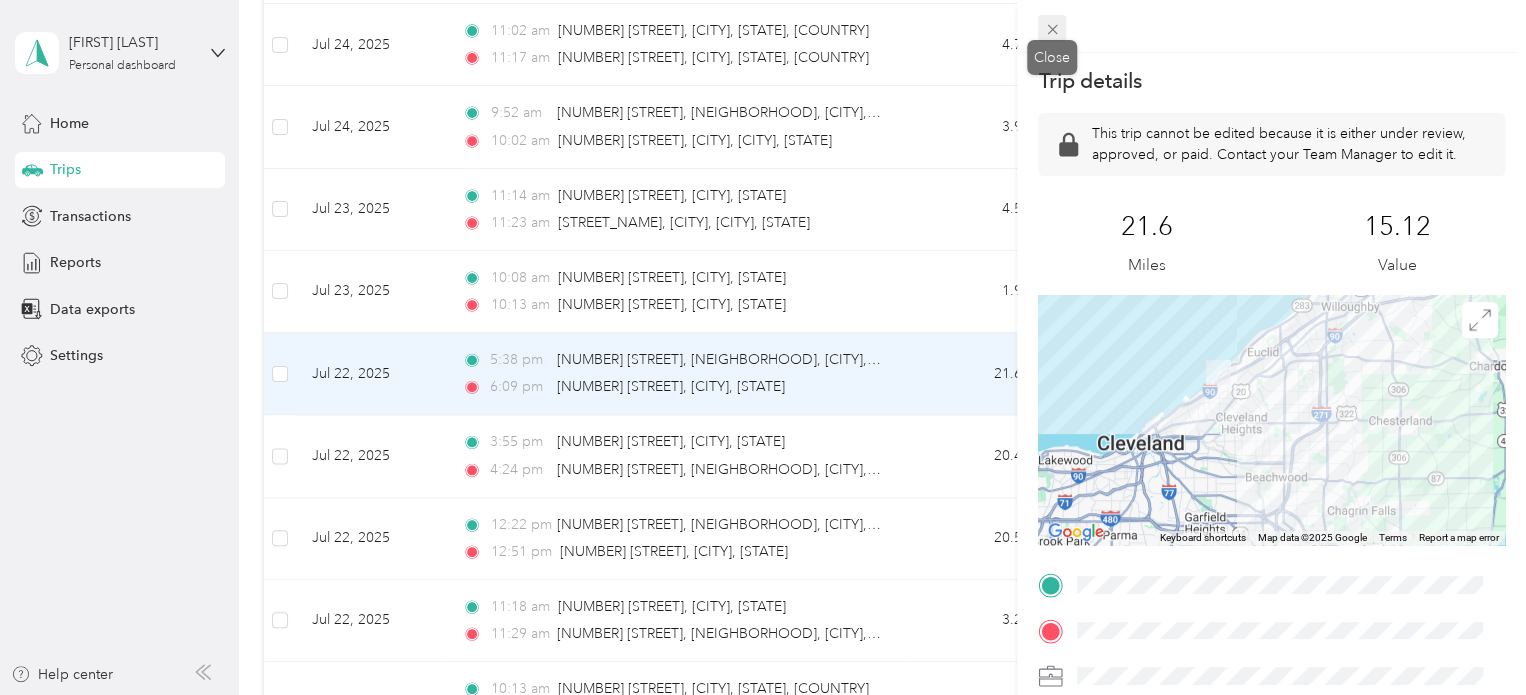 click 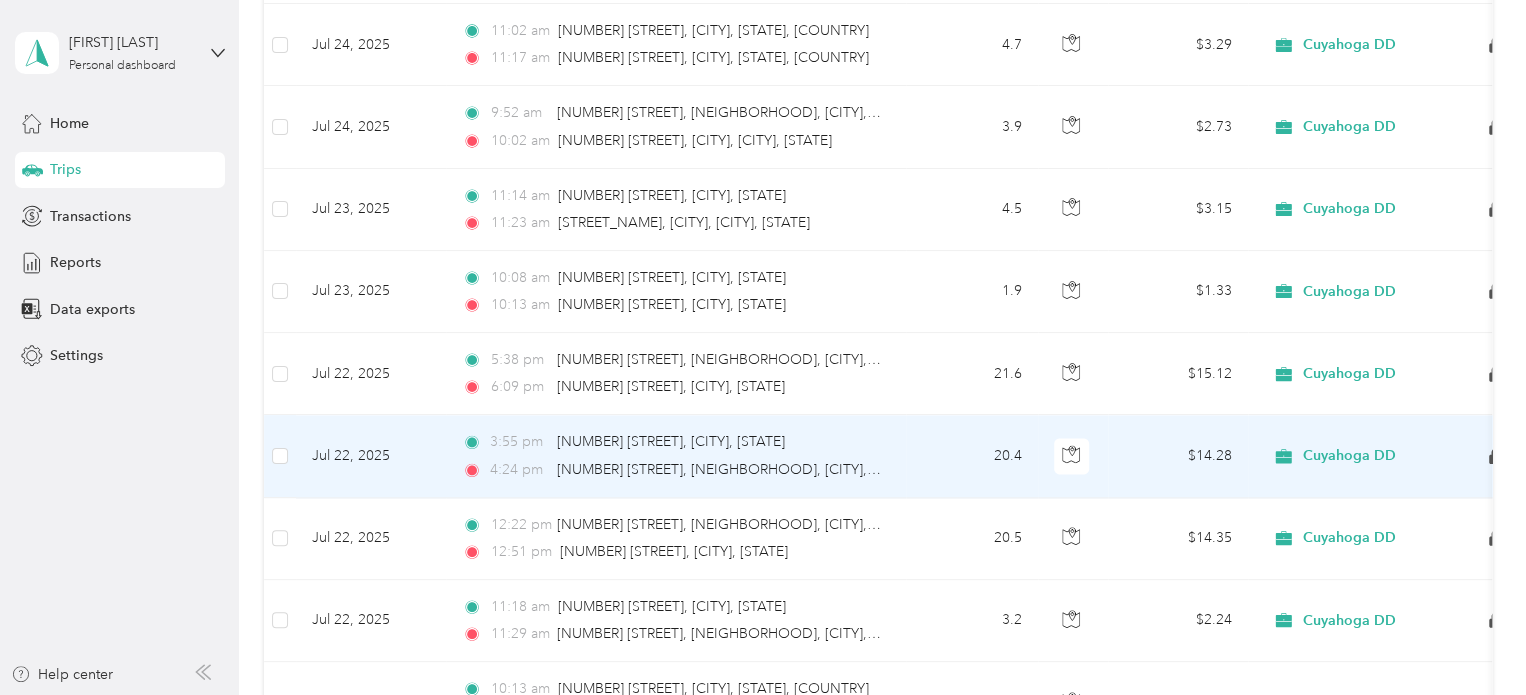 click 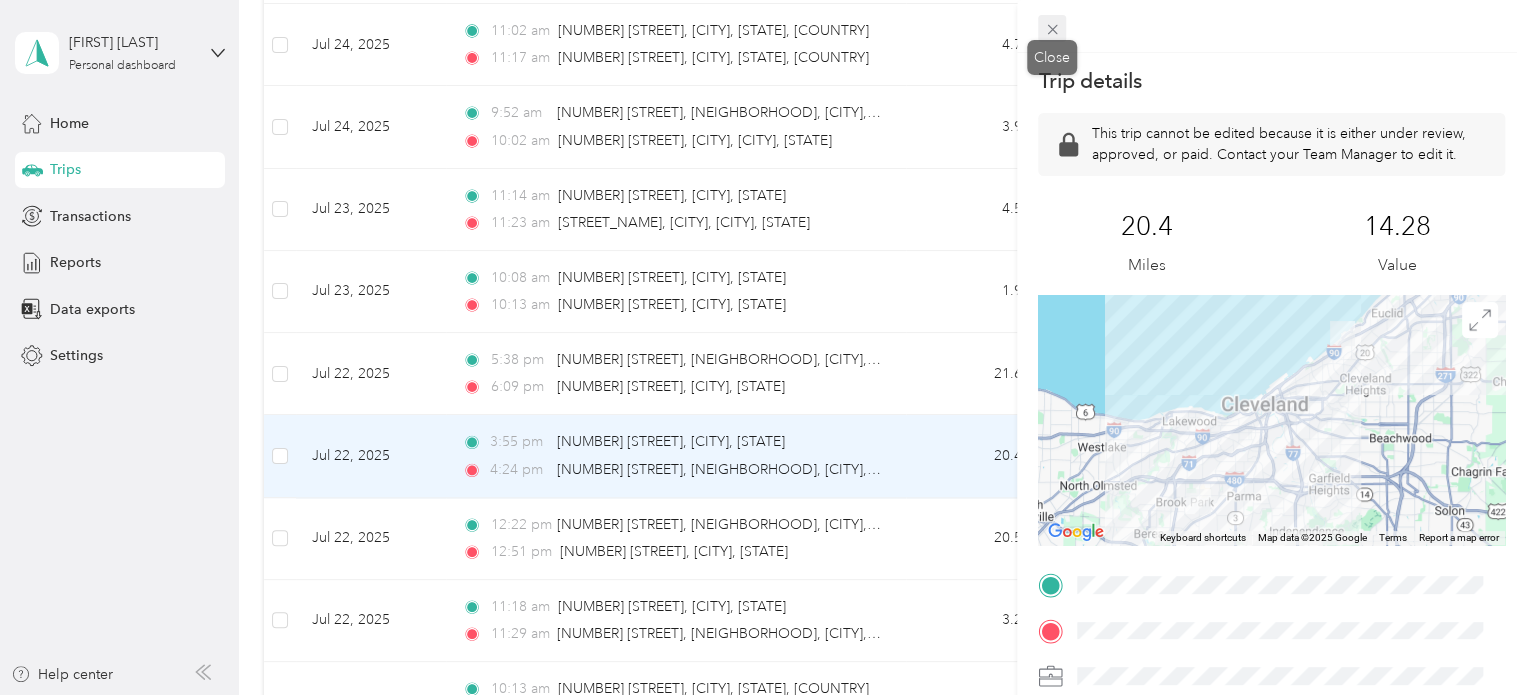 click 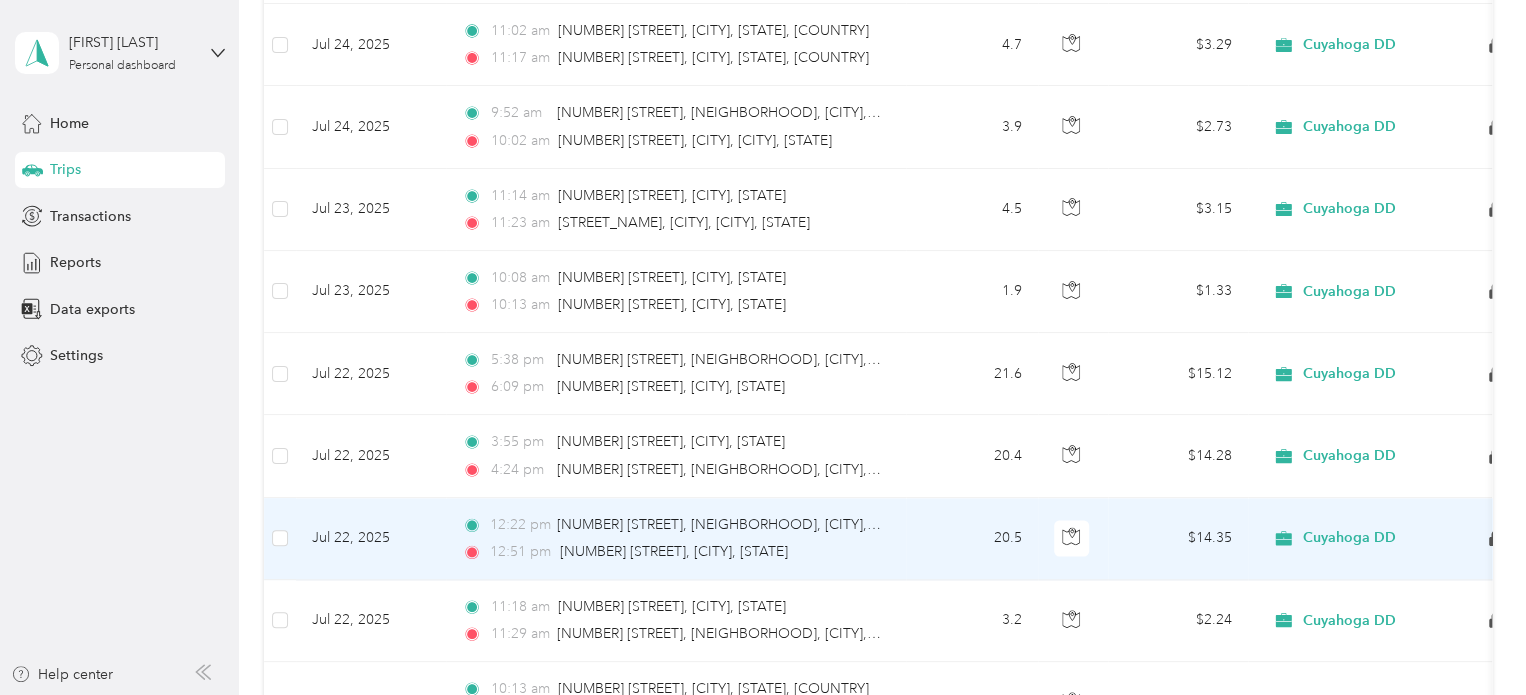 click 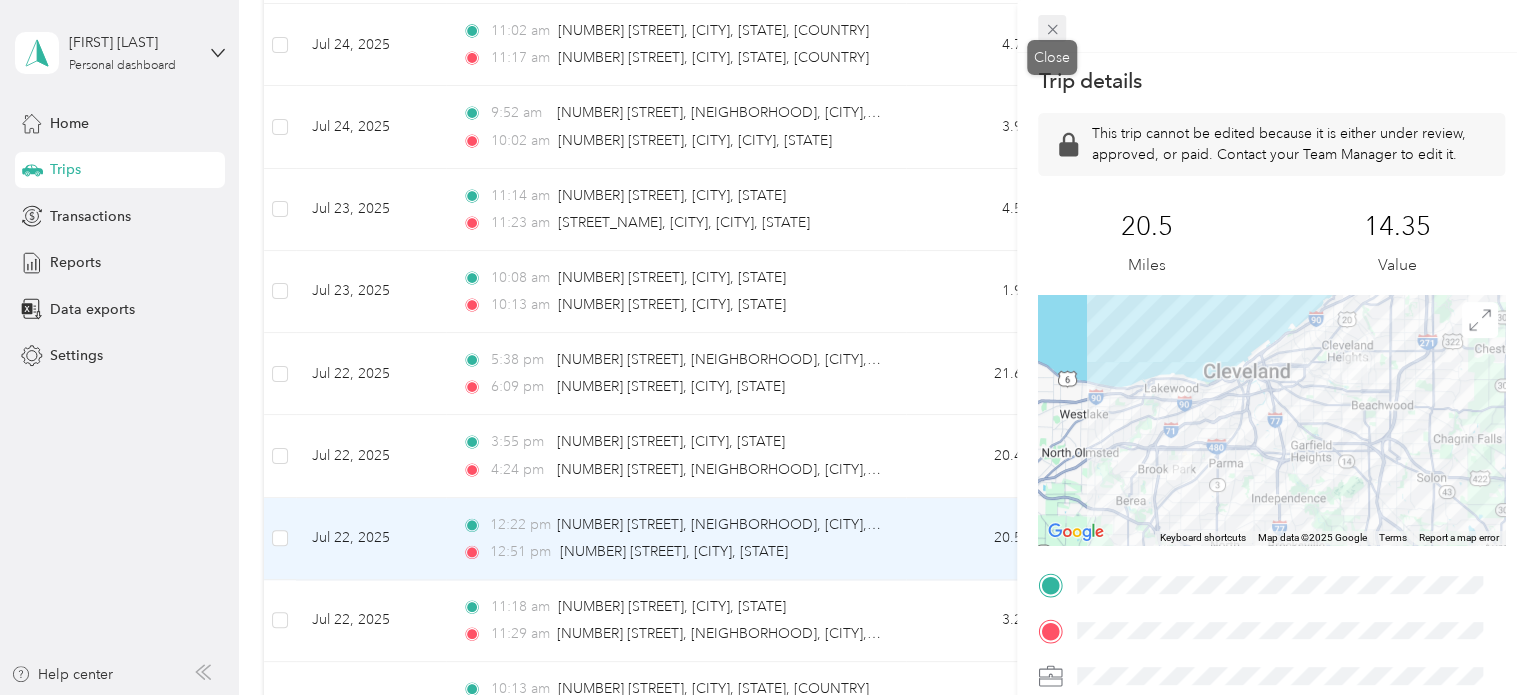 click 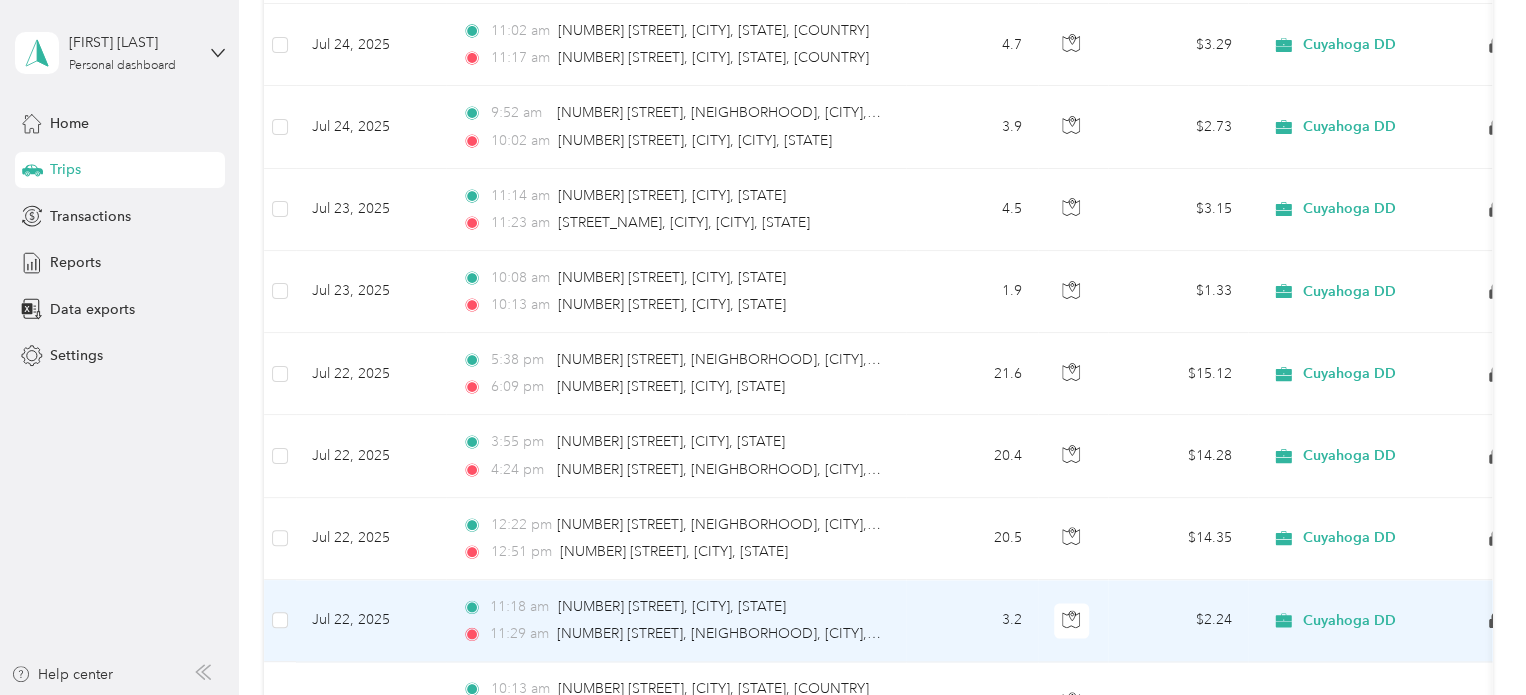 click 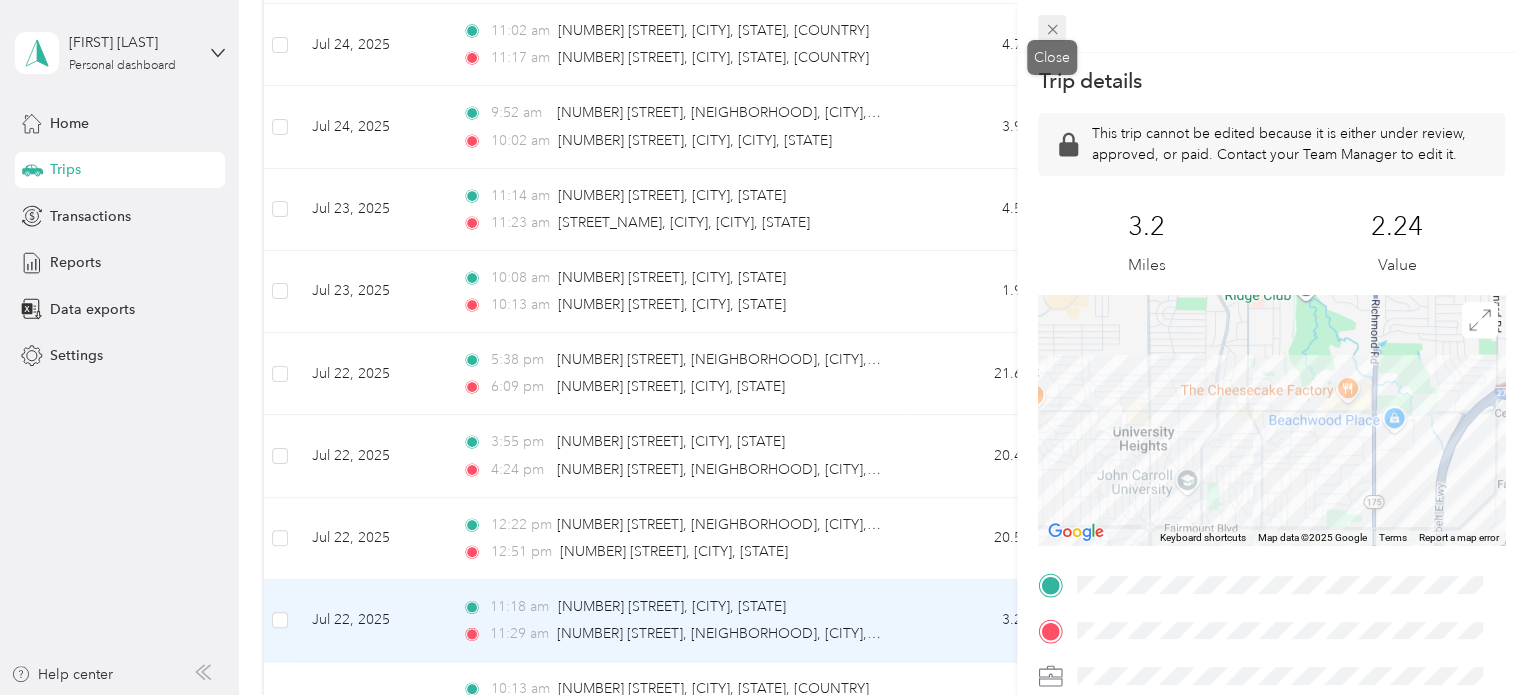 click 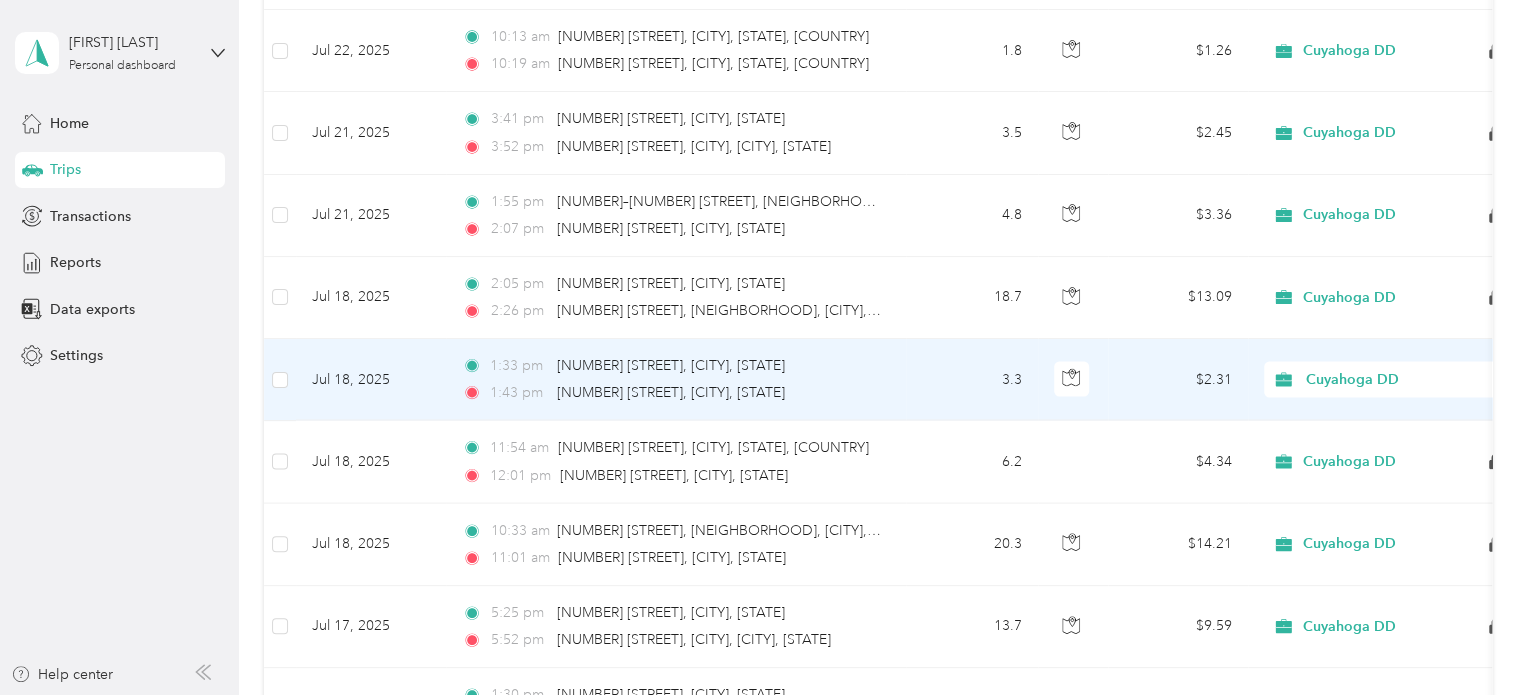 scroll, scrollTop: 1974, scrollLeft: 0, axis: vertical 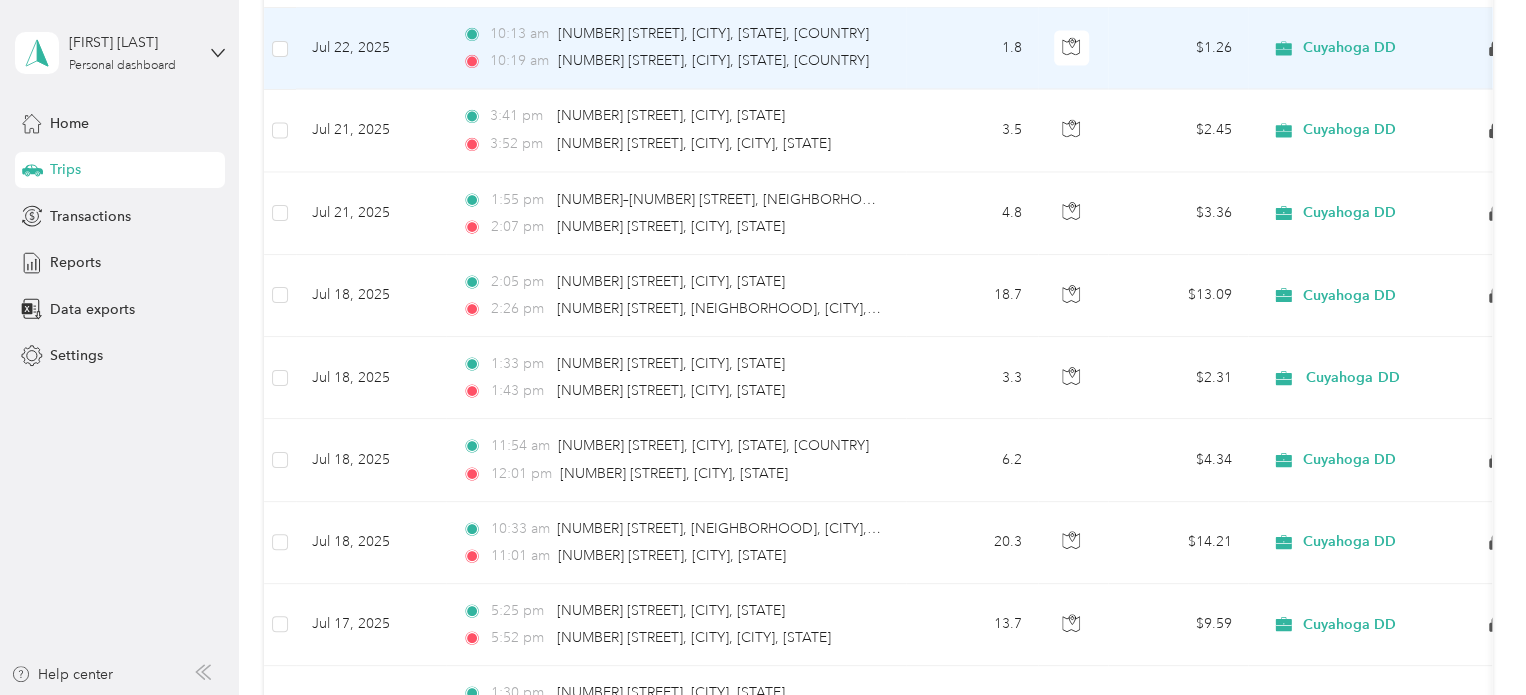 click on "Cuyahoga DD" at bounding box center (1388, 49) 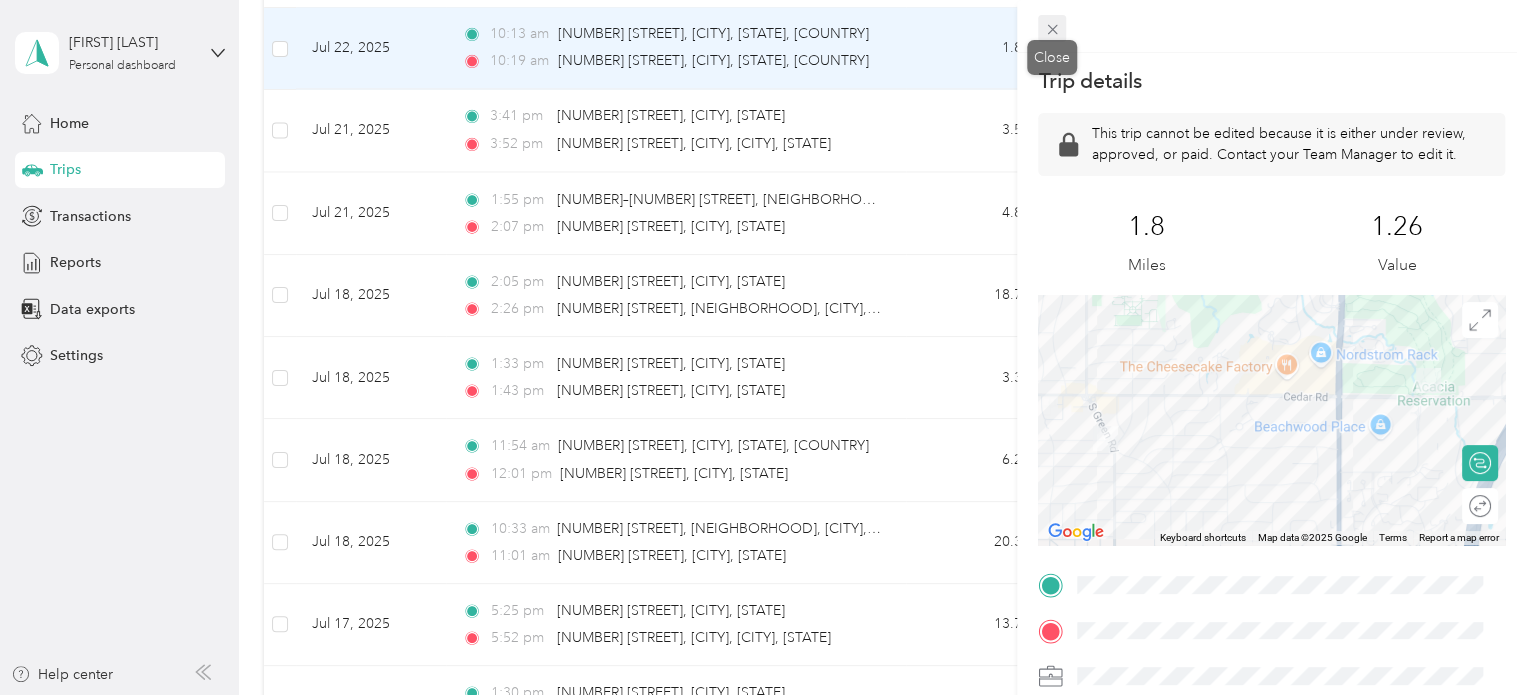 click 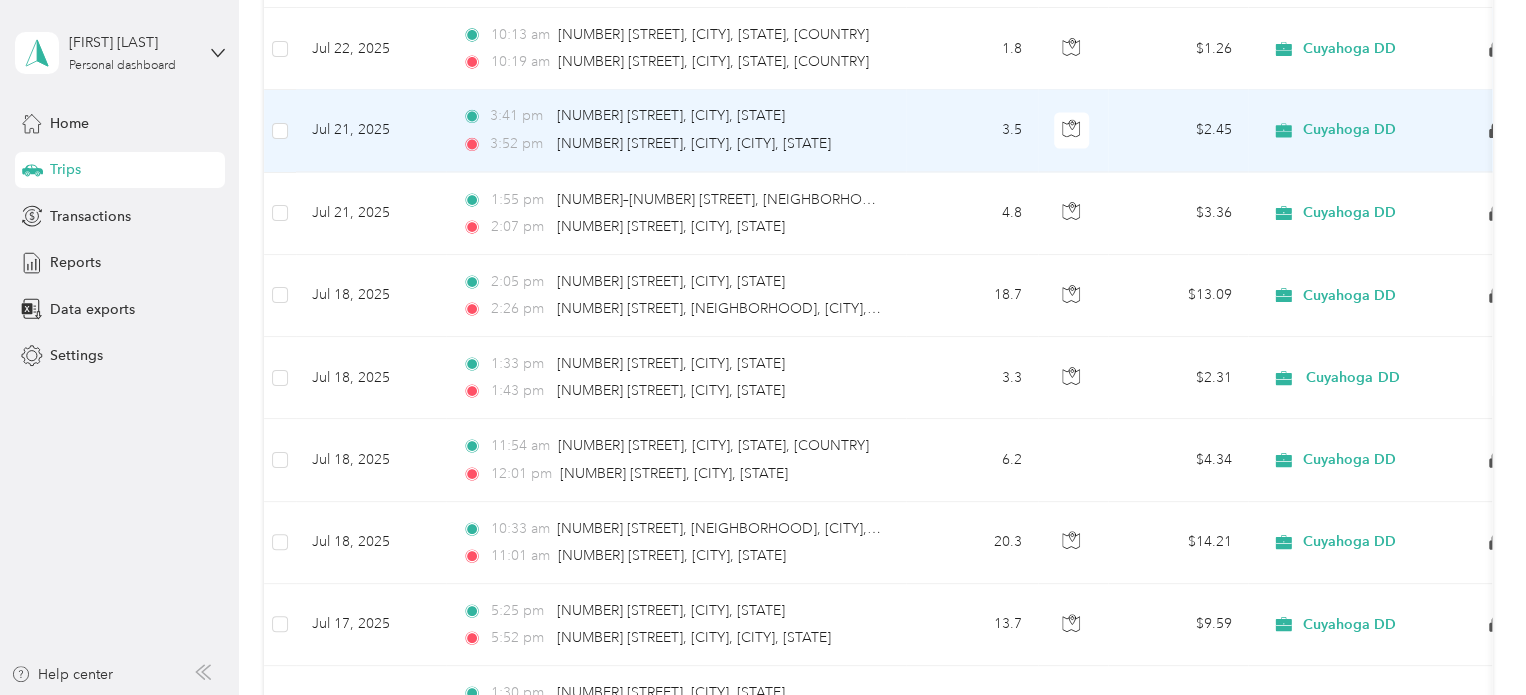 click 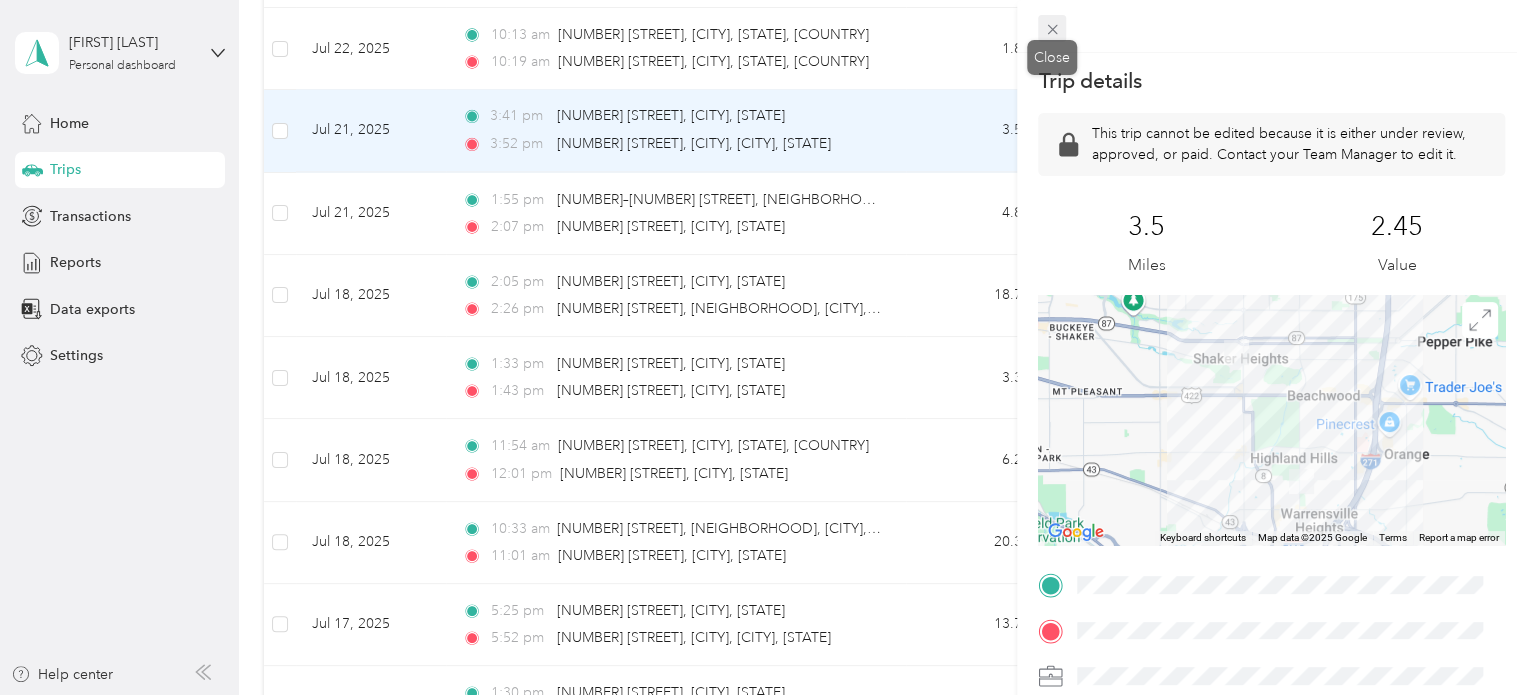 click at bounding box center (1052, 29) 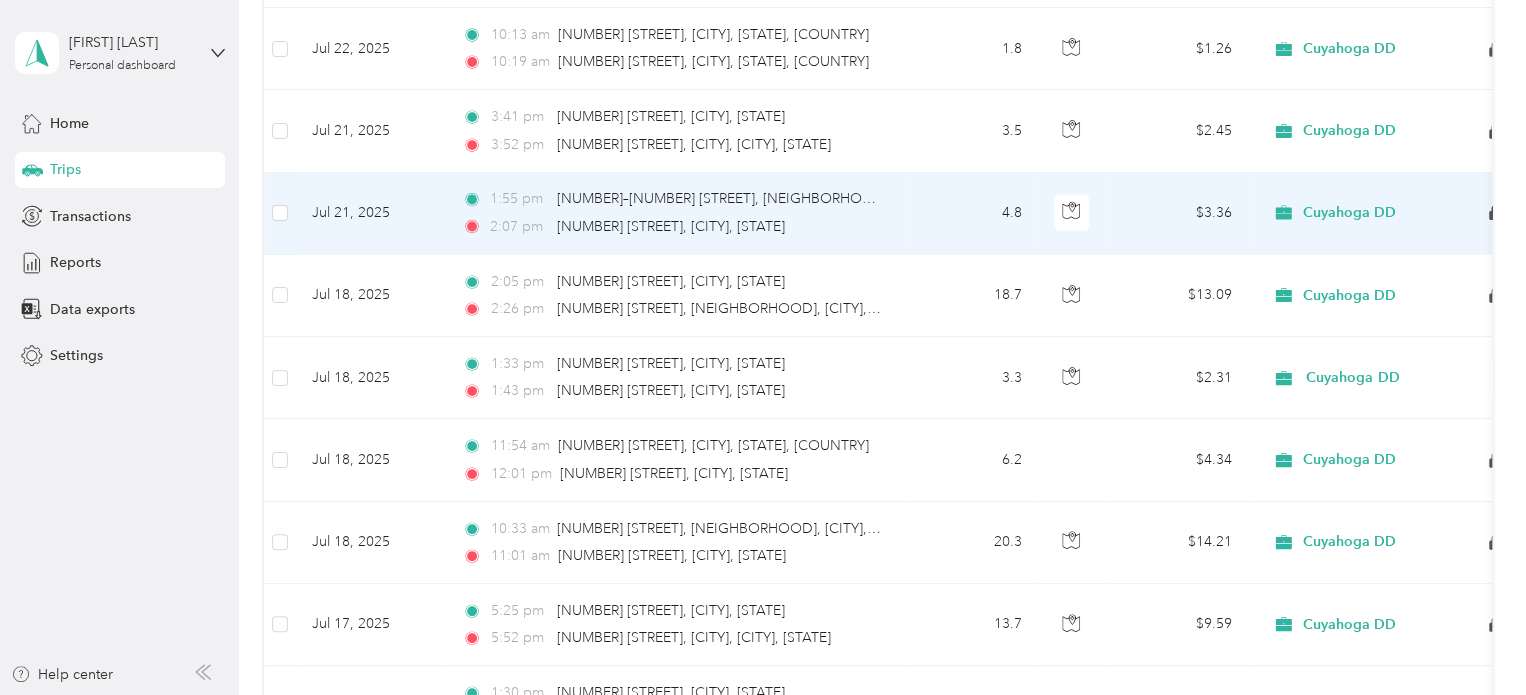 click 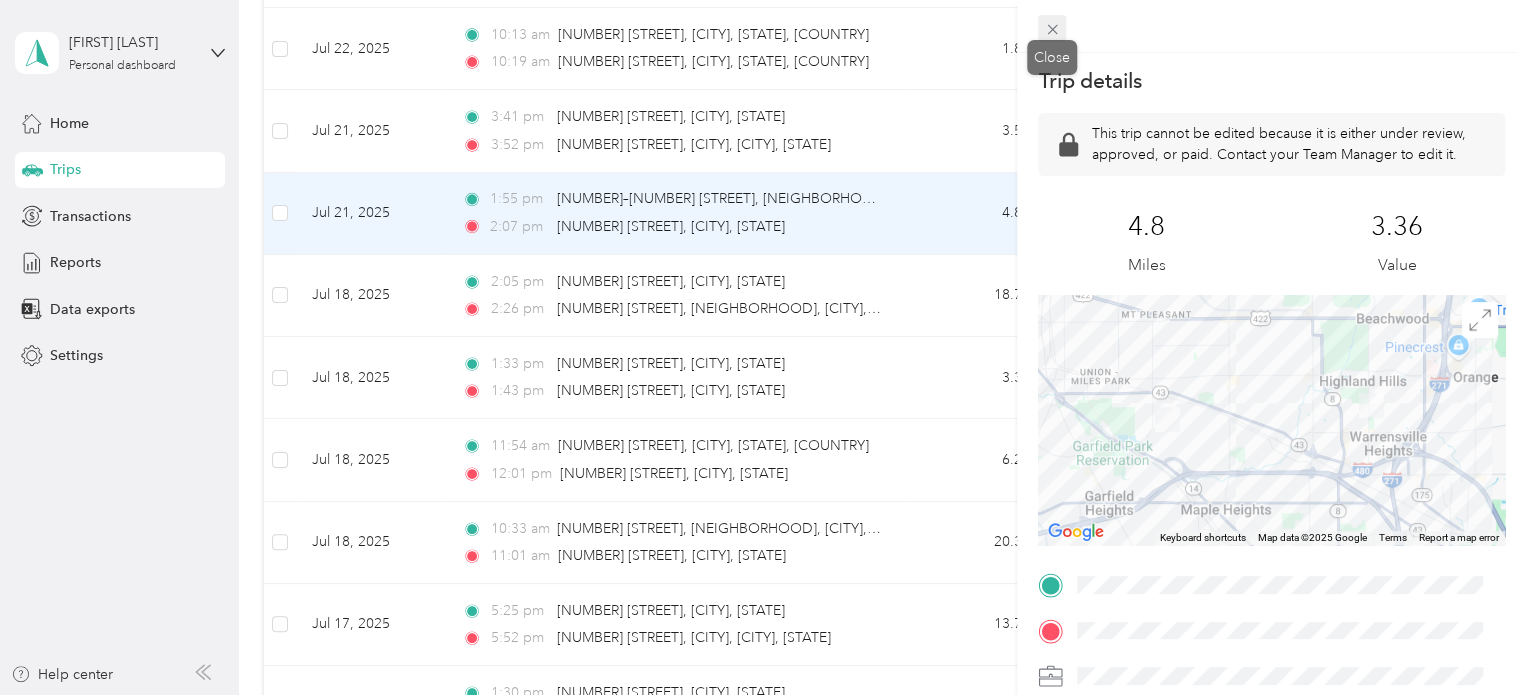 click 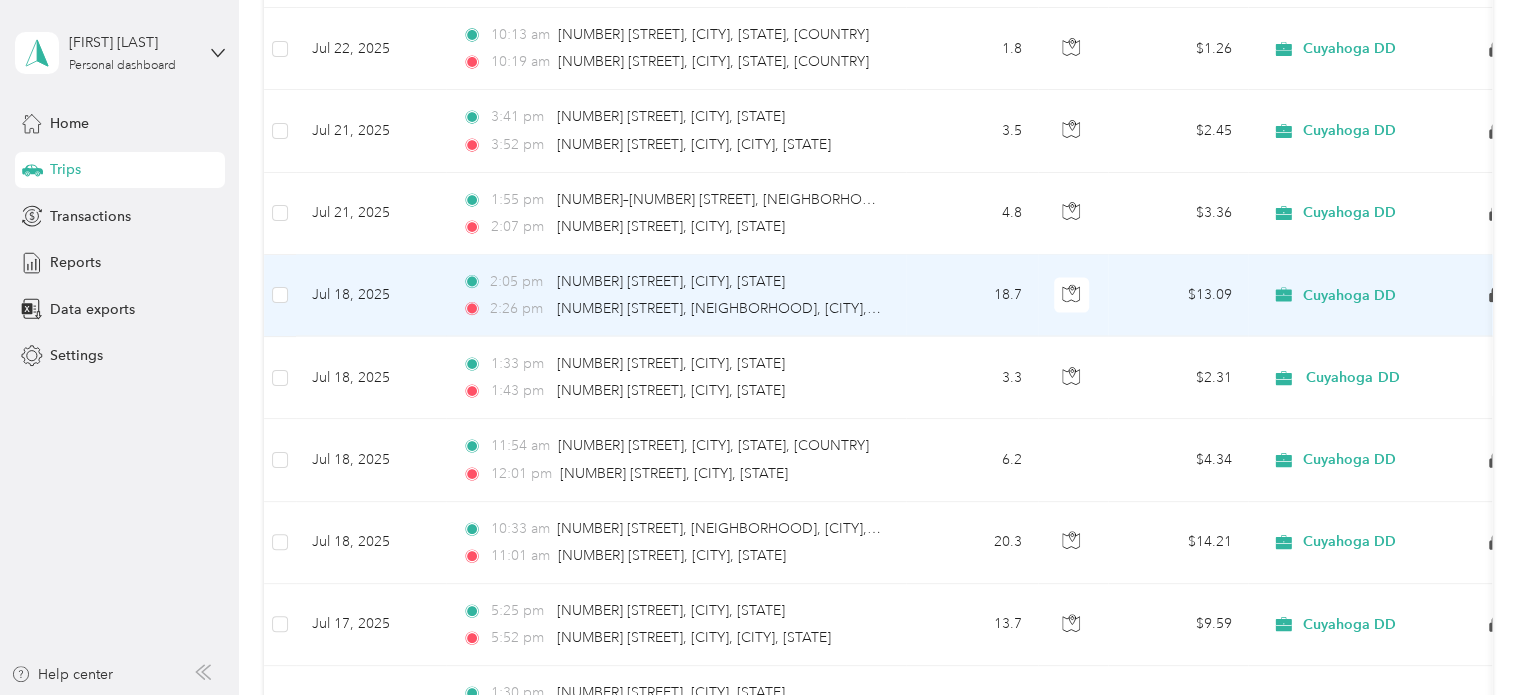 click 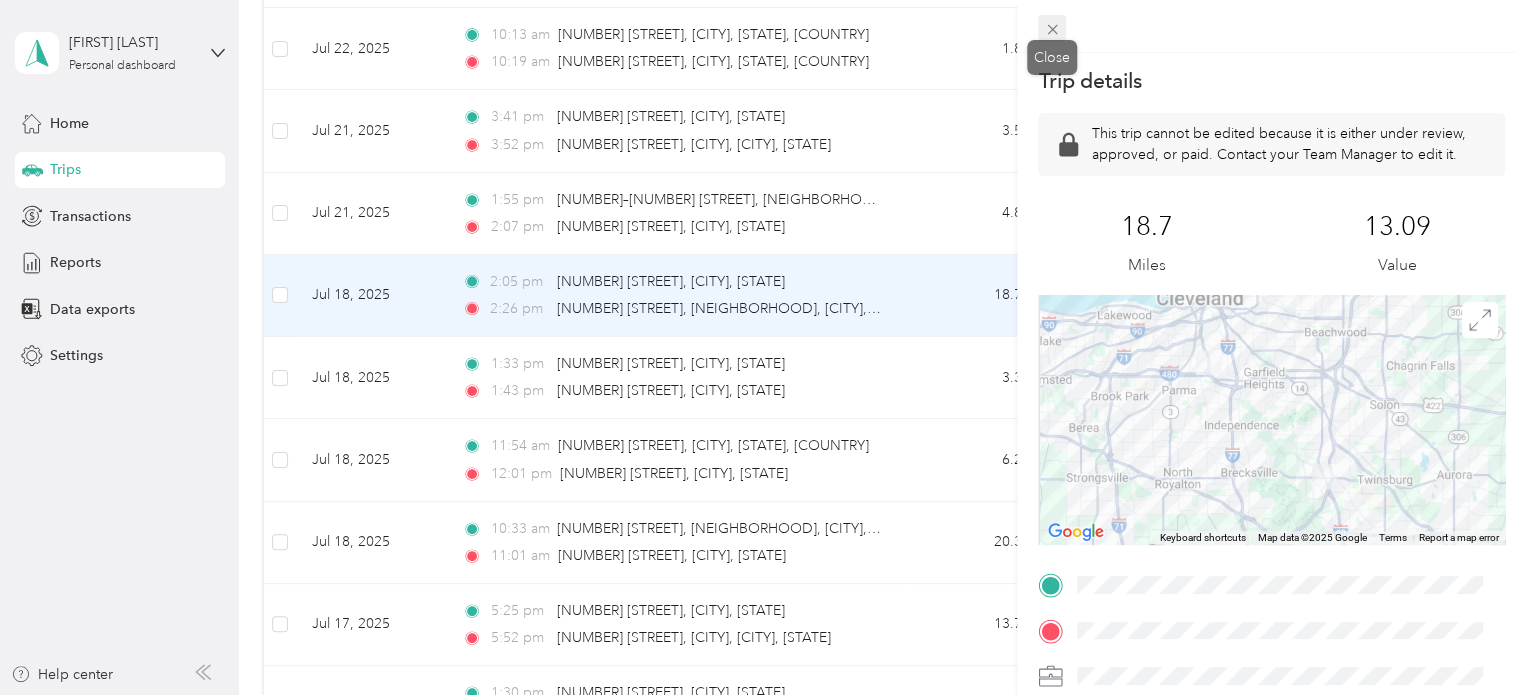 click 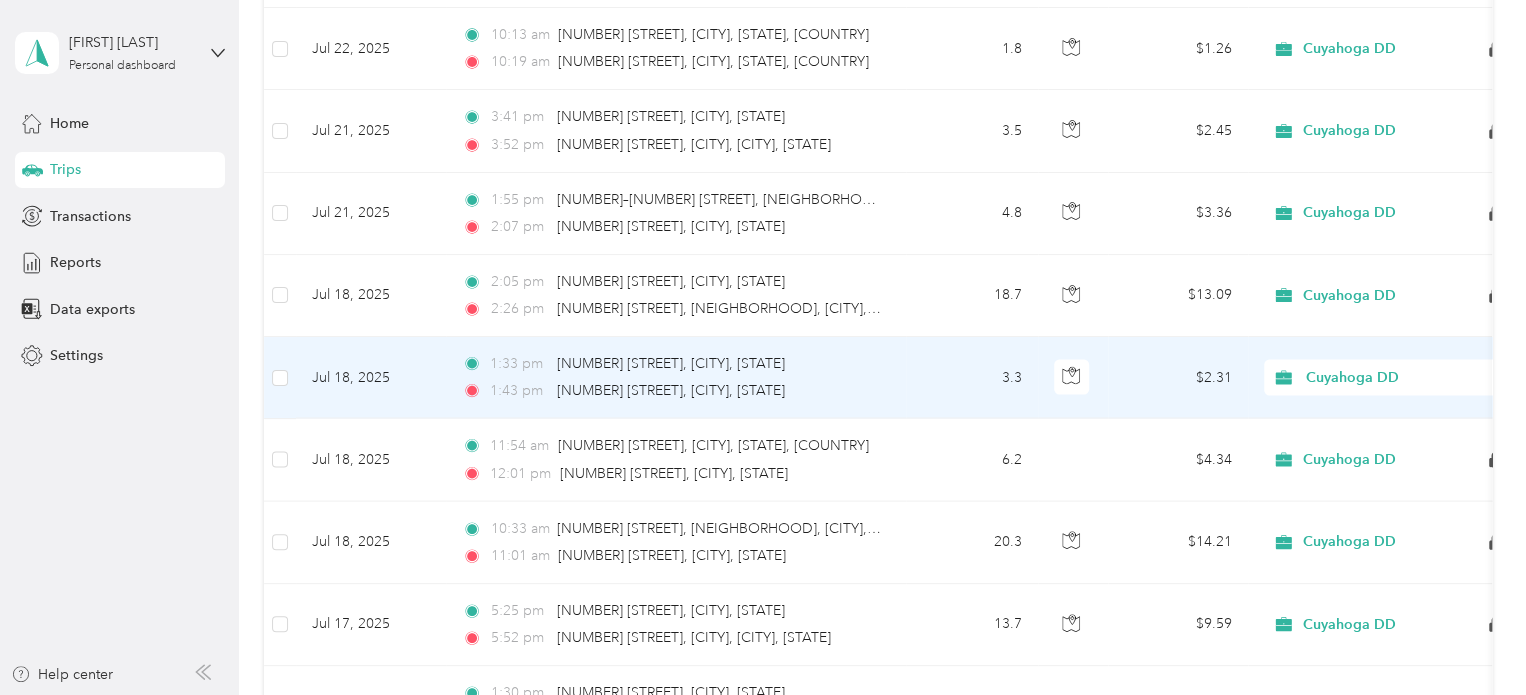 click 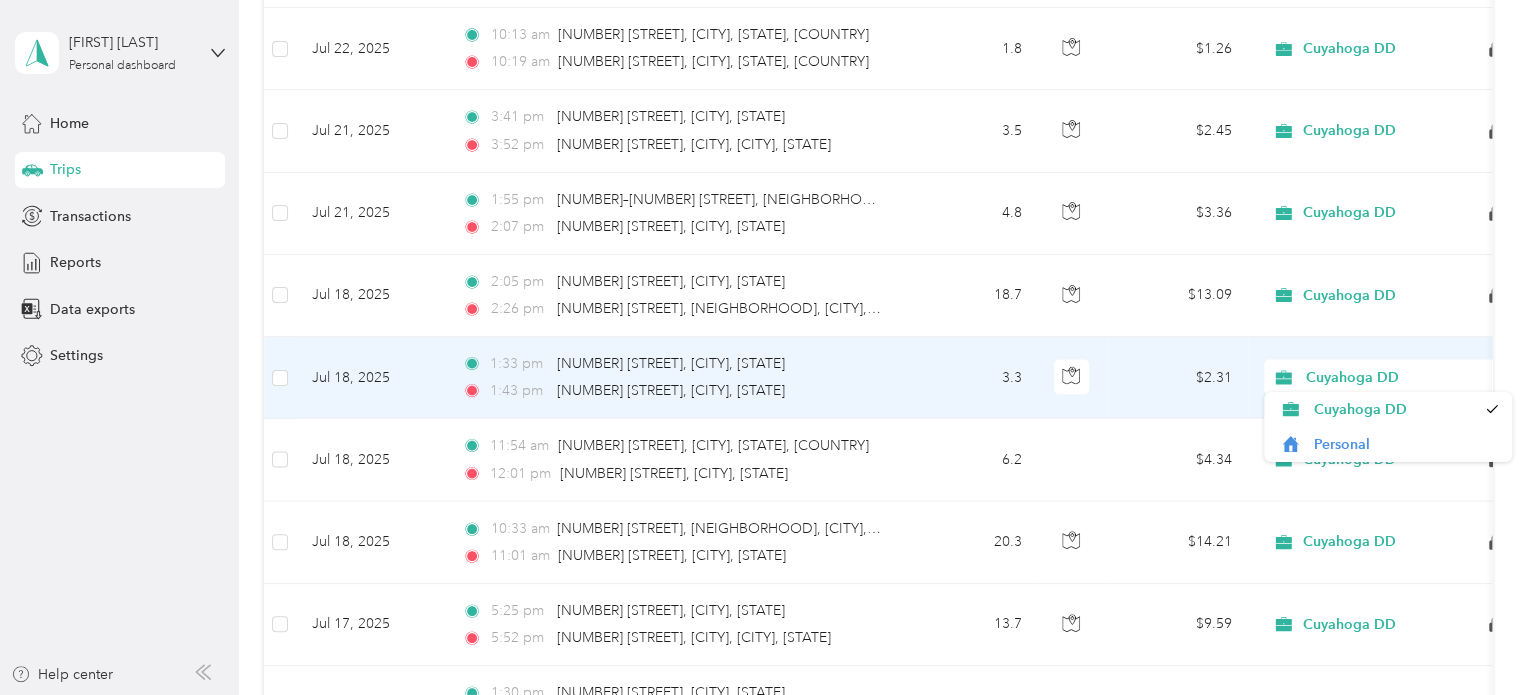 click on "Cuyahoga DD" at bounding box center [1380, 378] 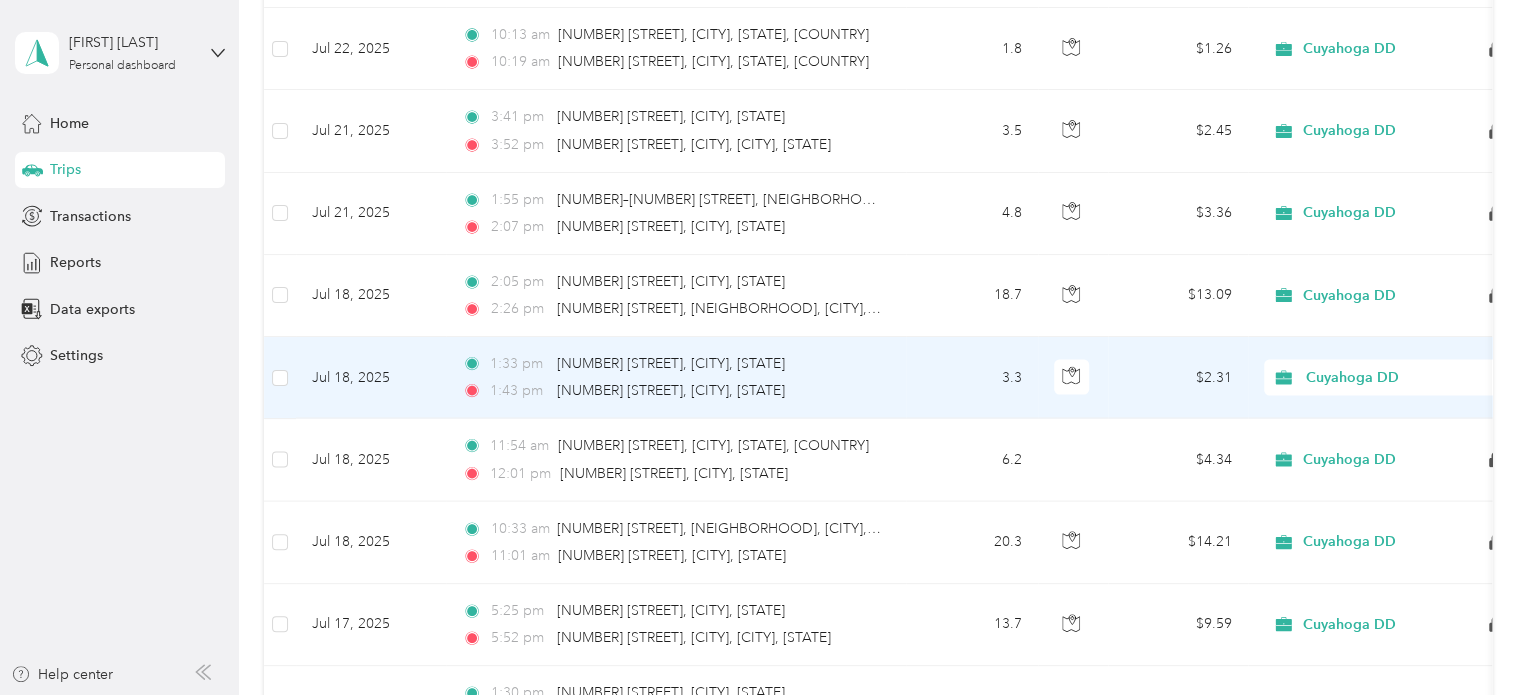 click on "Personal" at bounding box center [1405, 442] 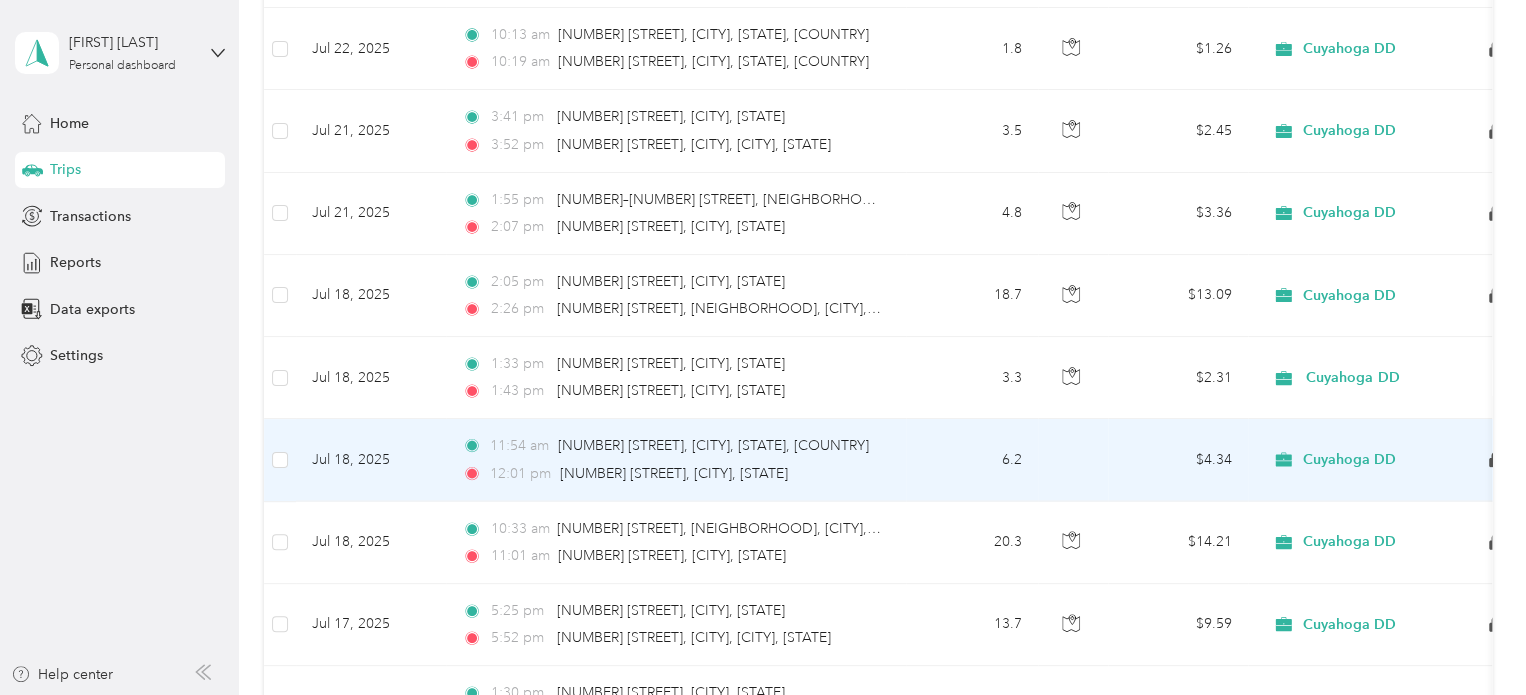 click 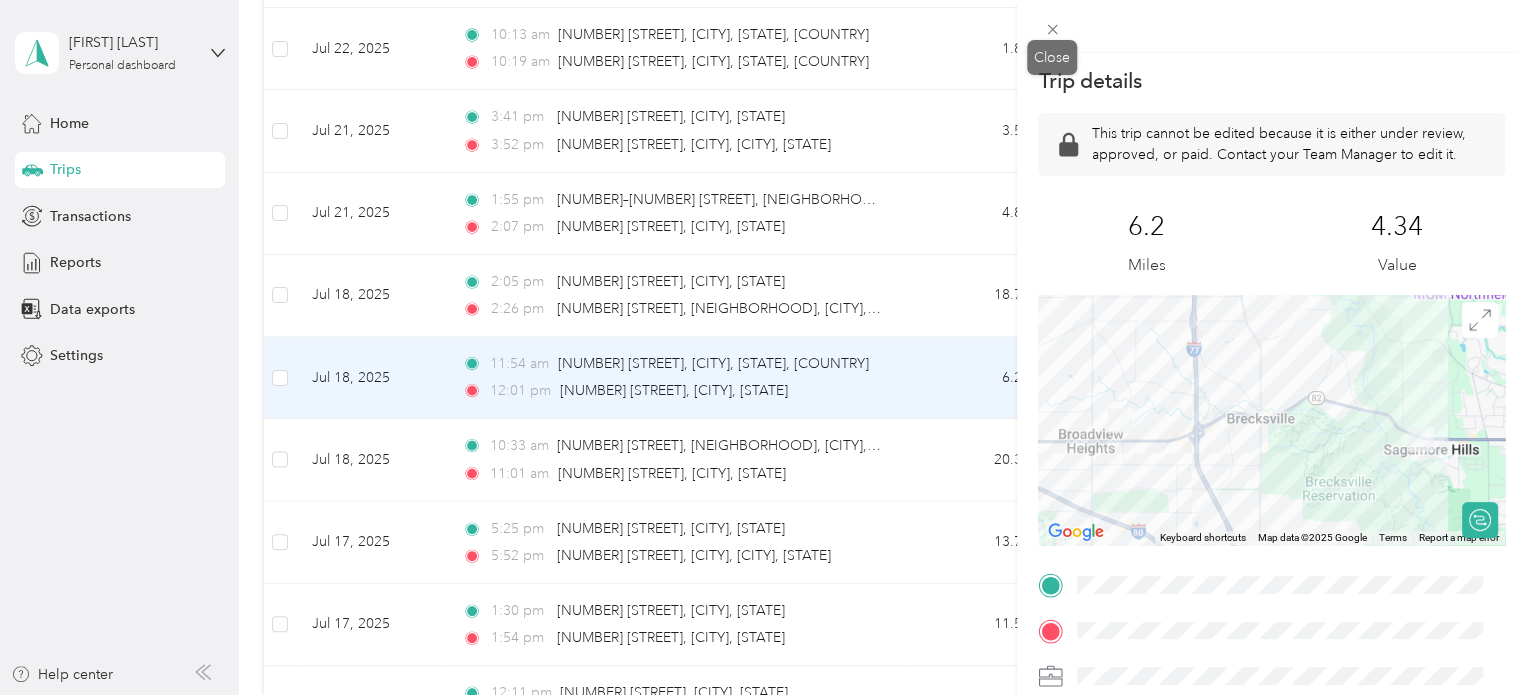 click 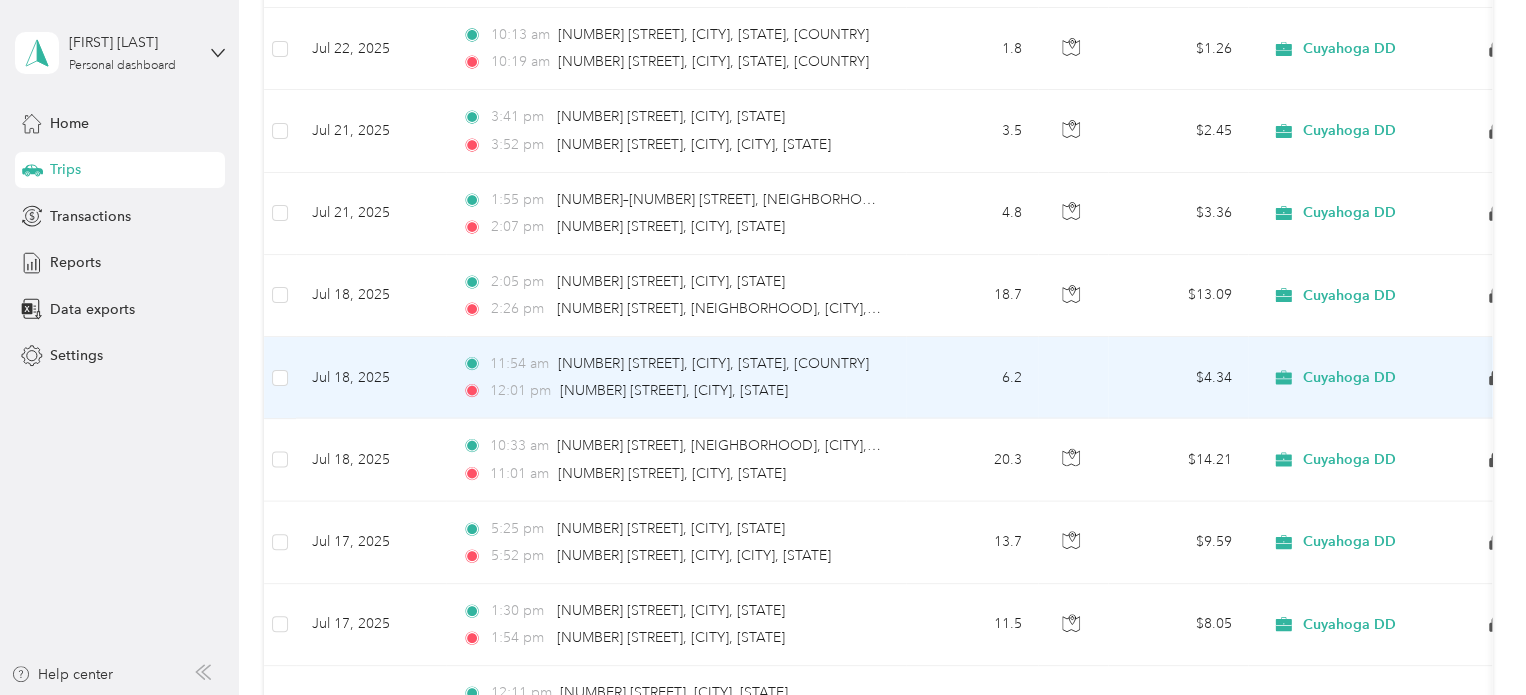 click 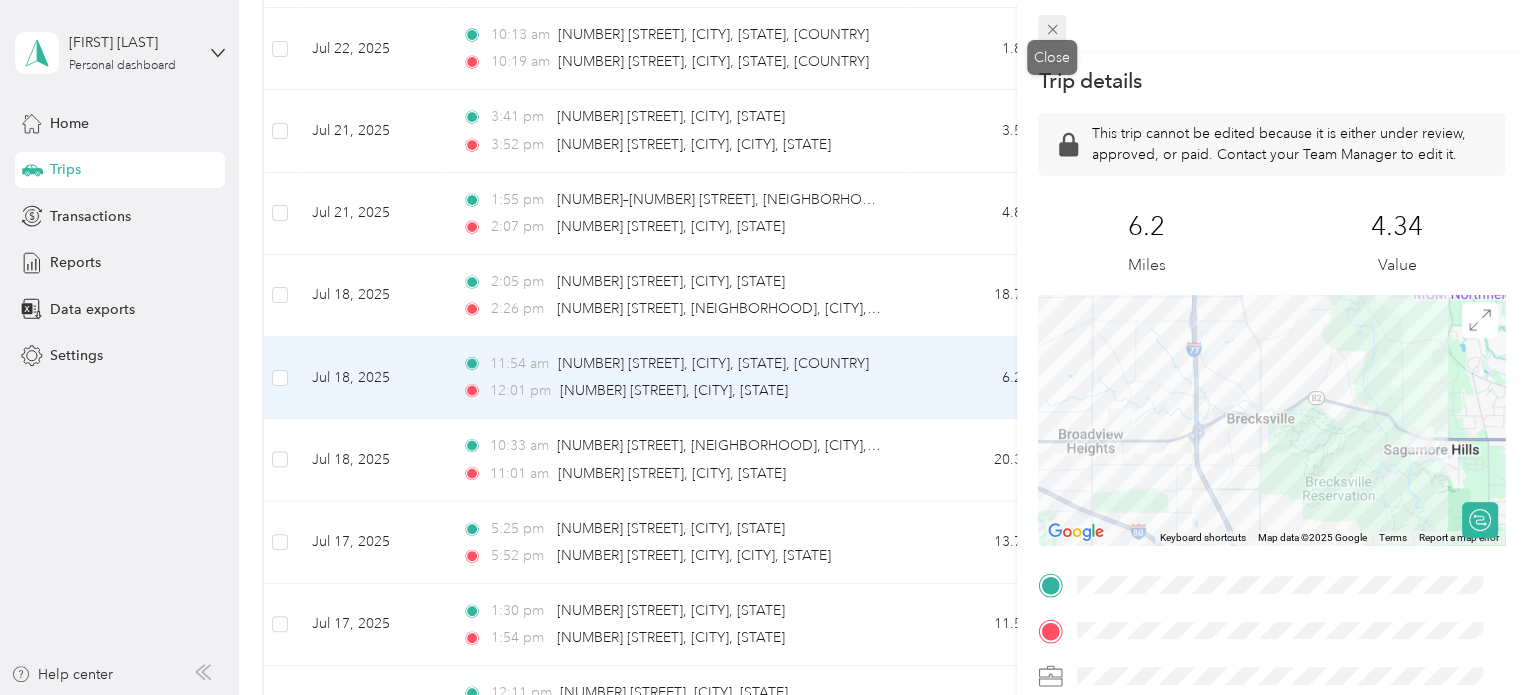 click 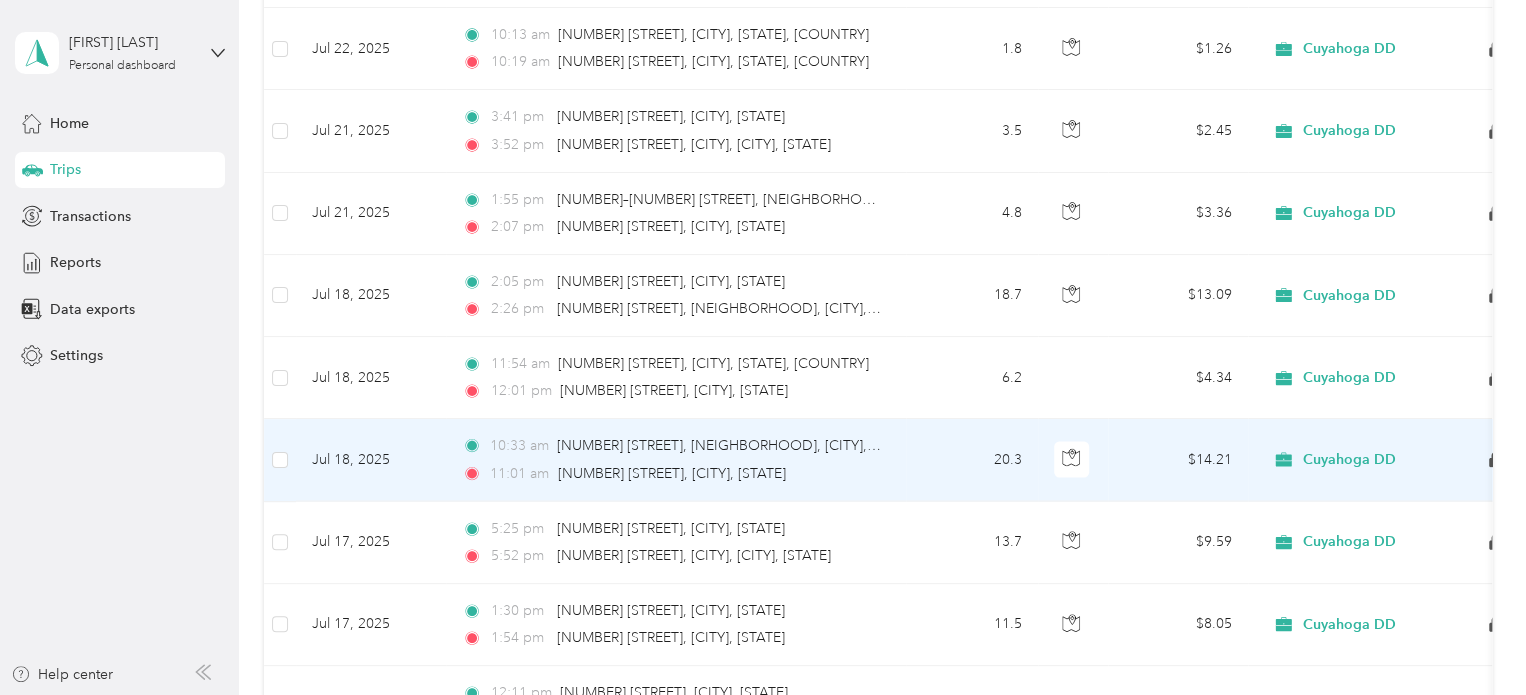 click 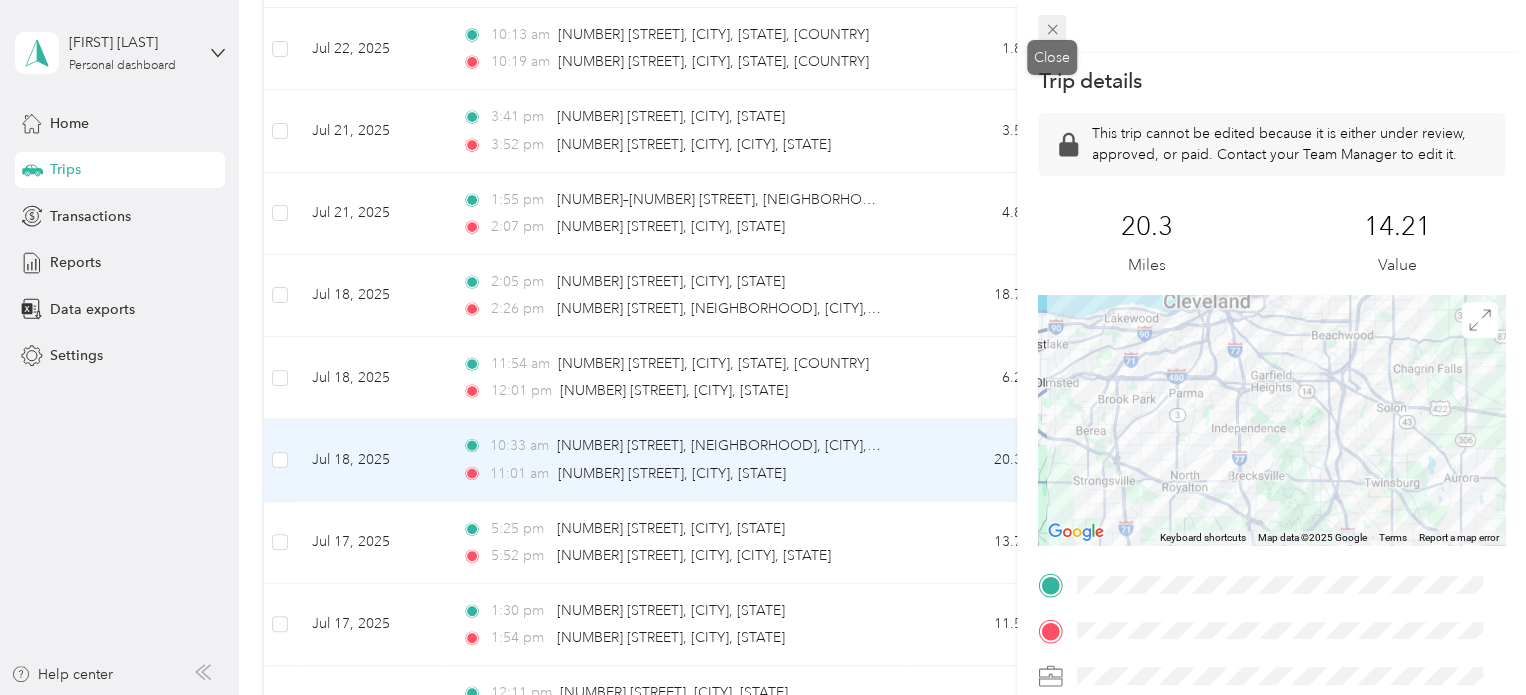 click 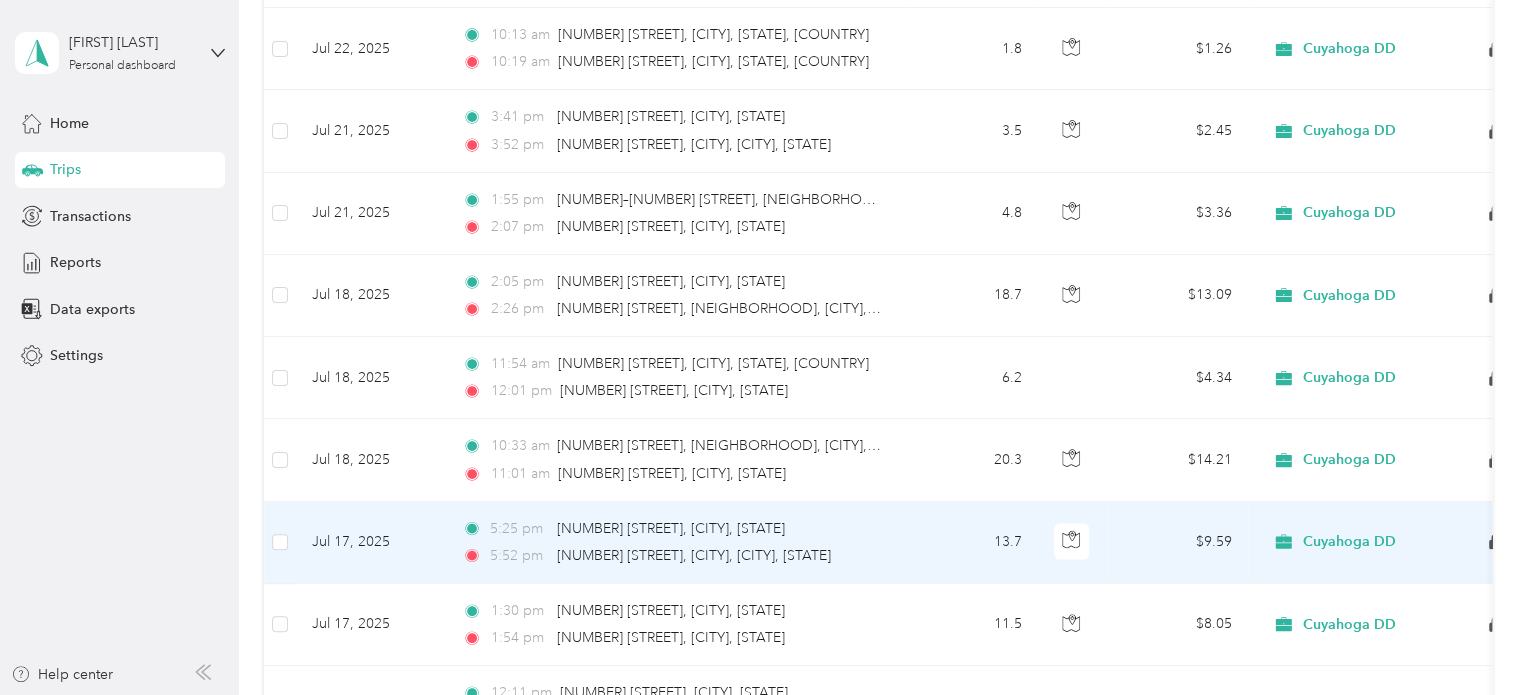 click 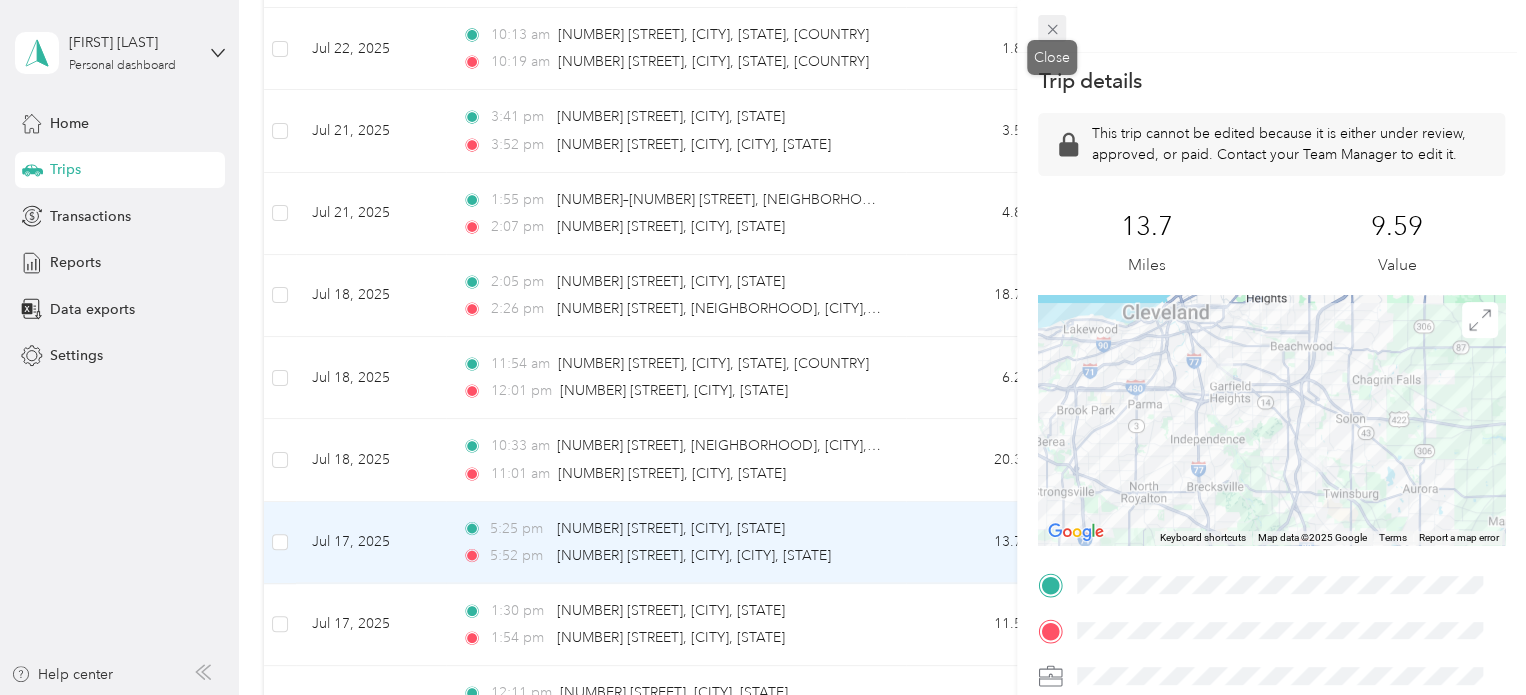 click 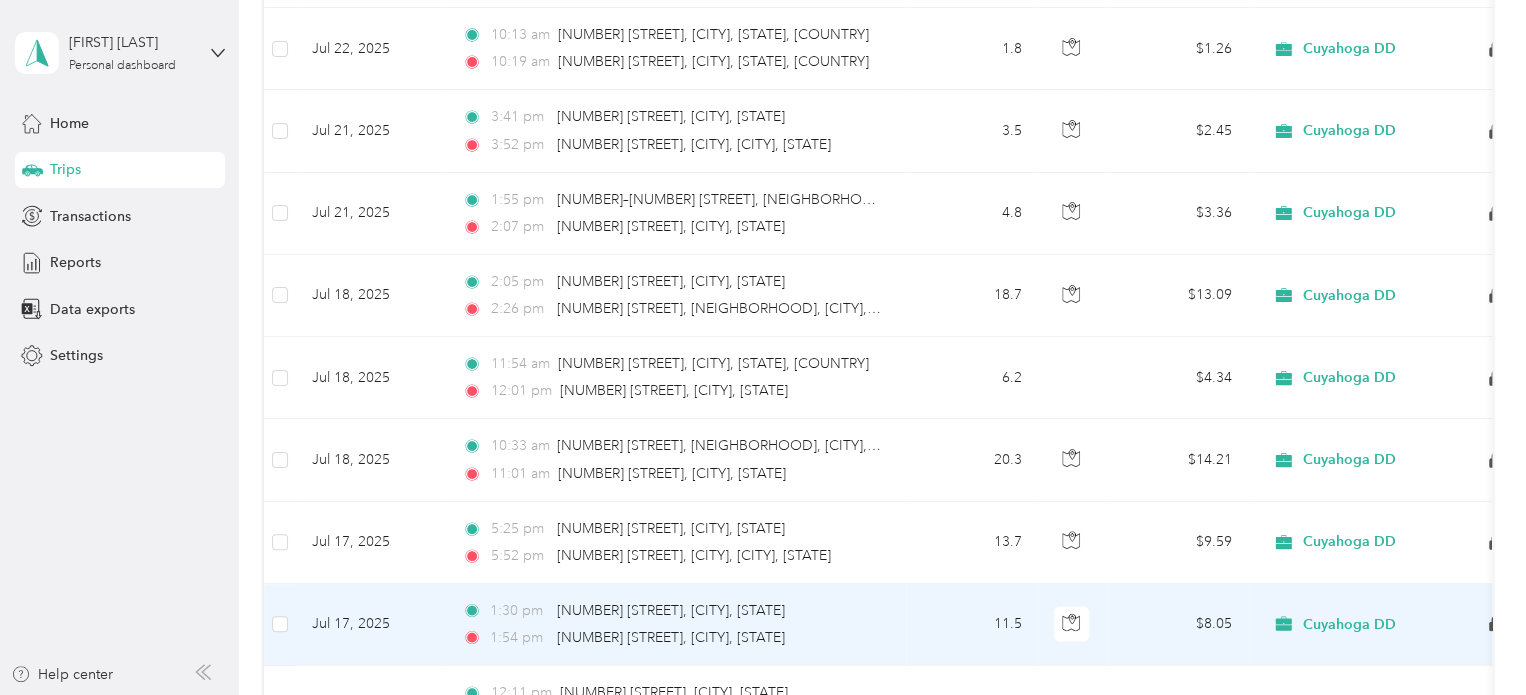 click 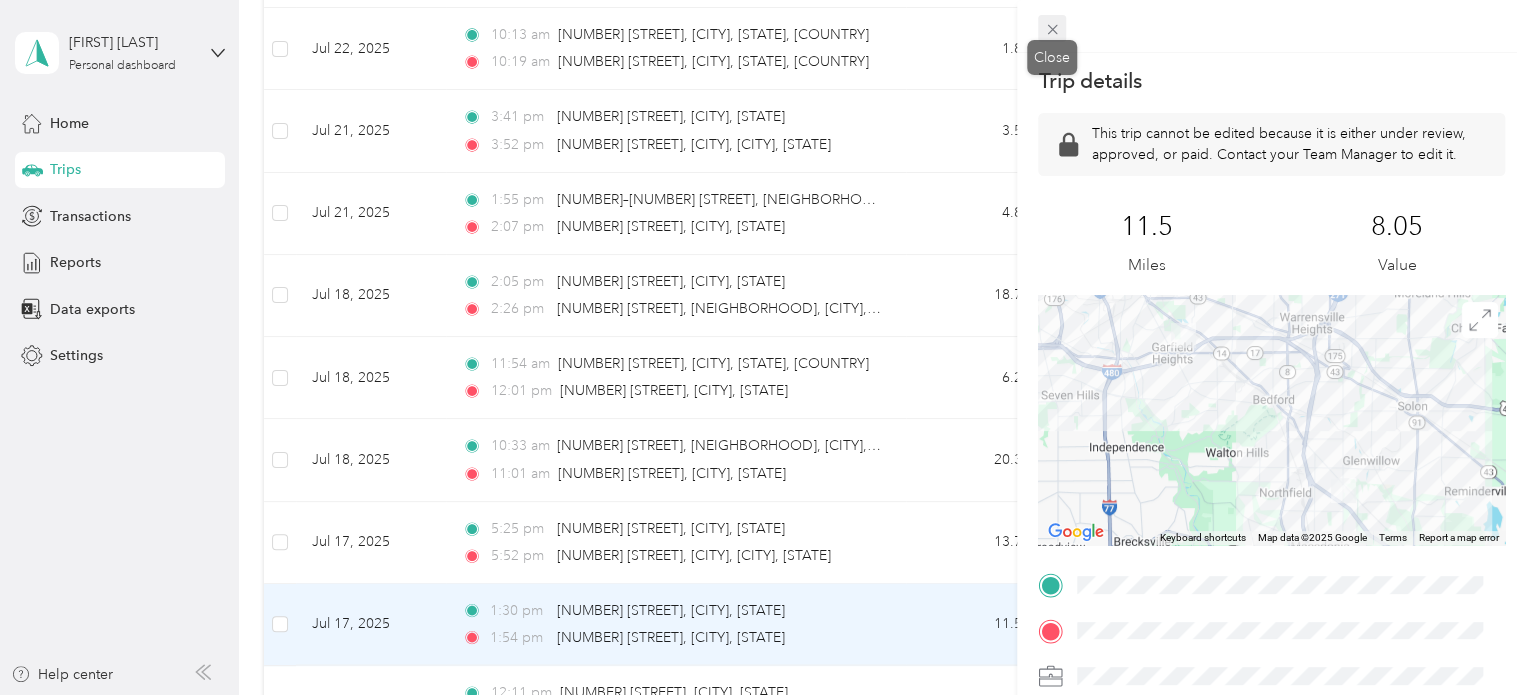 click at bounding box center [1052, 29] 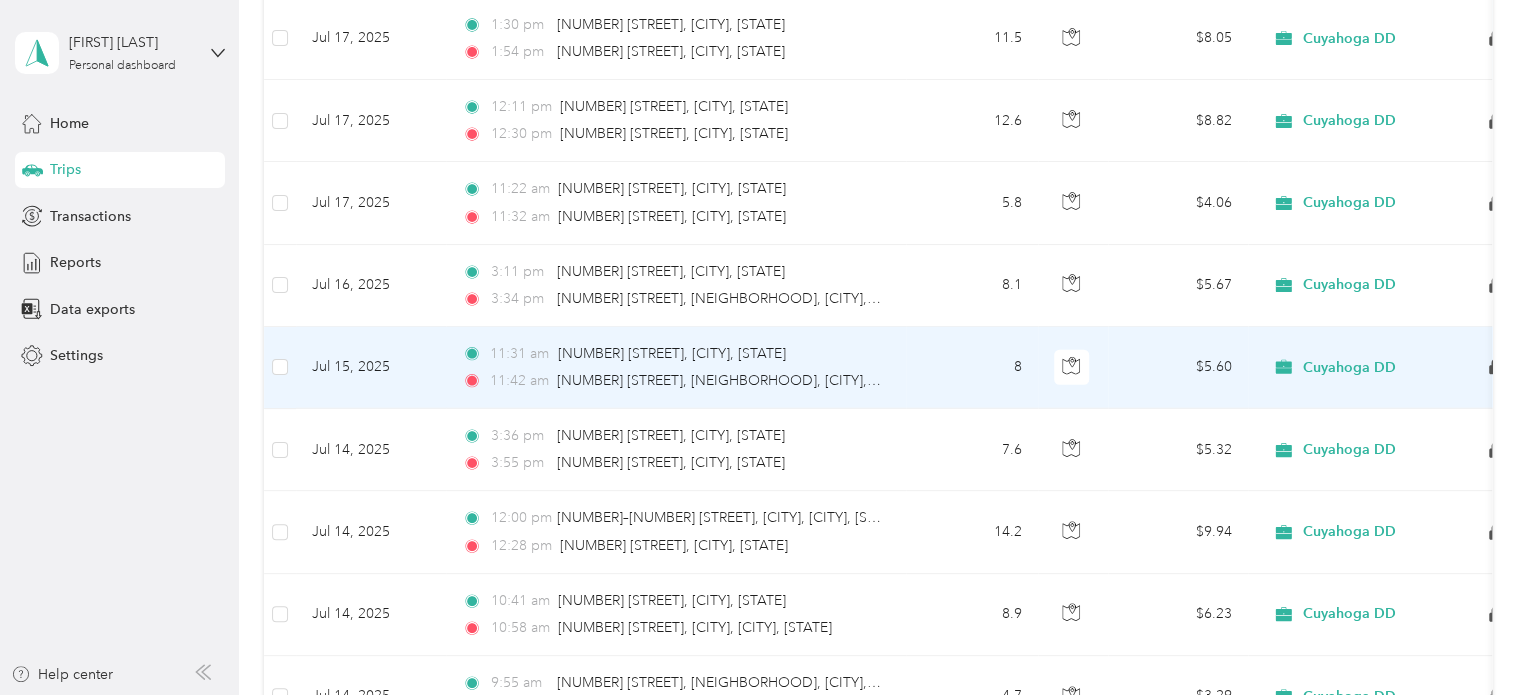 scroll, scrollTop: 2560, scrollLeft: 0, axis: vertical 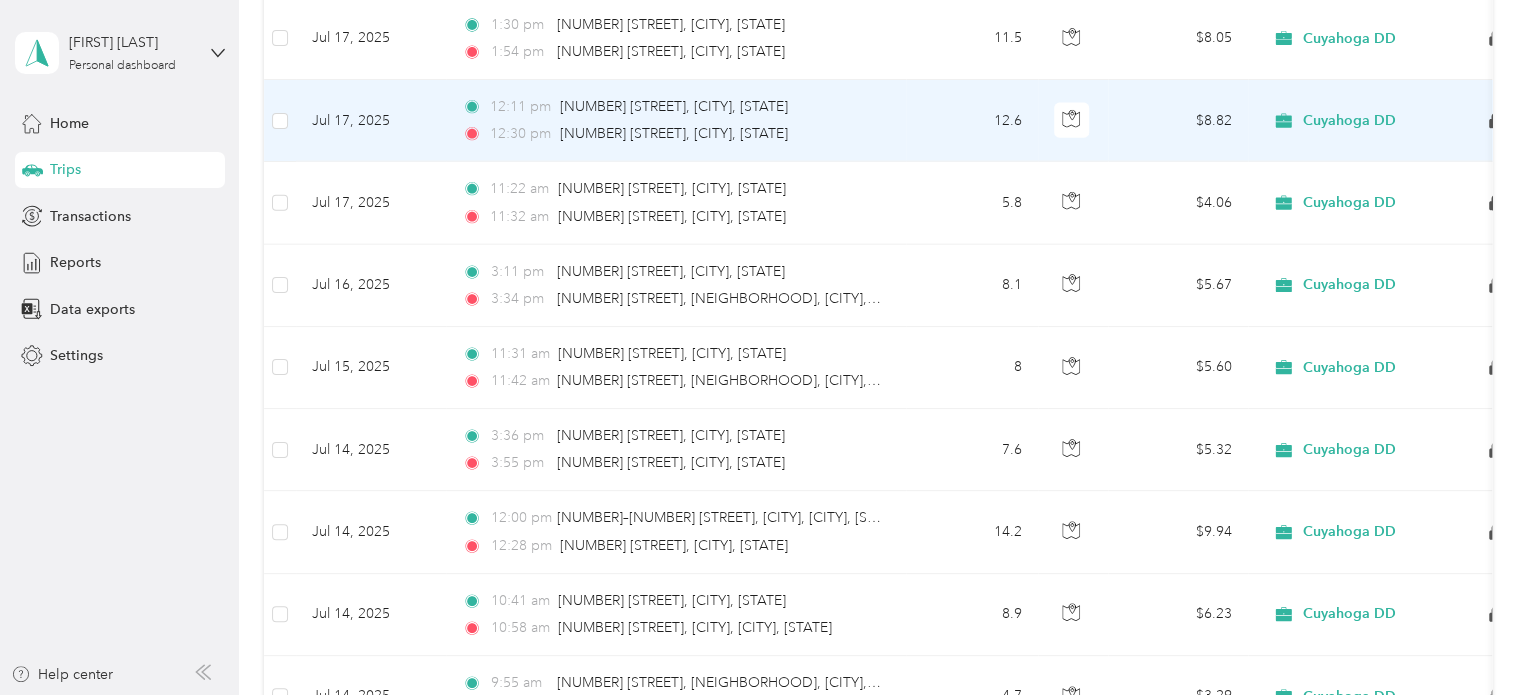 click on "Cuyahoga DD" at bounding box center (1388, 121) 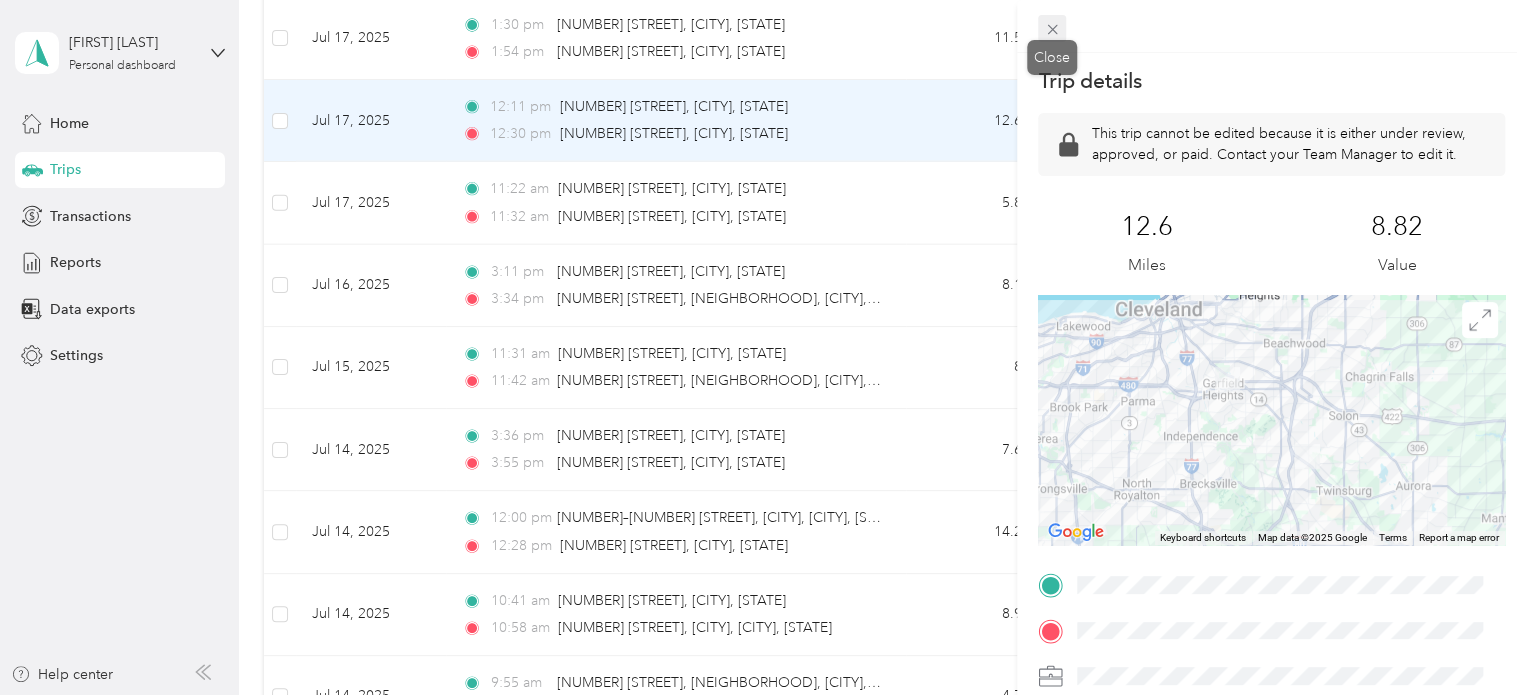 click 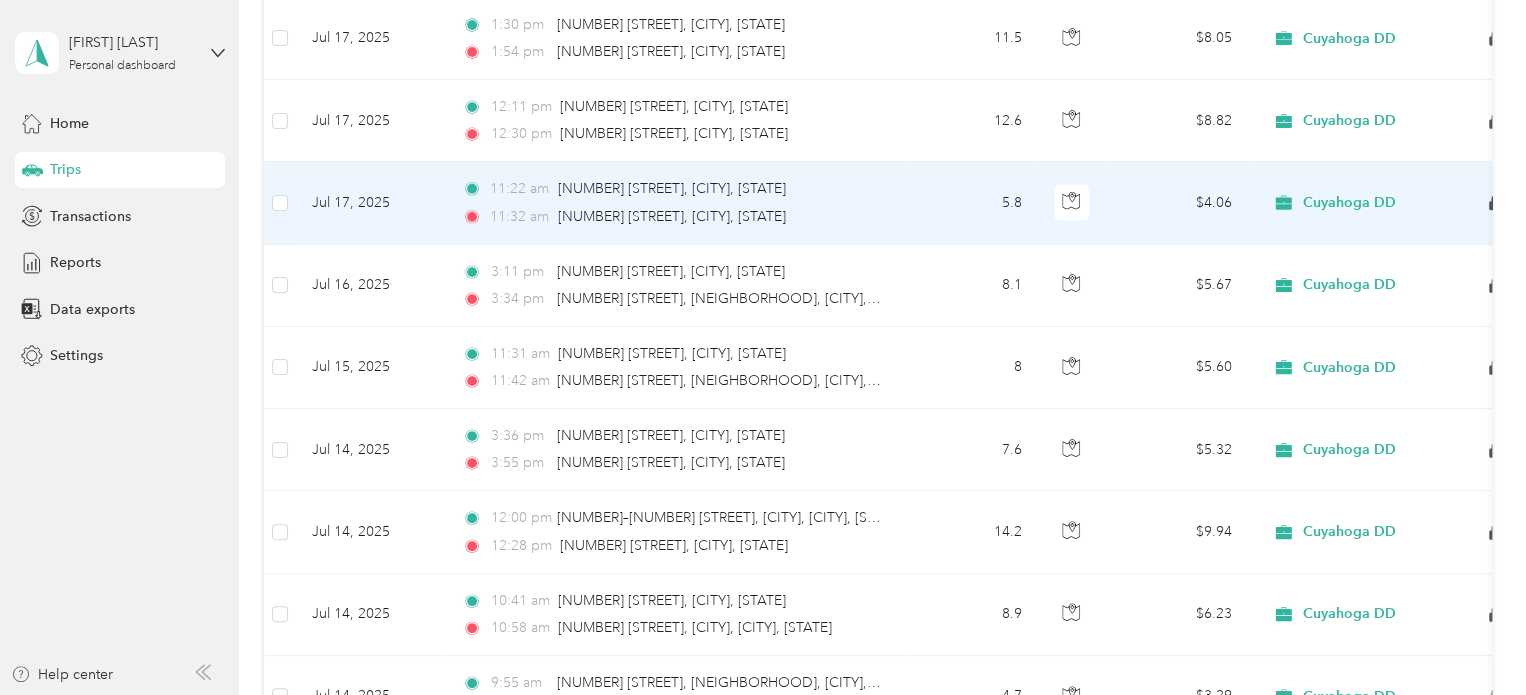 click 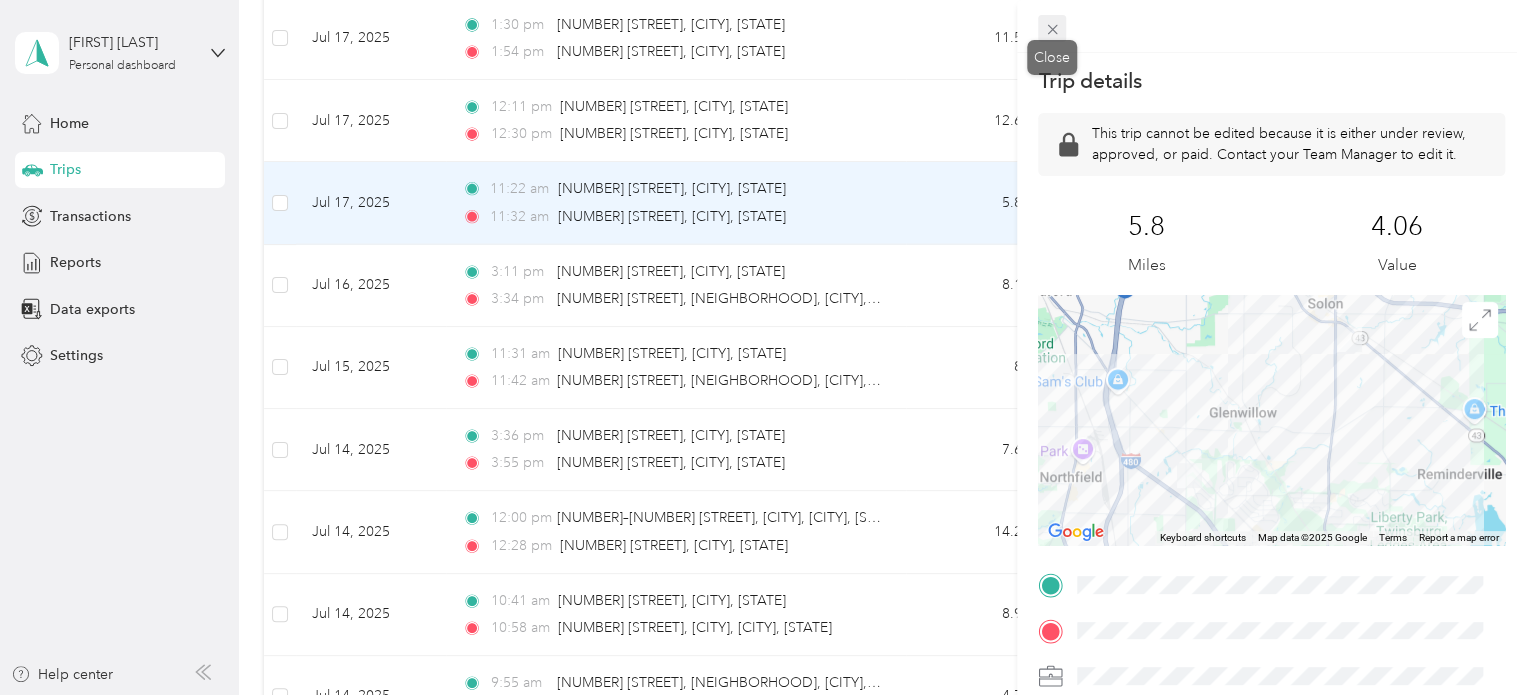 click 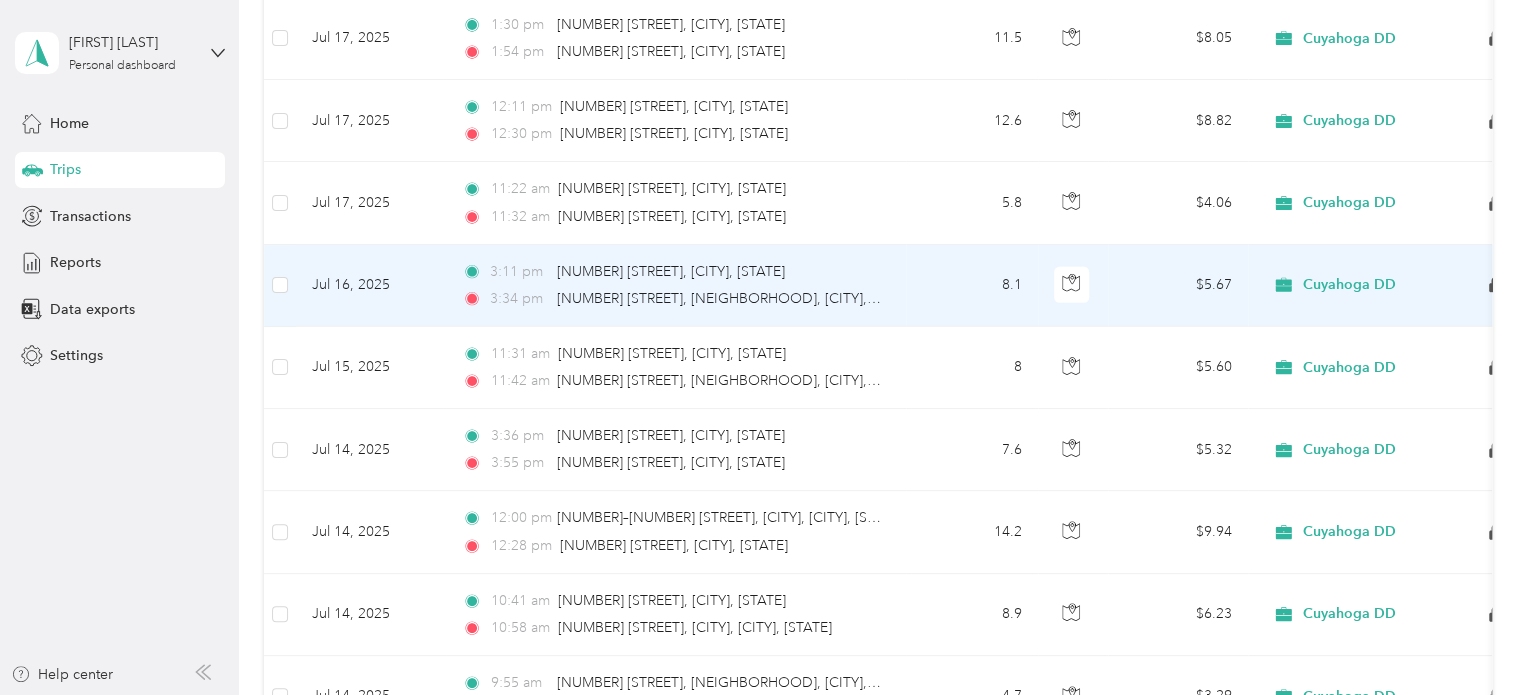 click 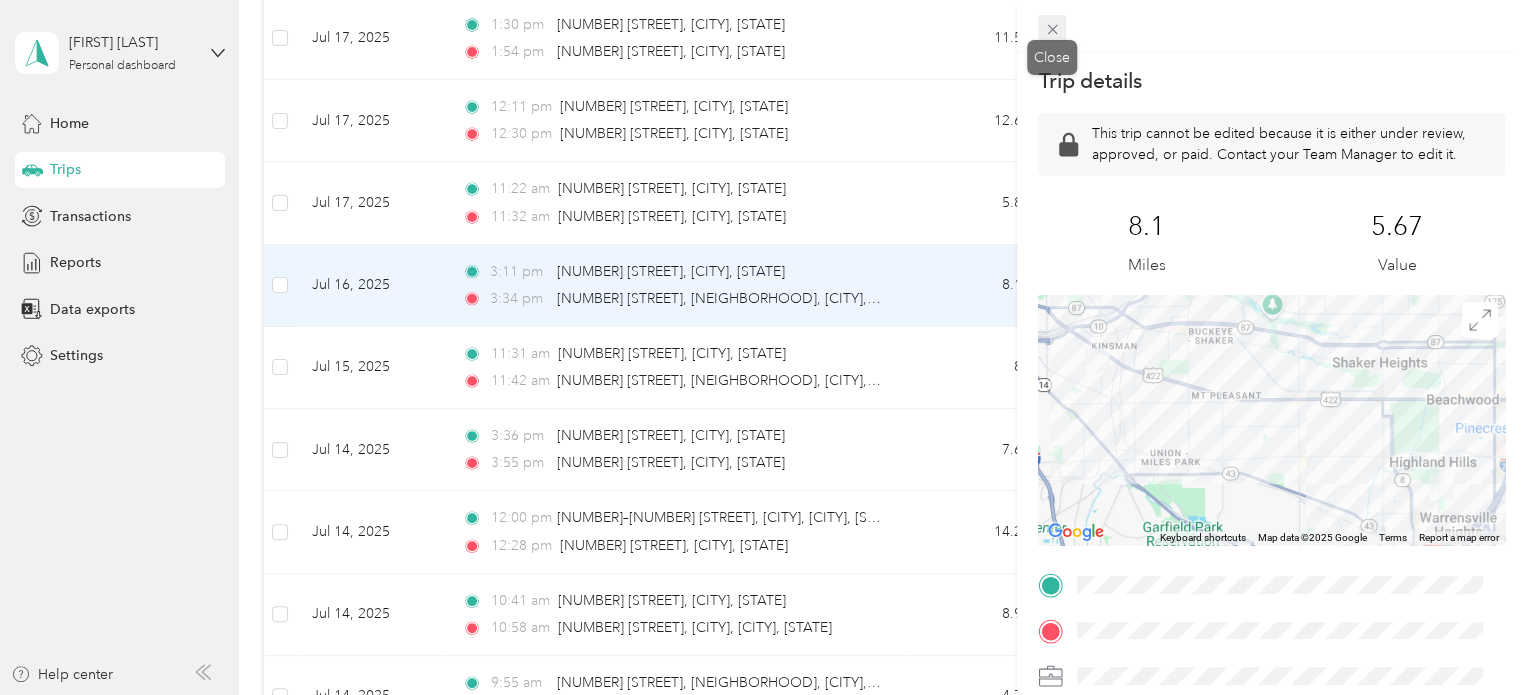 click 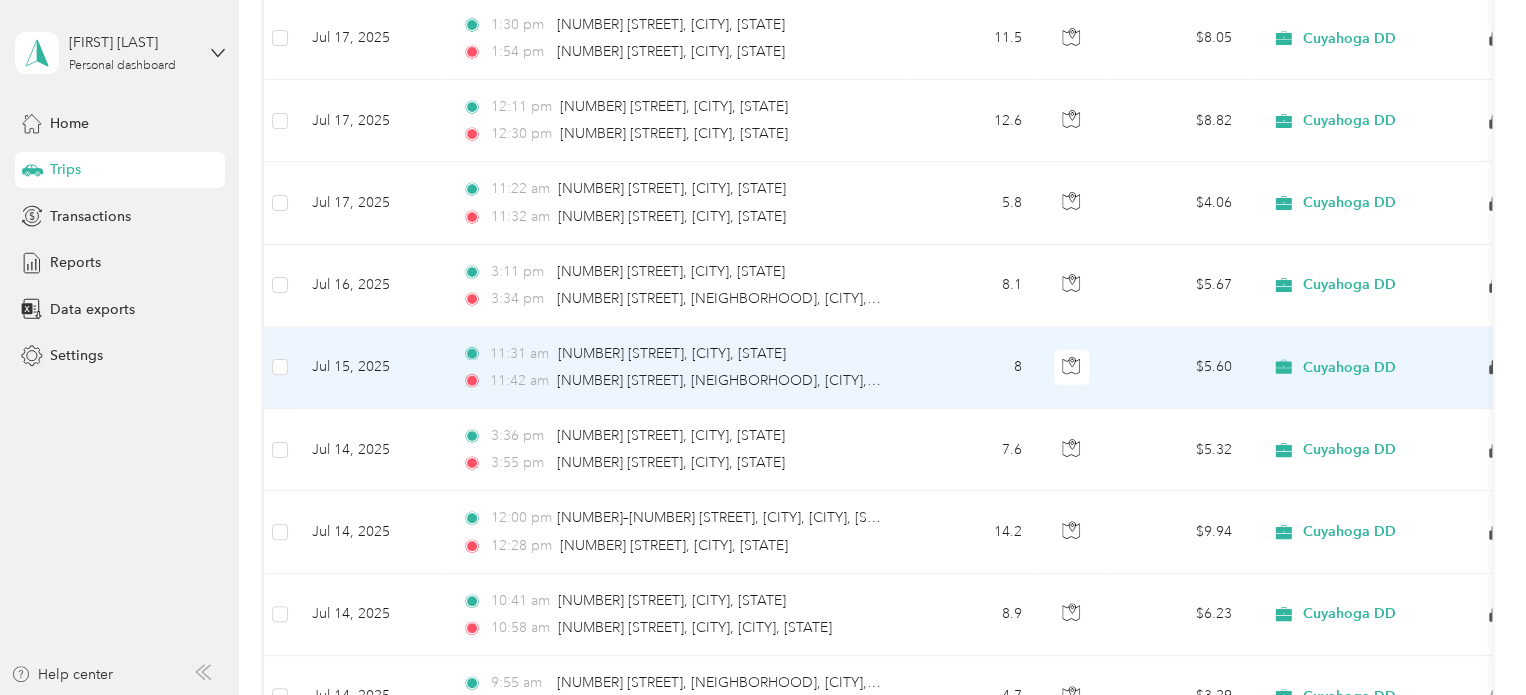 click 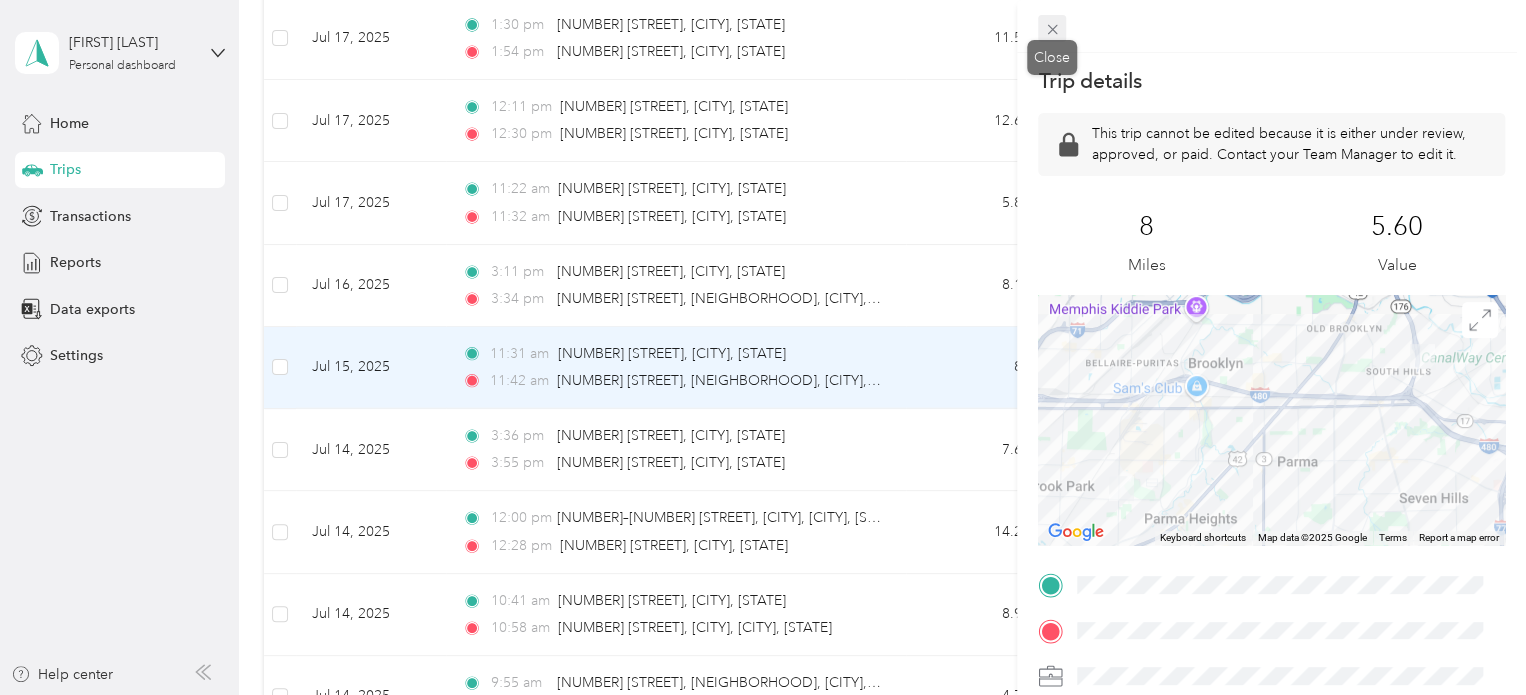 click 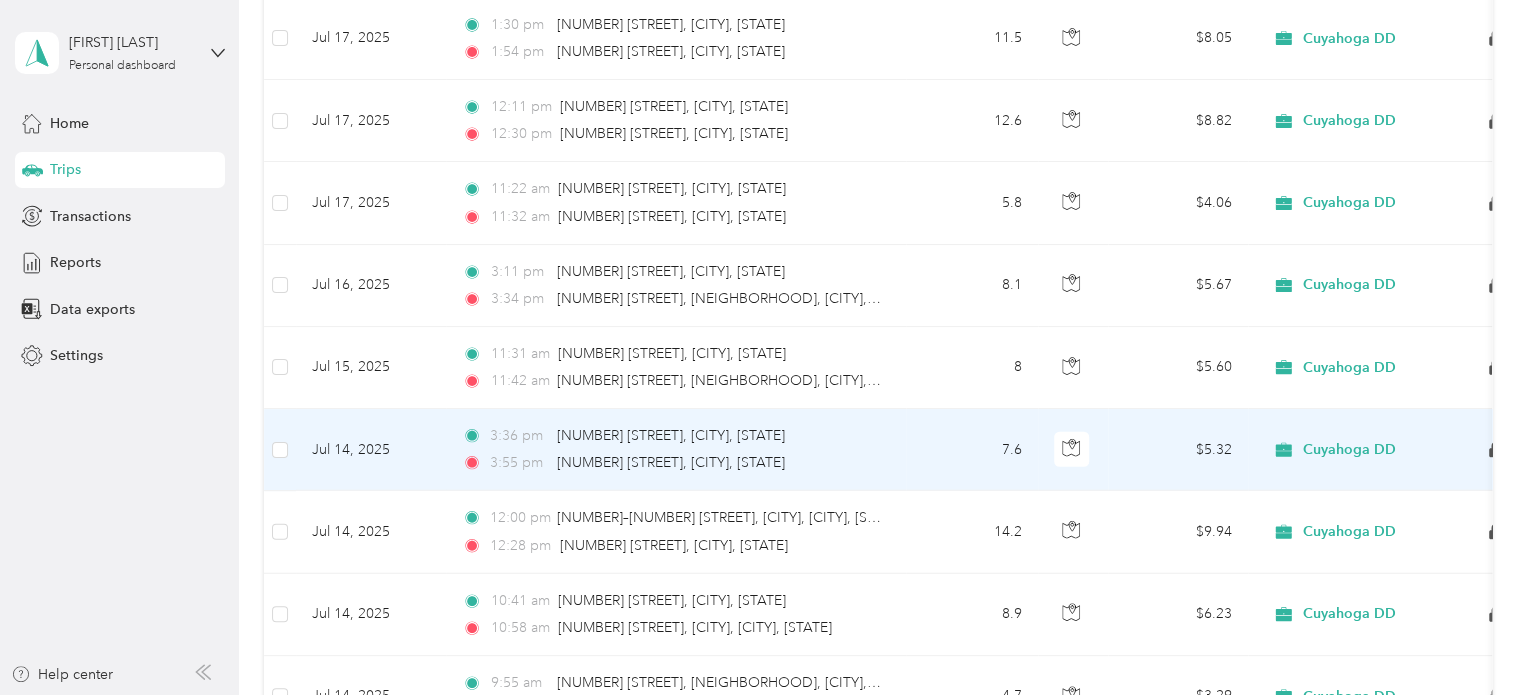 click 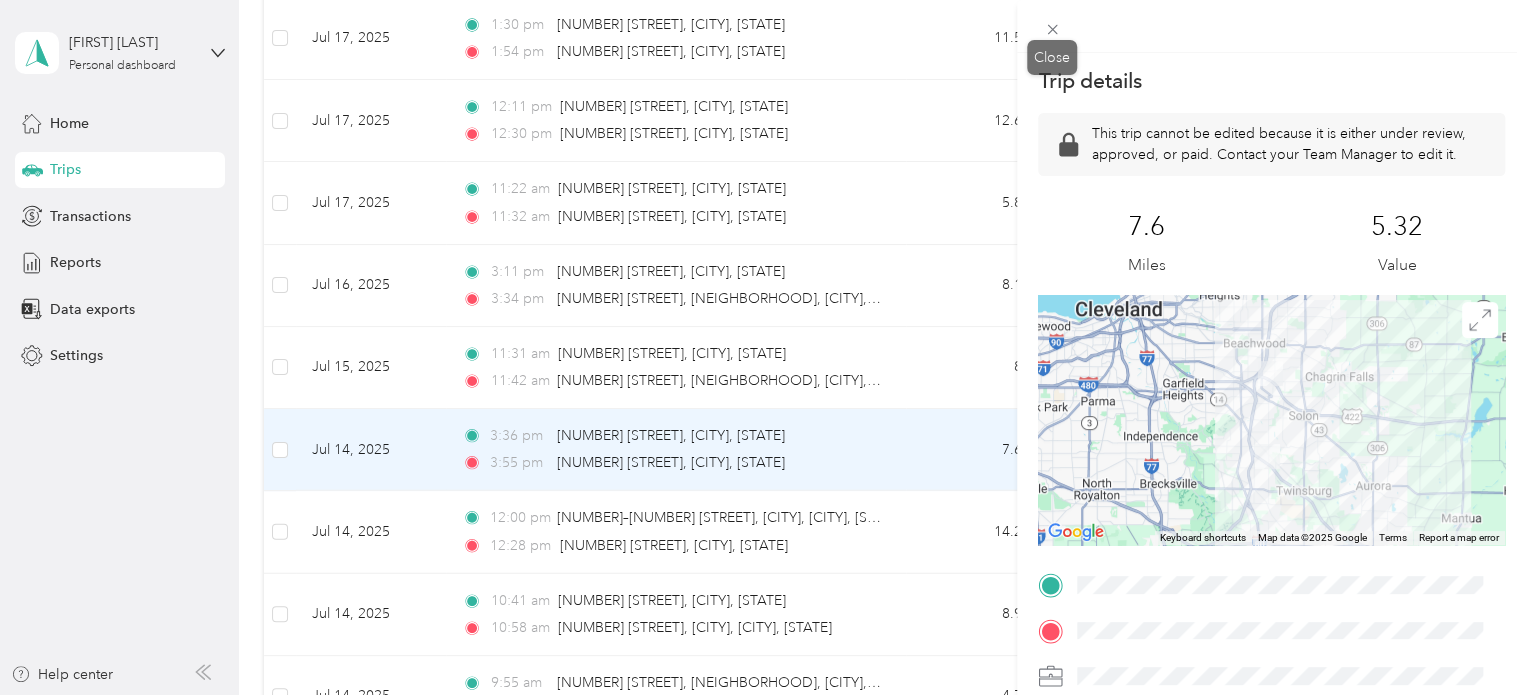 click 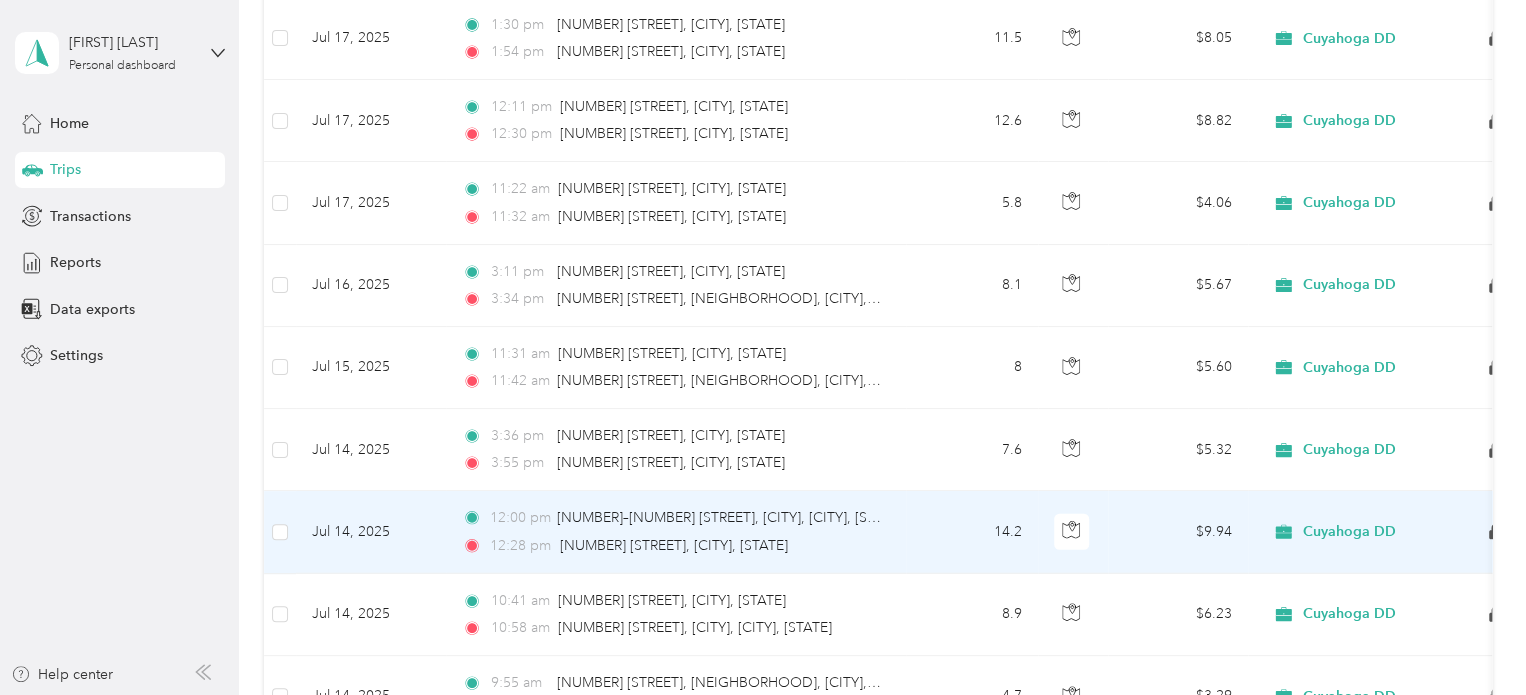 click 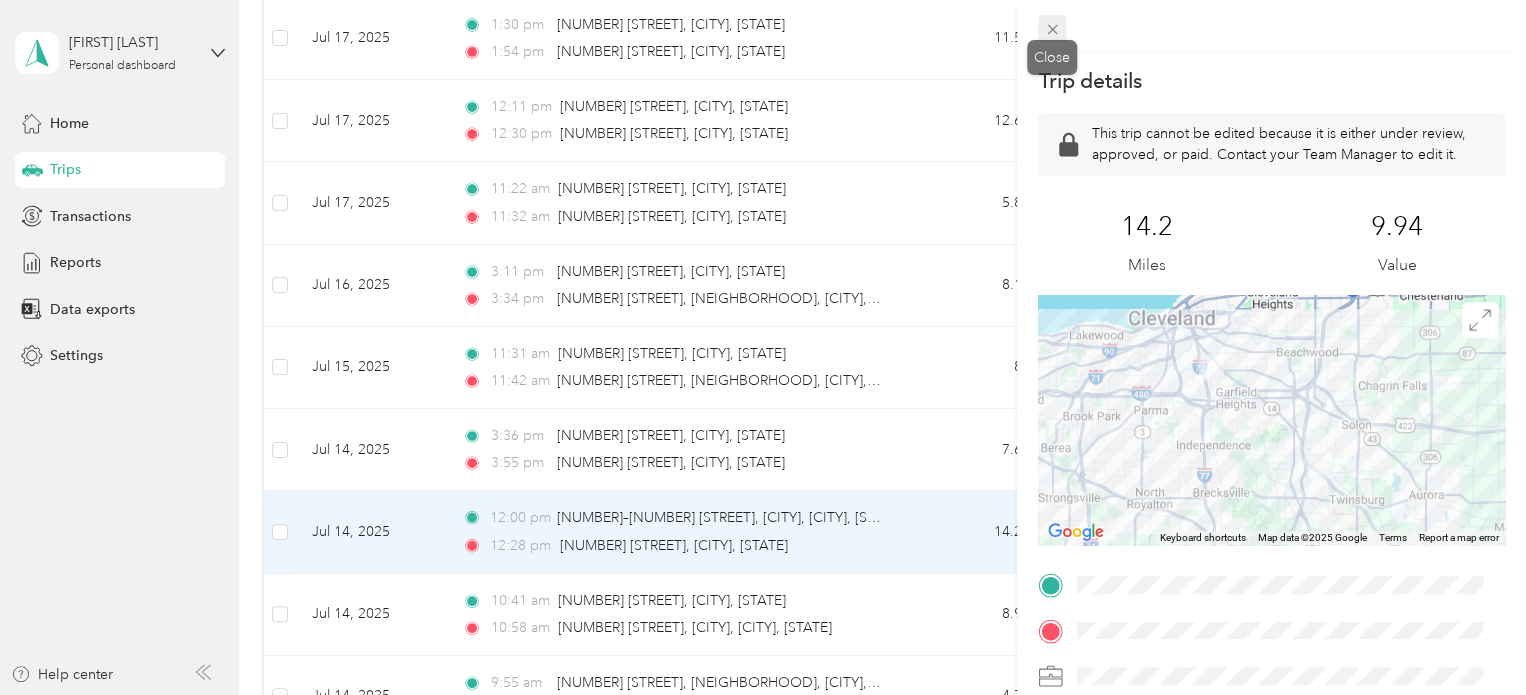 click 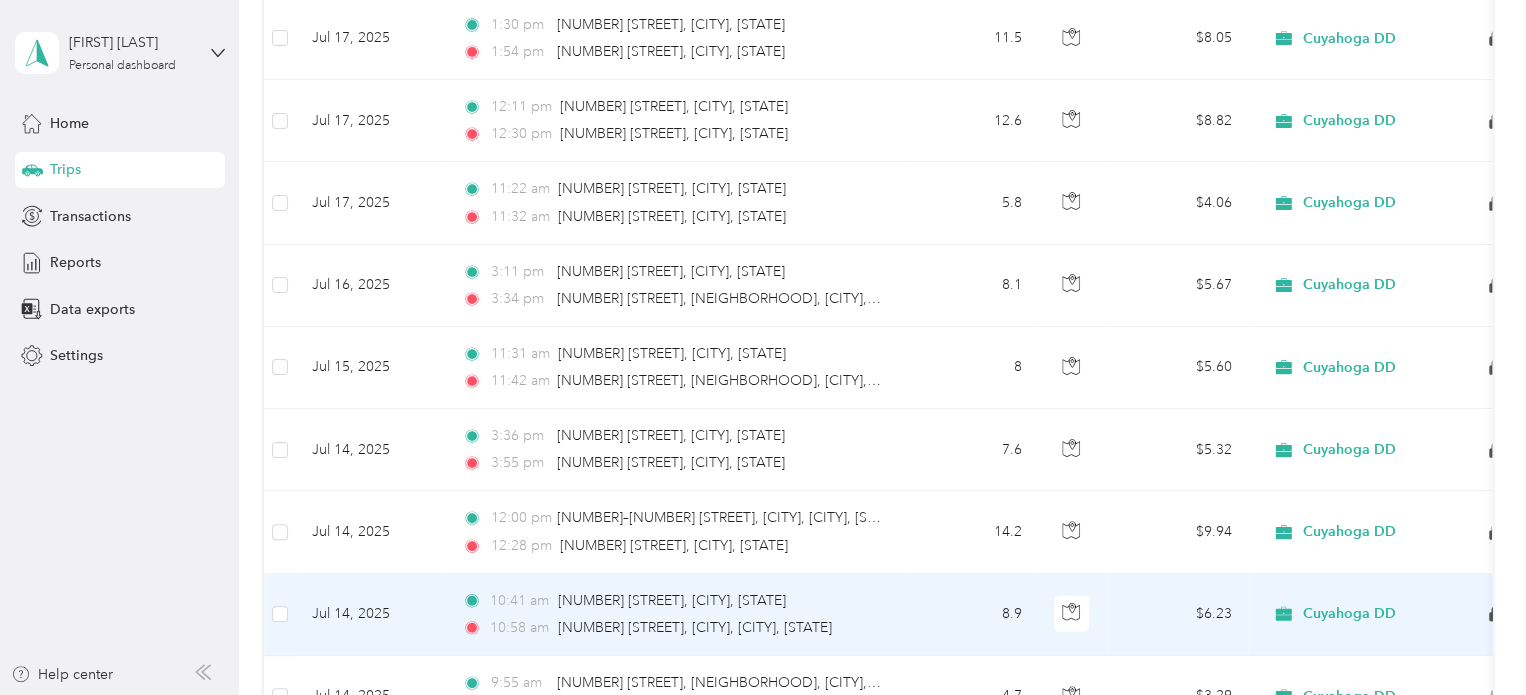 click 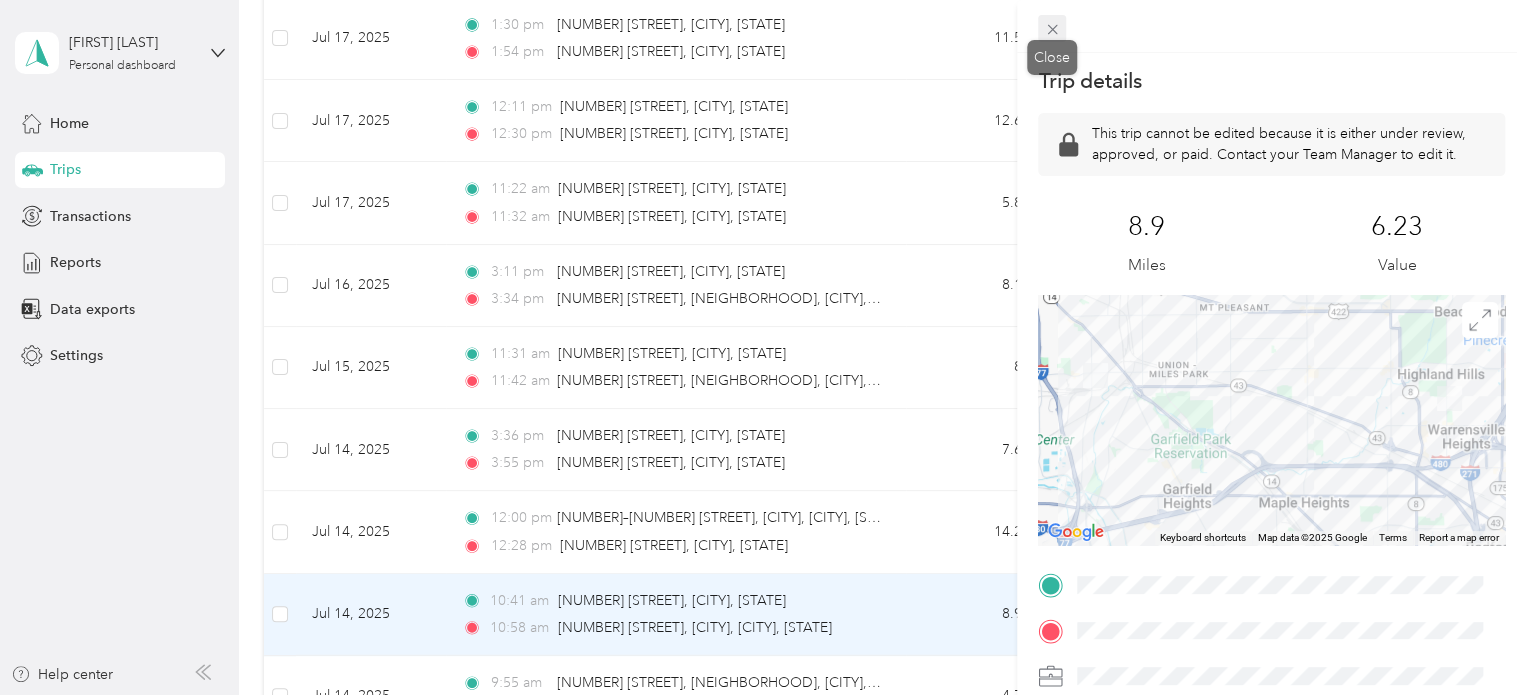 click on "Close" at bounding box center [1052, 57] 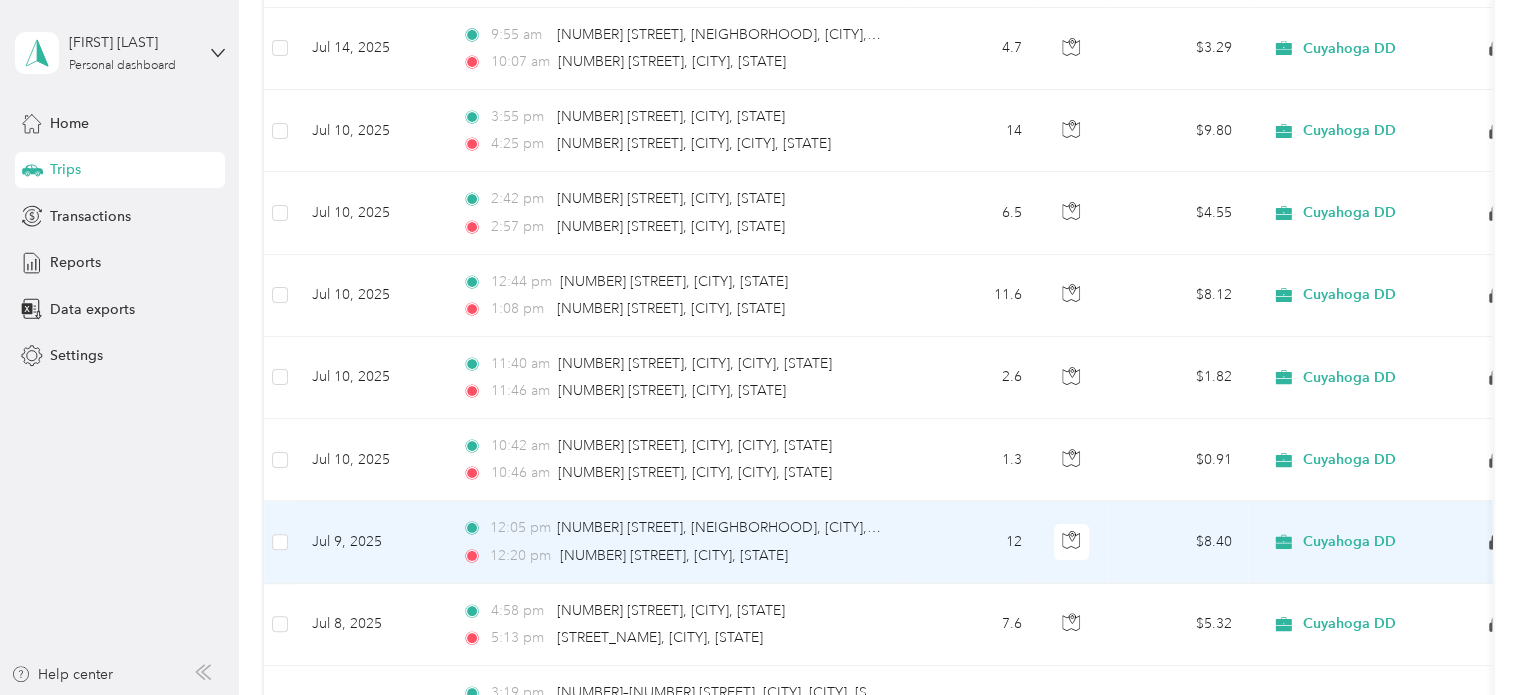scroll, scrollTop: 3210, scrollLeft: 0, axis: vertical 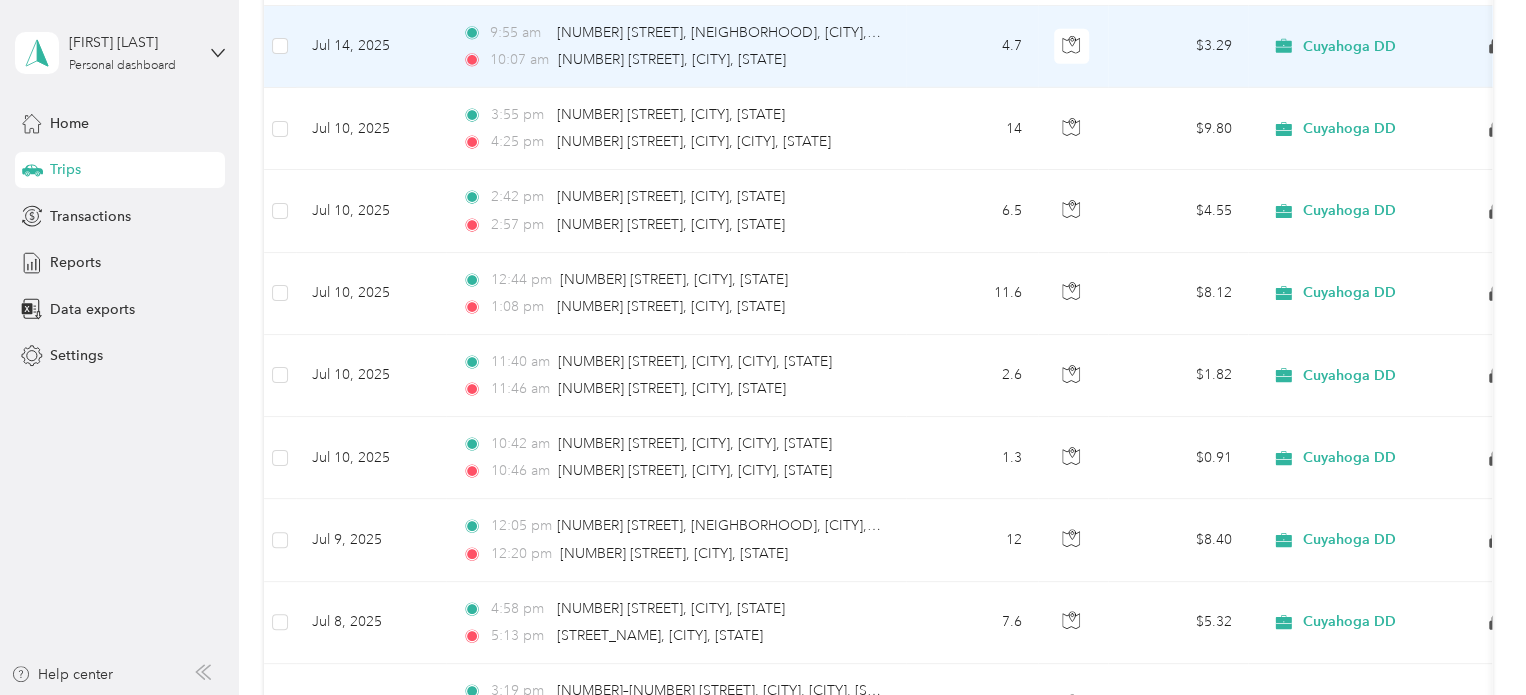click 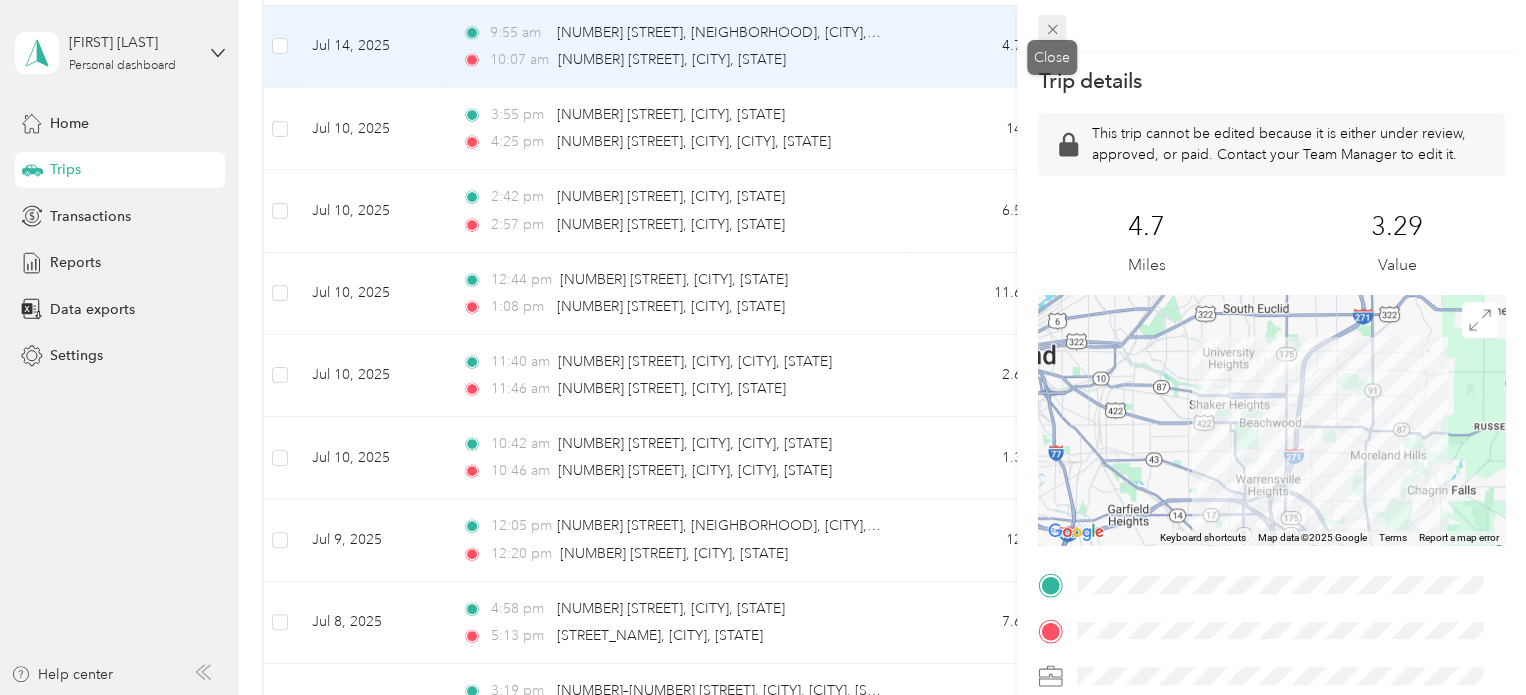 click 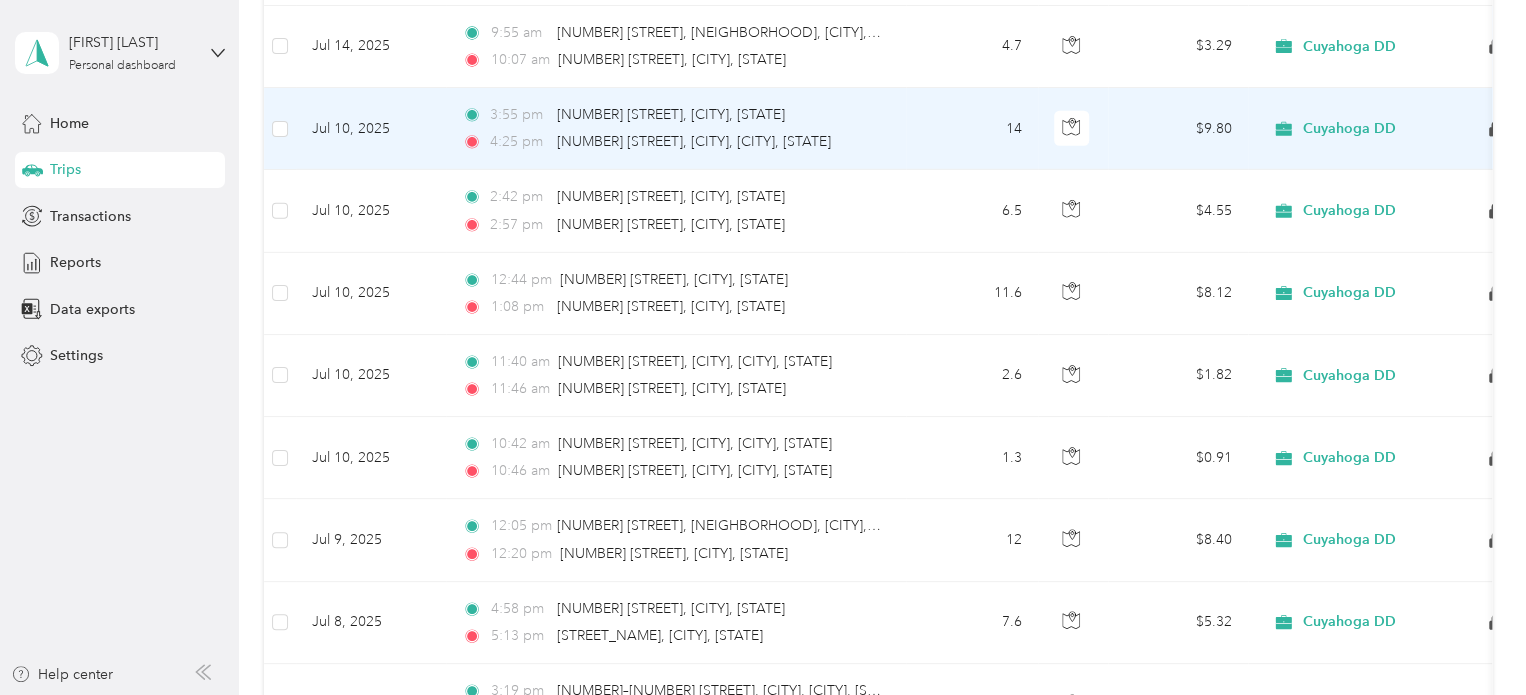 click 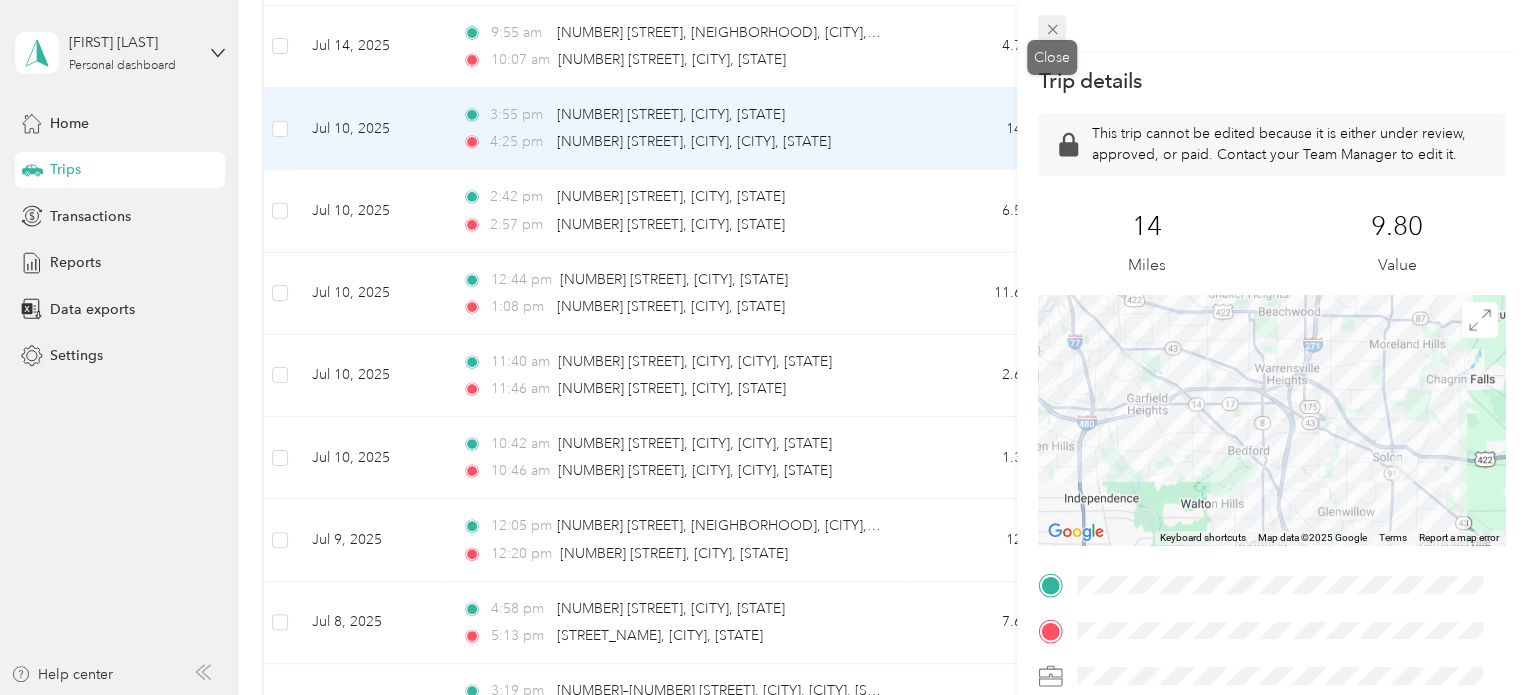 click at bounding box center [1052, 29] 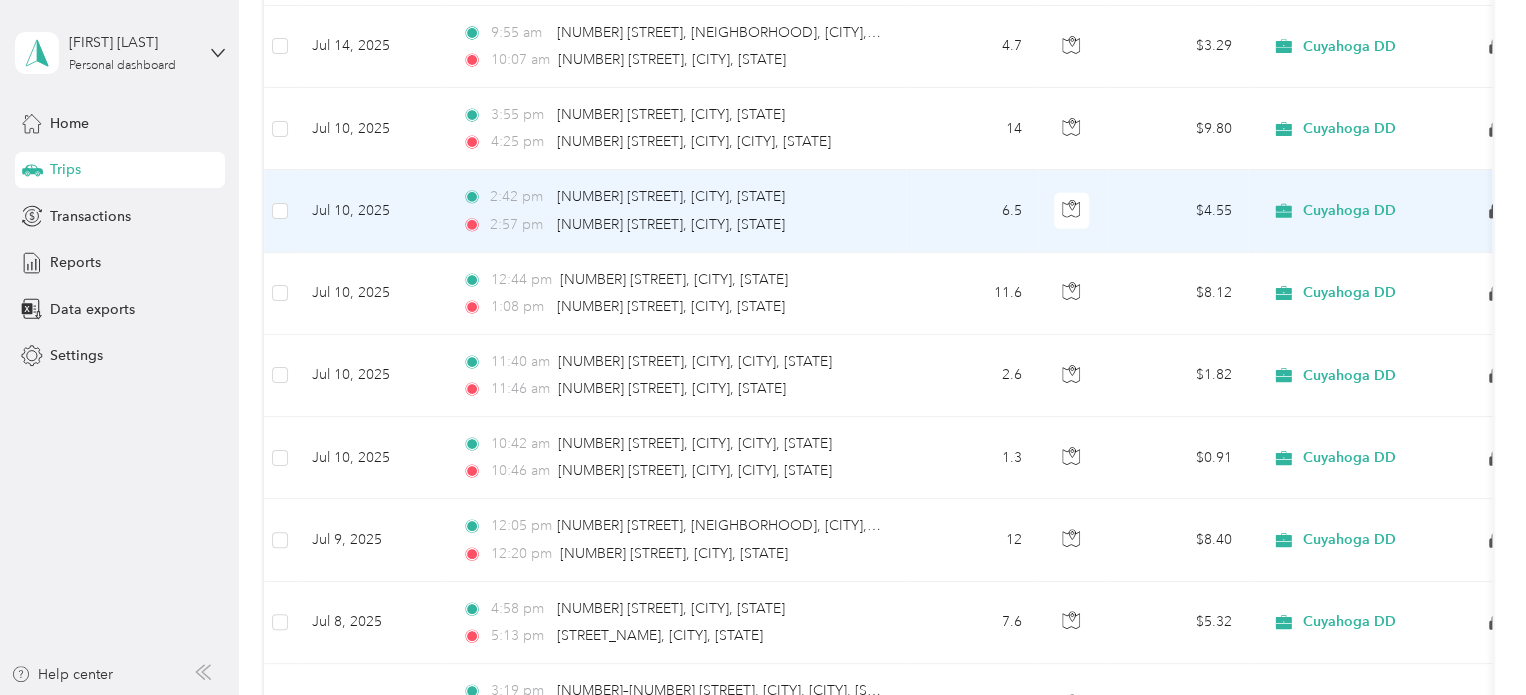click on "Cuyahoga DD" at bounding box center (1388, 211) 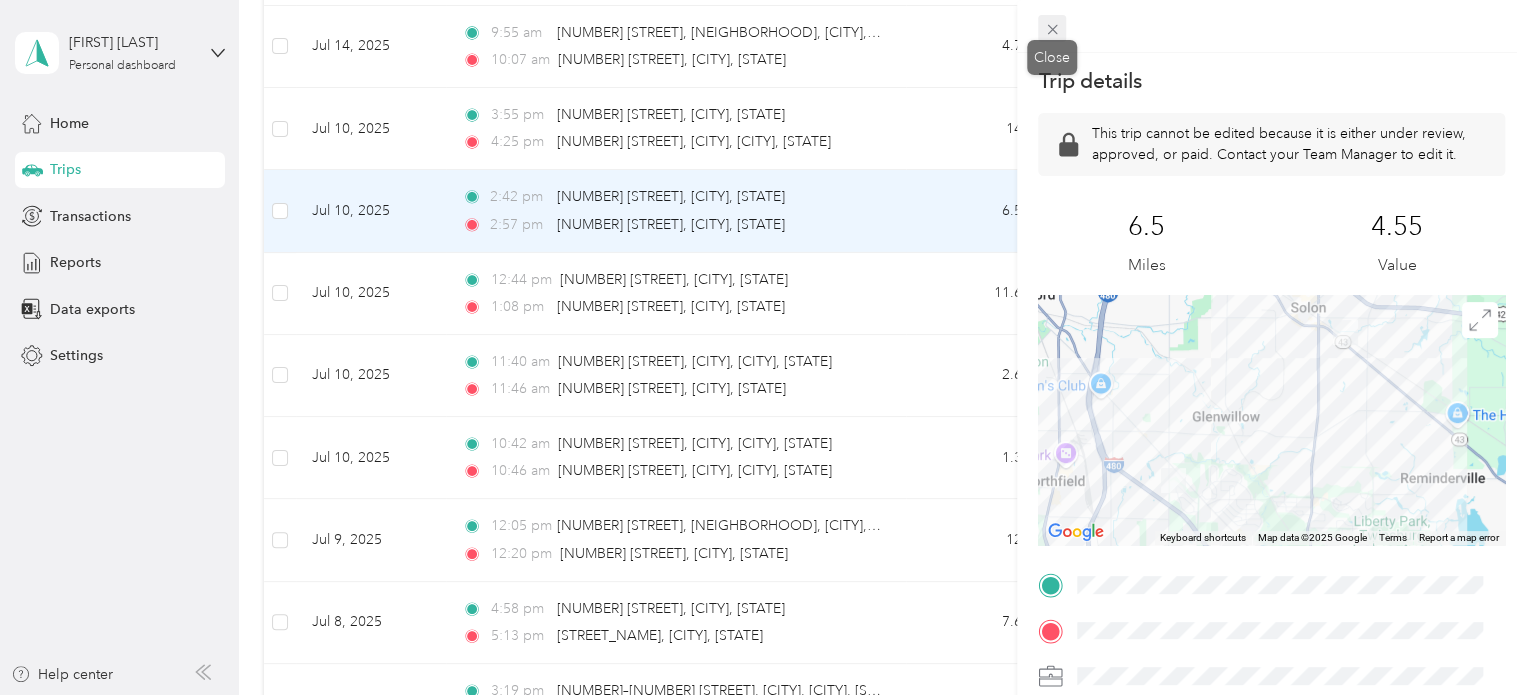 click 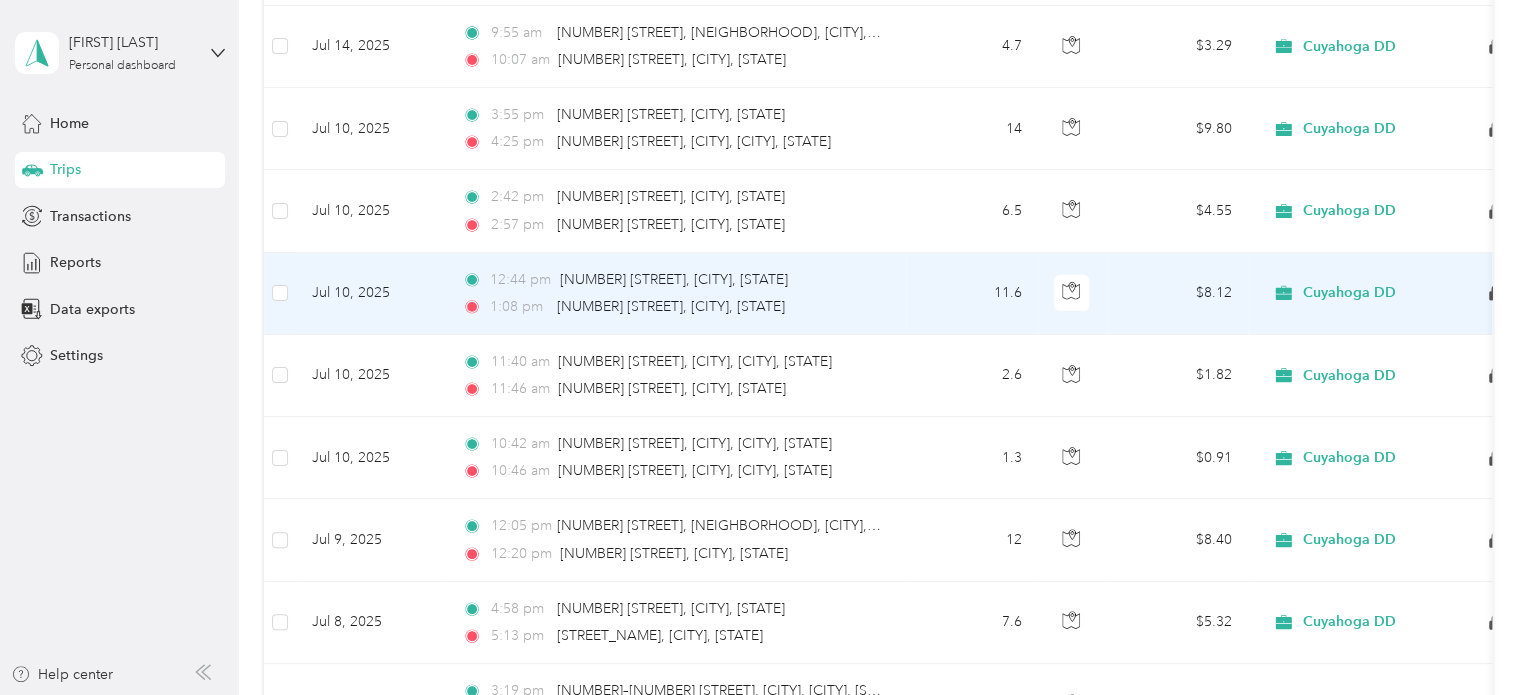 click 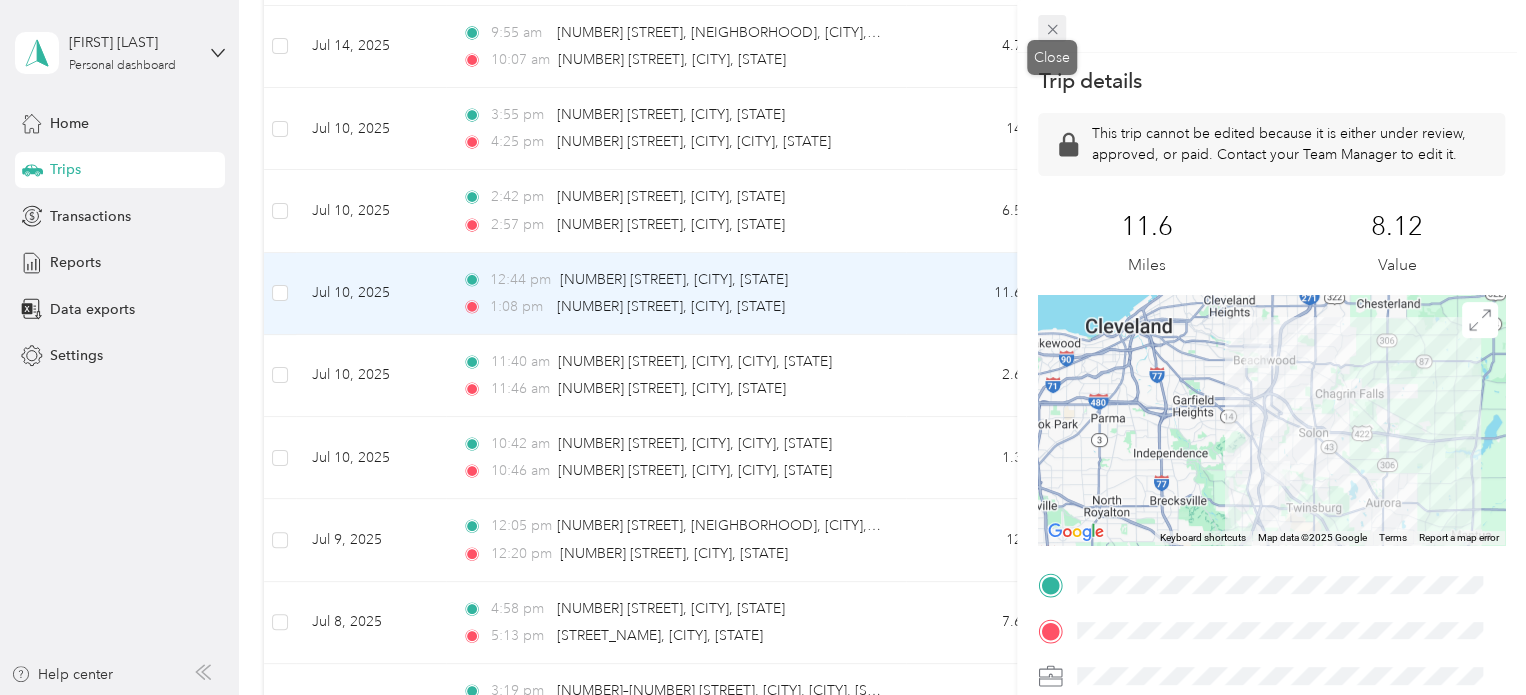 click 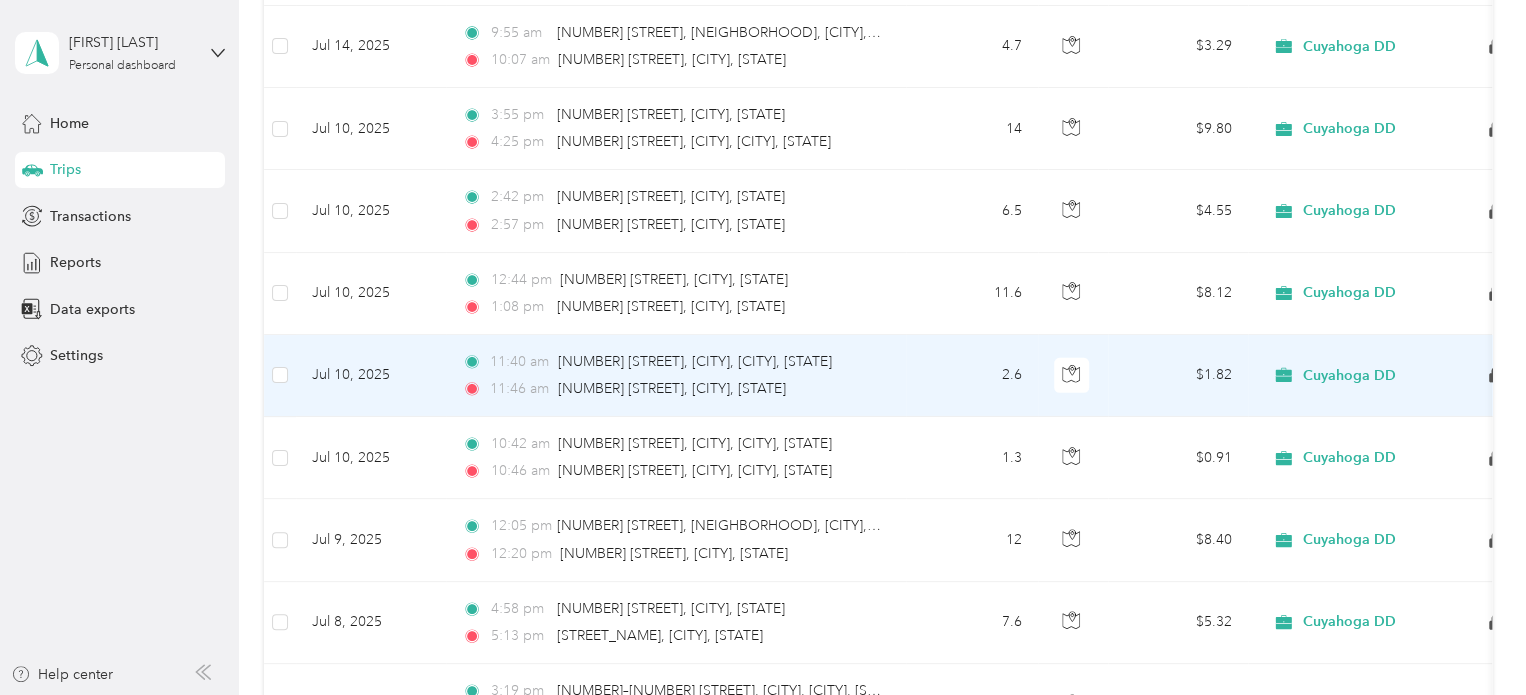 click on "Cuyahoga DD" at bounding box center (1388, 376) 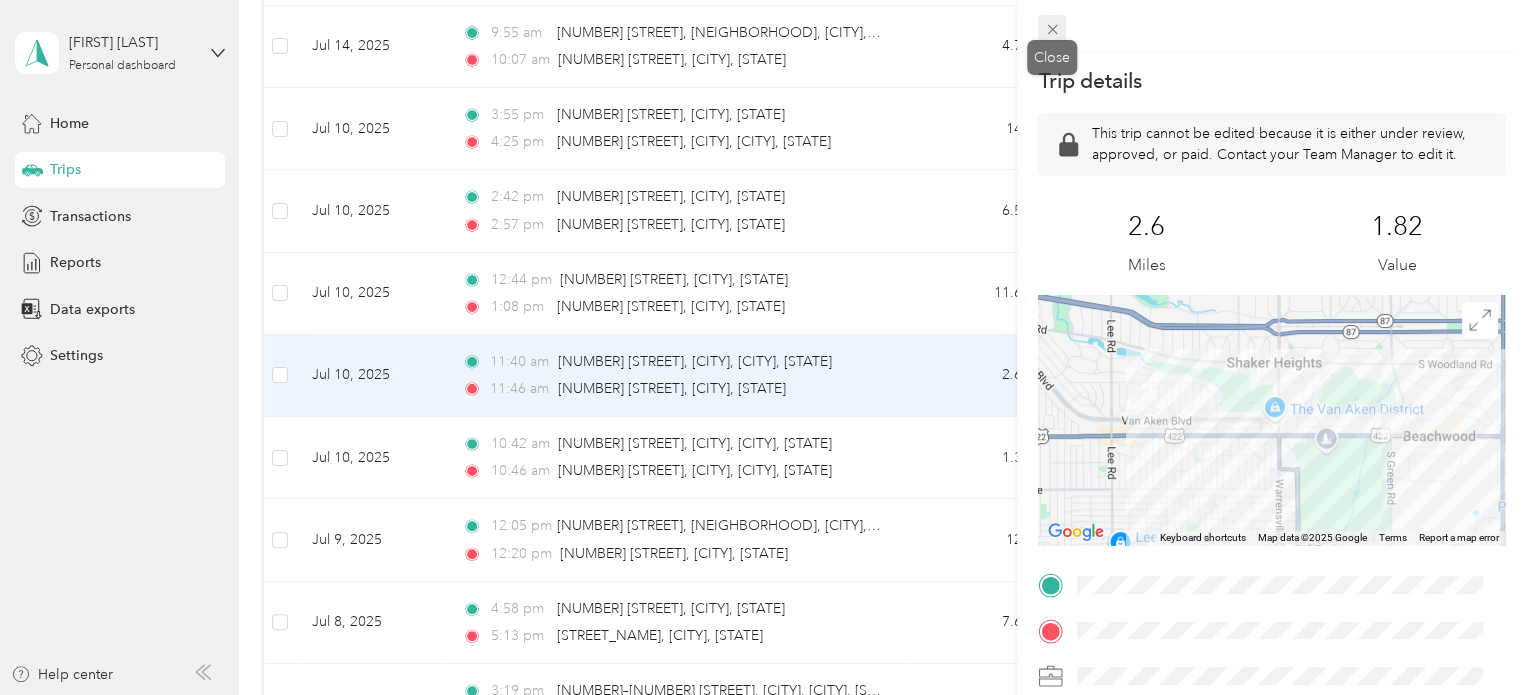 click 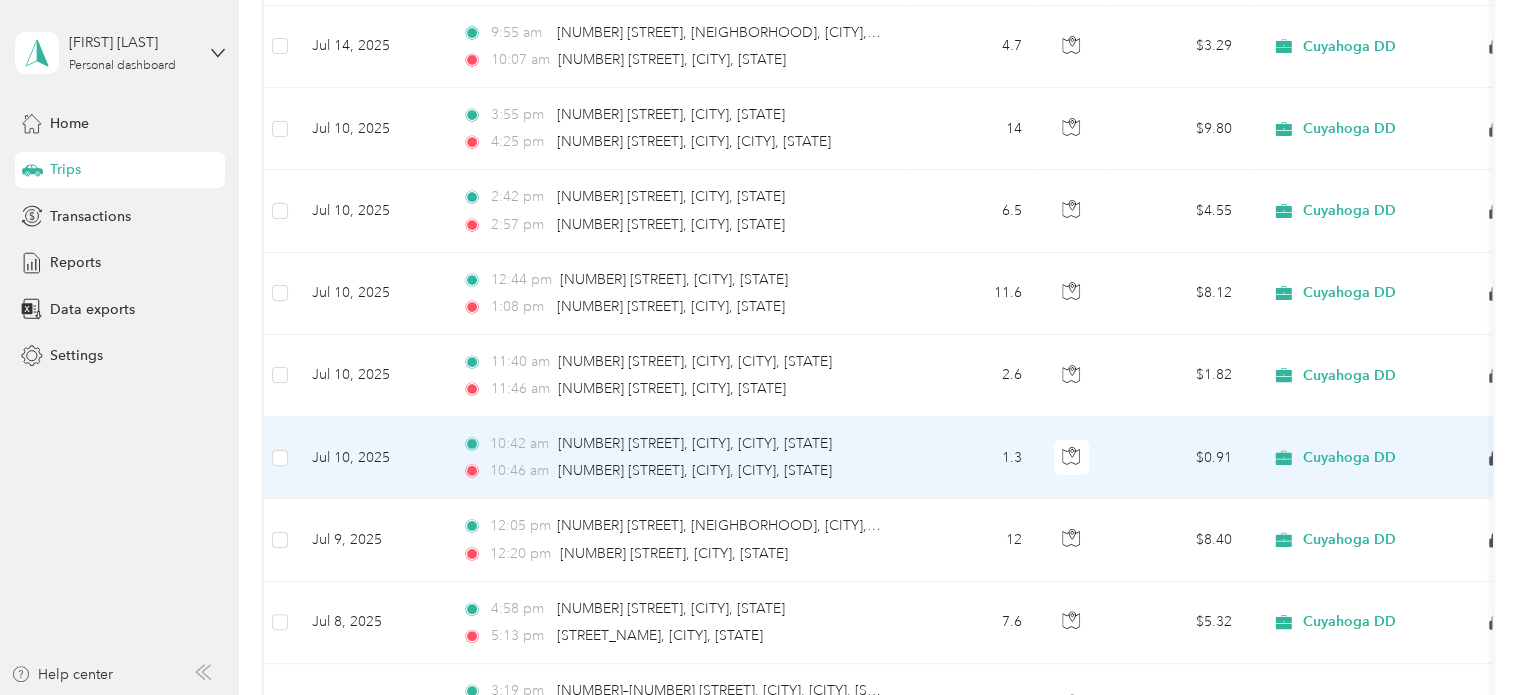 click 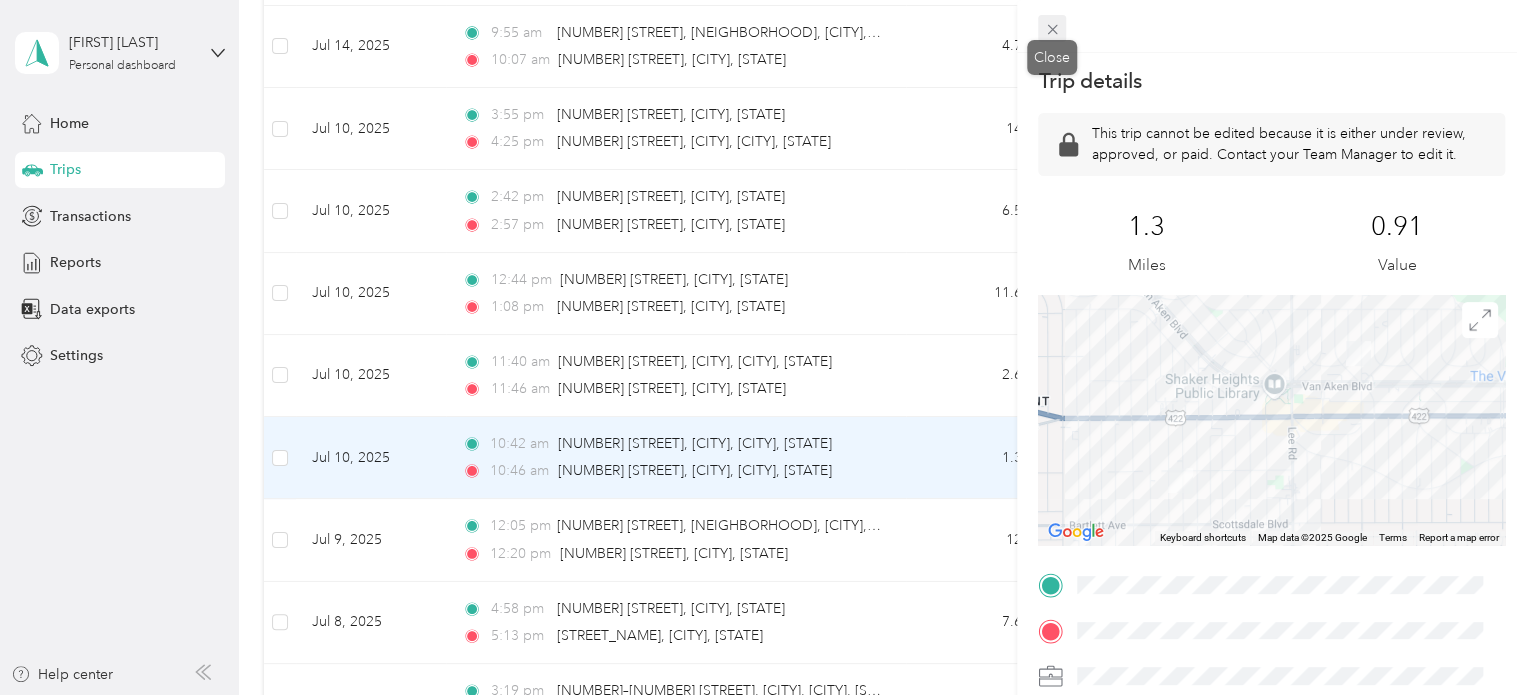 click 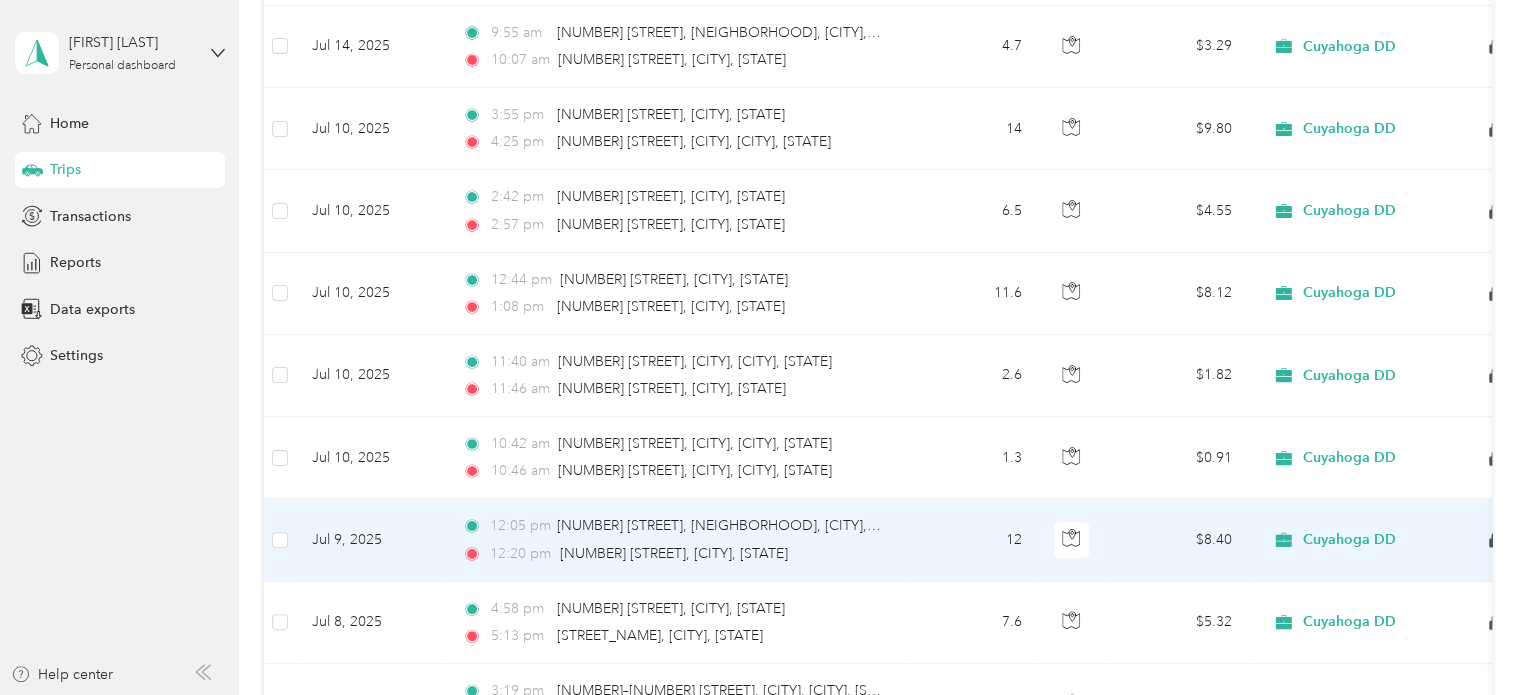 click 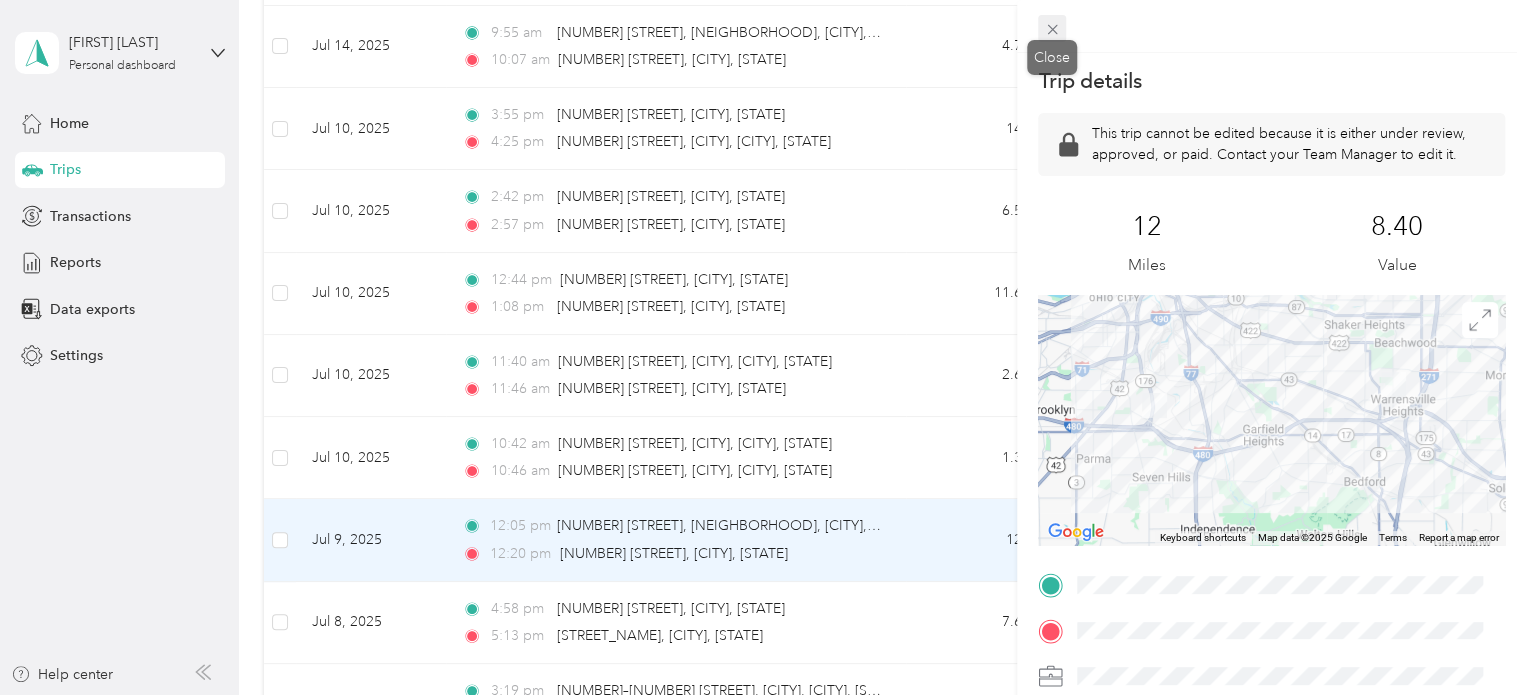 click 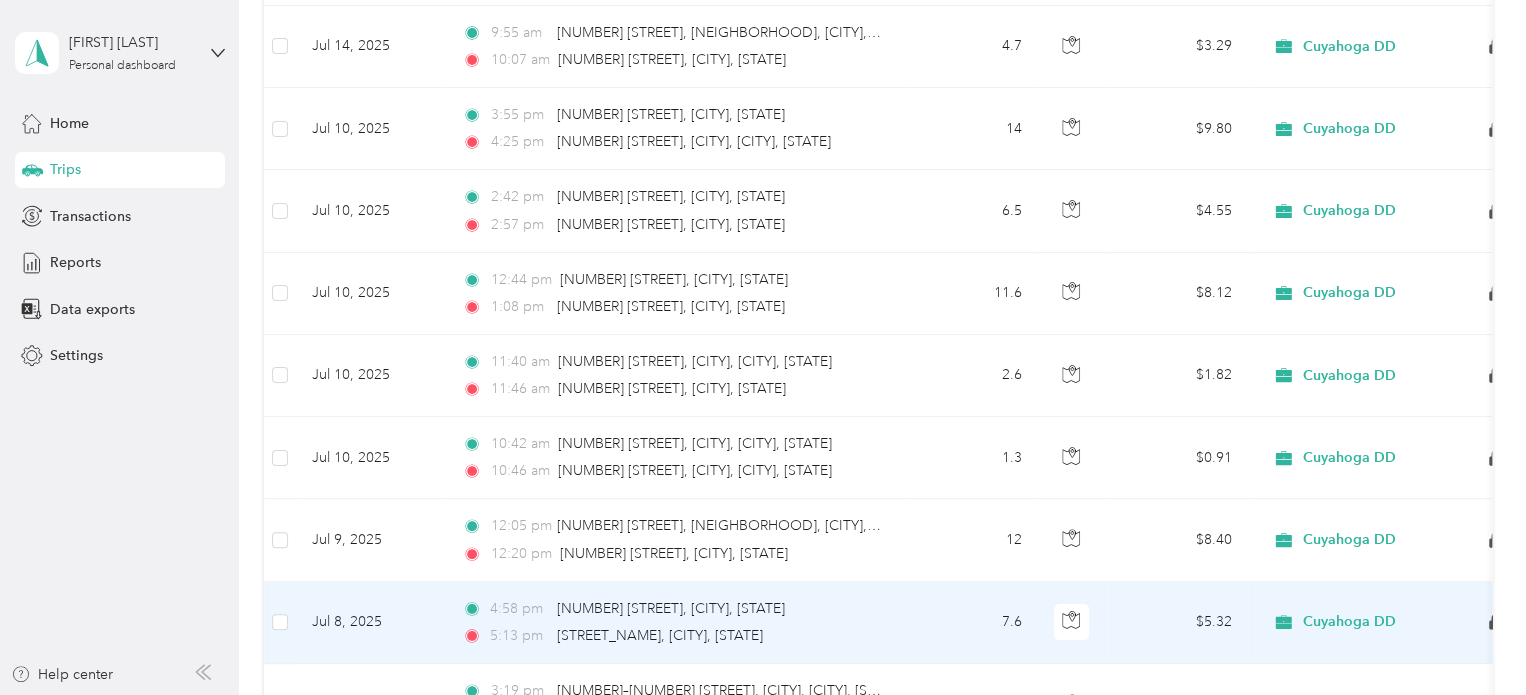 click 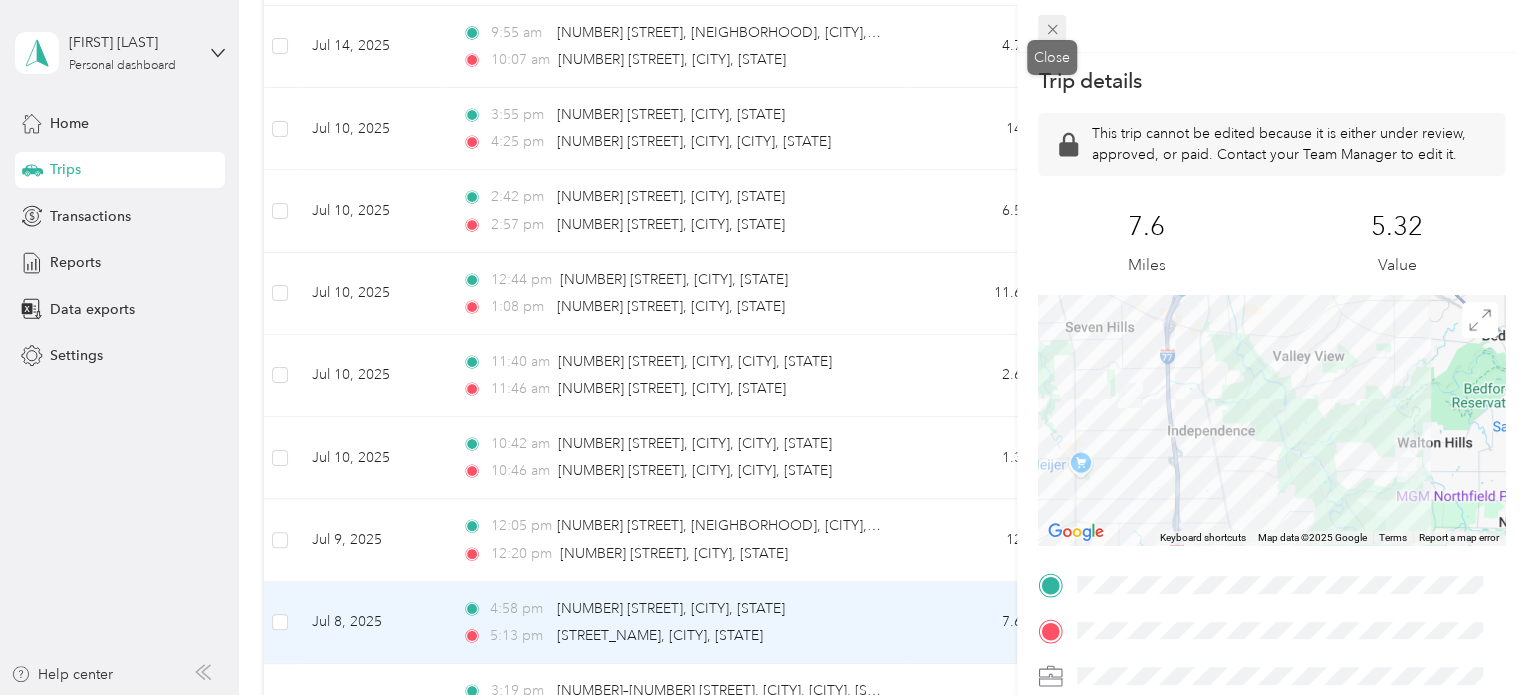click 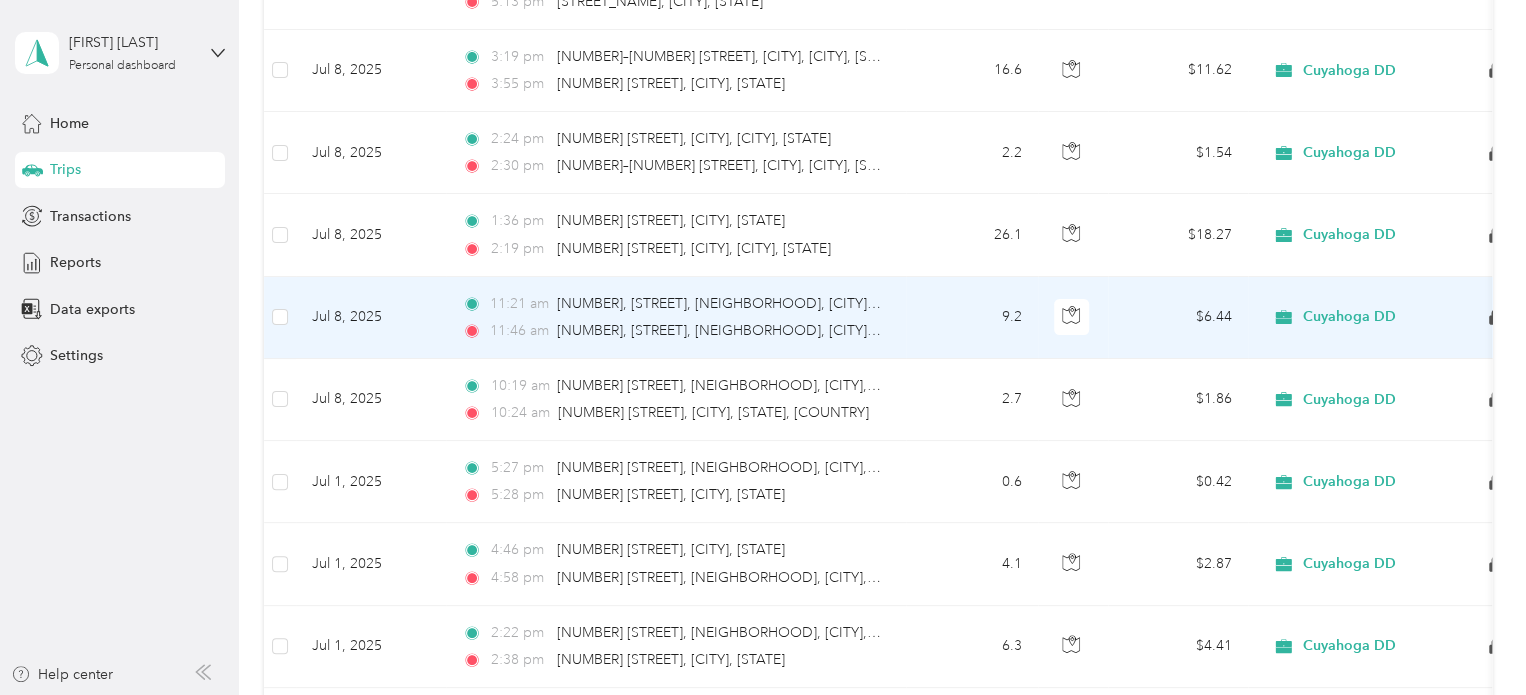 scroll, scrollTop: 3846, scrollLeft: 0, axis: vertical 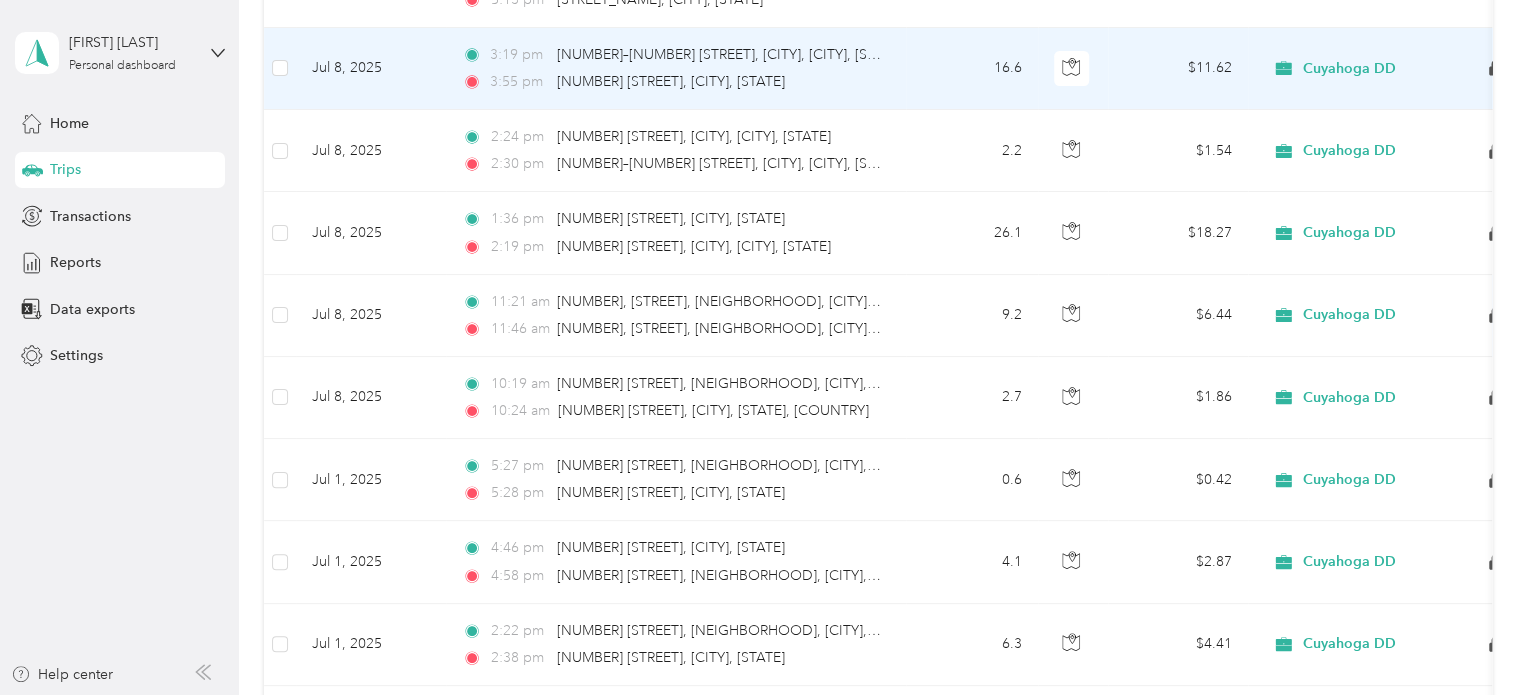 click 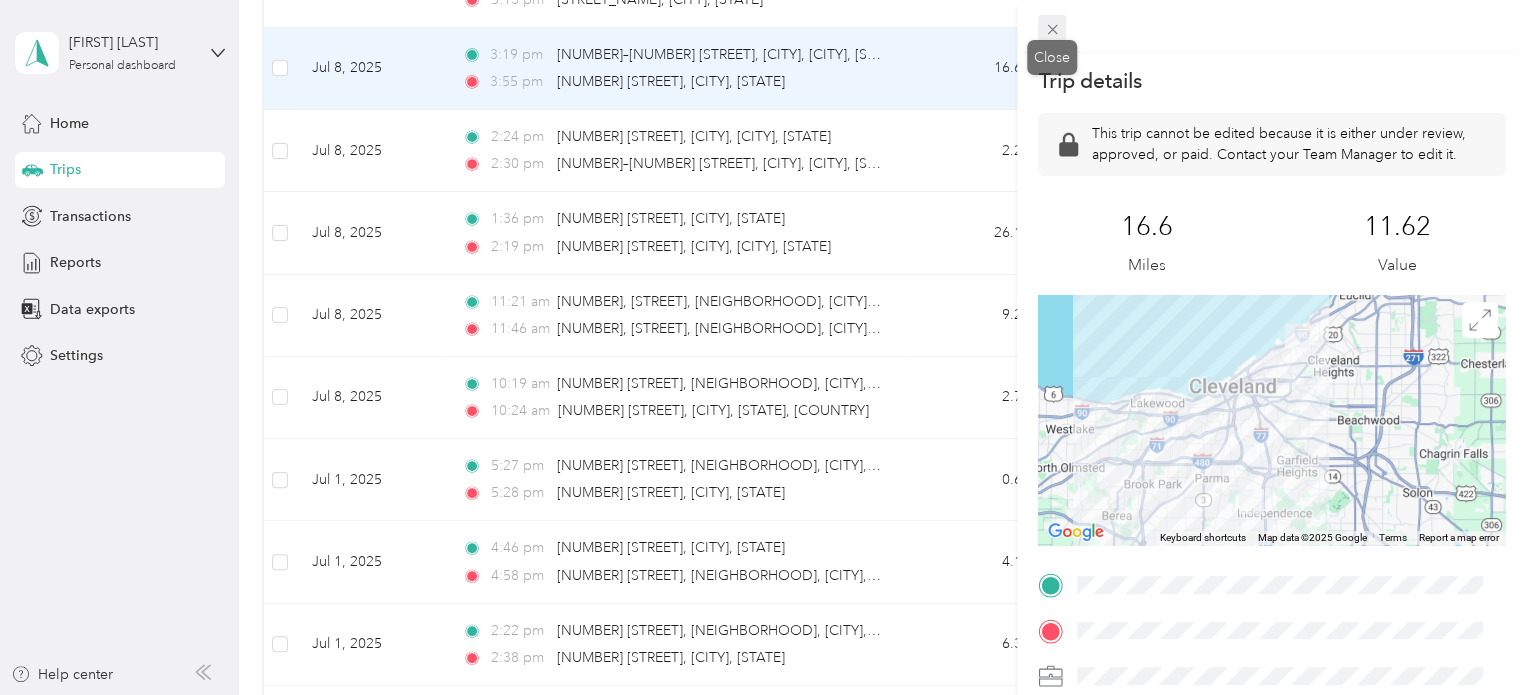 click 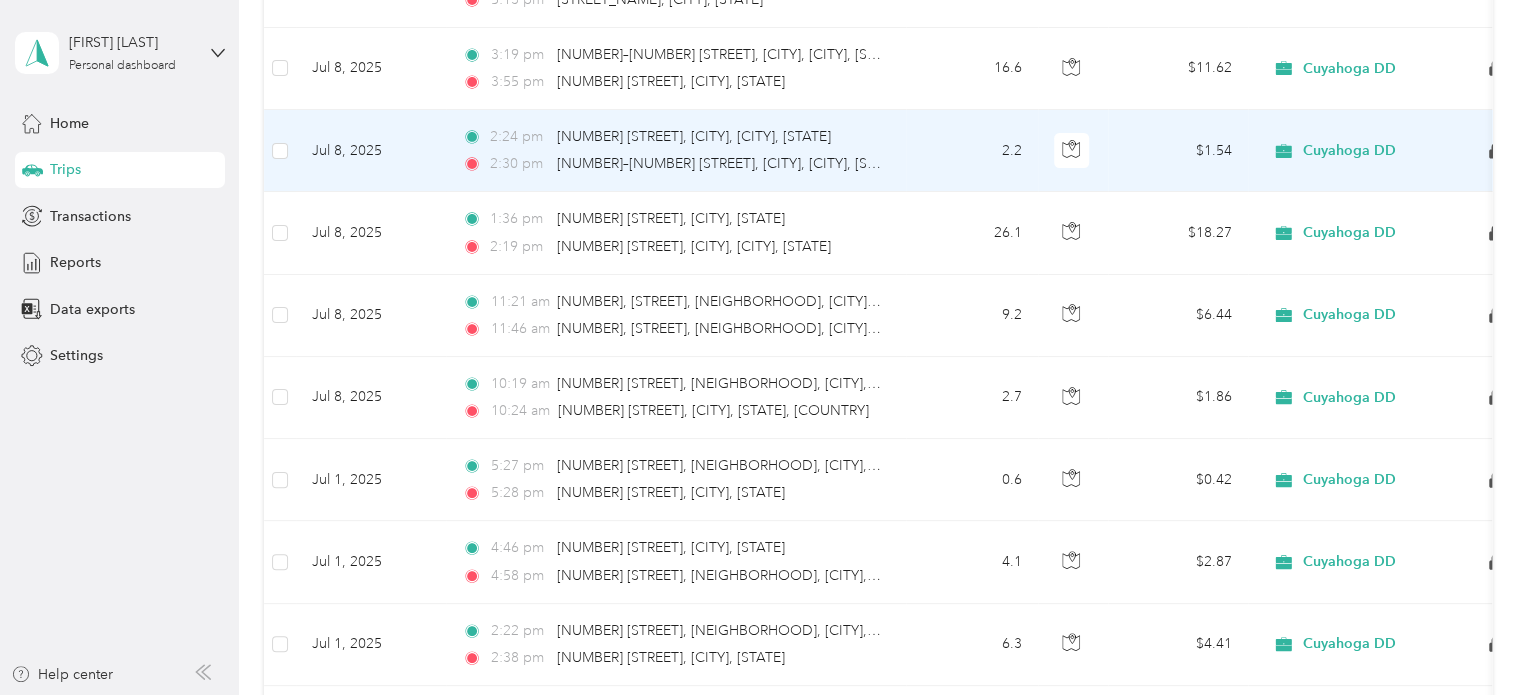click 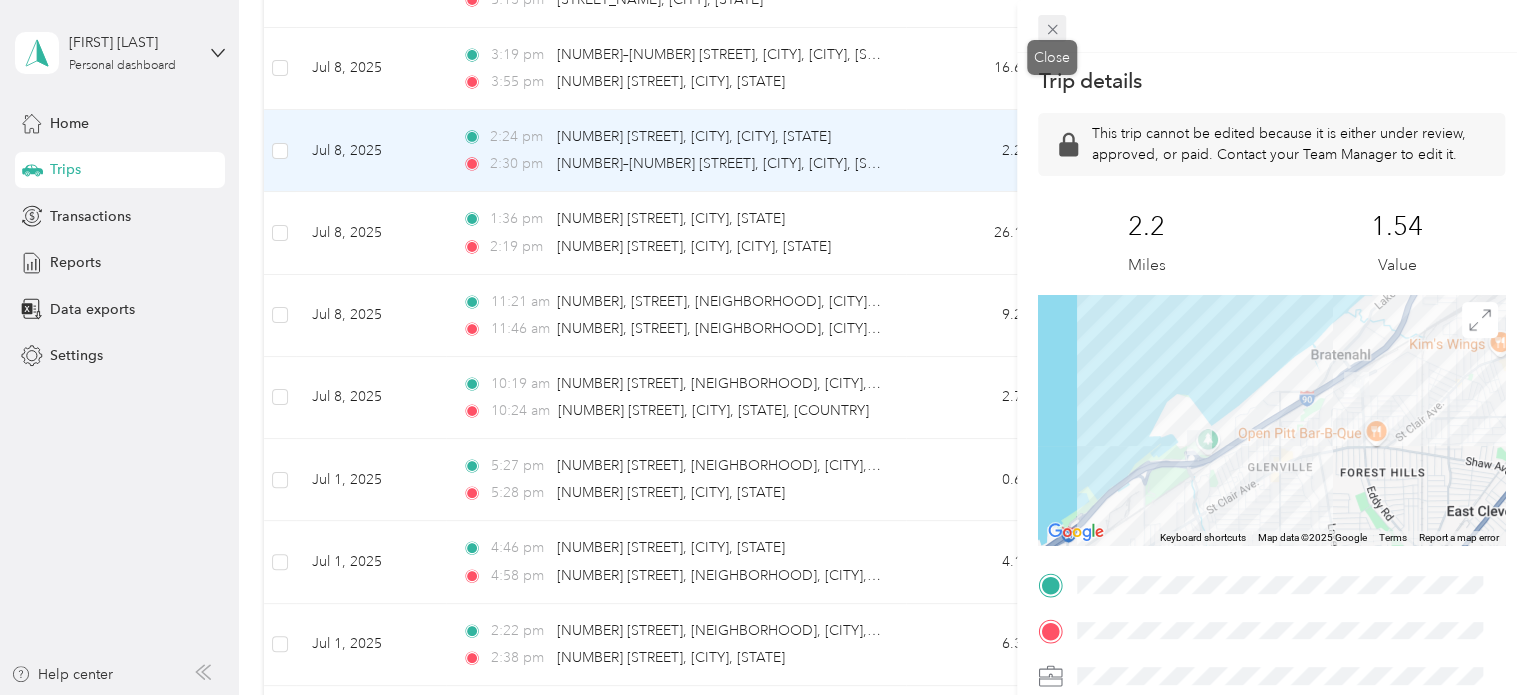 click 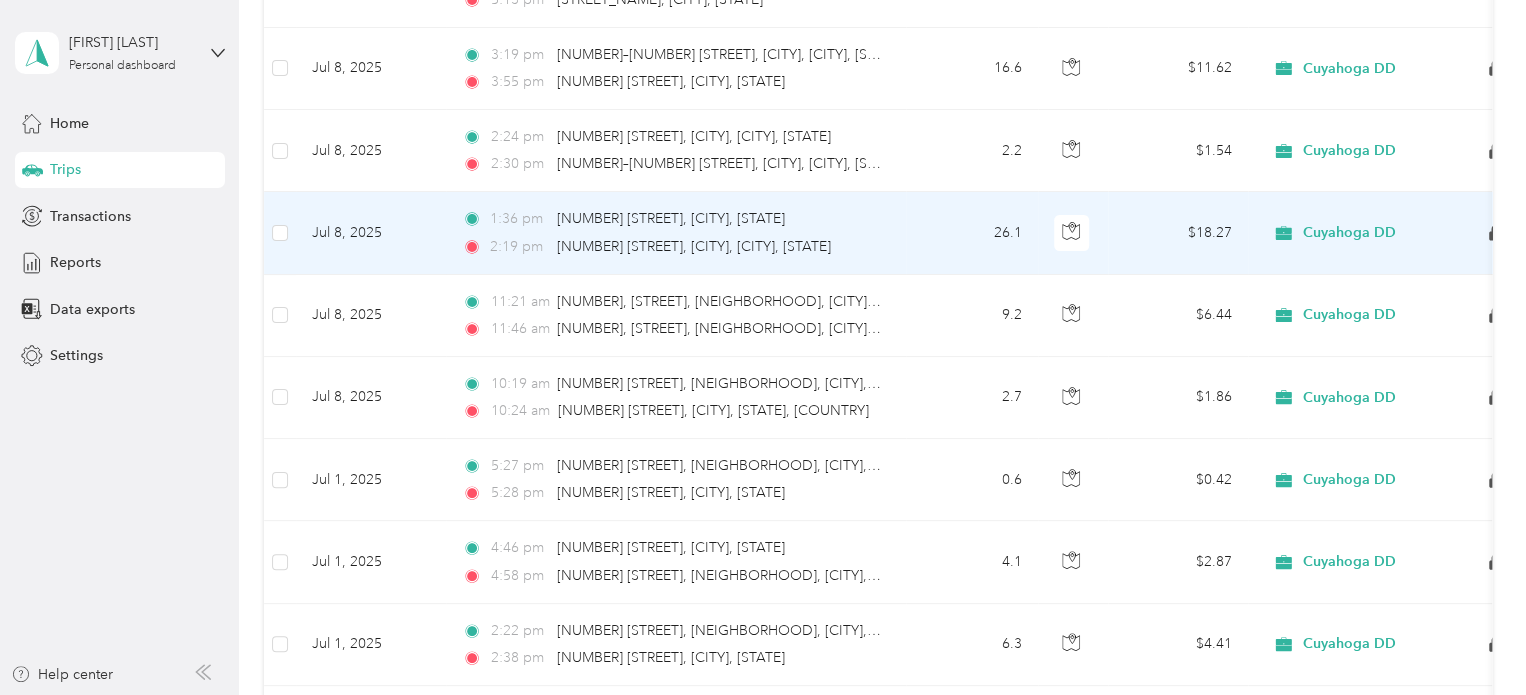 click 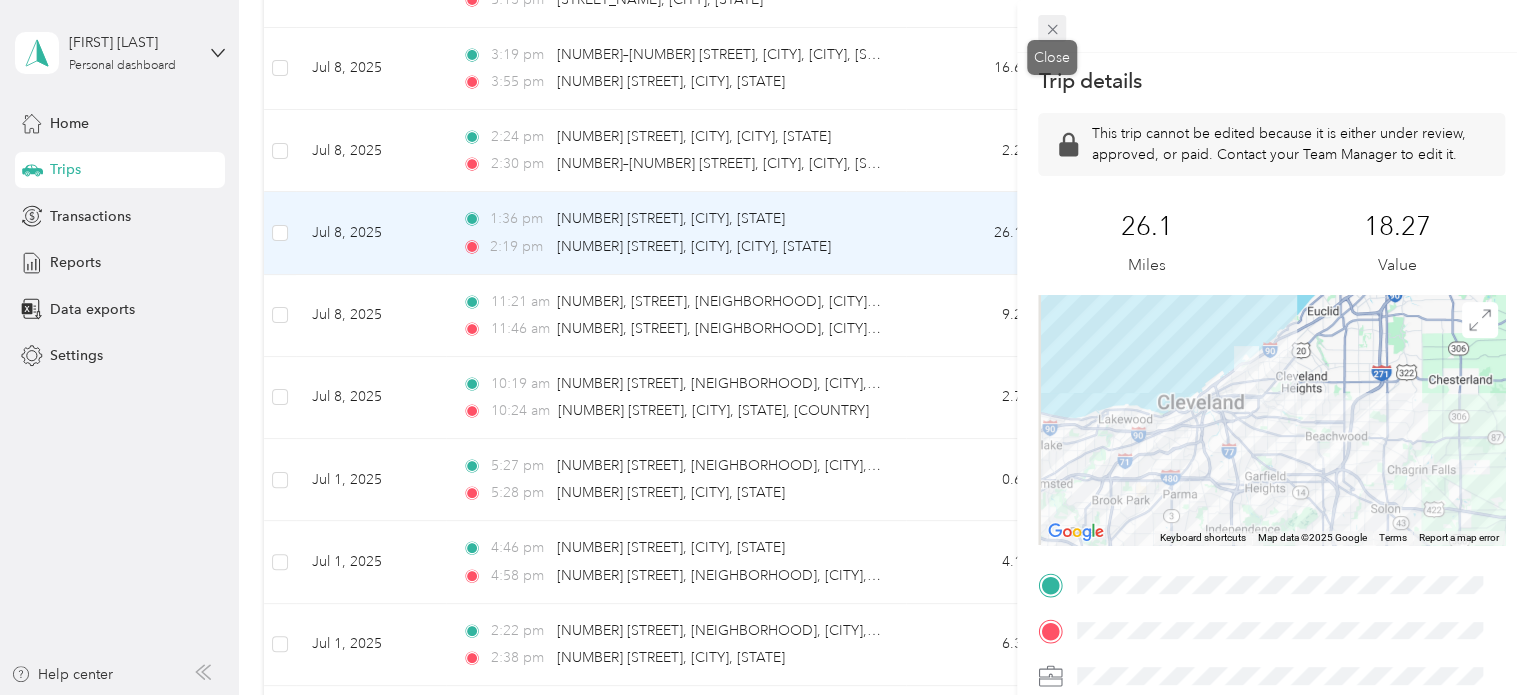 click 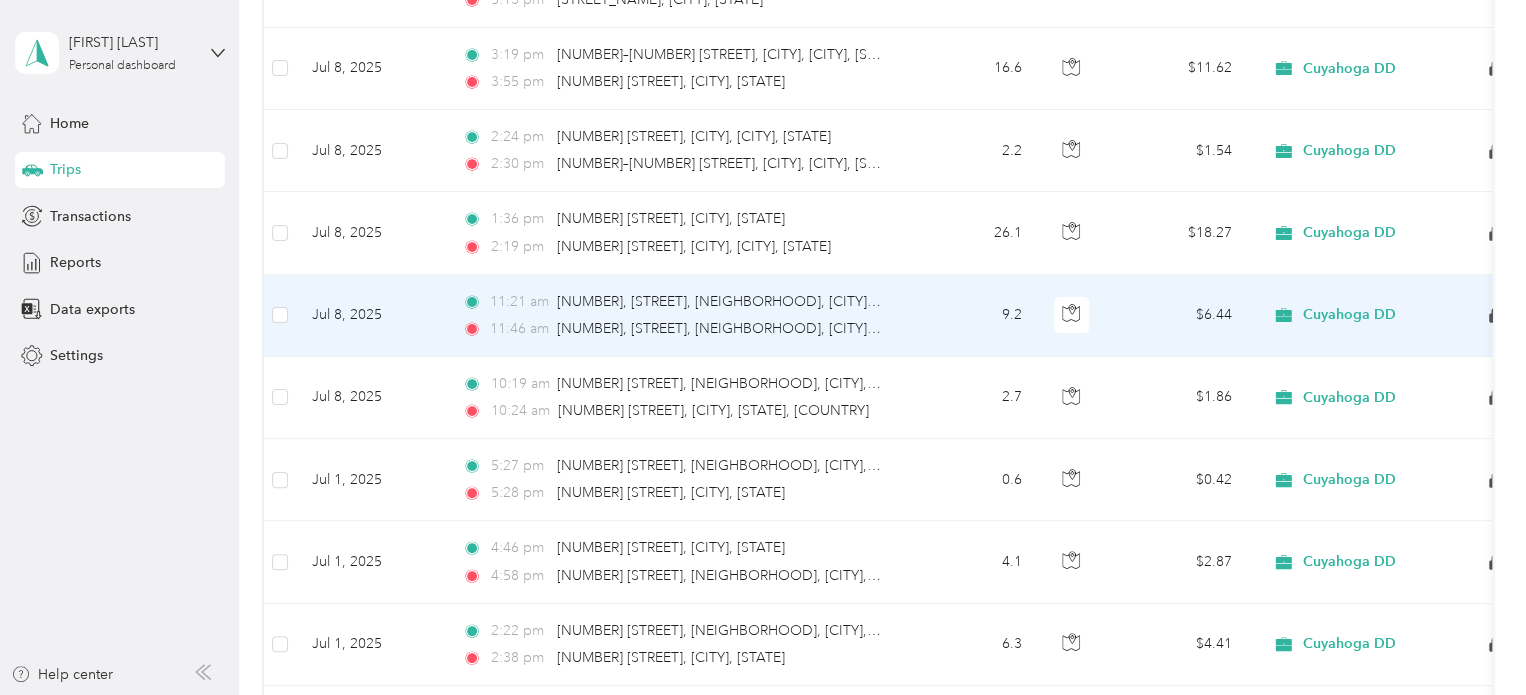 click 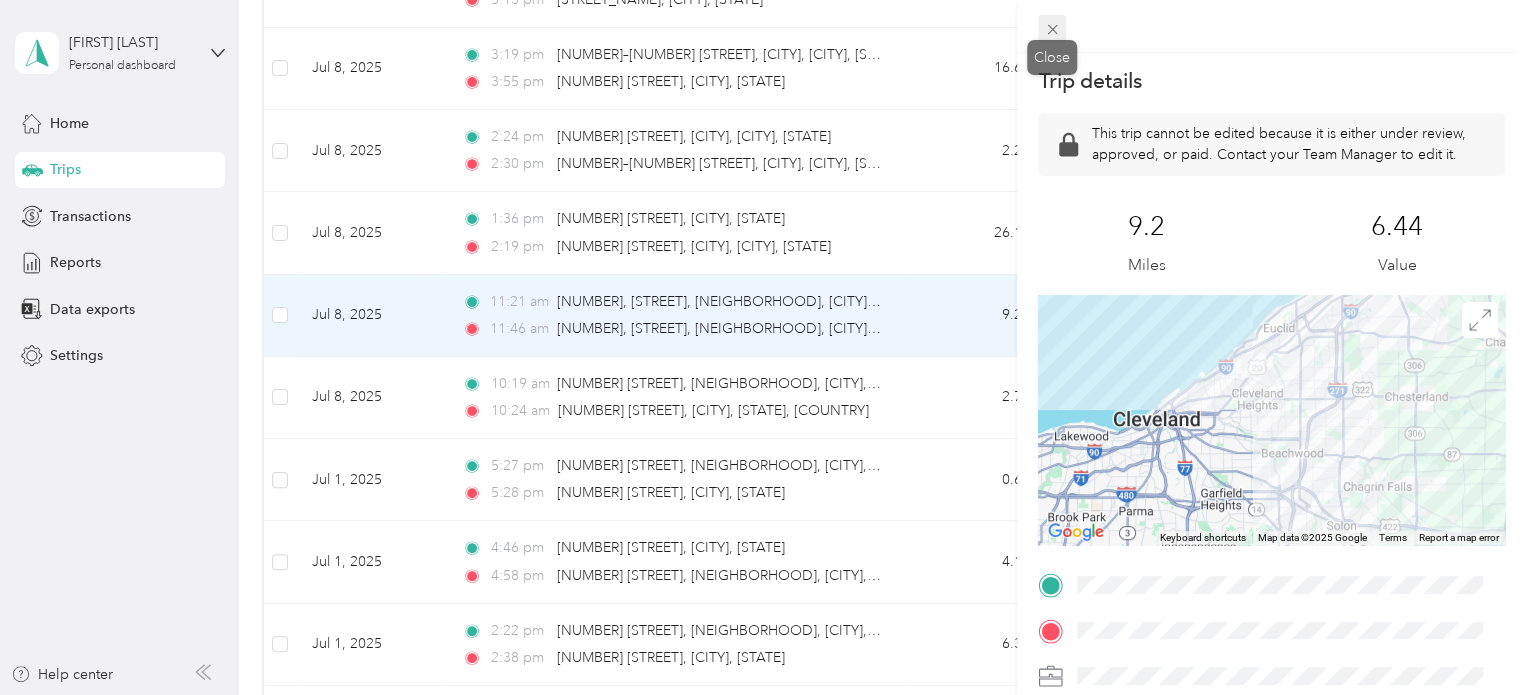 click 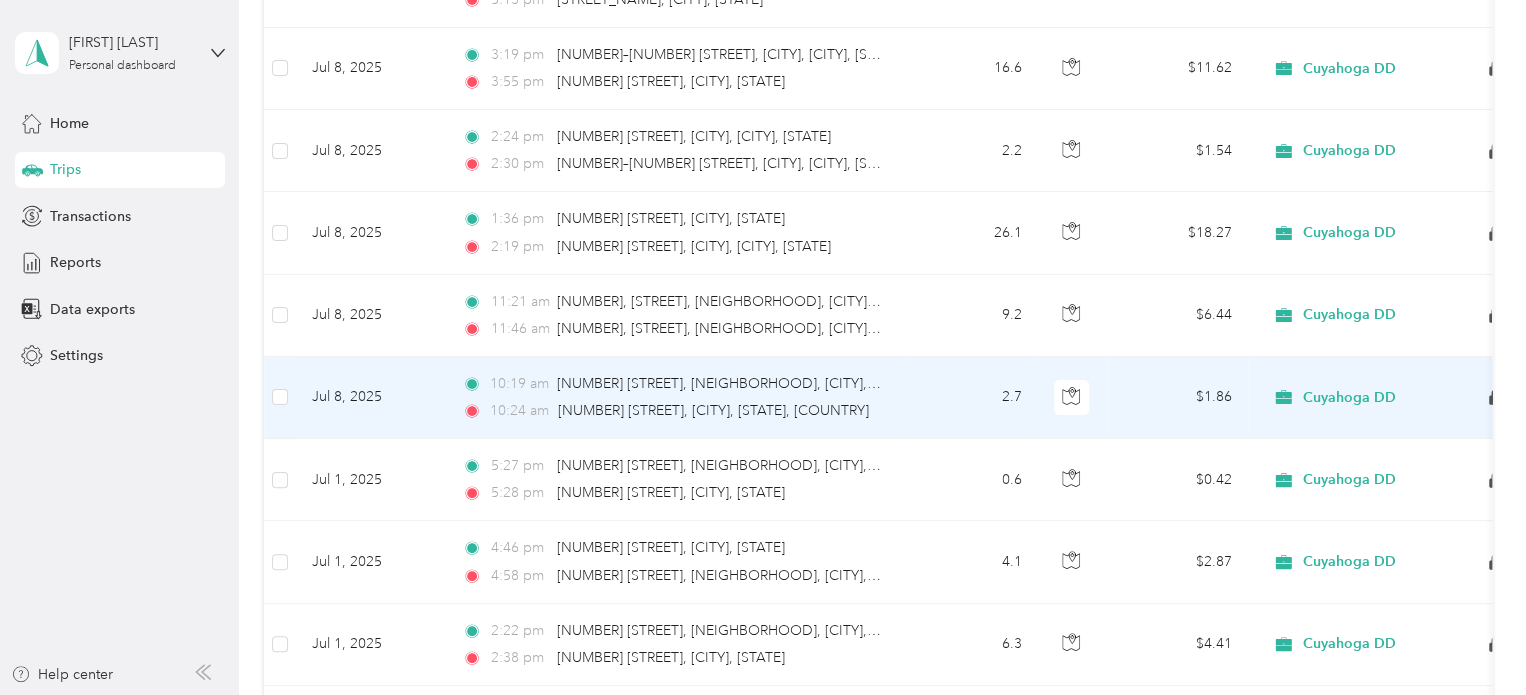 click 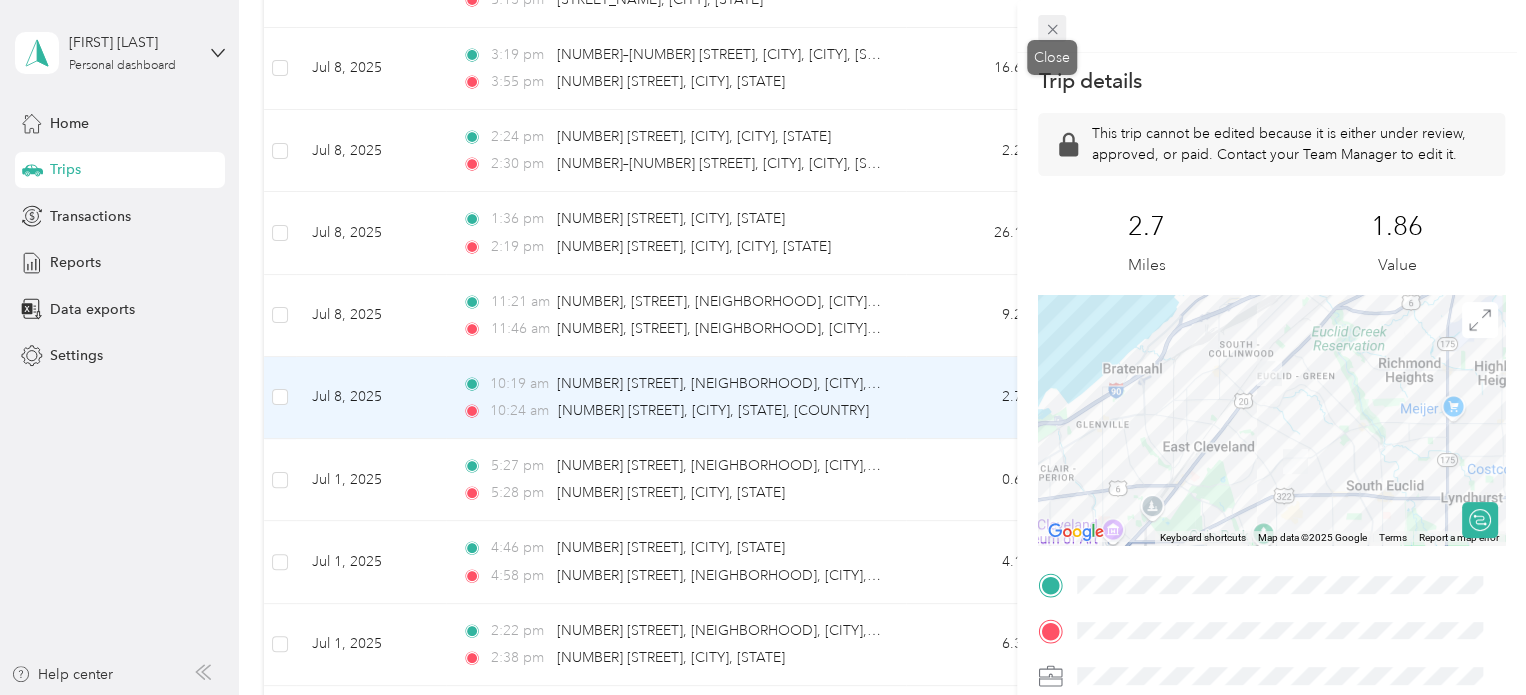 click 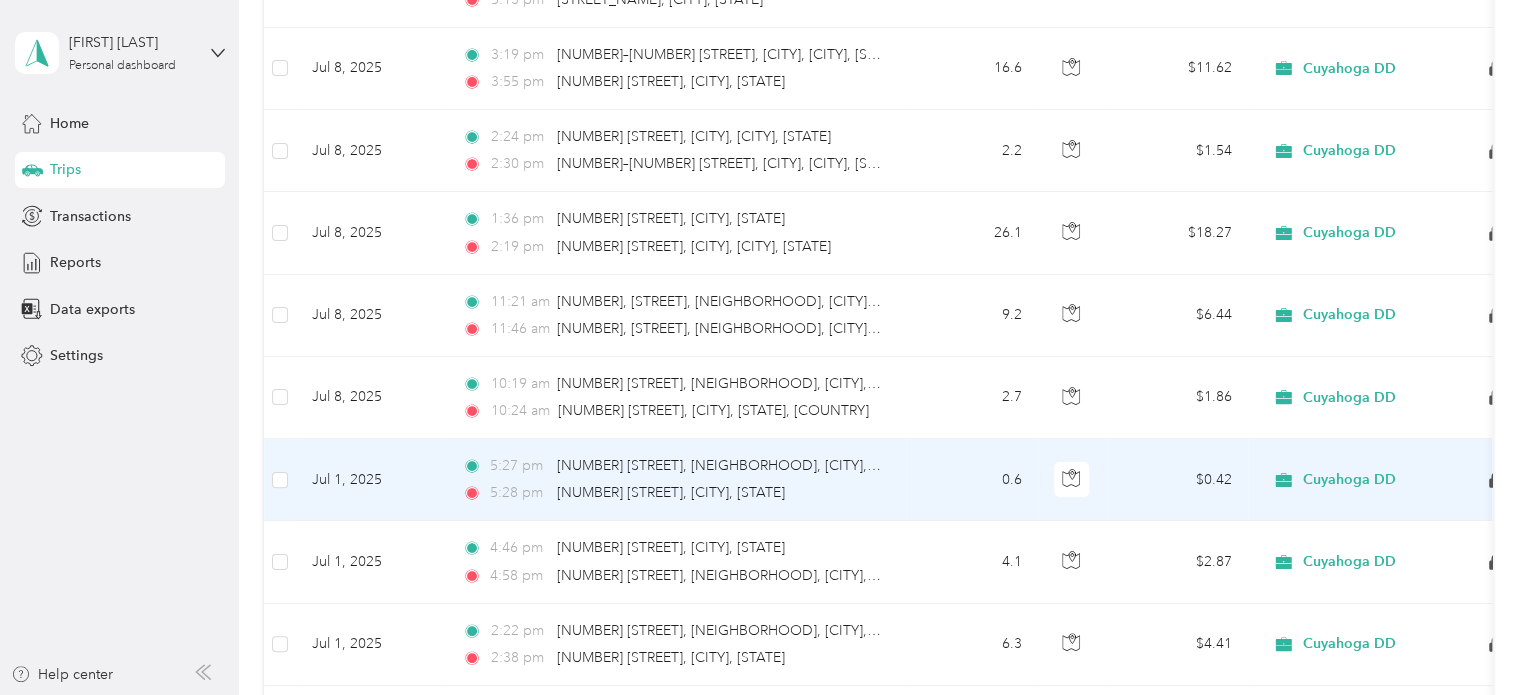 click 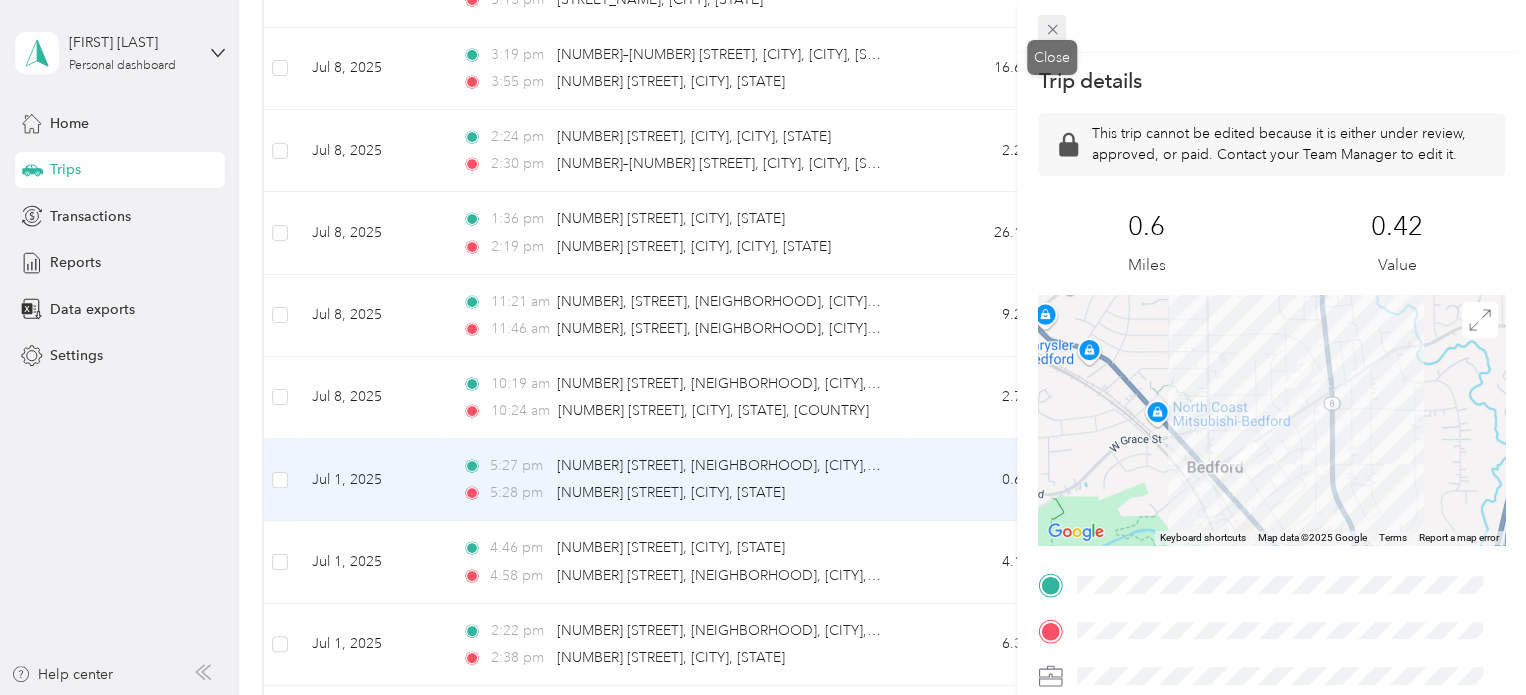click at bounding box center [1052, 29] 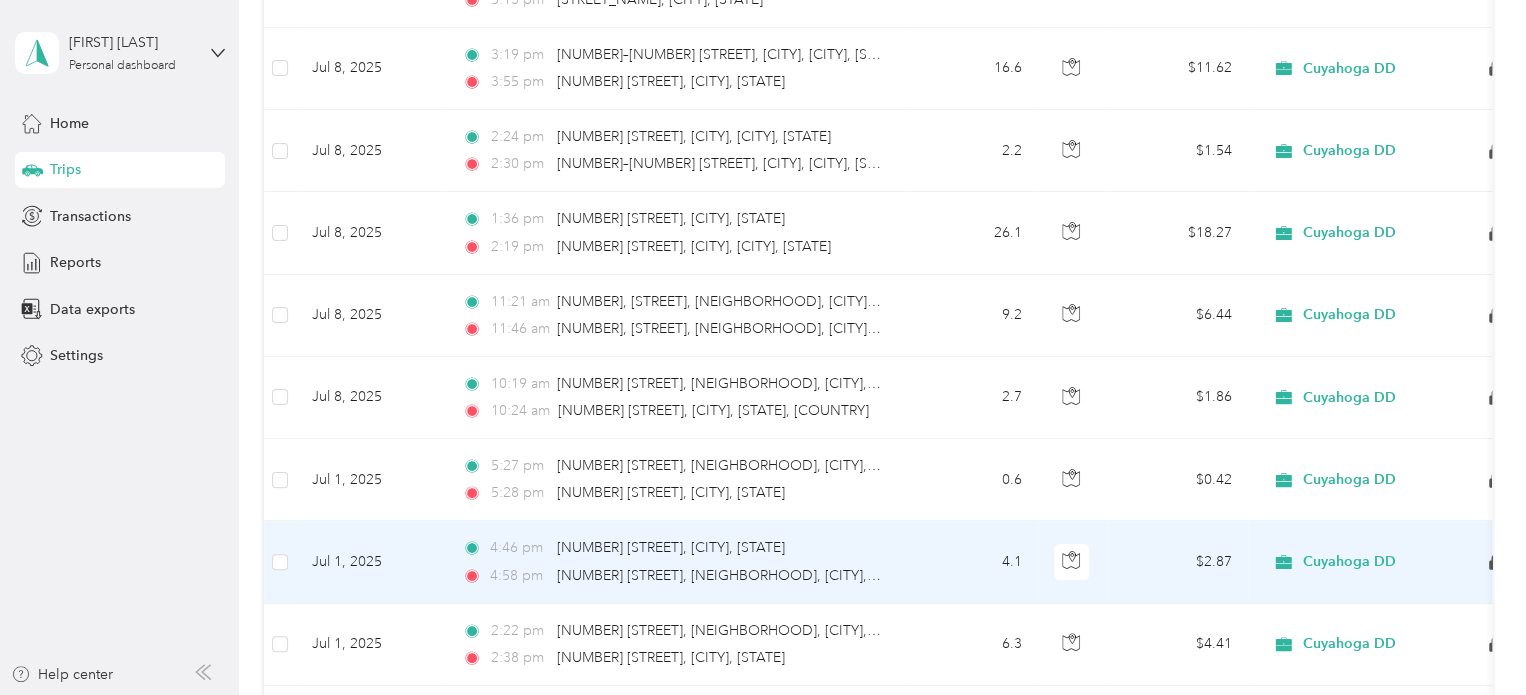 click 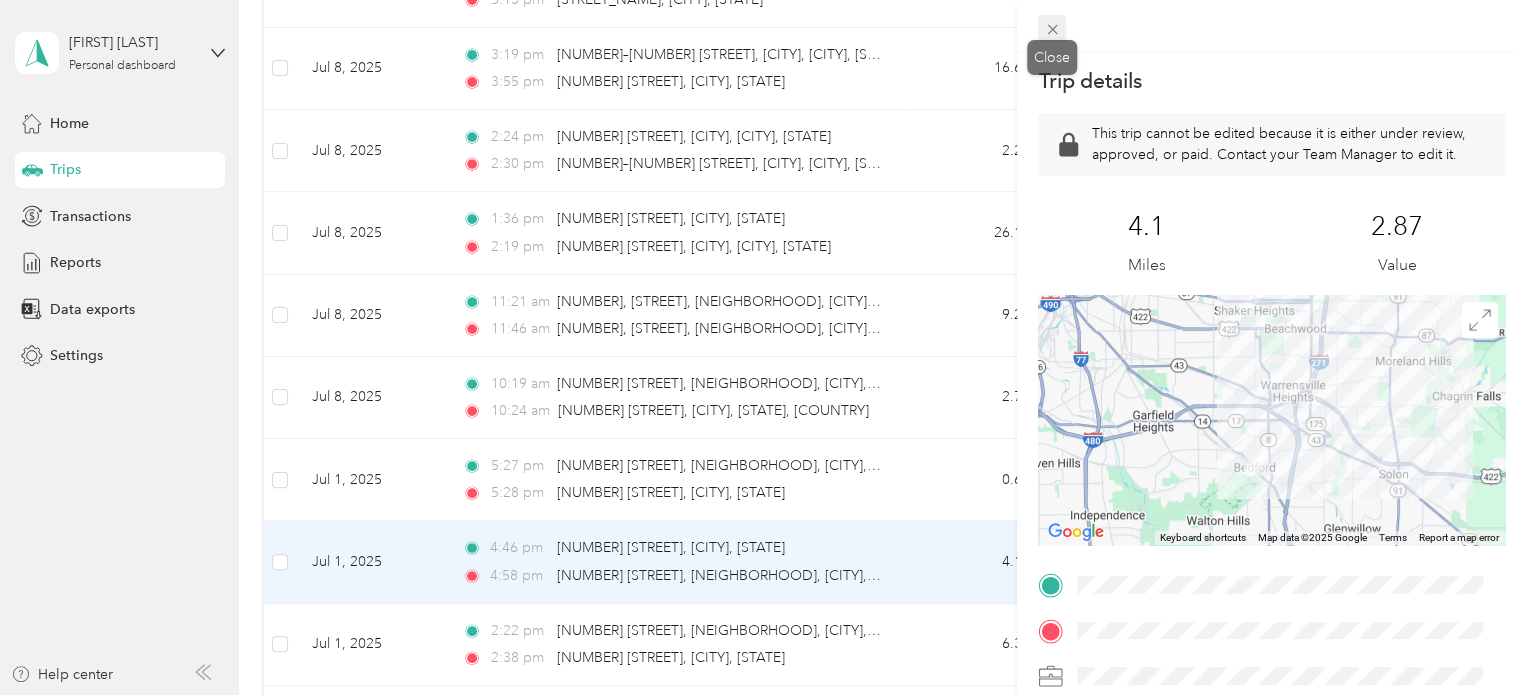click 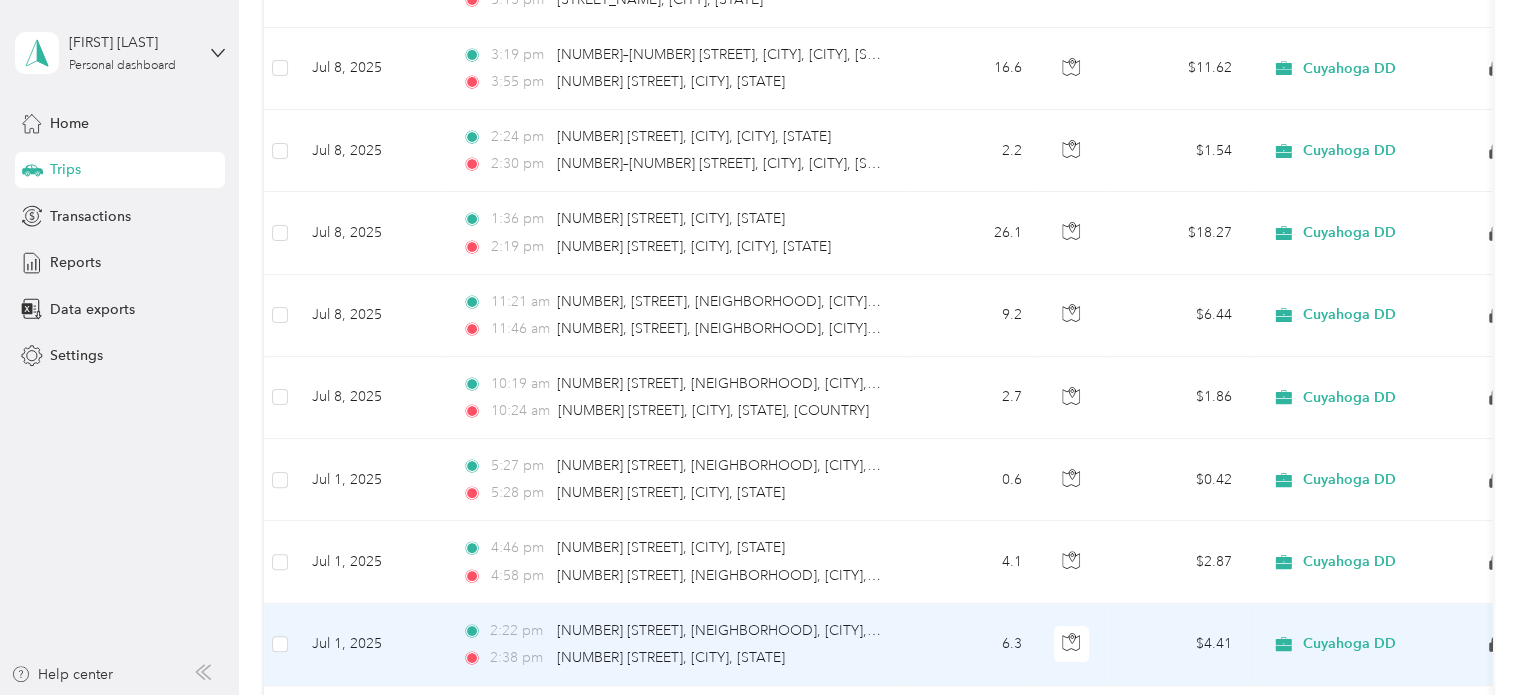 click 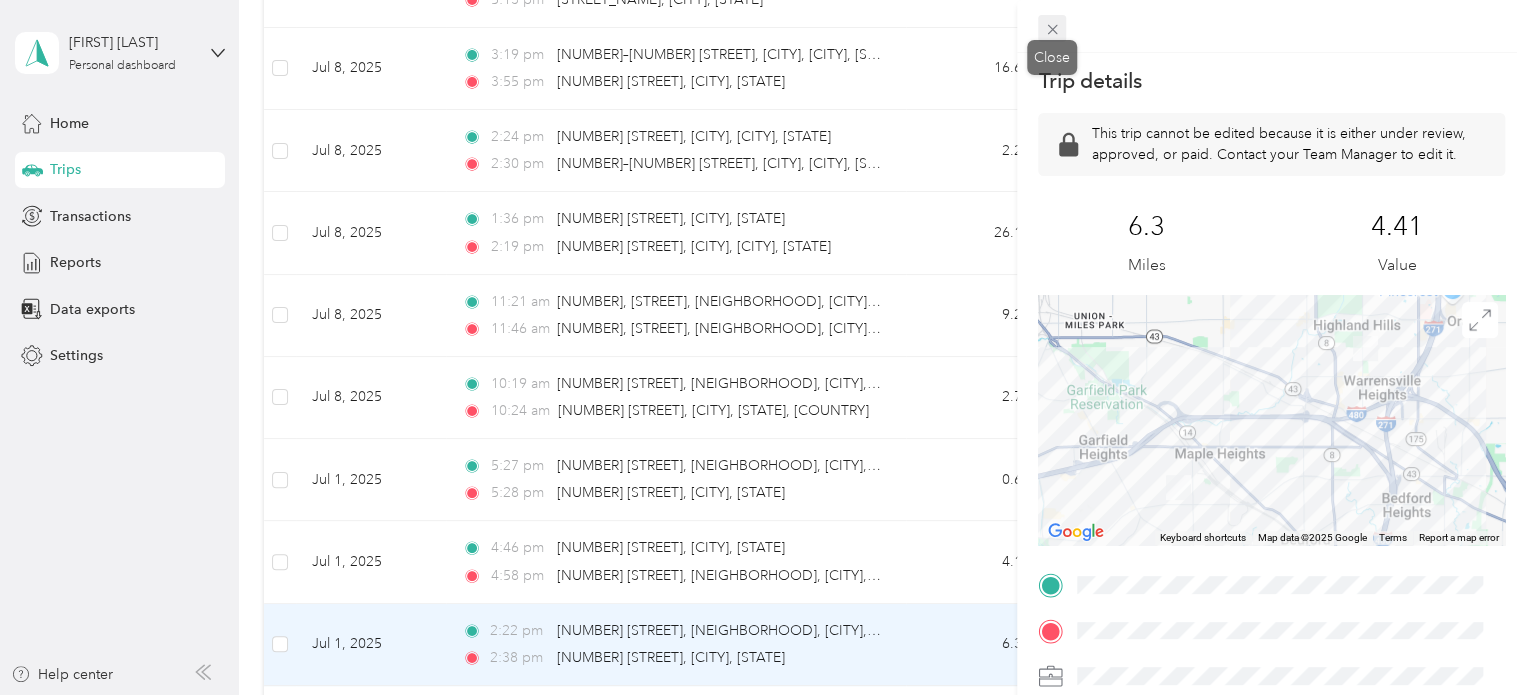 click 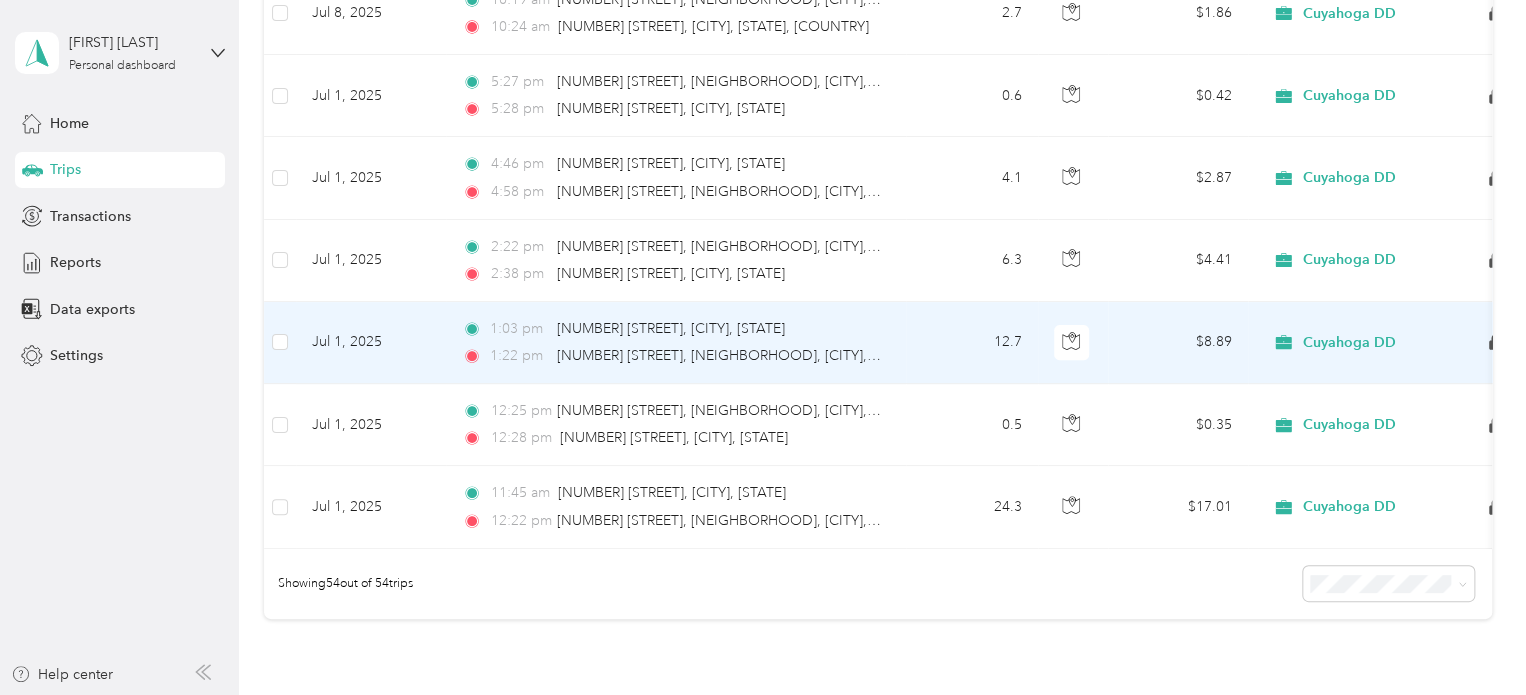 scroll, scrollTop: 4232, scrollLeft: 0, axis: vertical 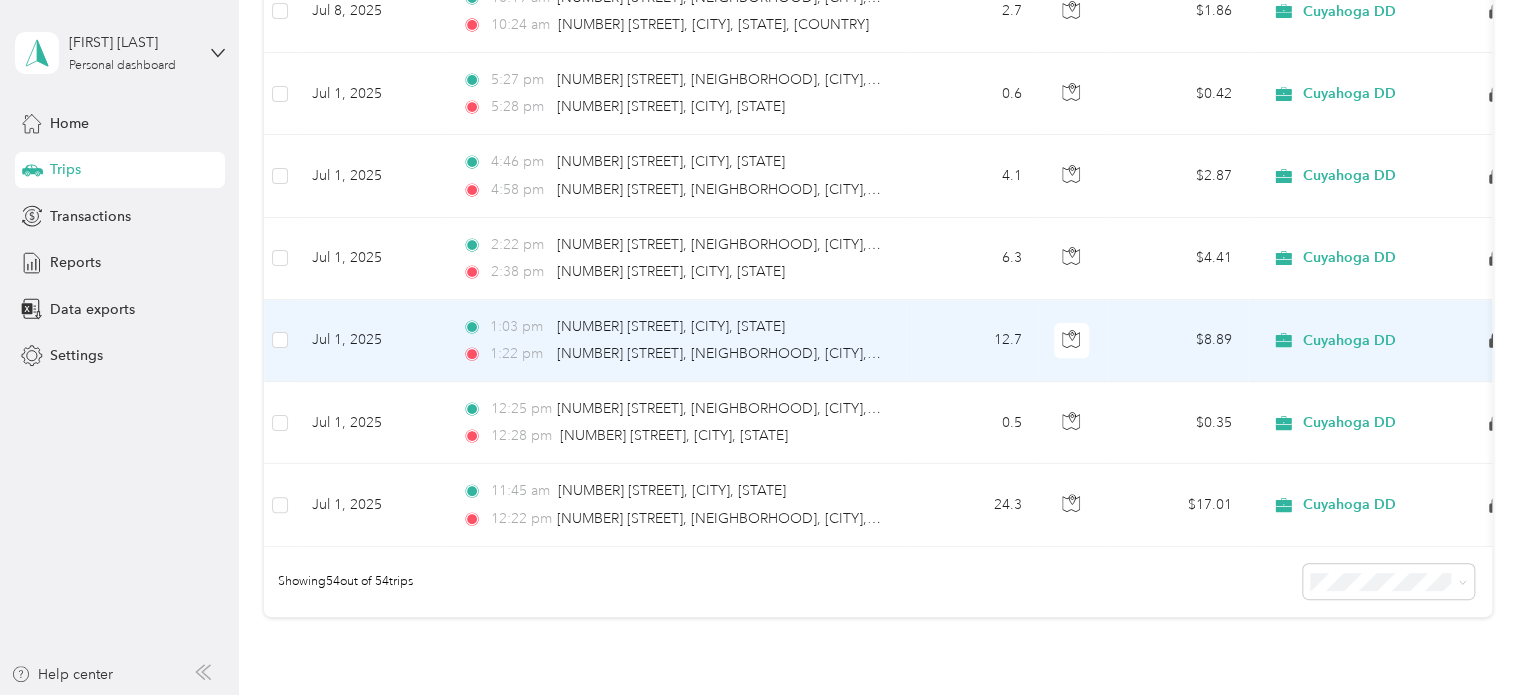 click 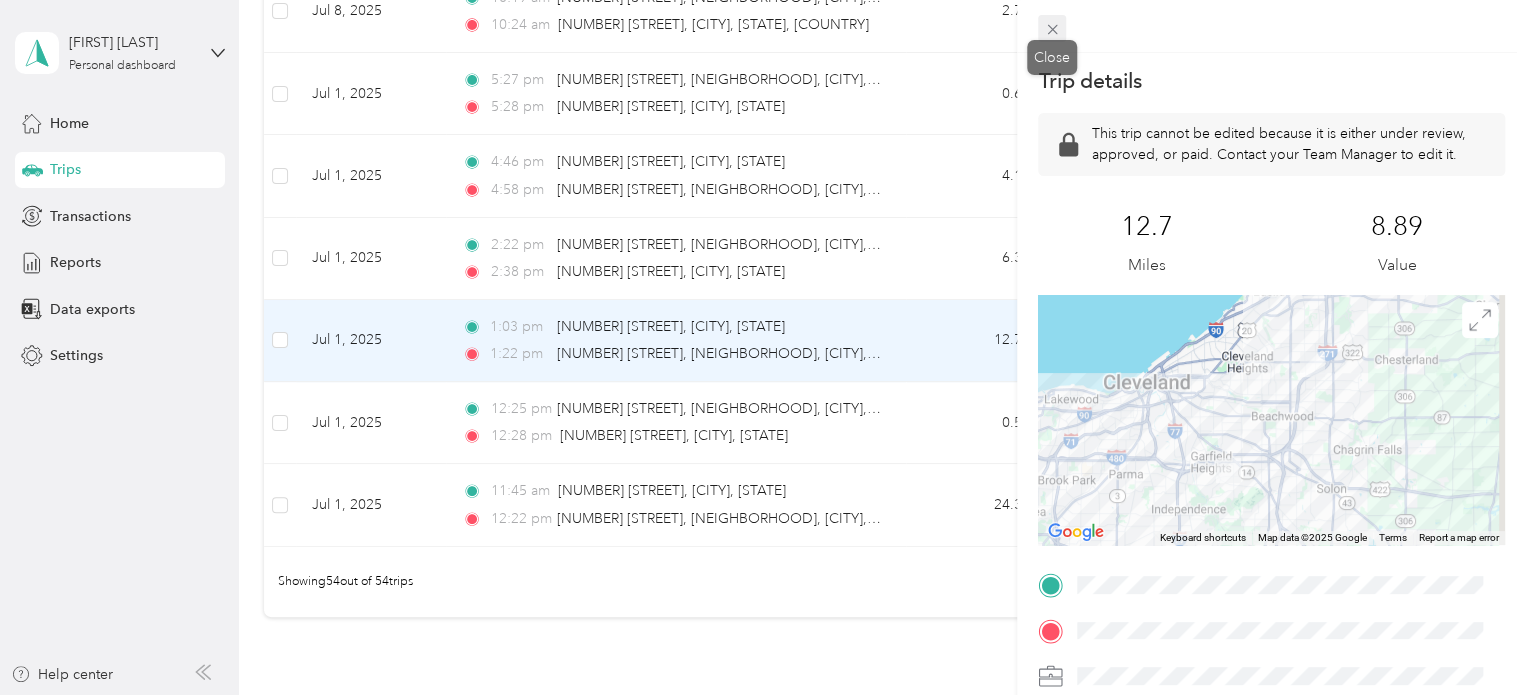 click 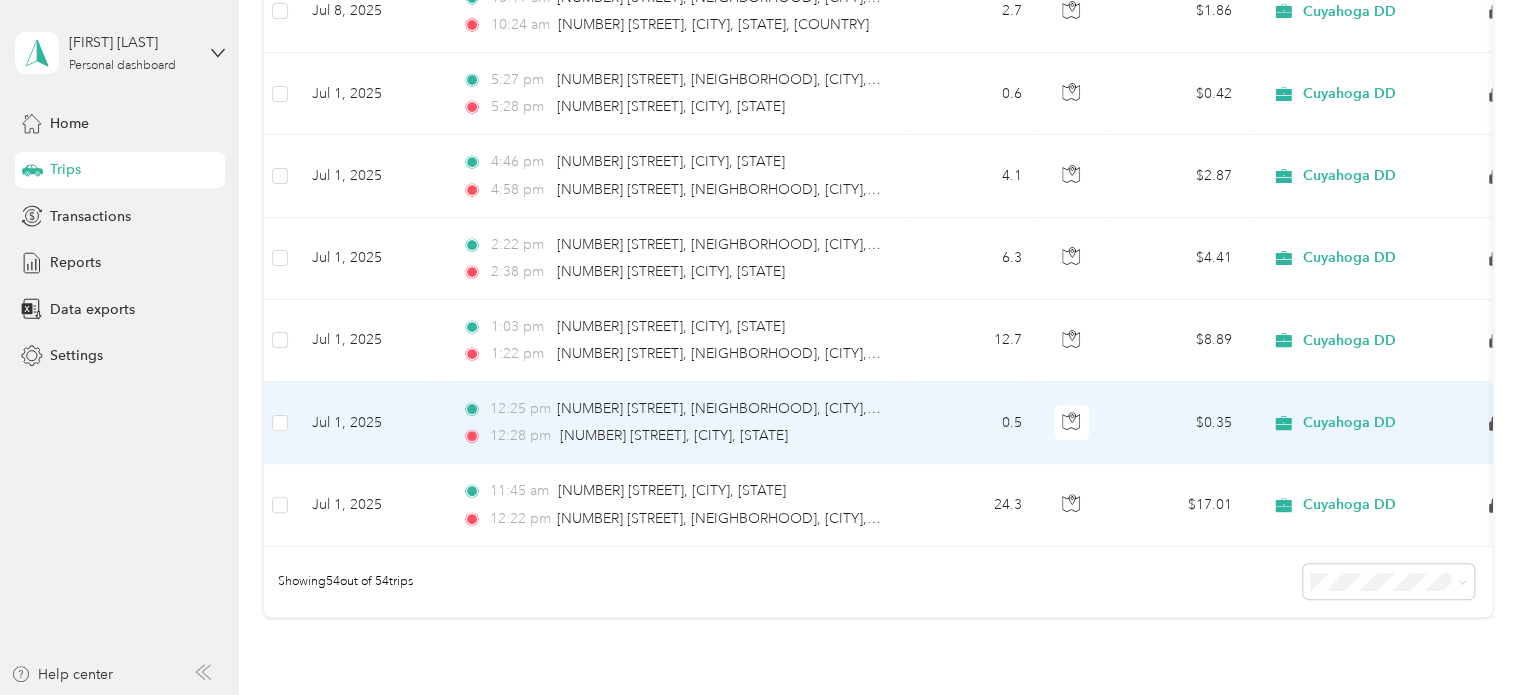 click 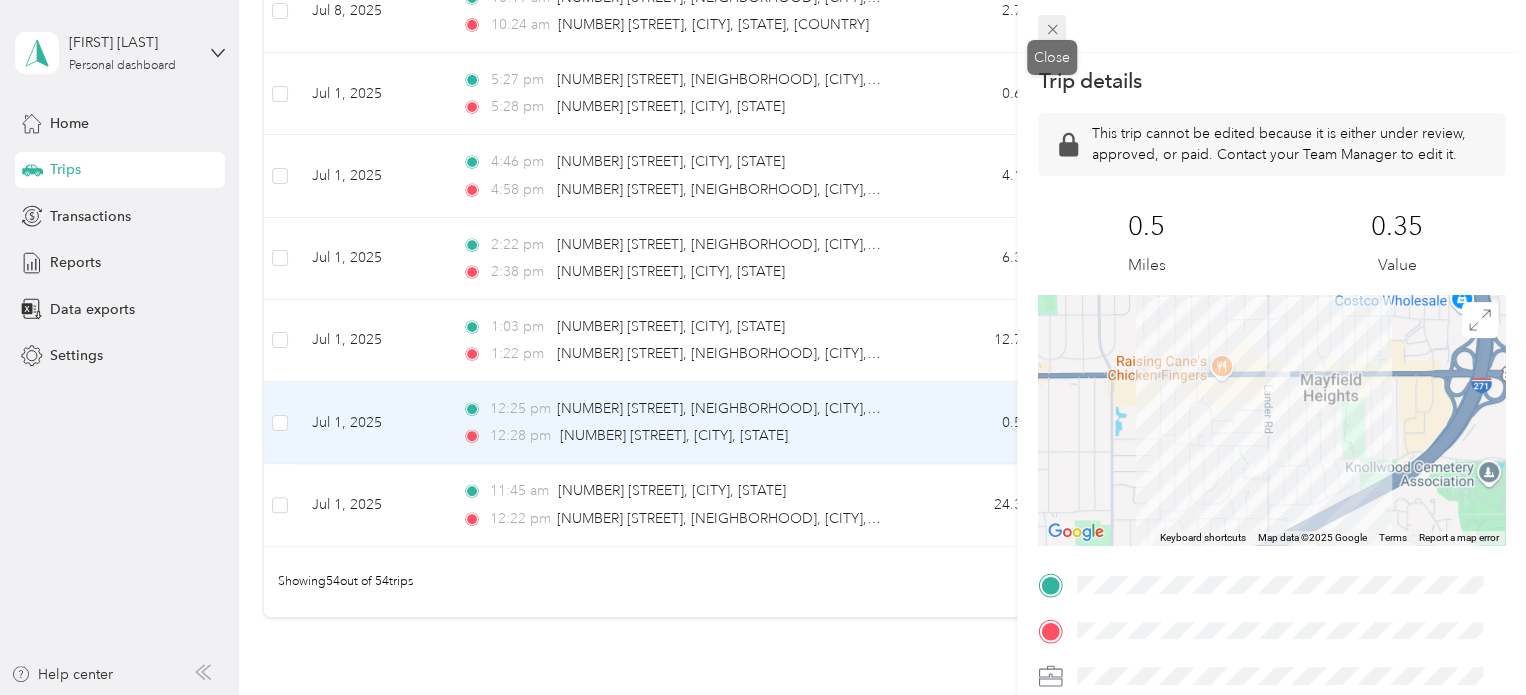 click at bounding box center [1052, 29] 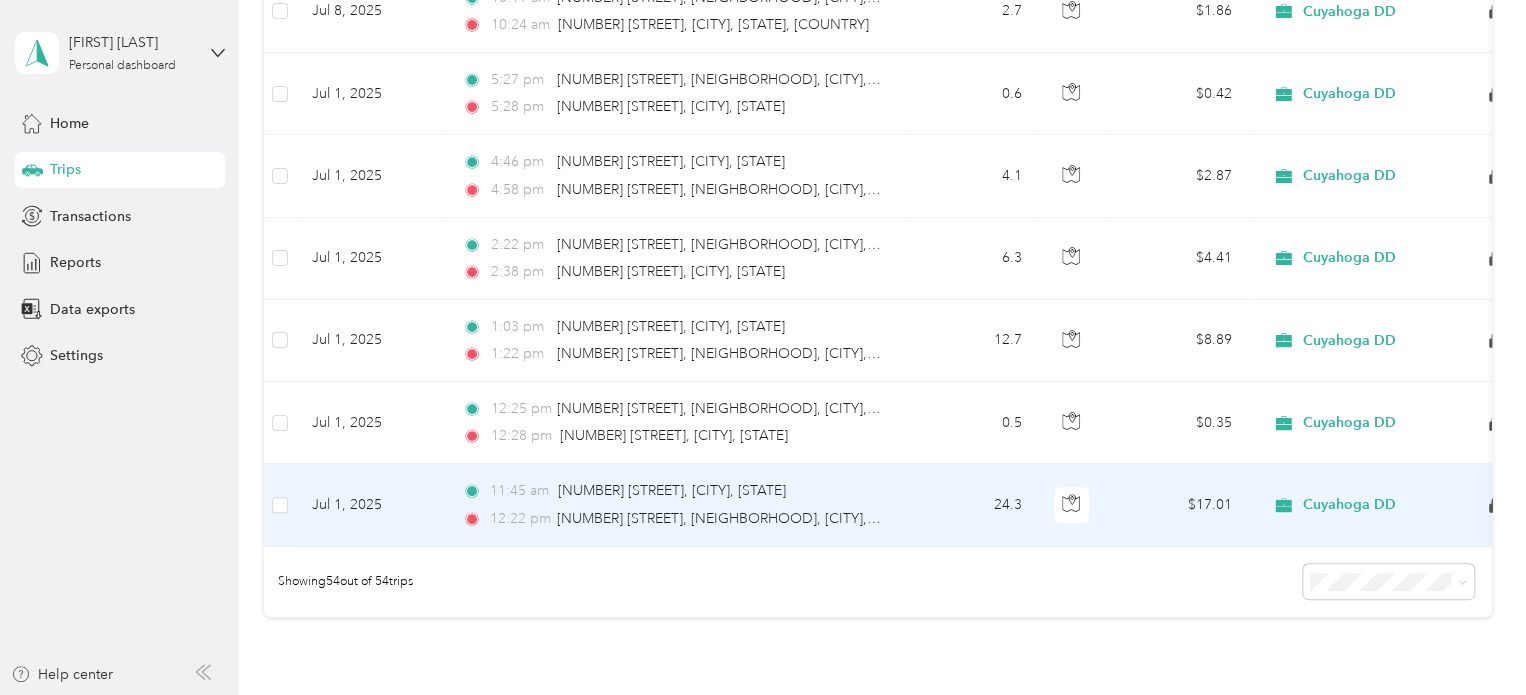 click 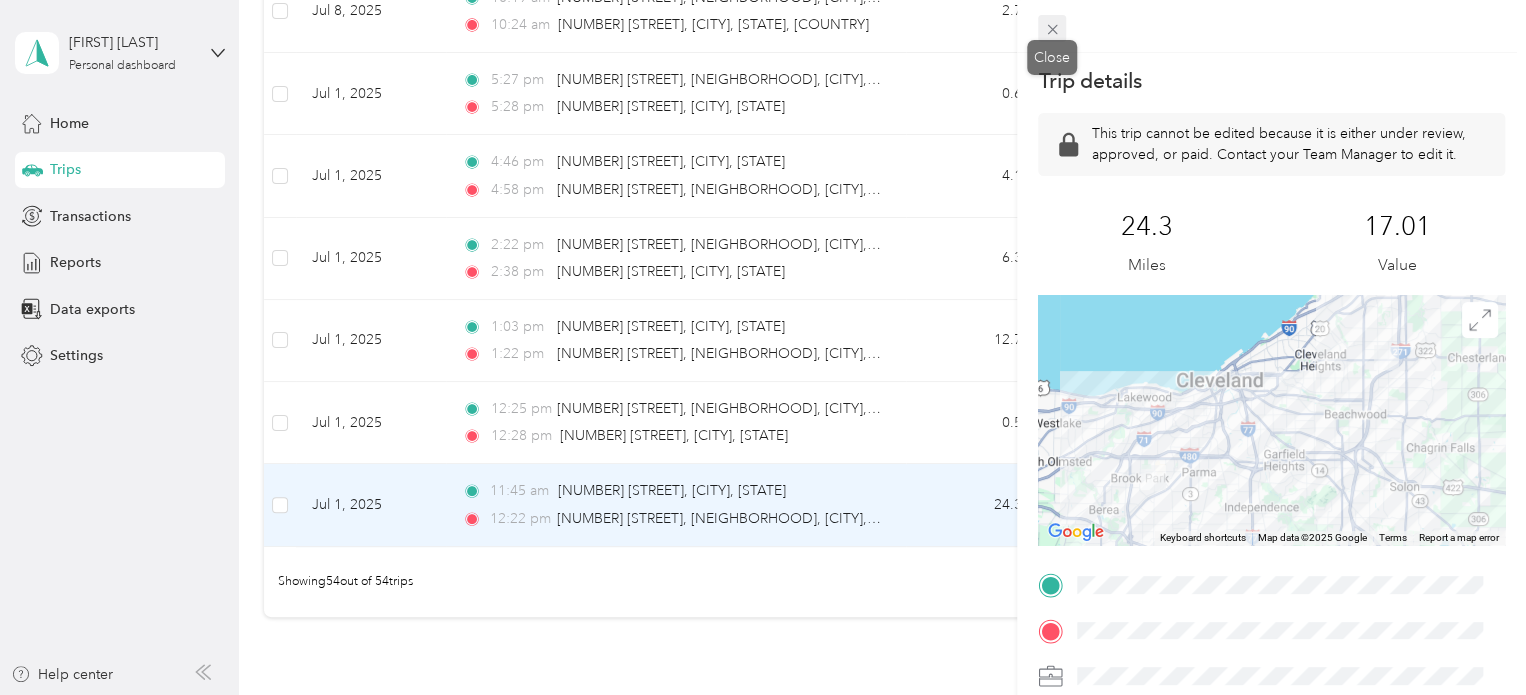 click 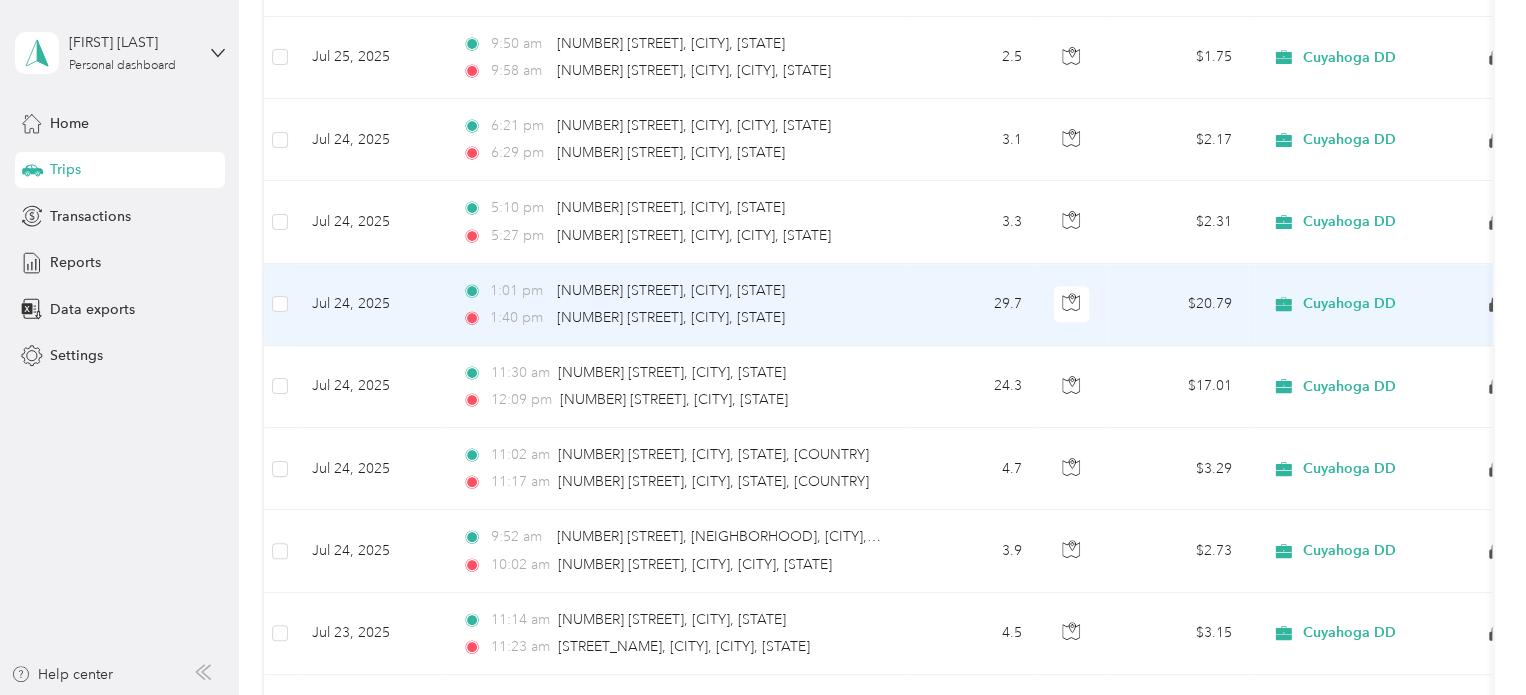 scroll, scrollTop: 0, scrollLeft: 0, axis: both 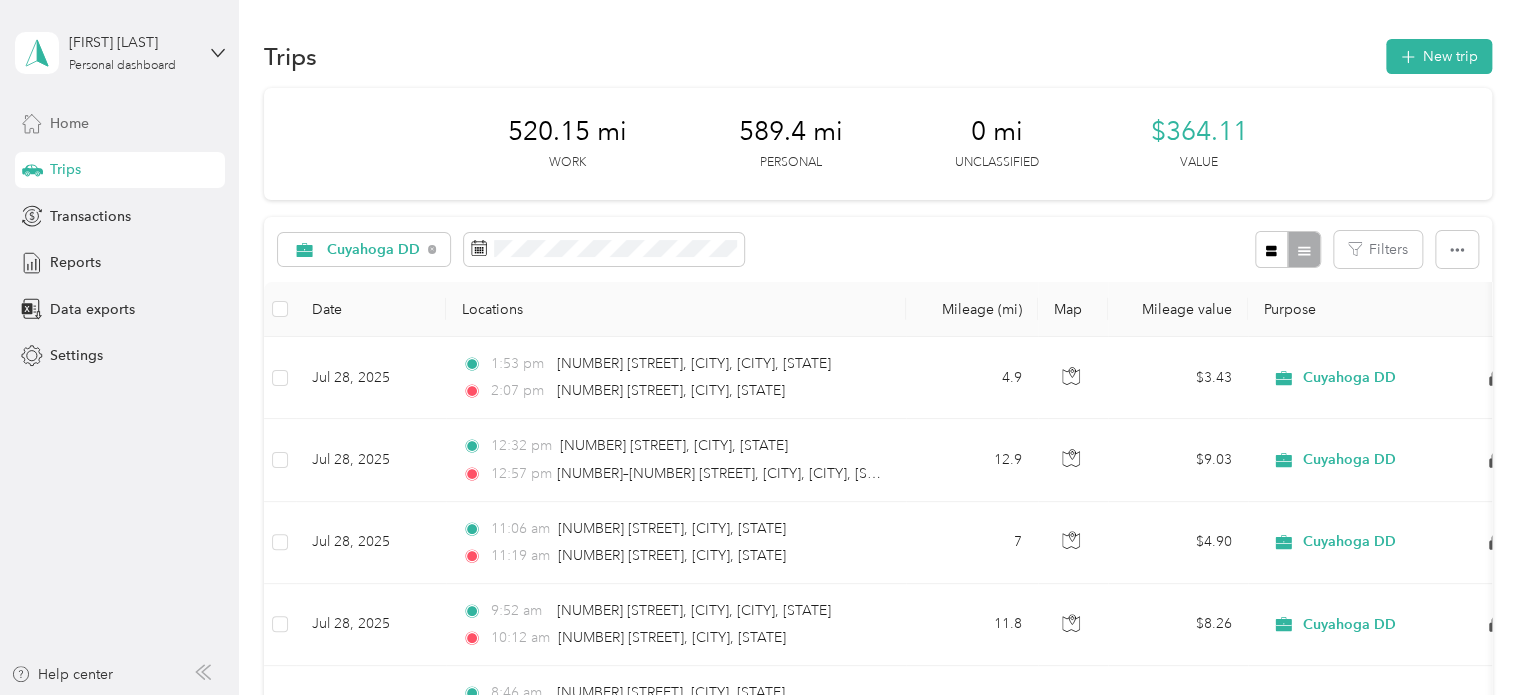 click on "Home" at bounding box center (120, 123) 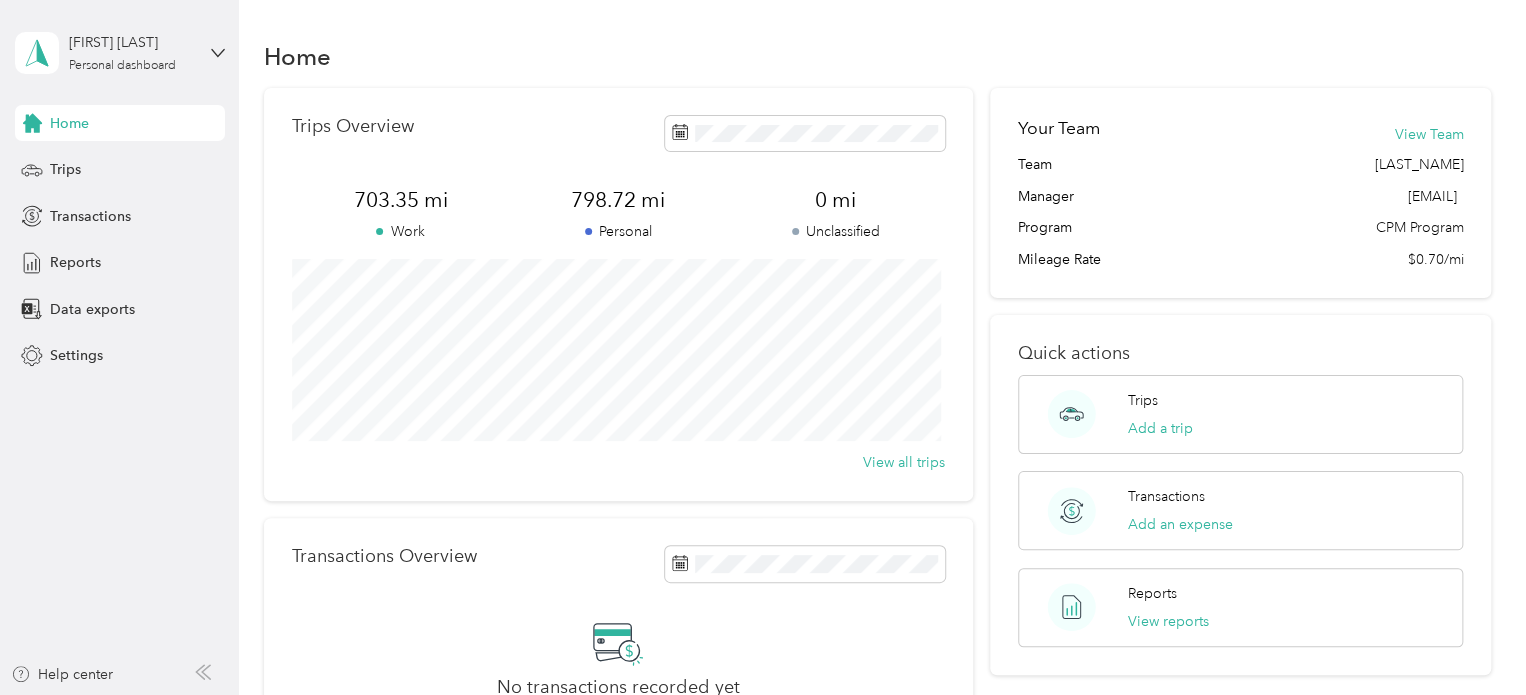 scroll, scrollTop: 0, scrollLeft: 0, axis: both 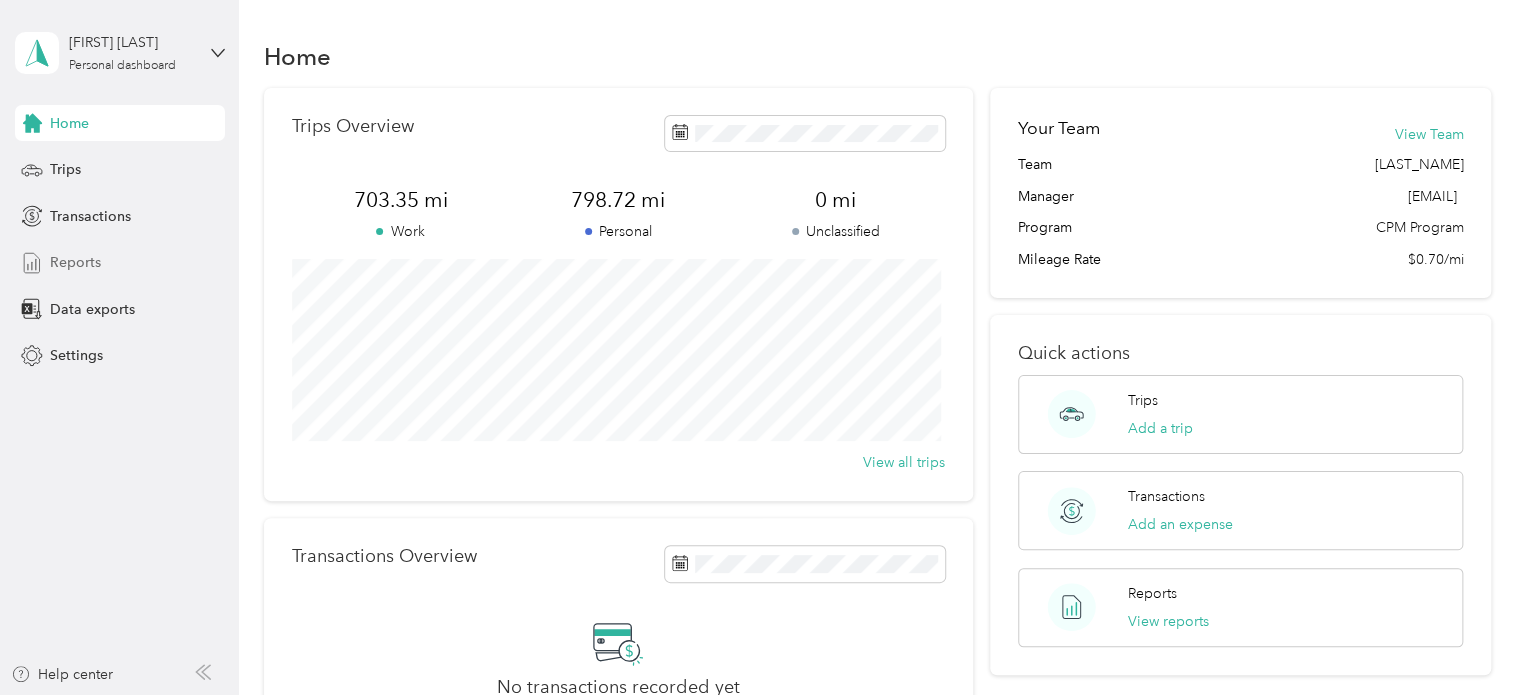 click on "Reports" at bounding box center (120, 263) 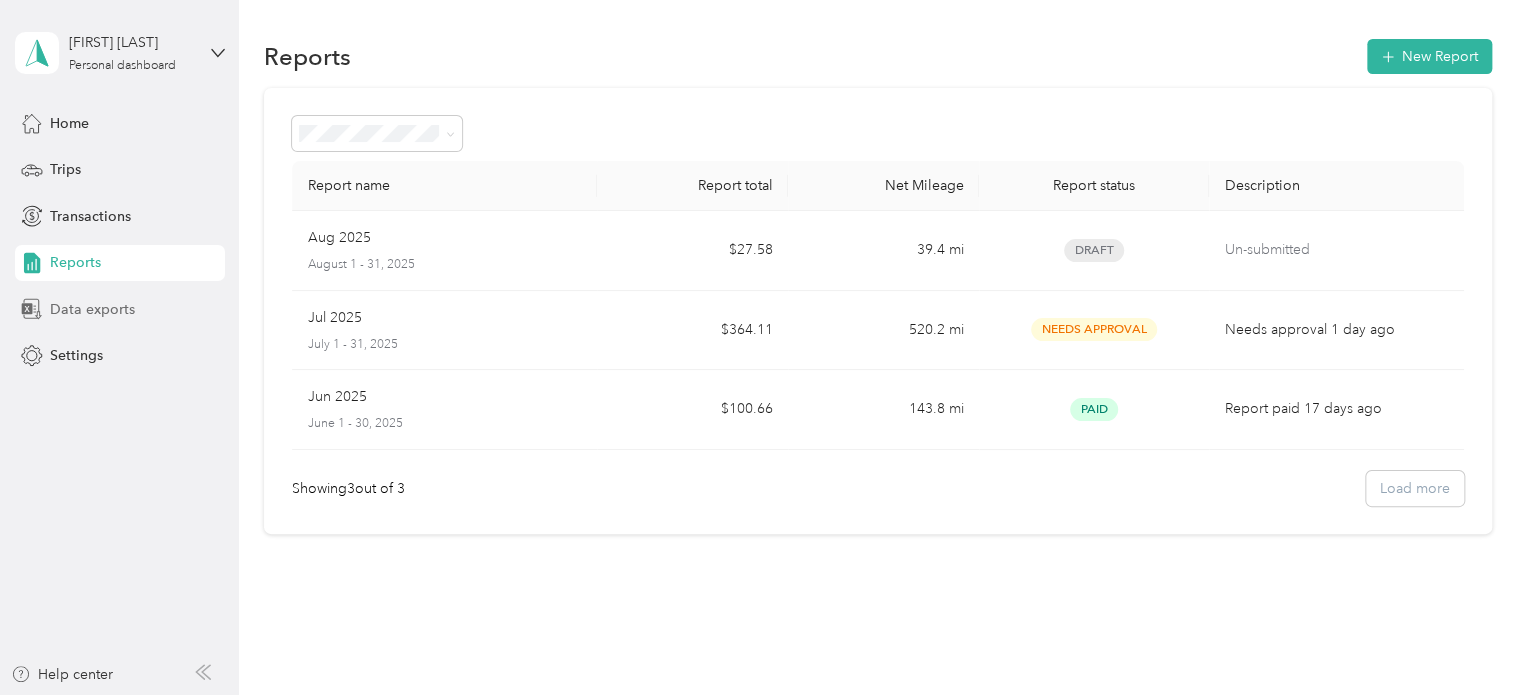 click on "Data exports" at bounding box center (92, 309) 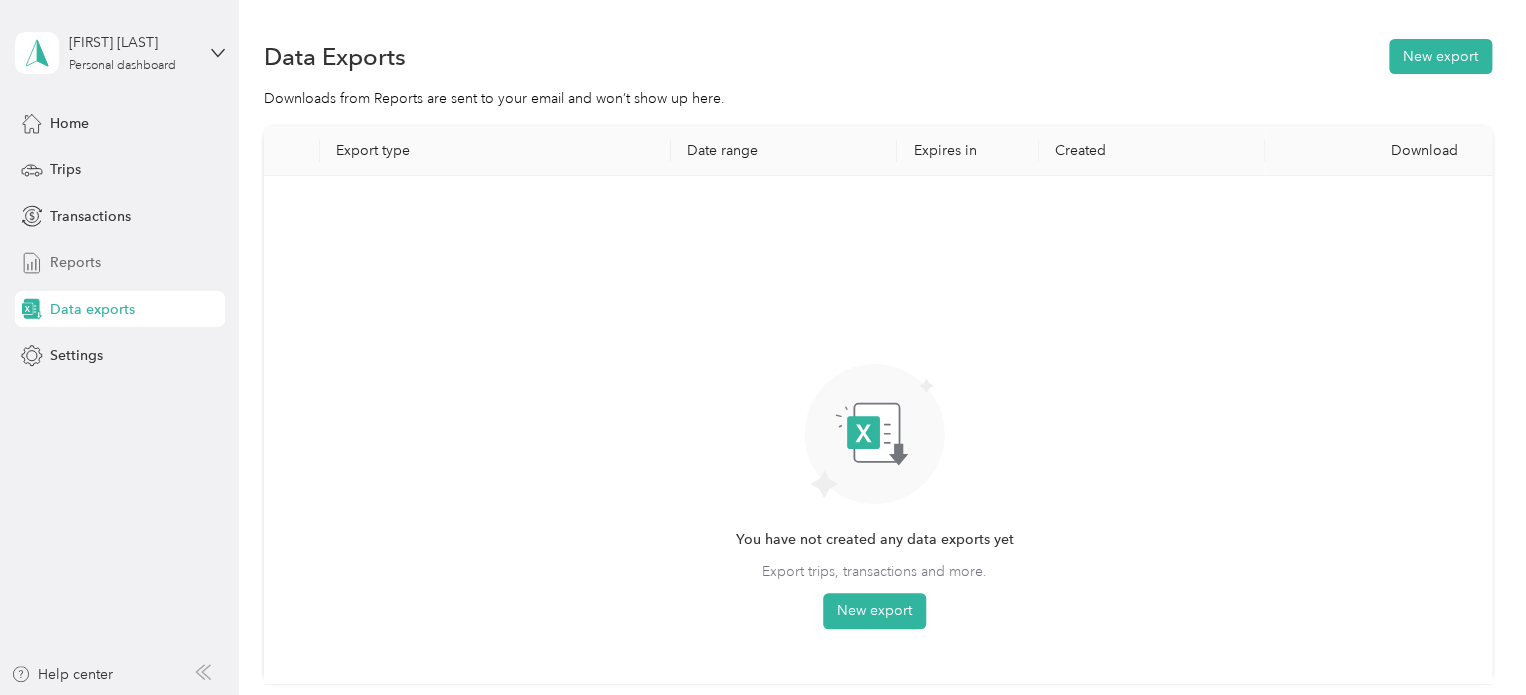 click on "Reports" at bounding box center [120, 263] 